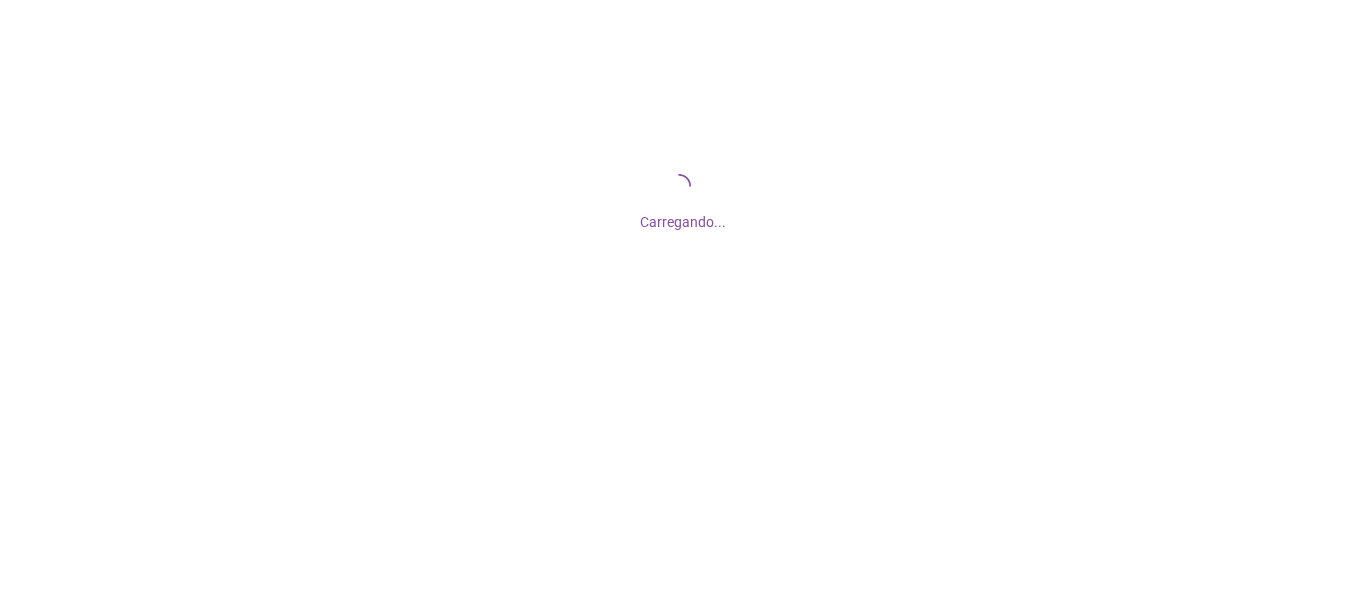 scroll, scrollTop: 0, scrollLeft: 0, axis: both 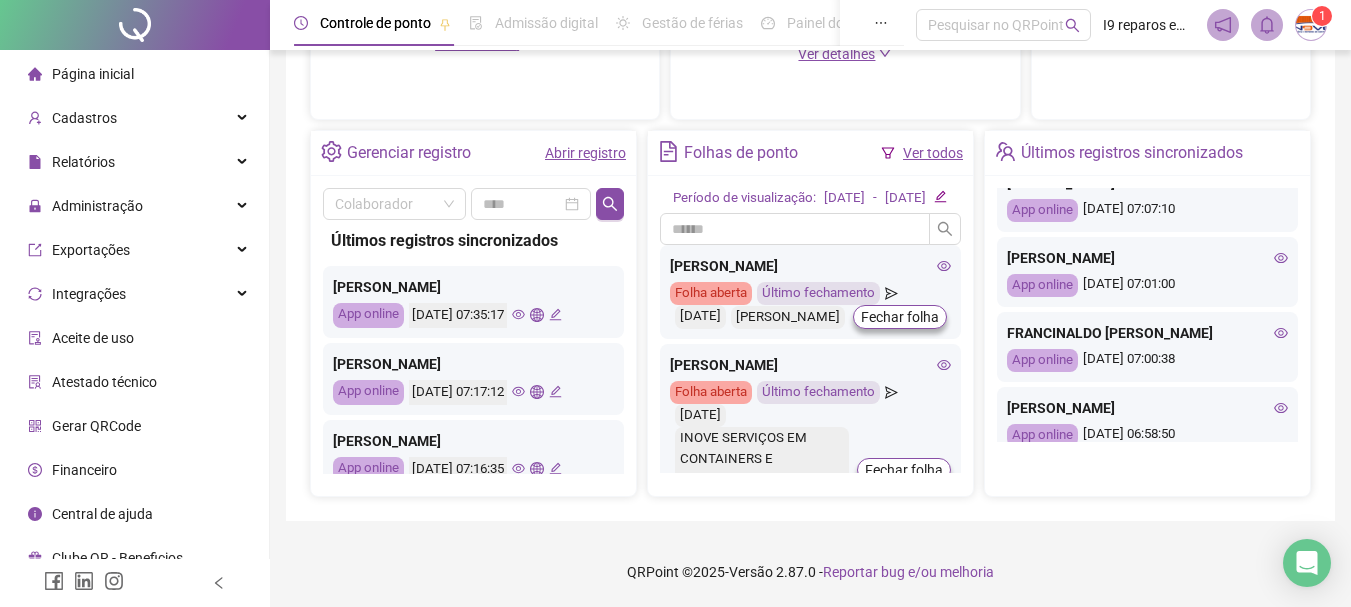 click 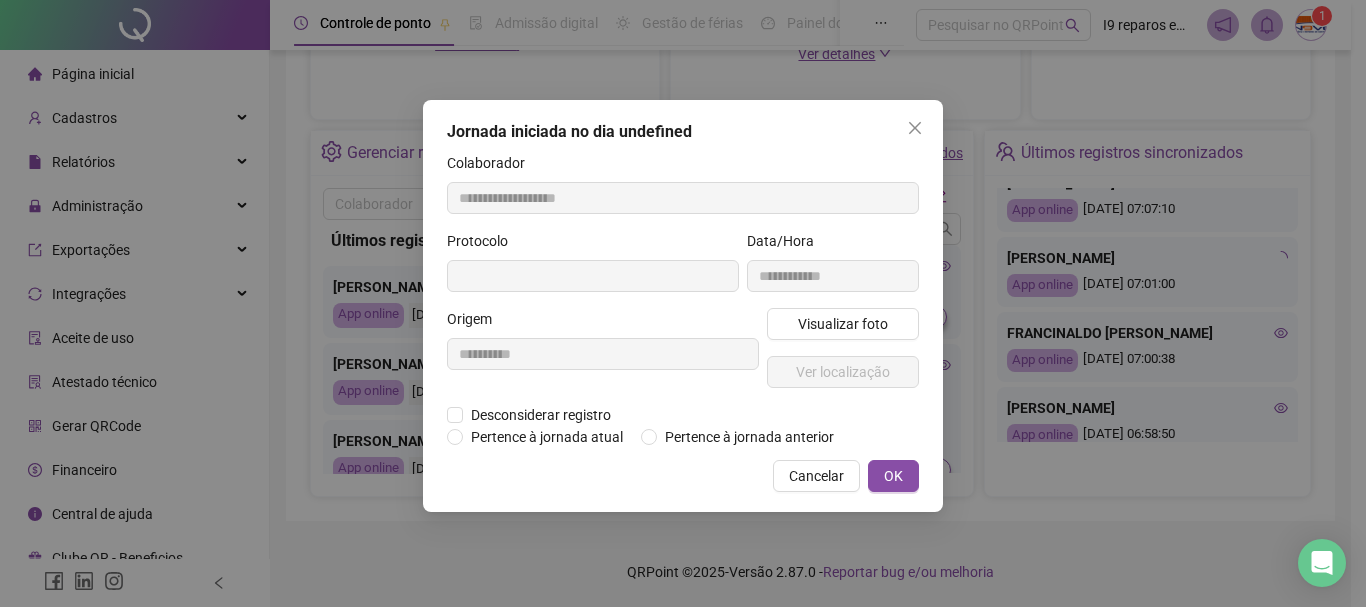 type on "**********" 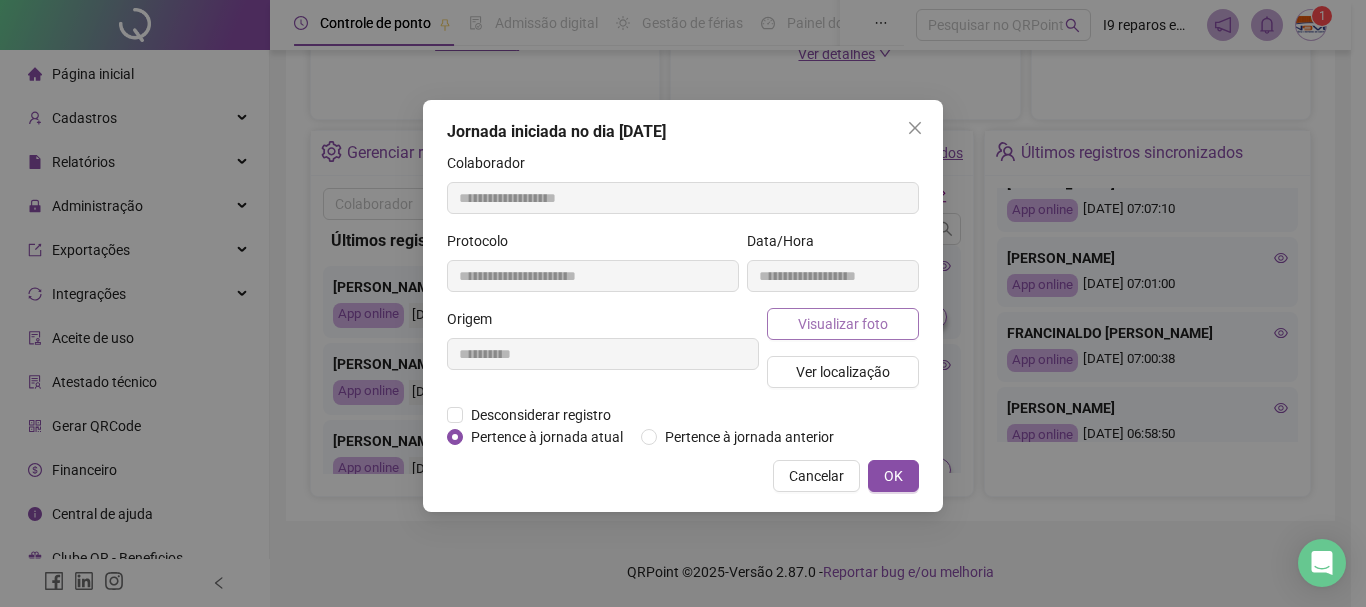 click on "Visualizar foto" at bounding box center (843, 324) 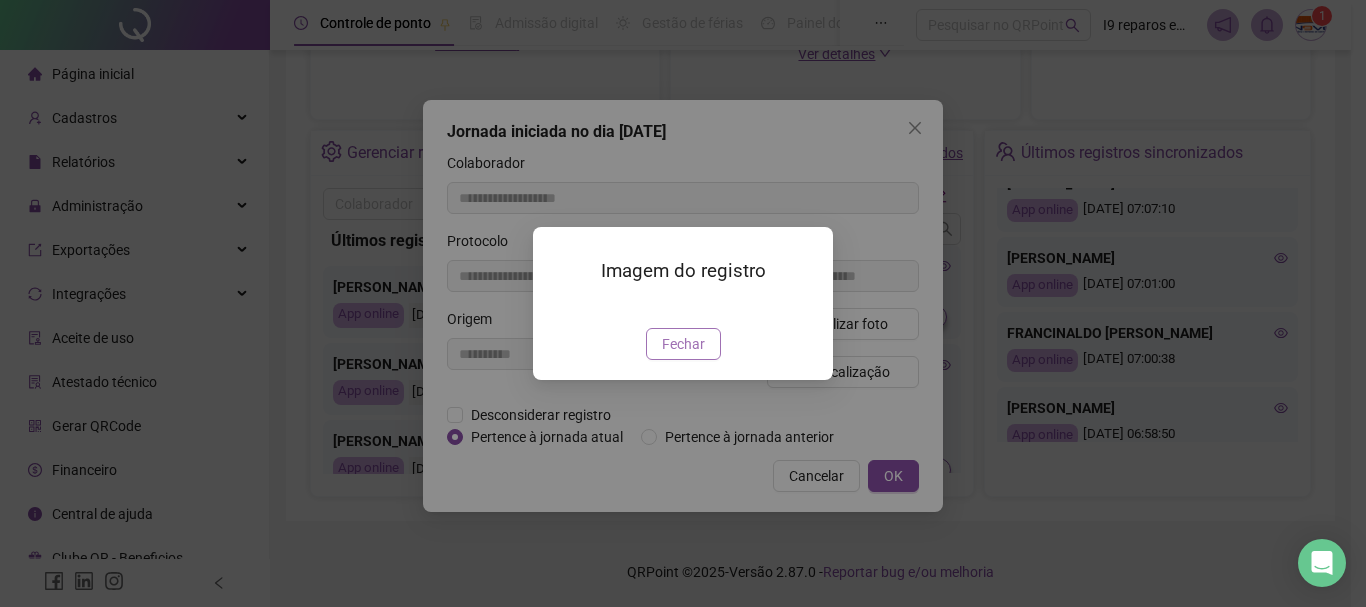click on "Fechar" at bounding box center (683, 344) 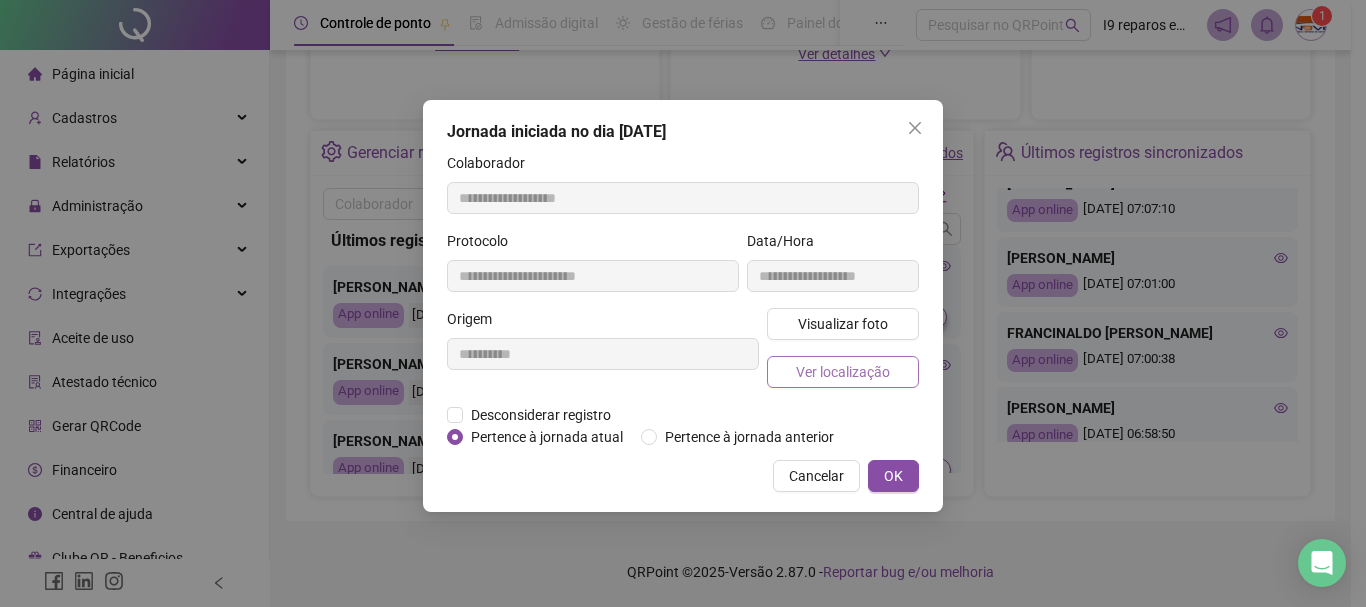 click on "Ver localização" at bounding box center (843, 372) 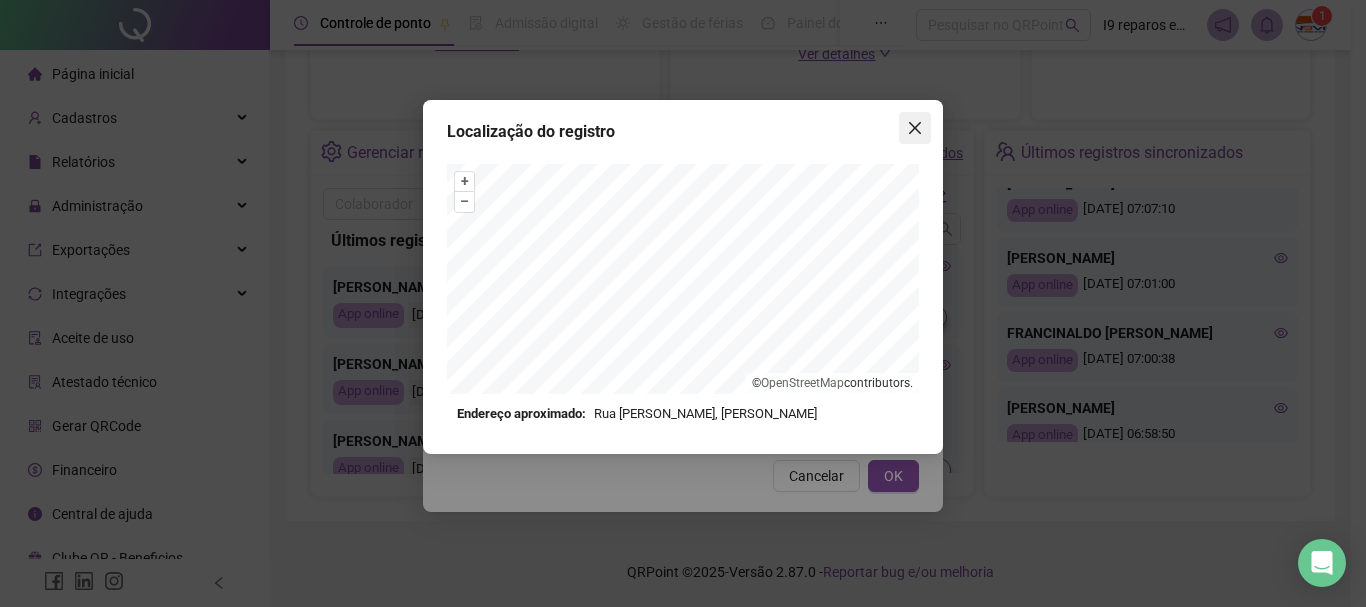 click 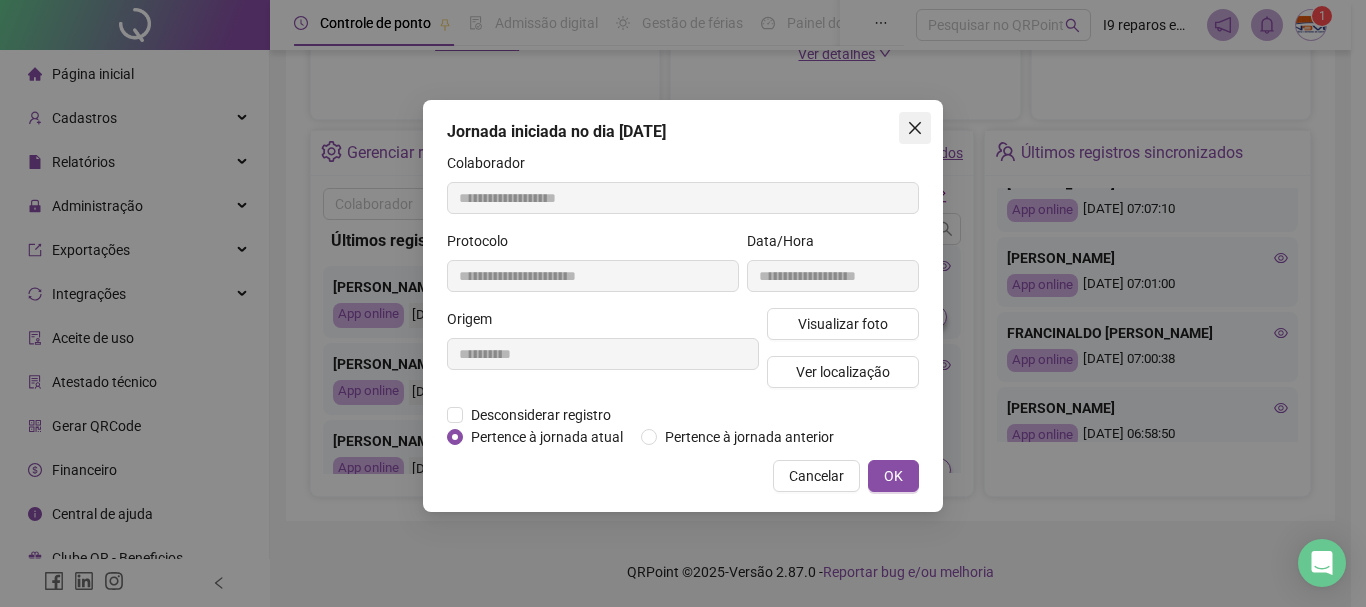 click 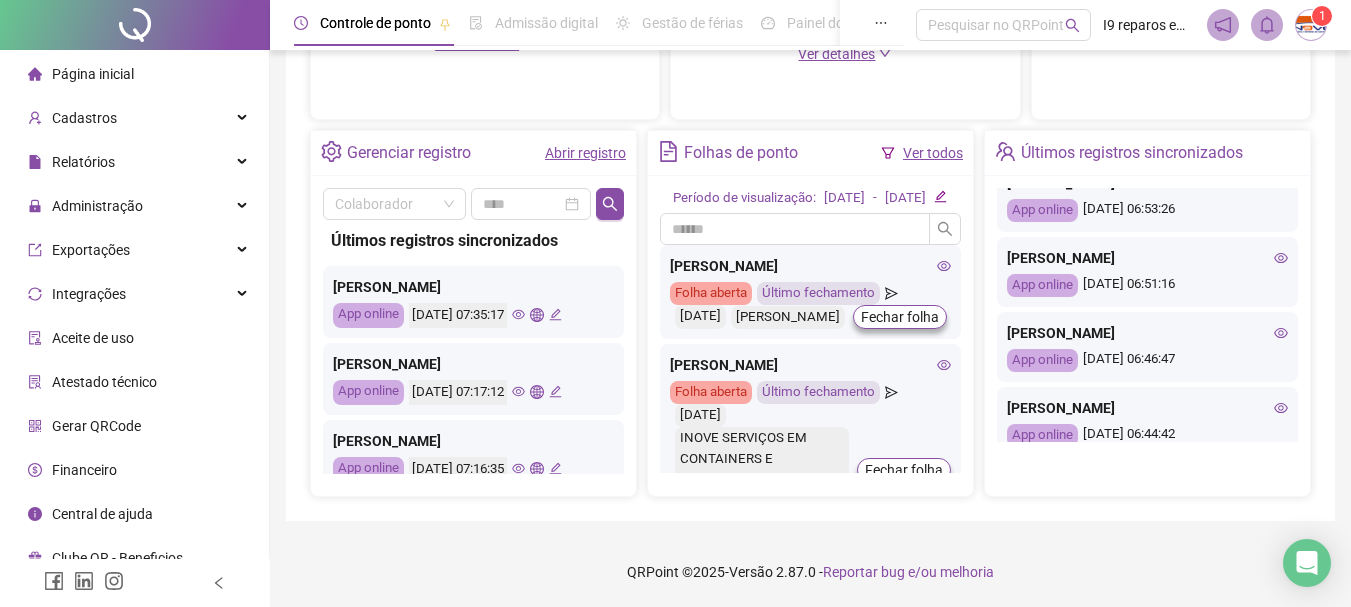 scroll, scrollTop: 800, scrollLeft: 0, axis: vertical 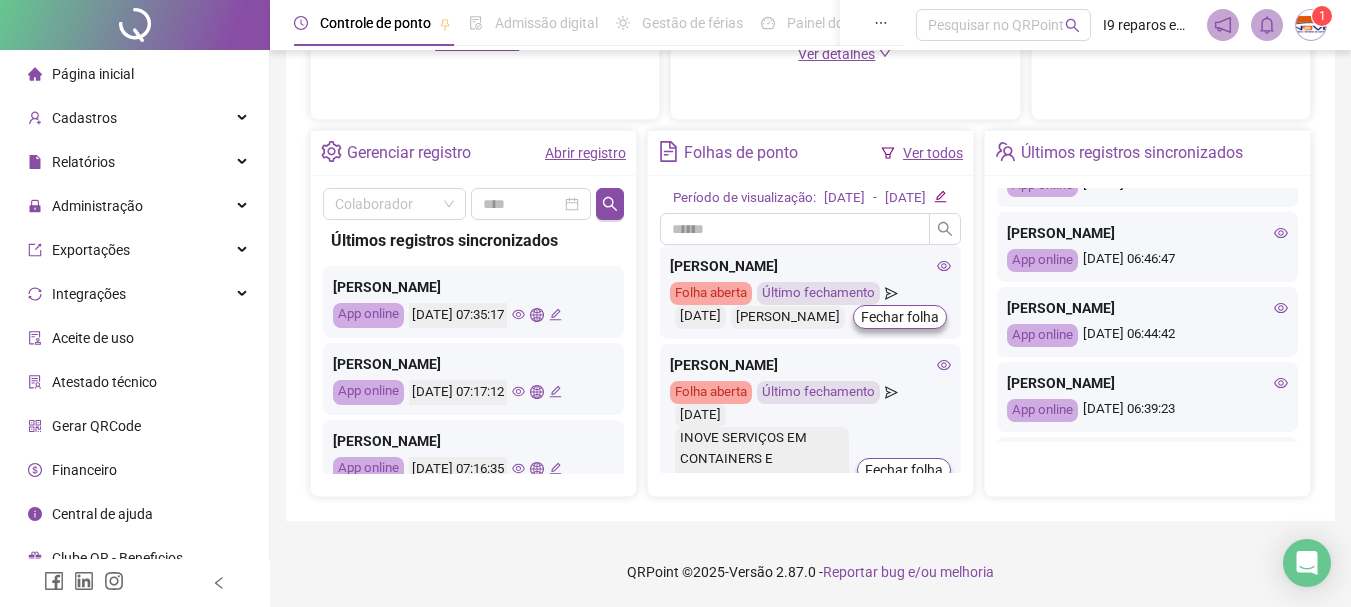 click 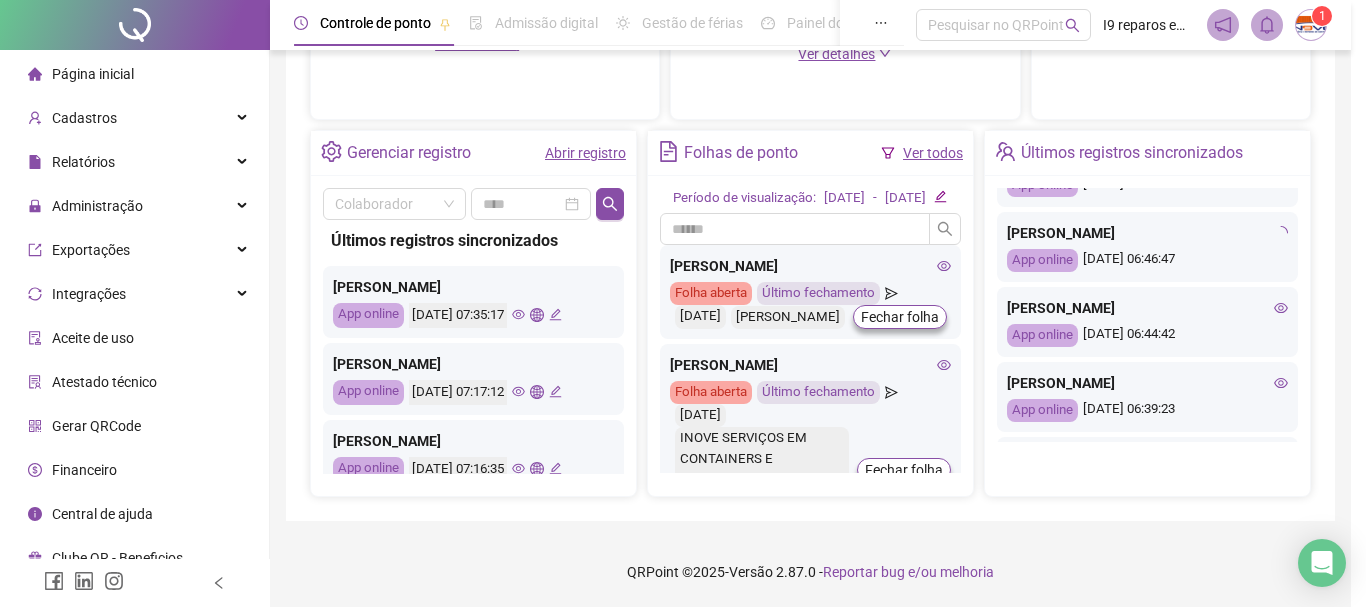 type on "**********" 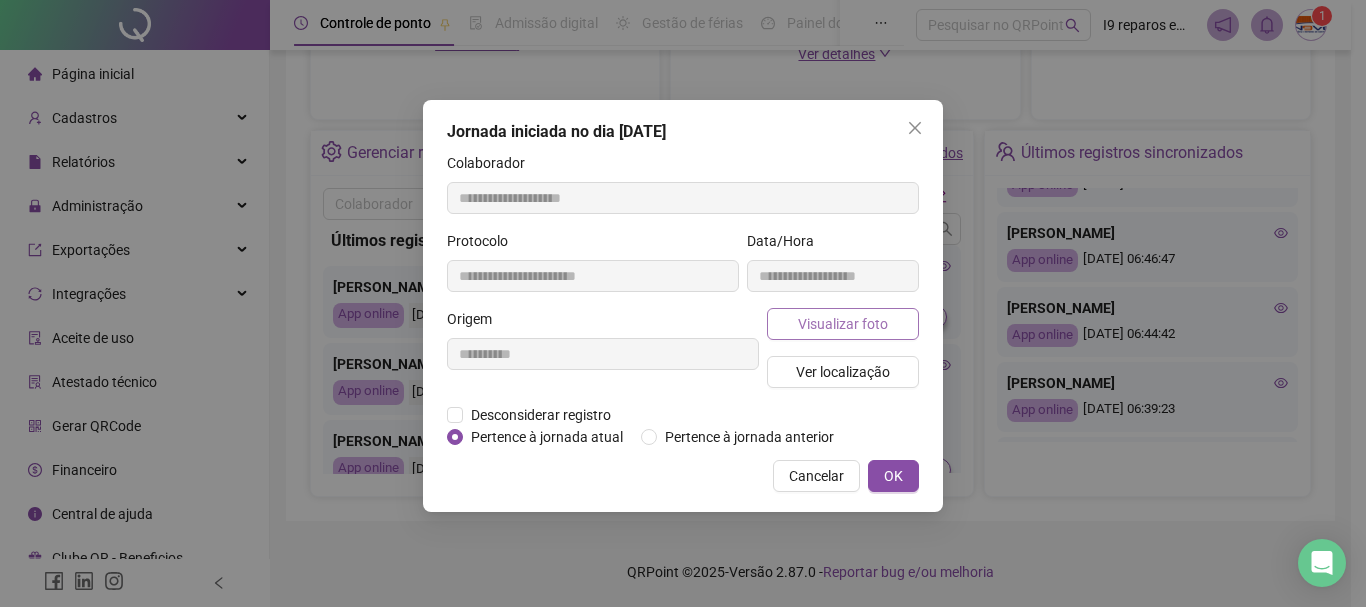 click on "Visualizar foto" at bounding box center (843, 324) 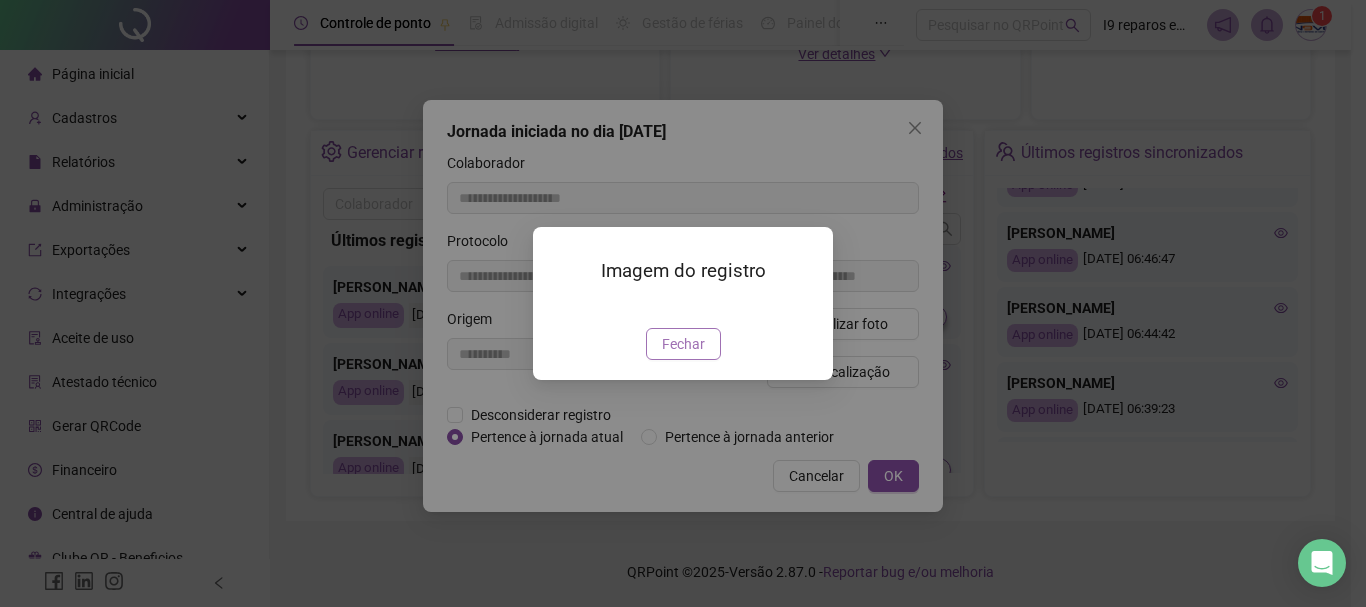 click on "Fechar" at bounding box center (683, 344) 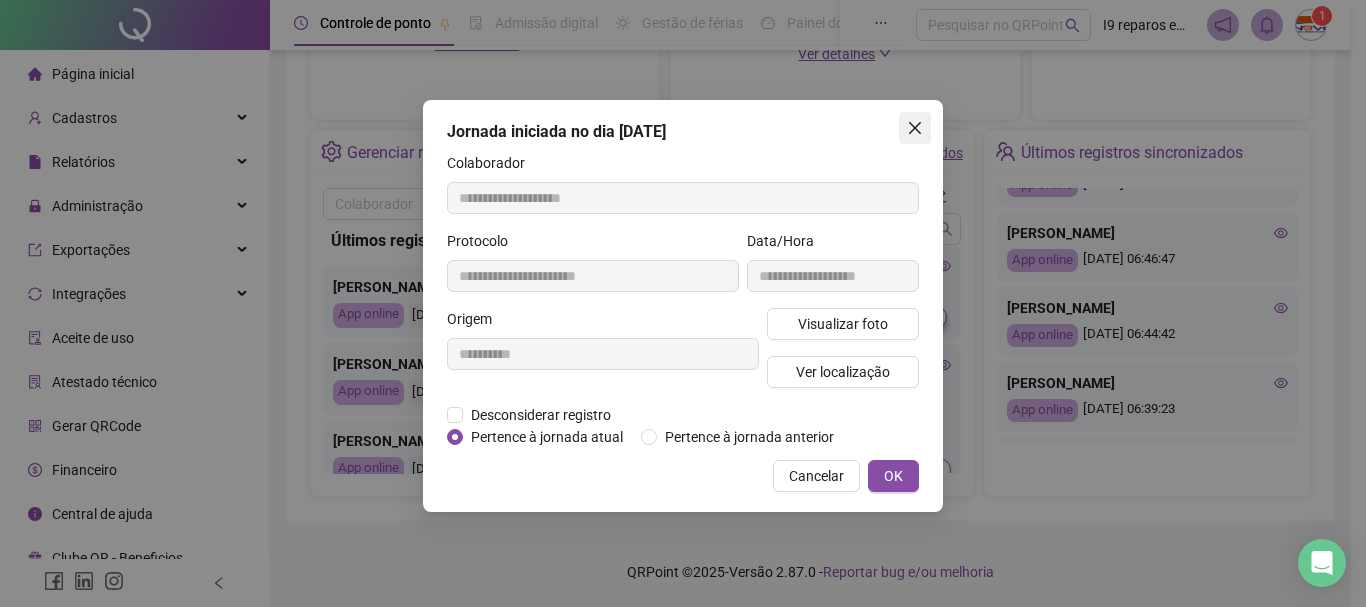 click 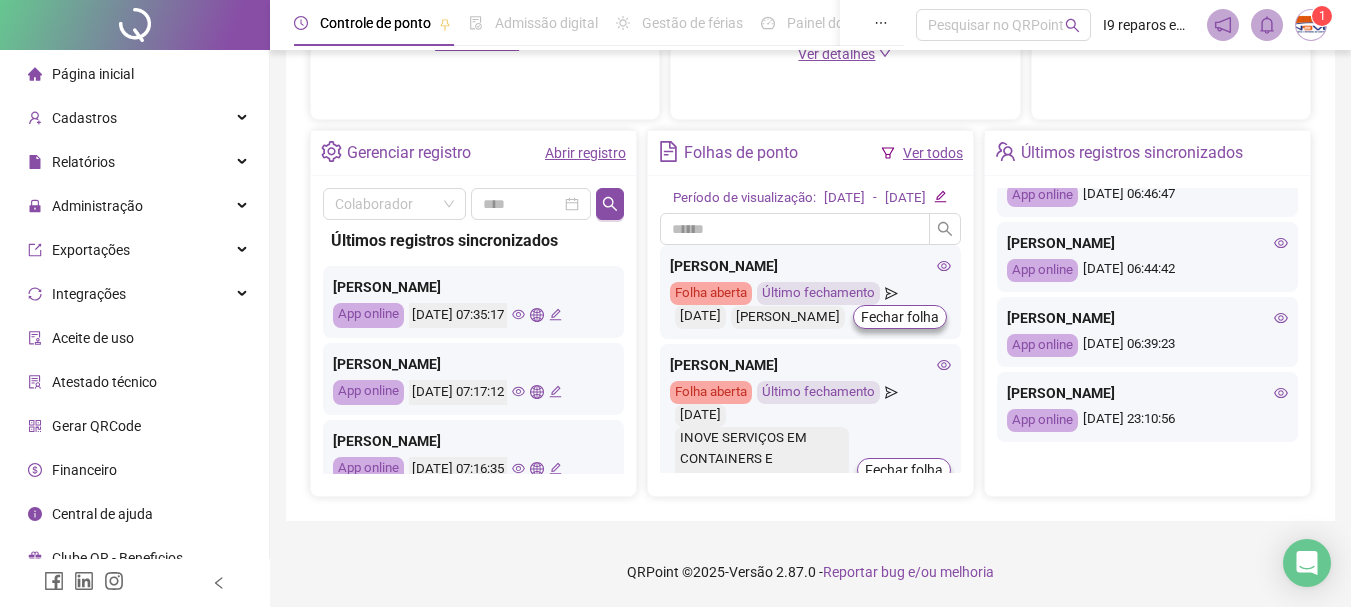 scroll, scrollTop: 931, scrollLeft: 0, axis: vertical 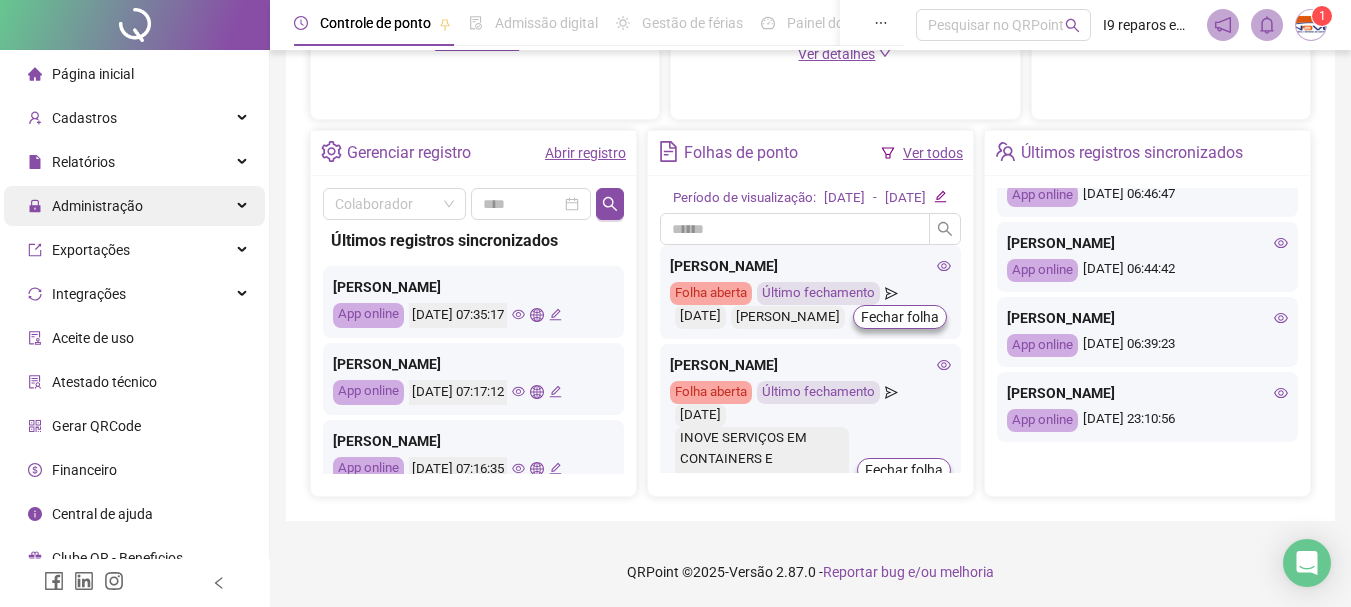 click on "Administração" at bounding box center (134, 206) 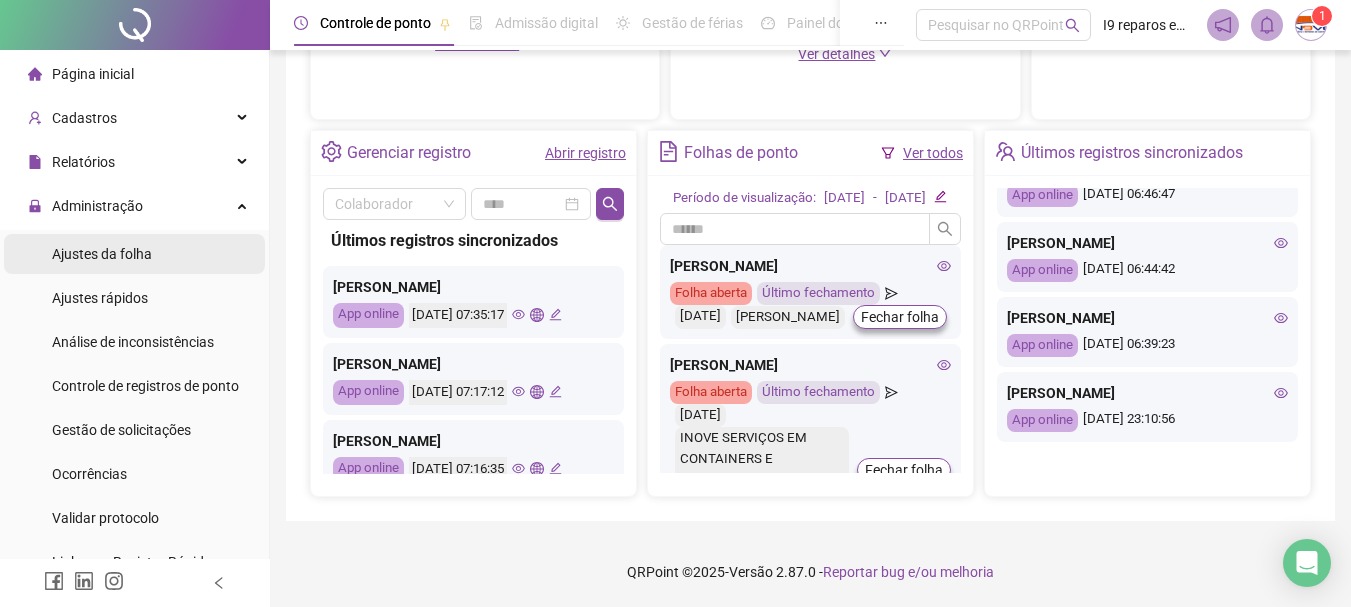 click on "Ajustes da folha" at bounding box center (134, 254) 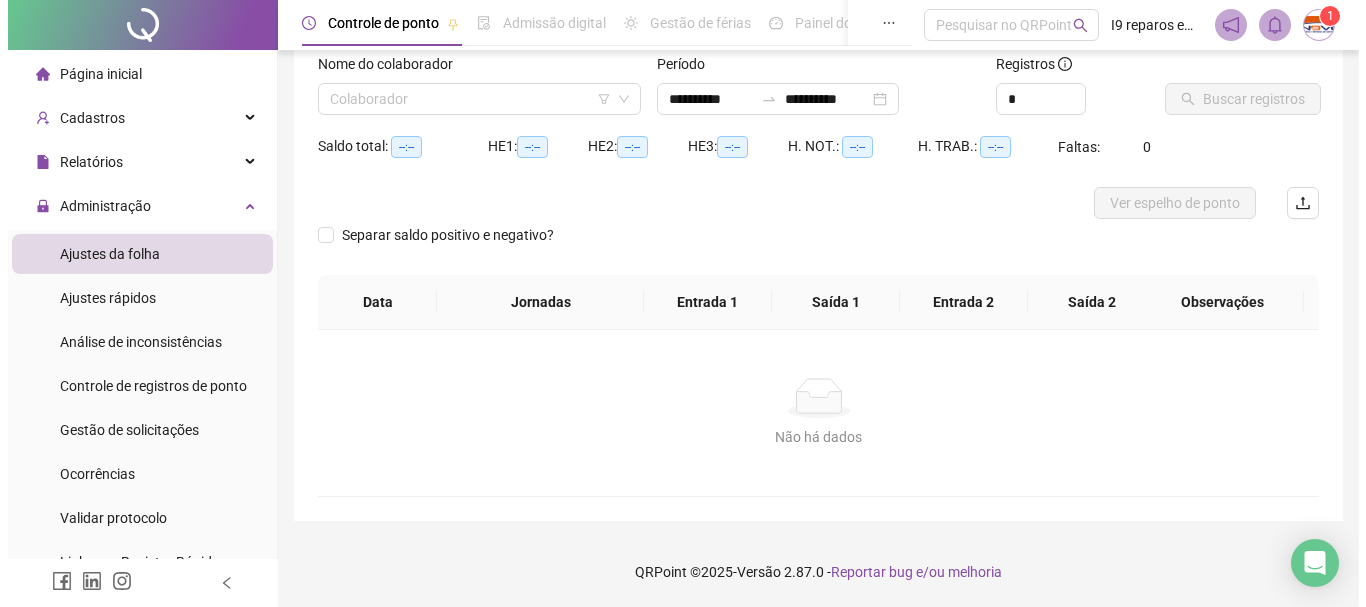 scroll, scrollTop: 131, scrollLeft: 0, axis: vertical 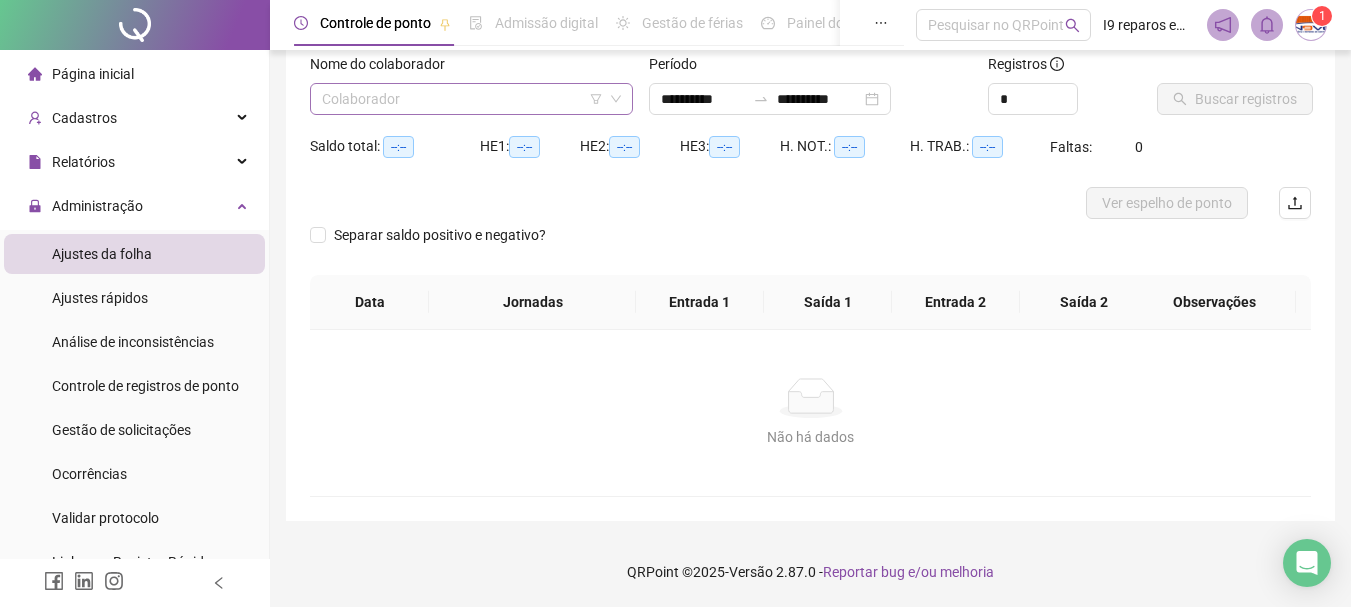 click at bounding box center [465, 99] 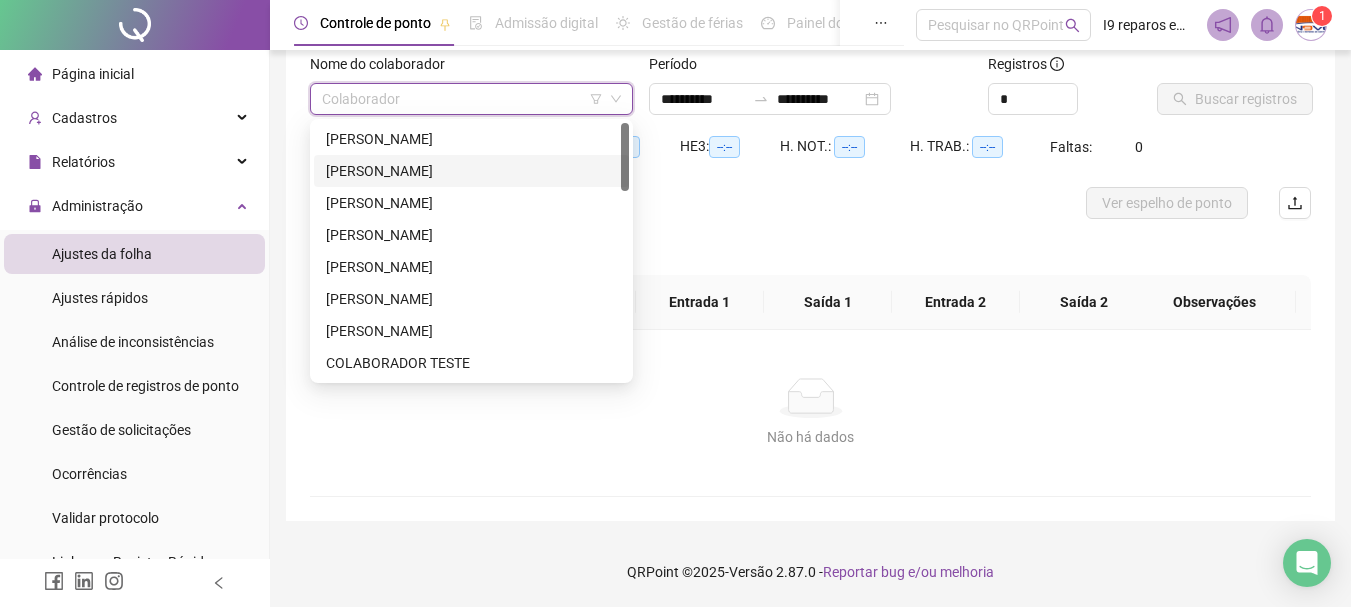 click on "[PERSON_NAME]" at bounding box center [471, 171] 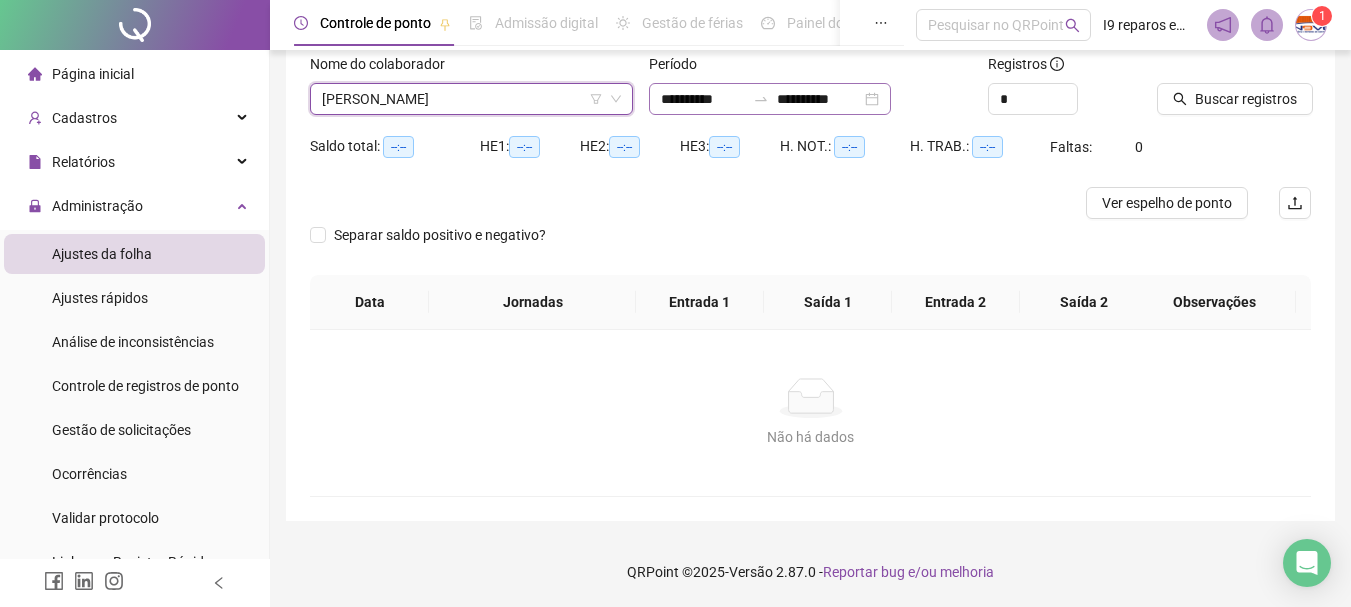 click on "**********" at bounding box center (770, 99) 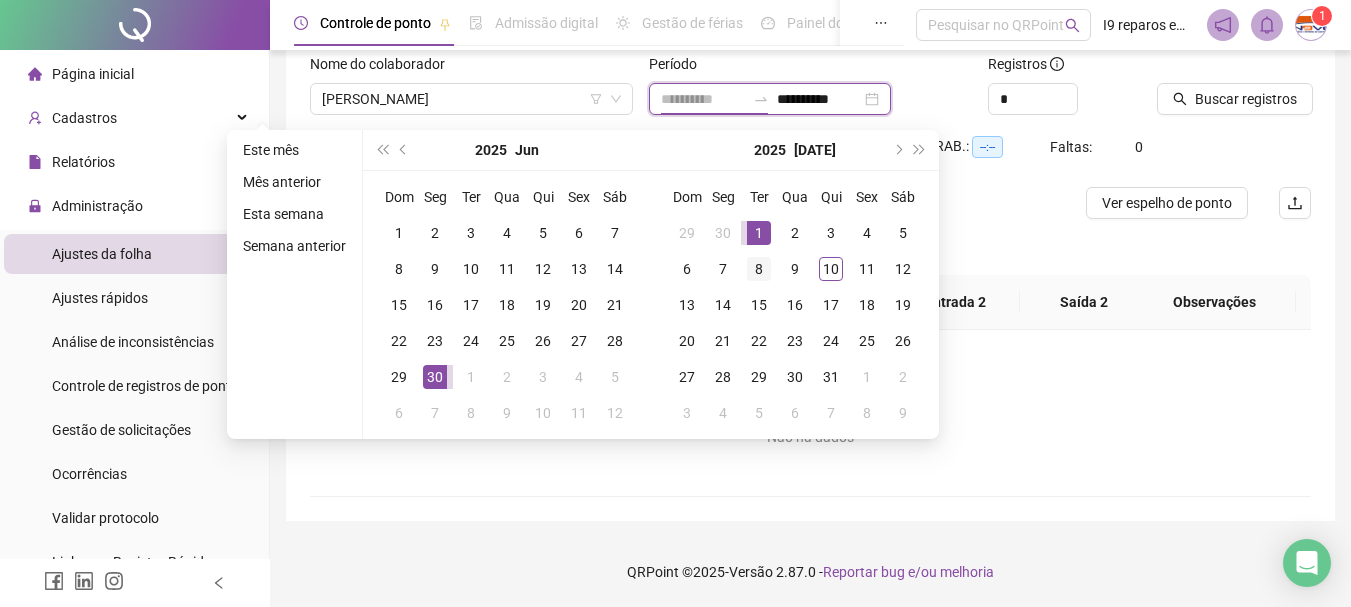 type on "**********" 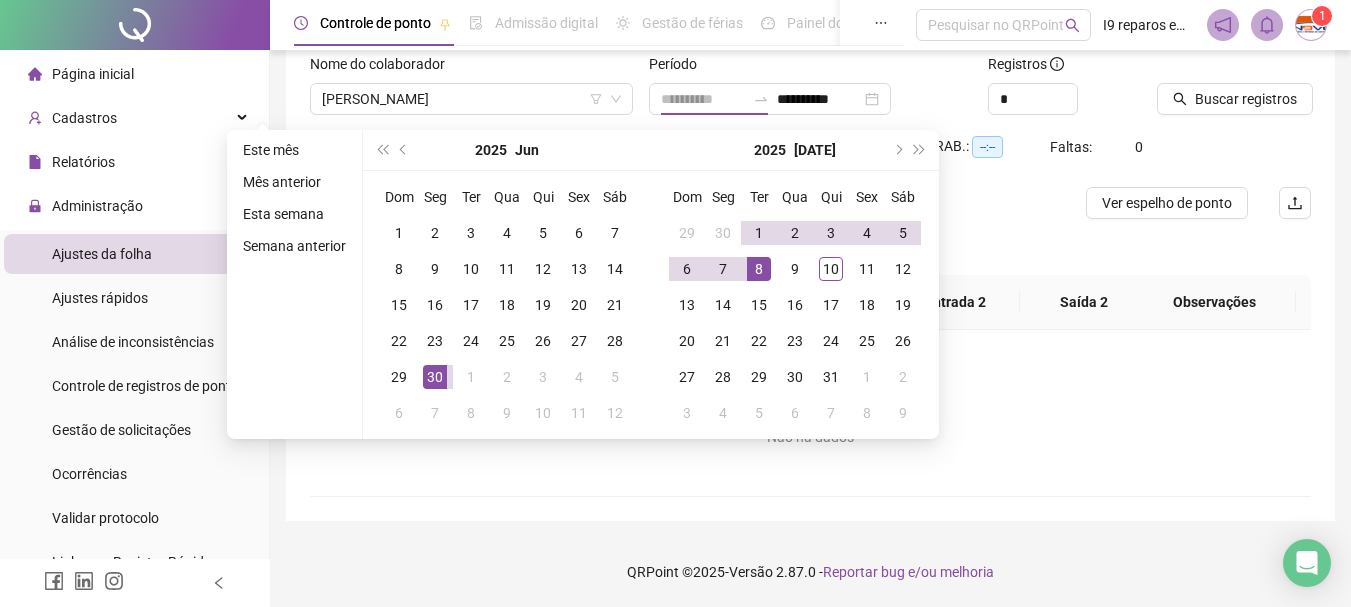 click on "8" at bounding box center (759, 269) 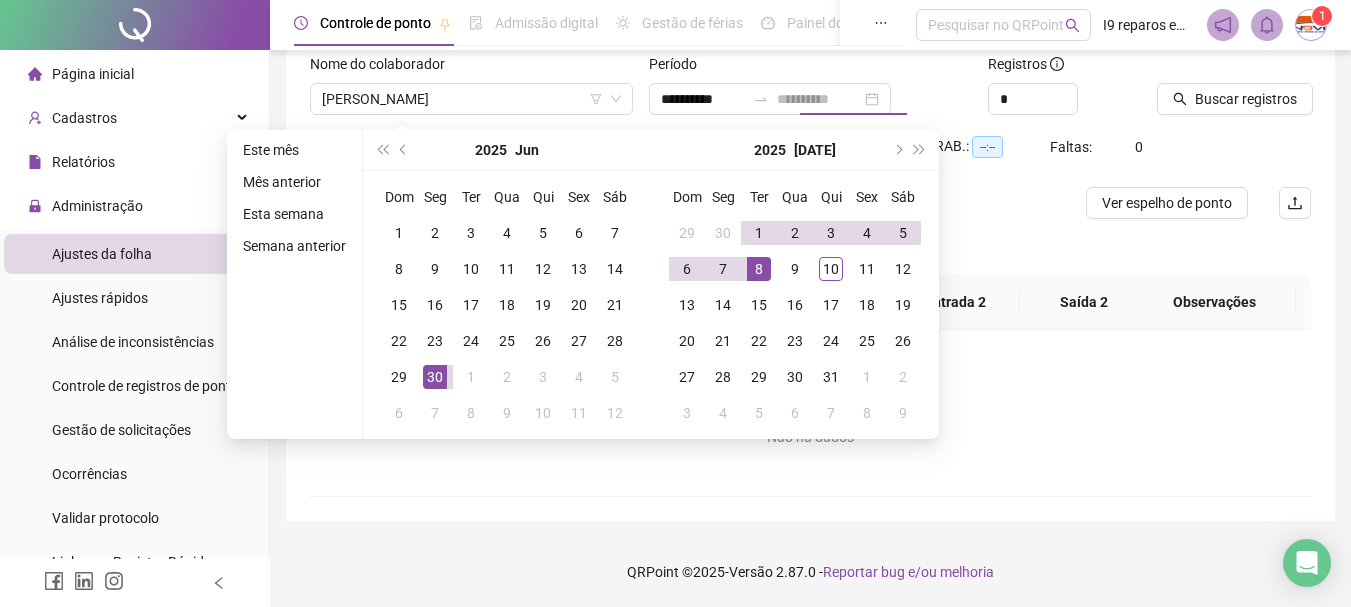 click on "8" at bounding box center [759, 269] 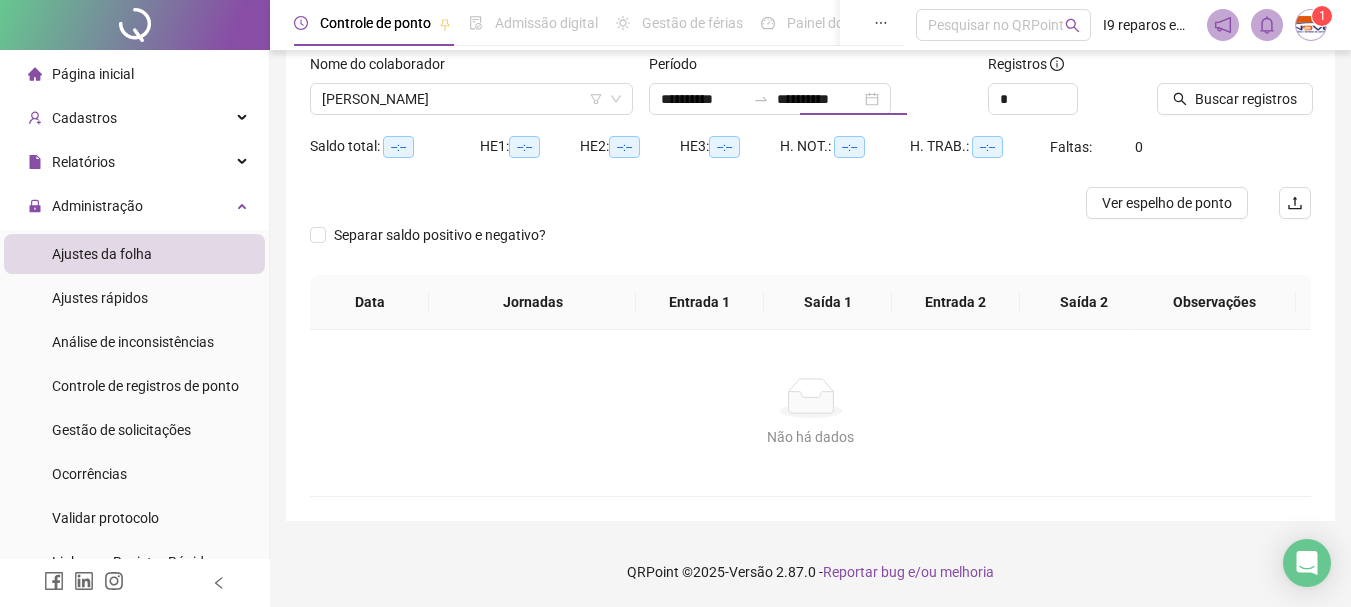 type on "**********" 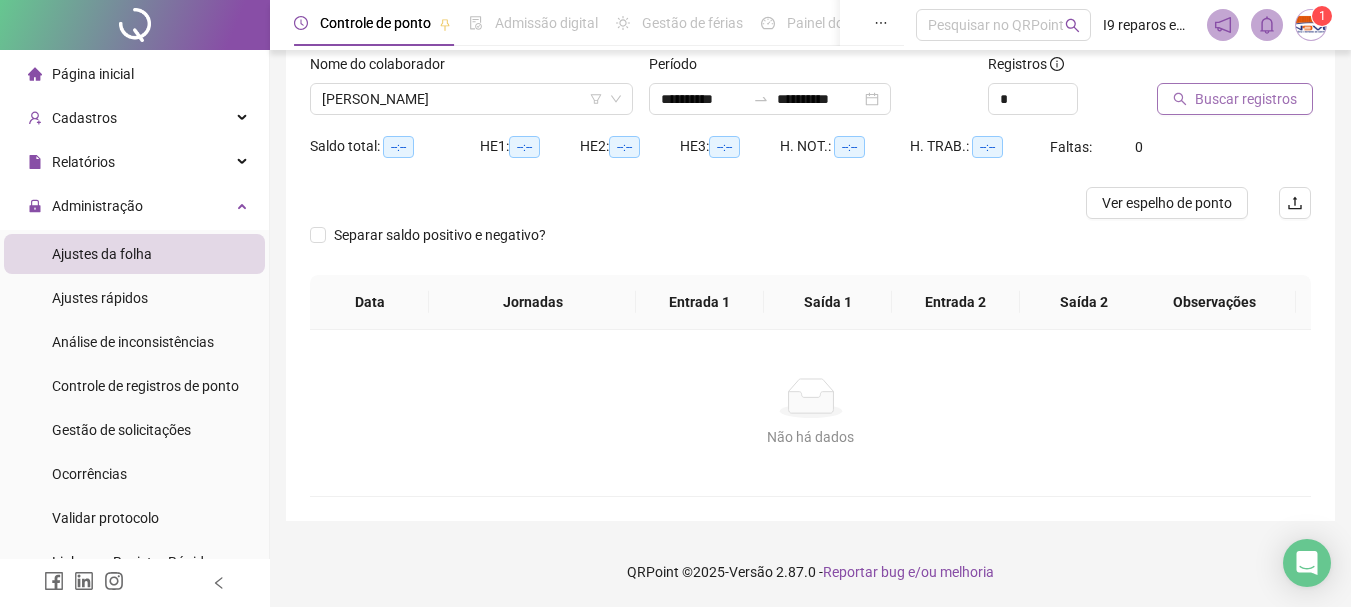 click on "Buscar registros" at bounding box center (1246, 99) 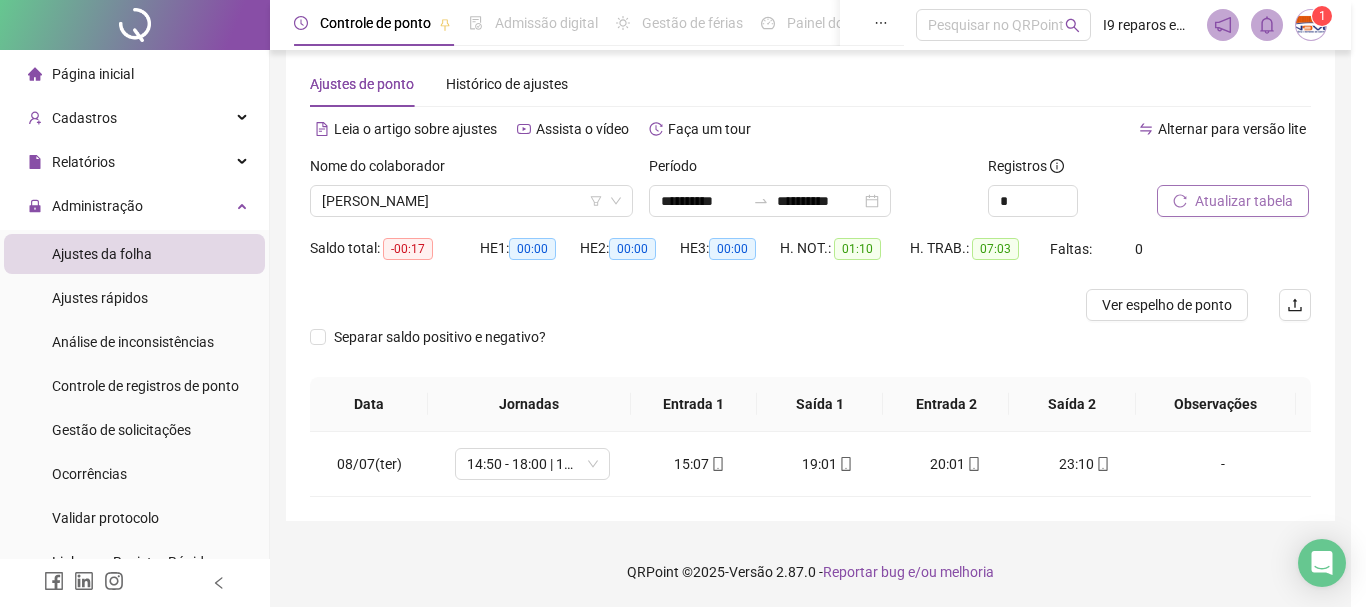 scroll, scrollTop: 29, scrollLeft: 0, axis: vertical 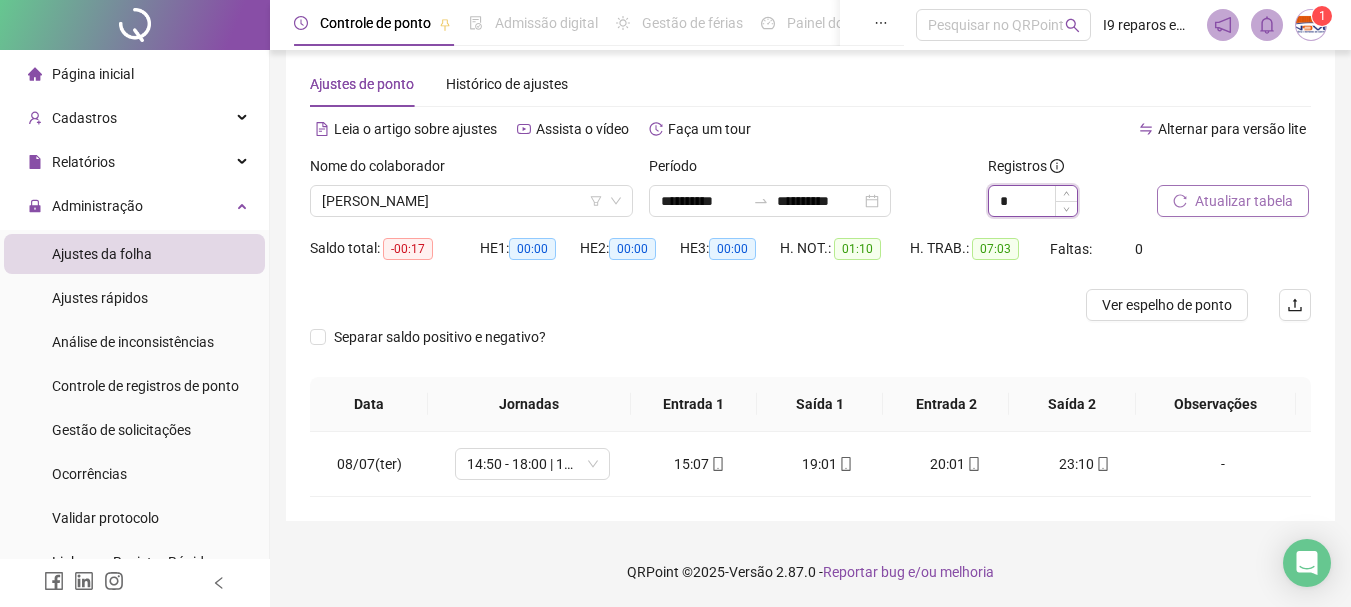 click on "*" at bounding box center (1033, 201) 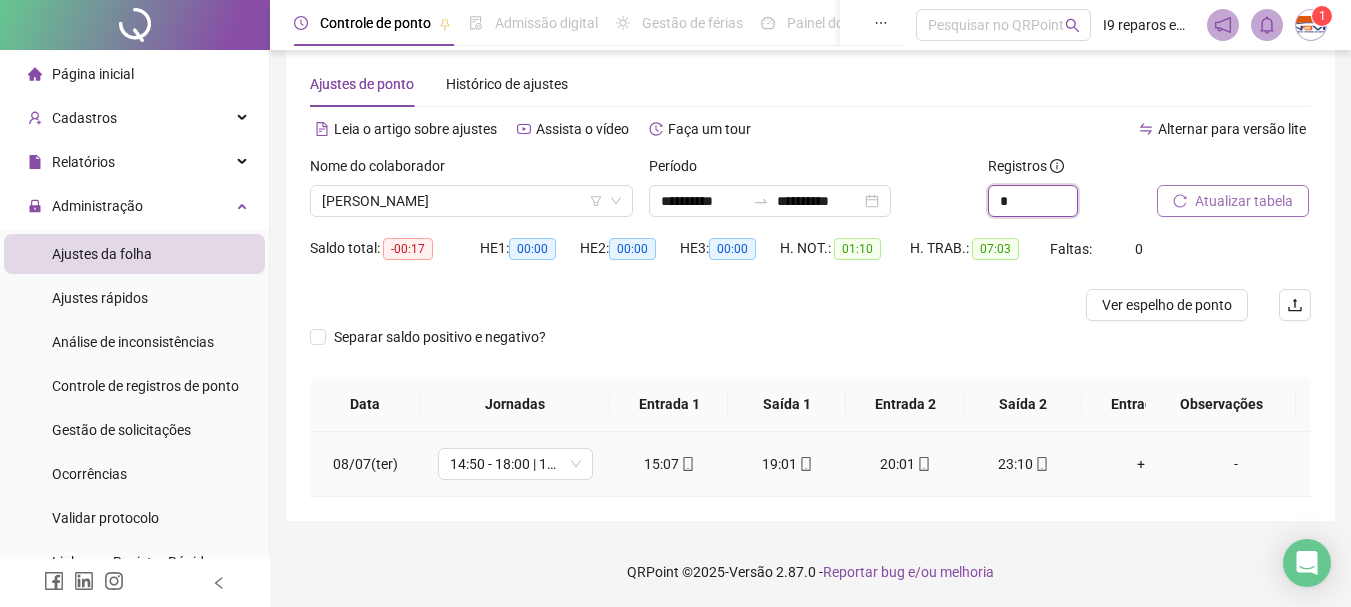 type on "*" 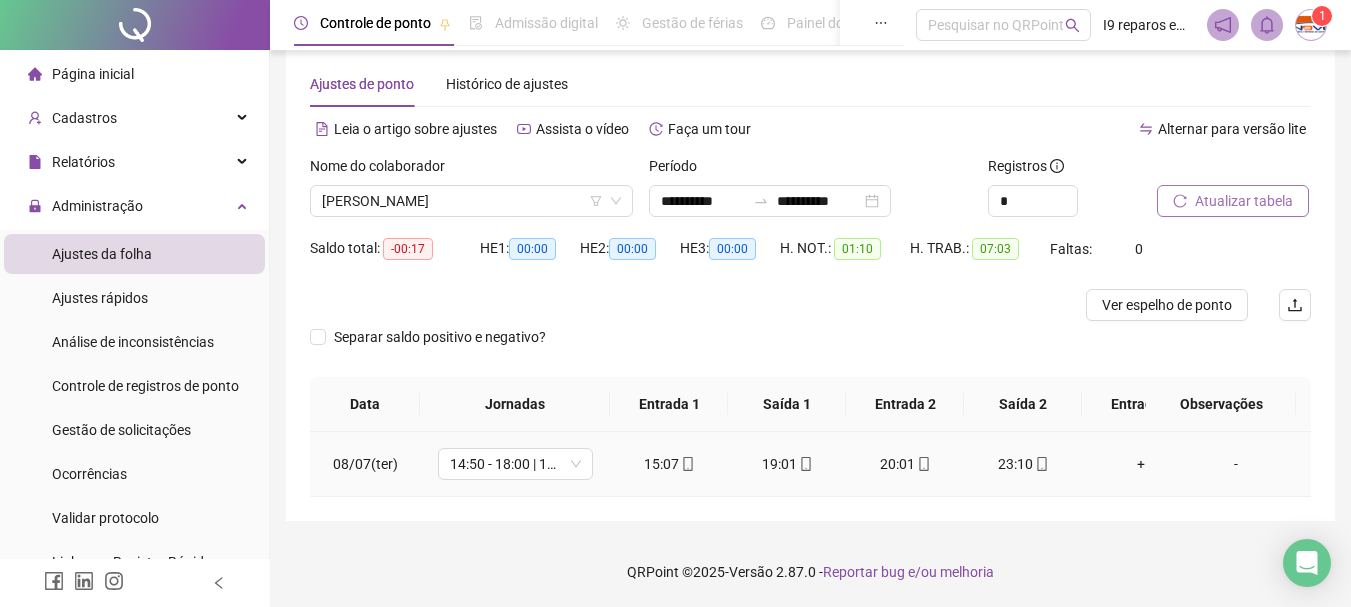 click on "-" at bounding box center (1236, 464) 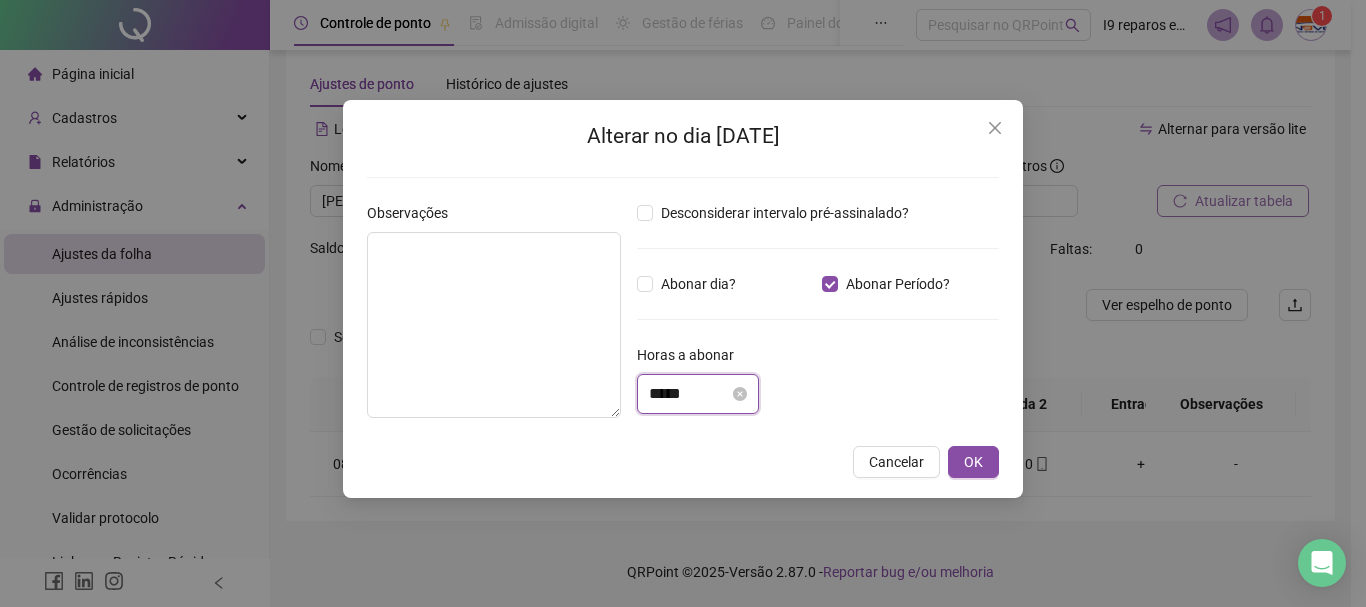click on "*****" at bounding box center (689, 394) 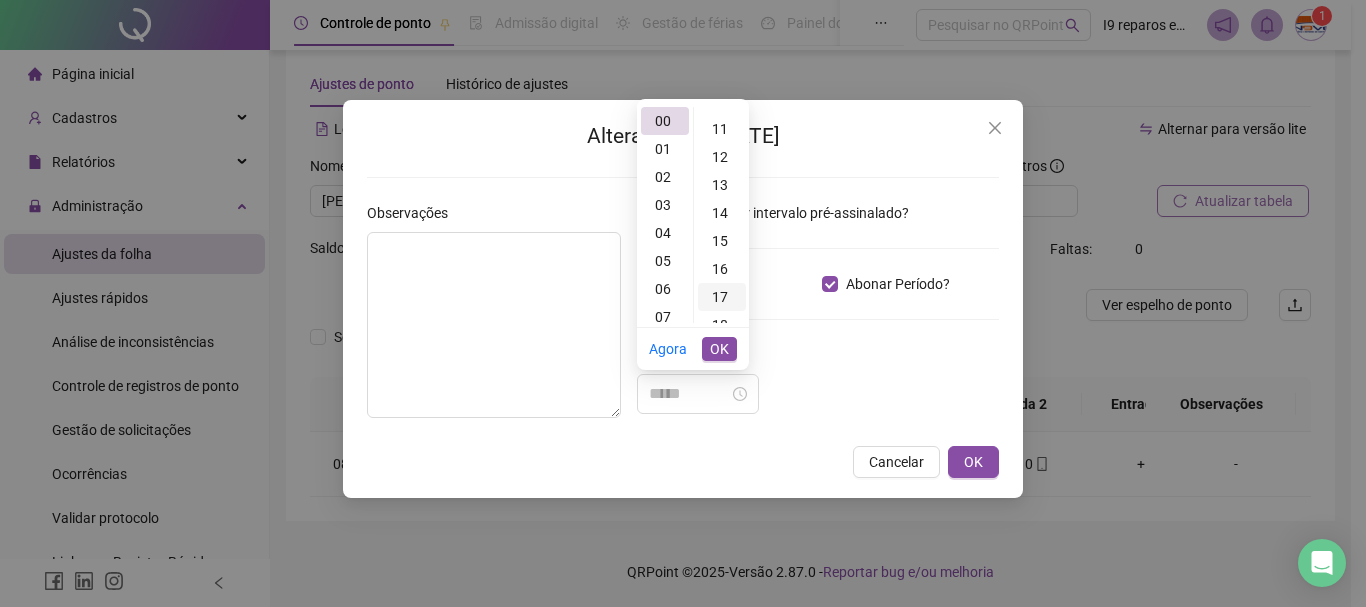 click on "17" at bounding box center (722, 297) 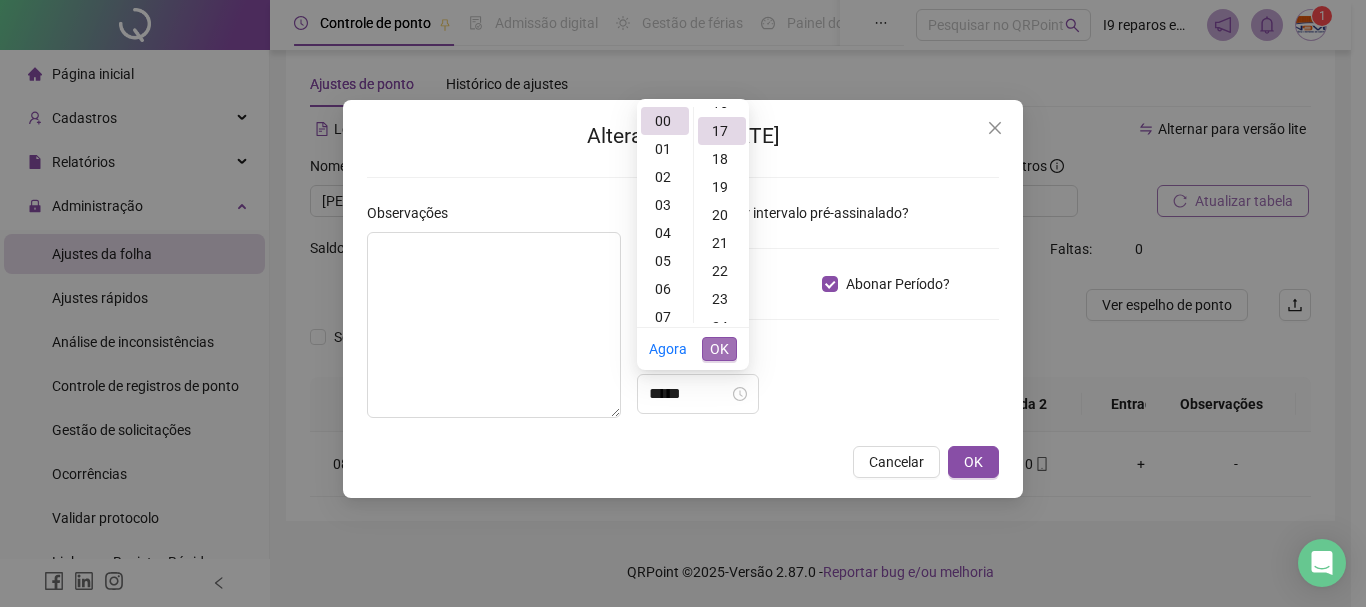 scroll, scrollTop: 476, scrollLeft: 0, axis: vertical 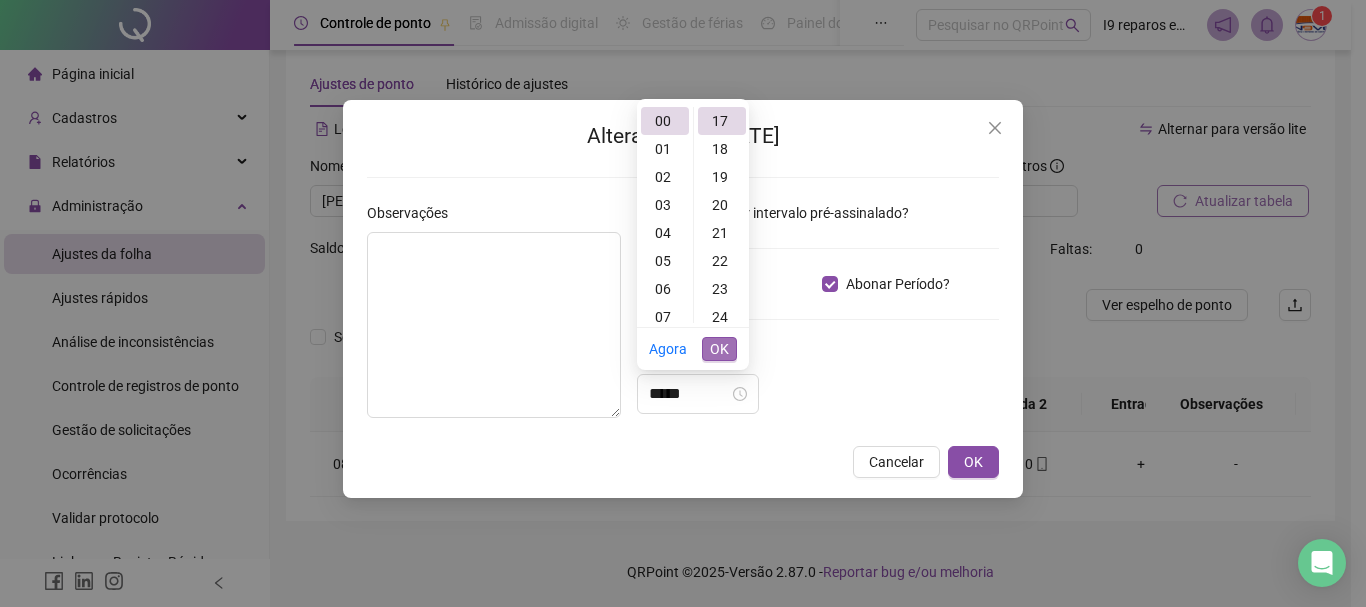 click on "OK" at bounding box center (719, 349) 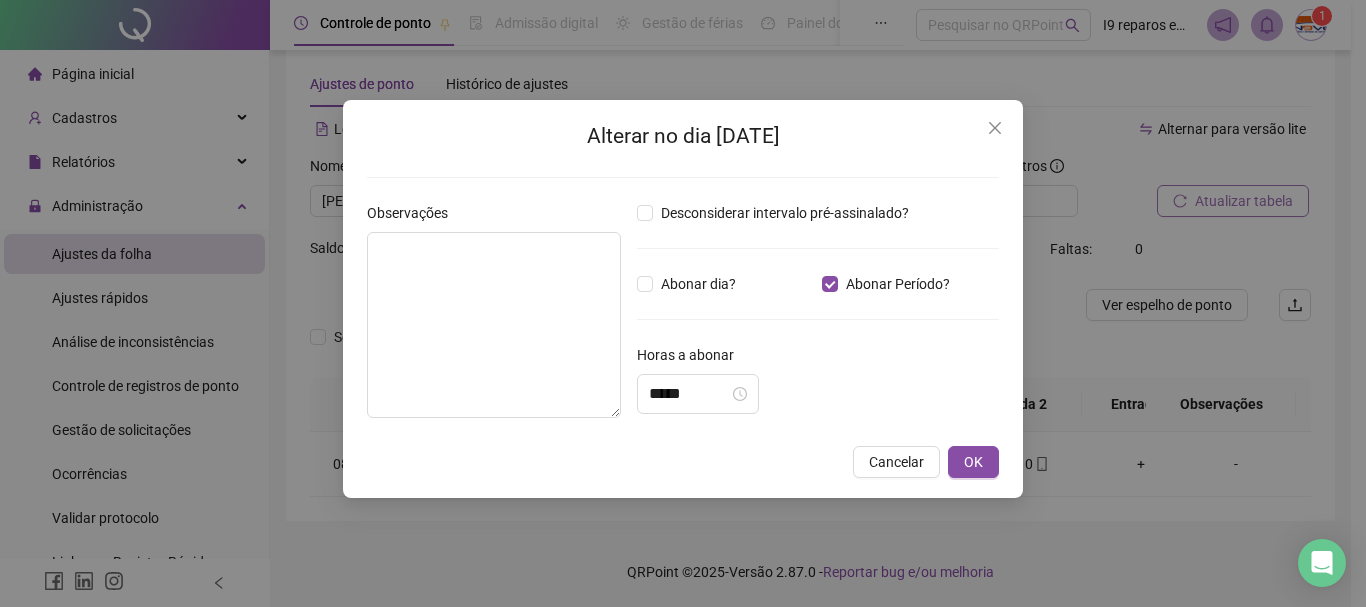 click on "*****" at bounding box center (818, 394) 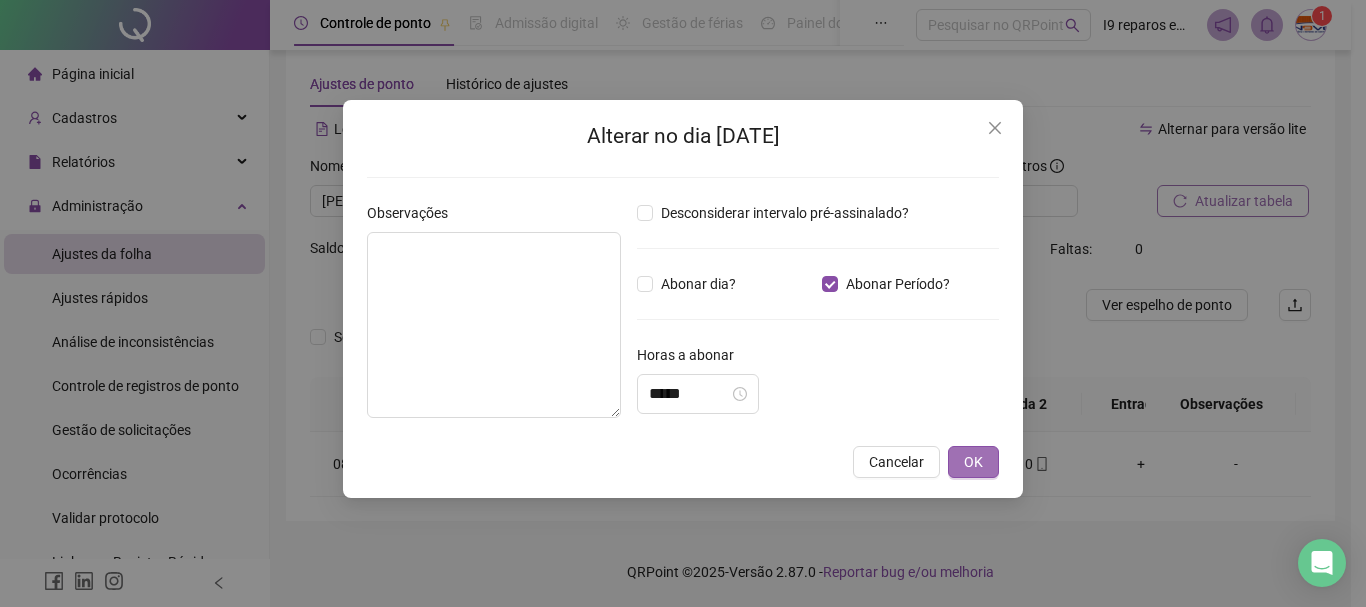 click on "OK" at bounding box center [973, 462] 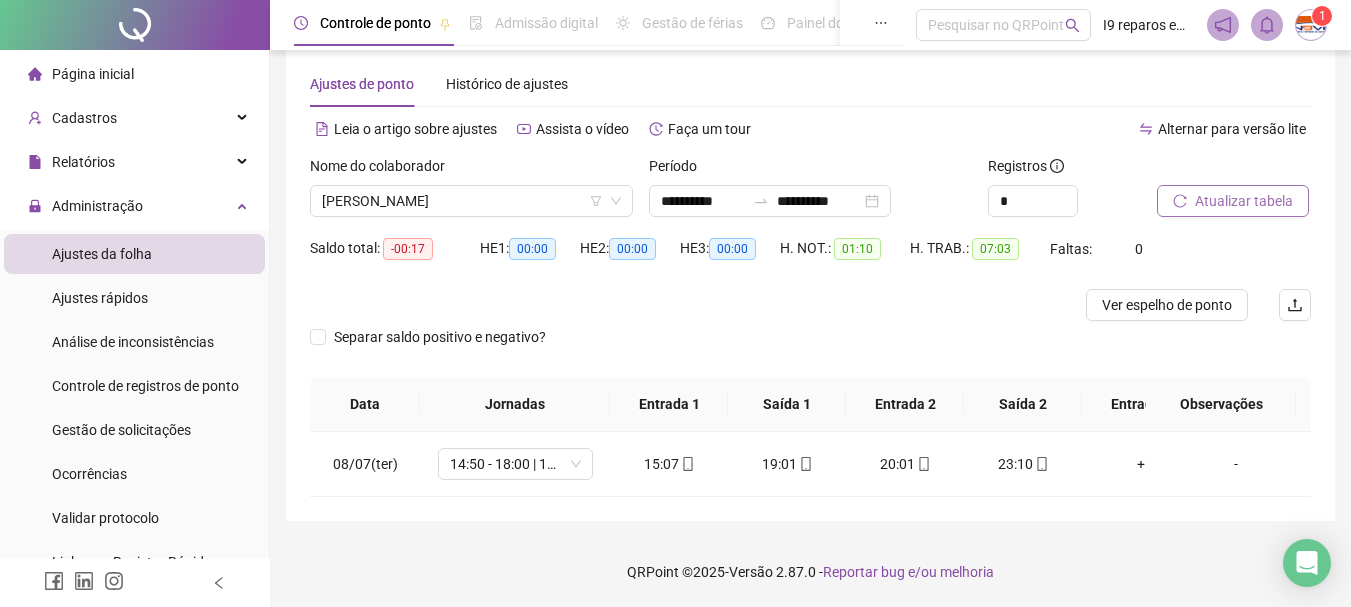 click on "Atualizar tabela" at bounding box center (1233, 201) 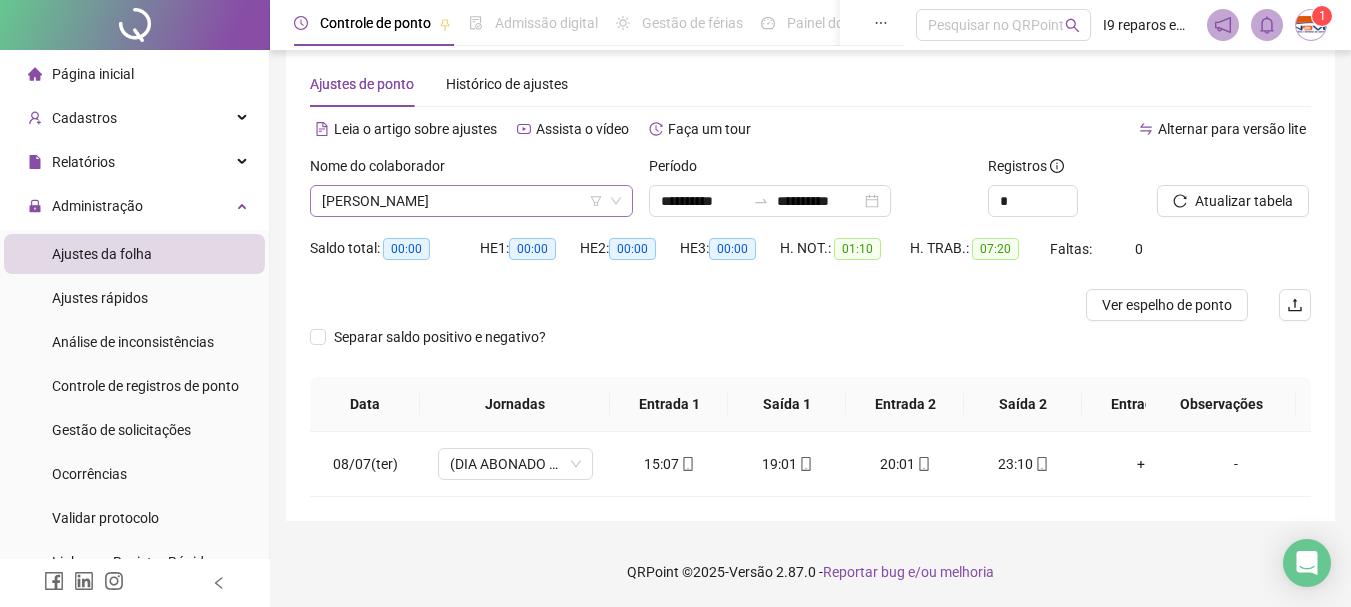 click on "[PERSON_NAME]" at bounding box center [471, 201] 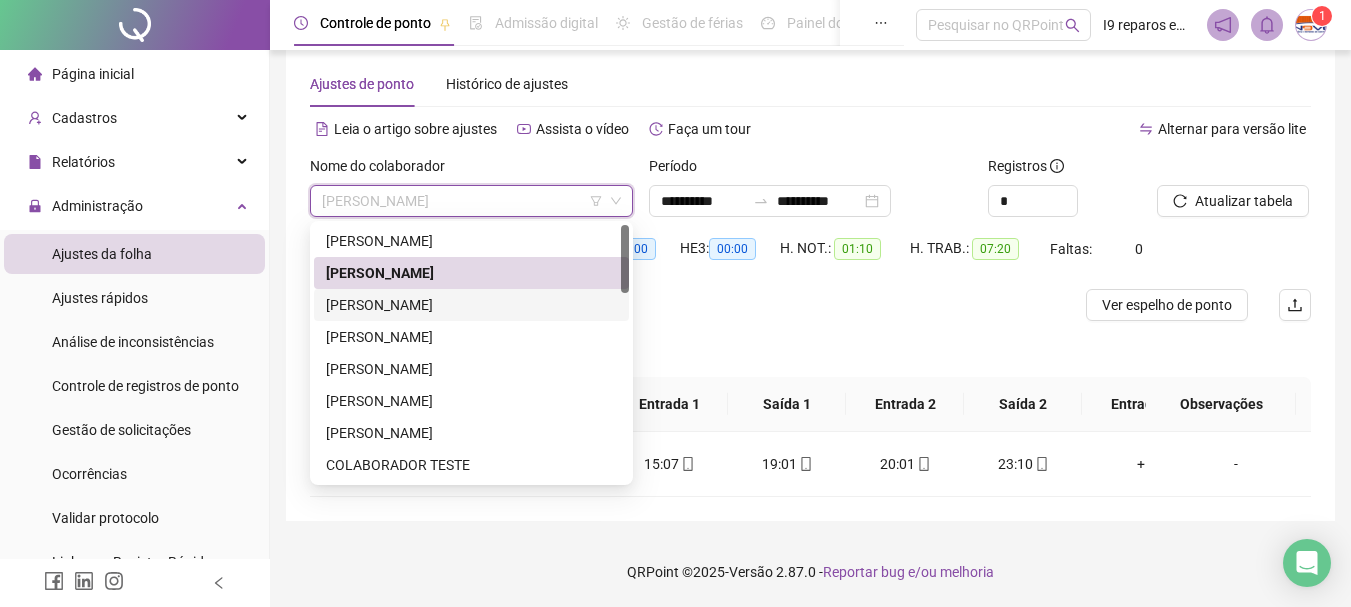 click on "[PERSON_NAME]" at bounding box center [471, 305] 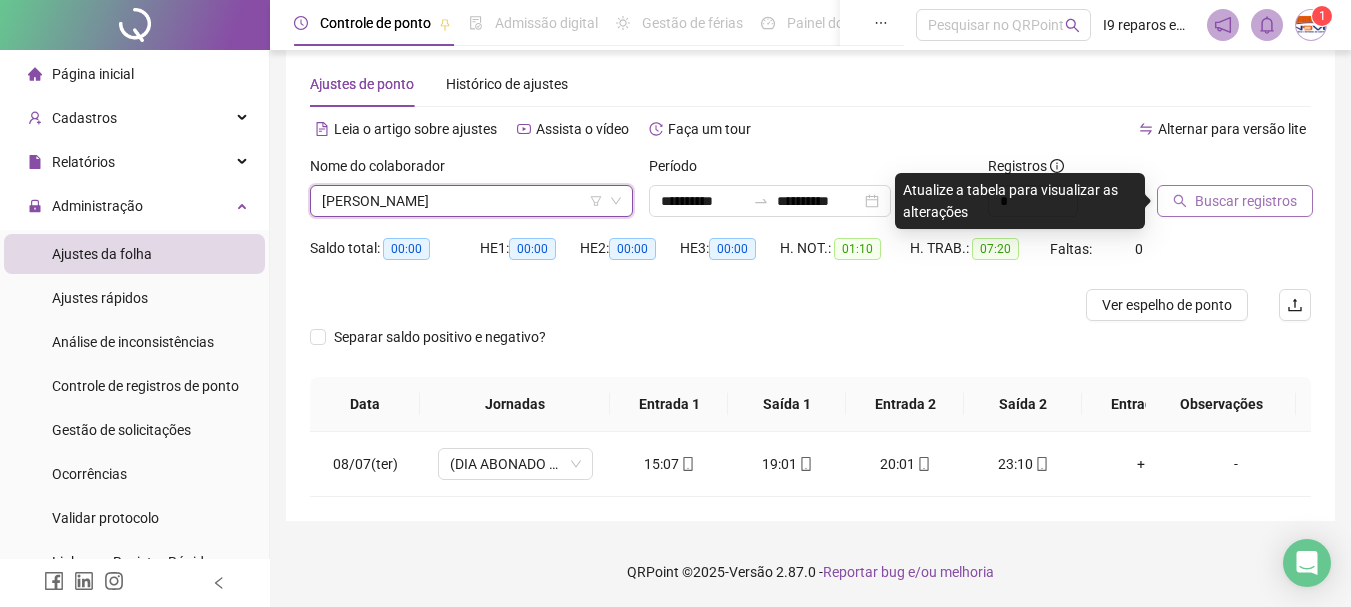 click on "Buscar registros" at bounding box center [1246, 201] 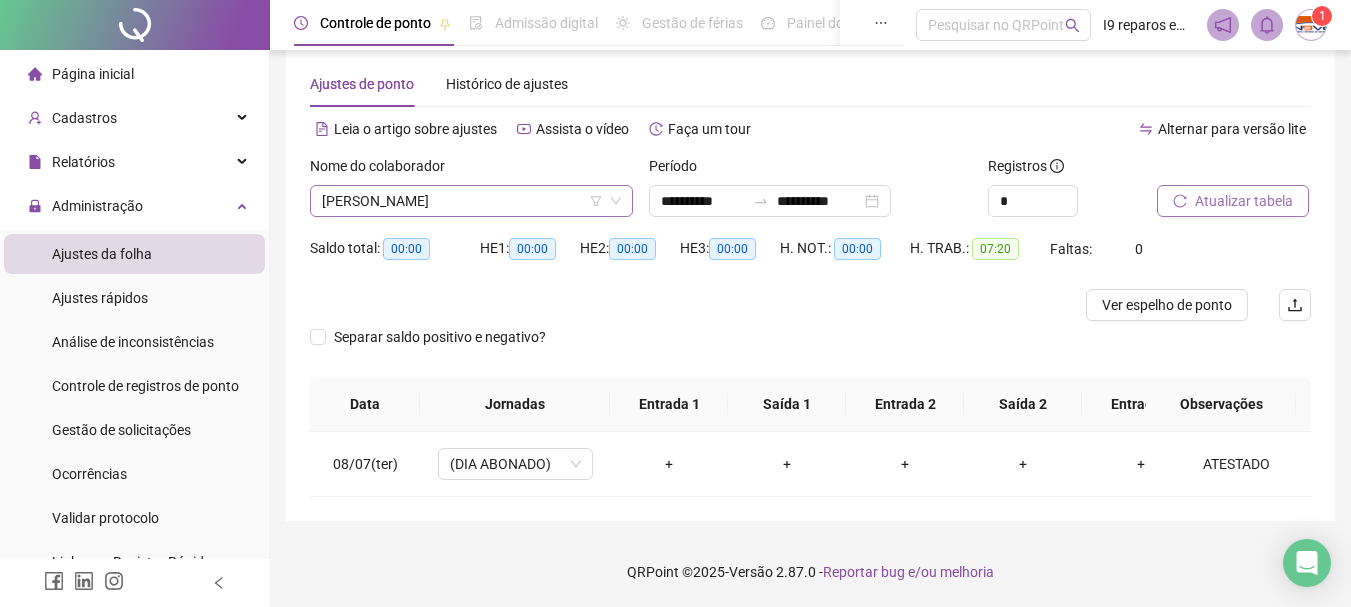 click on "[PERSON_NAME]" at bounding box center [471, 201] 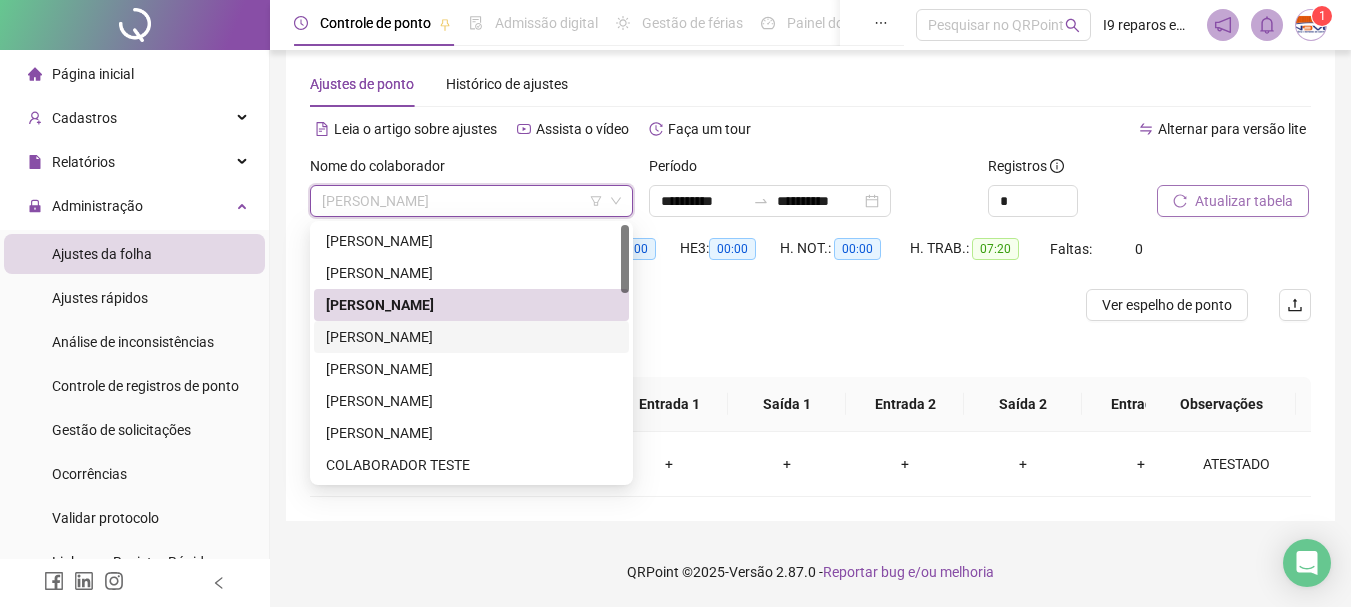 click on "[PERSON_NAME]" at bounding box center (471, 337) 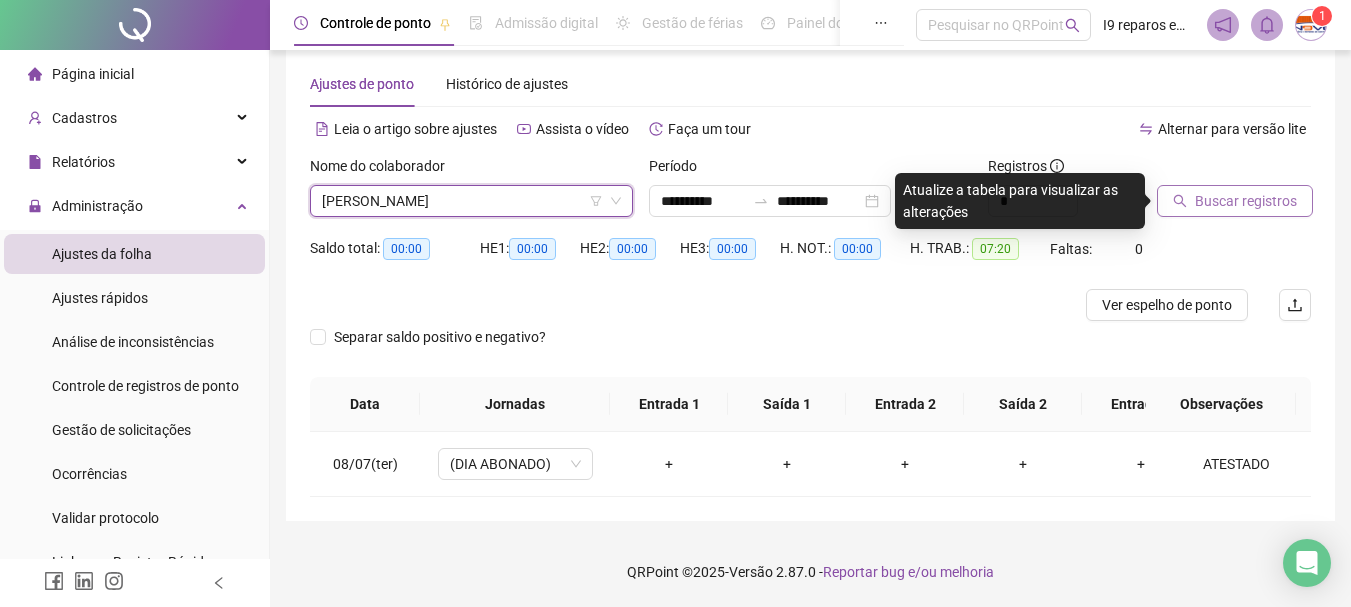 click on "Buscar registros" at bounding box center (1246, 201) 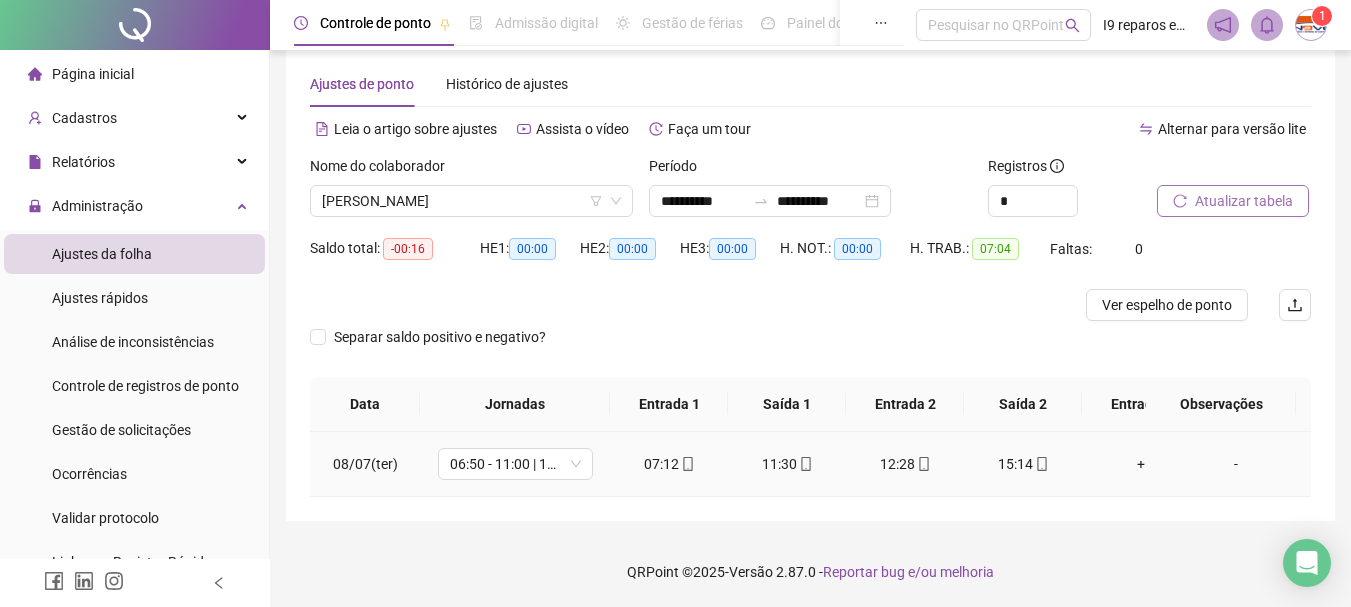 click on "-" at bounding box center (1236, 464) 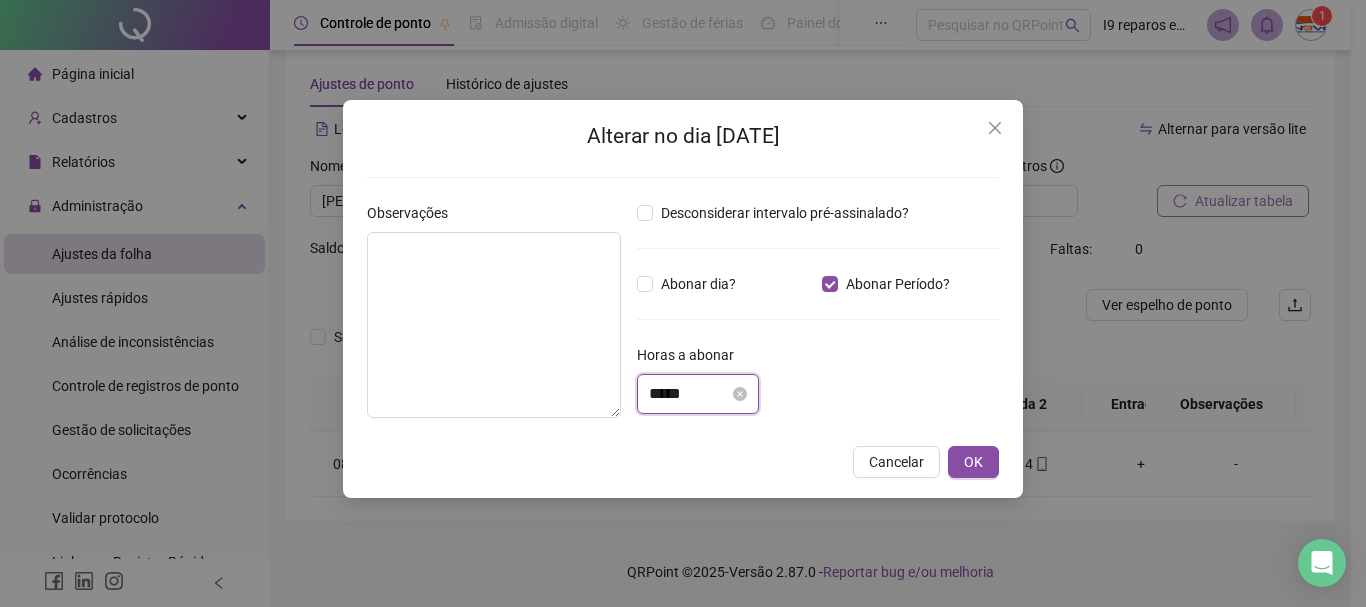 click on "*****" at bounding box center [689, 394] 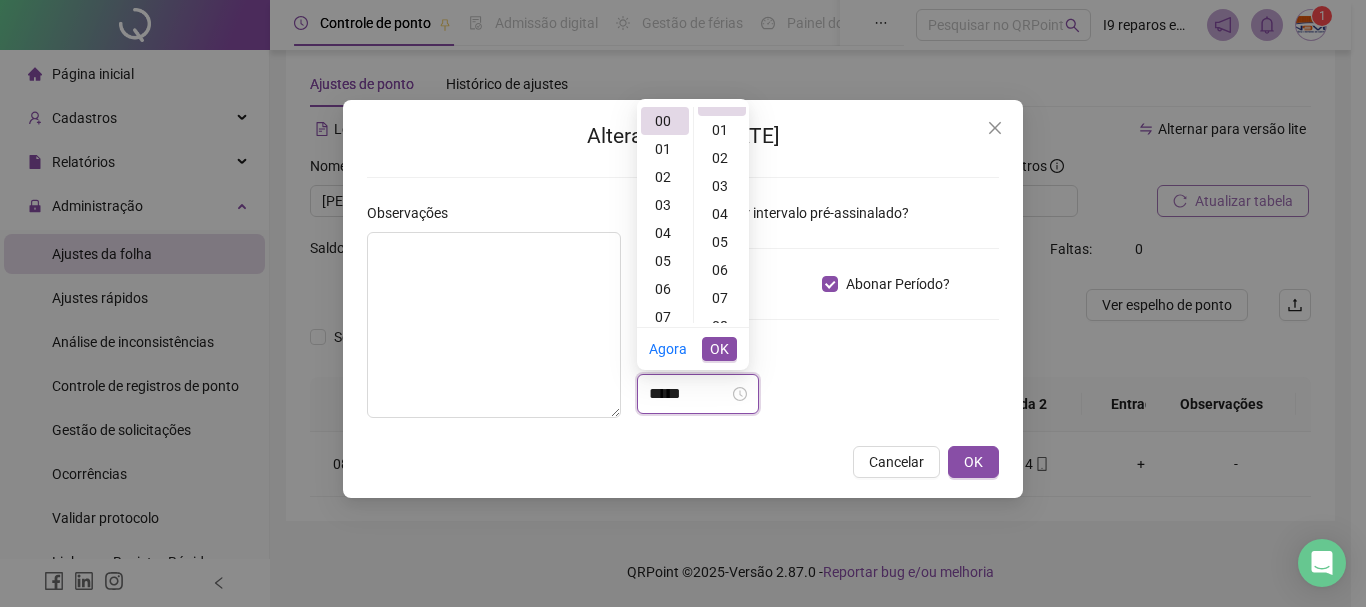 scroll, scrollTop: 0, scrollLeft: 0, axis: both 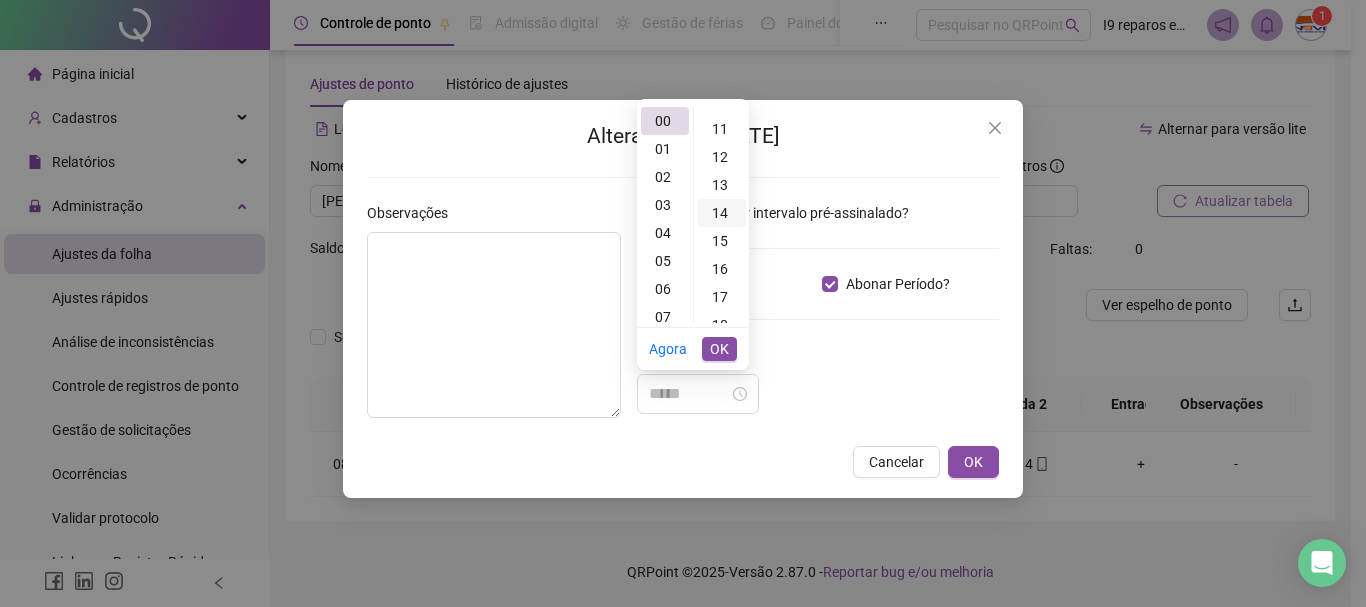 click on "14" at bounding box center [722, 213] 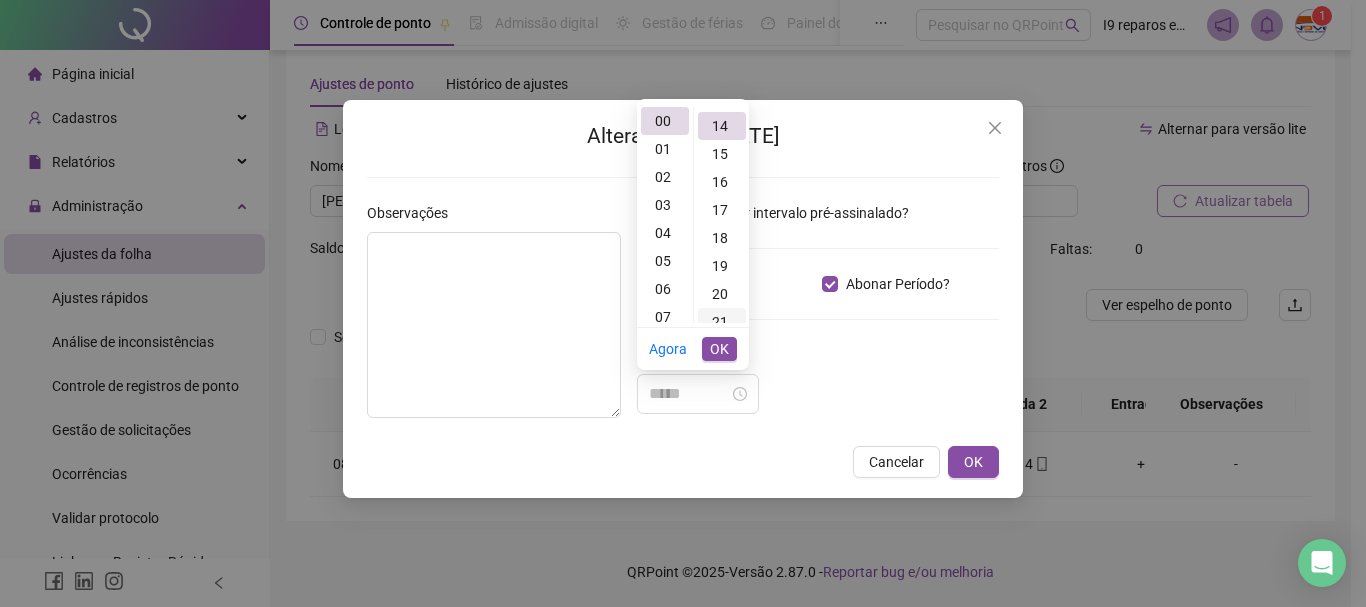 scroll, scrollTop: 392, scrollLeft: 0, axis: vertical 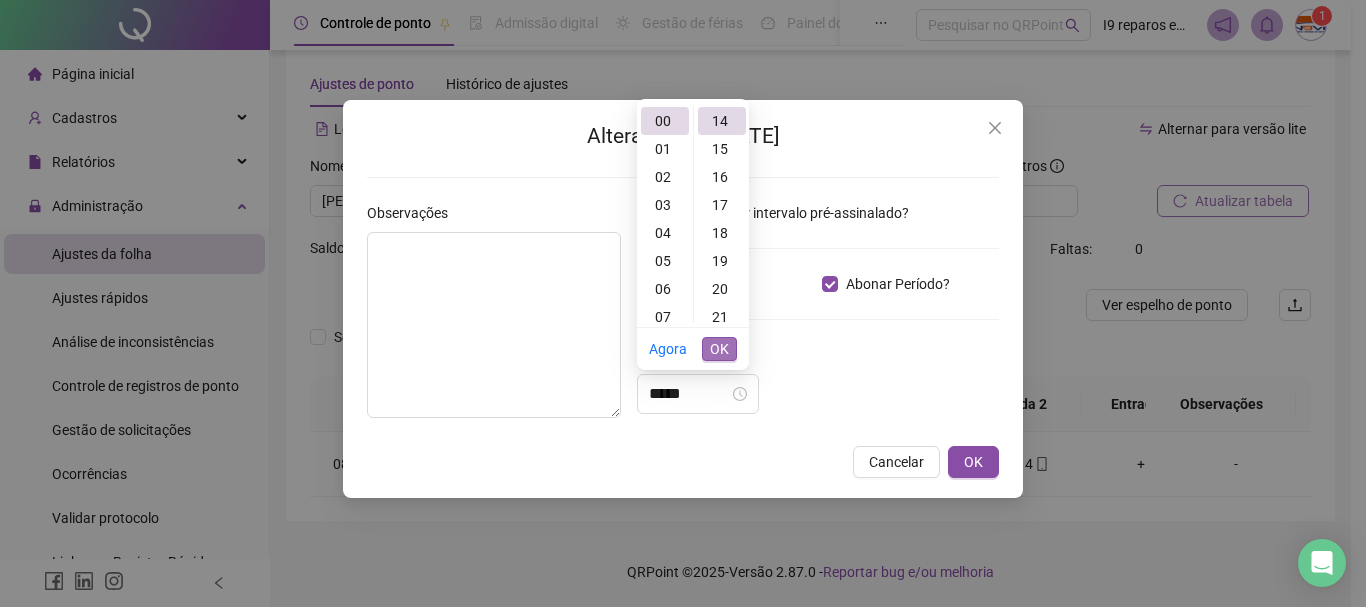 click on "OK" at bounding box center (719, 349) 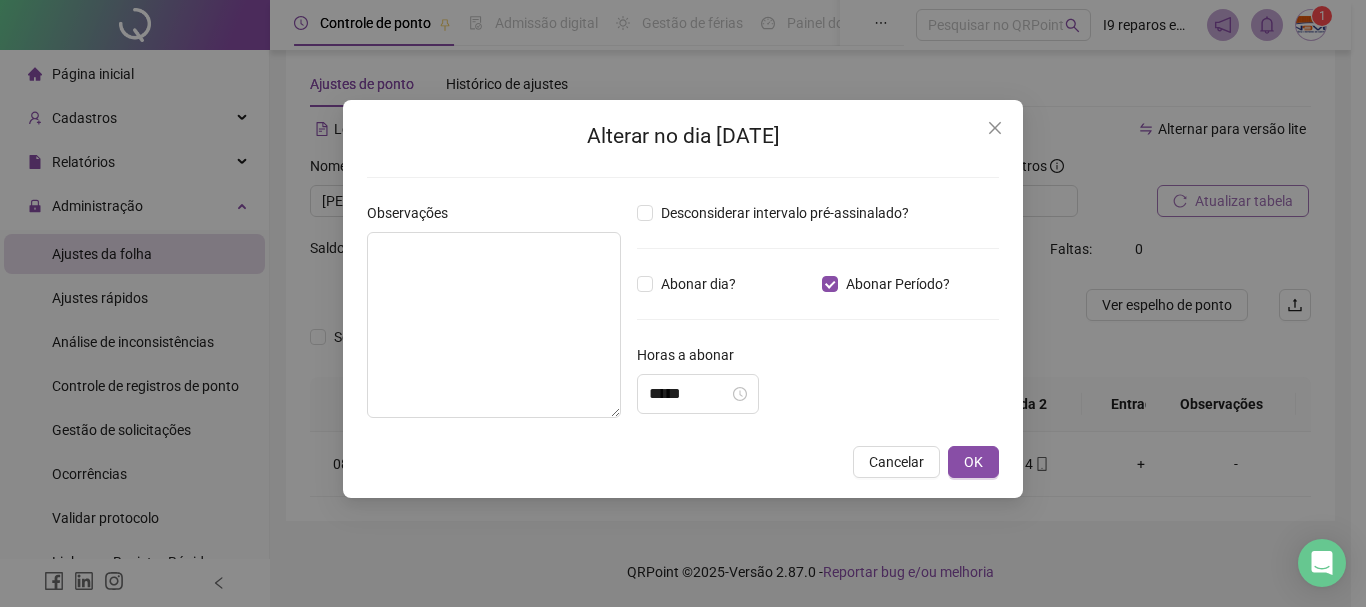 drag, startPoint x: 831, startPoint y: 353, endPoint x: 844, endPoint y: 360, distance: 14.764823 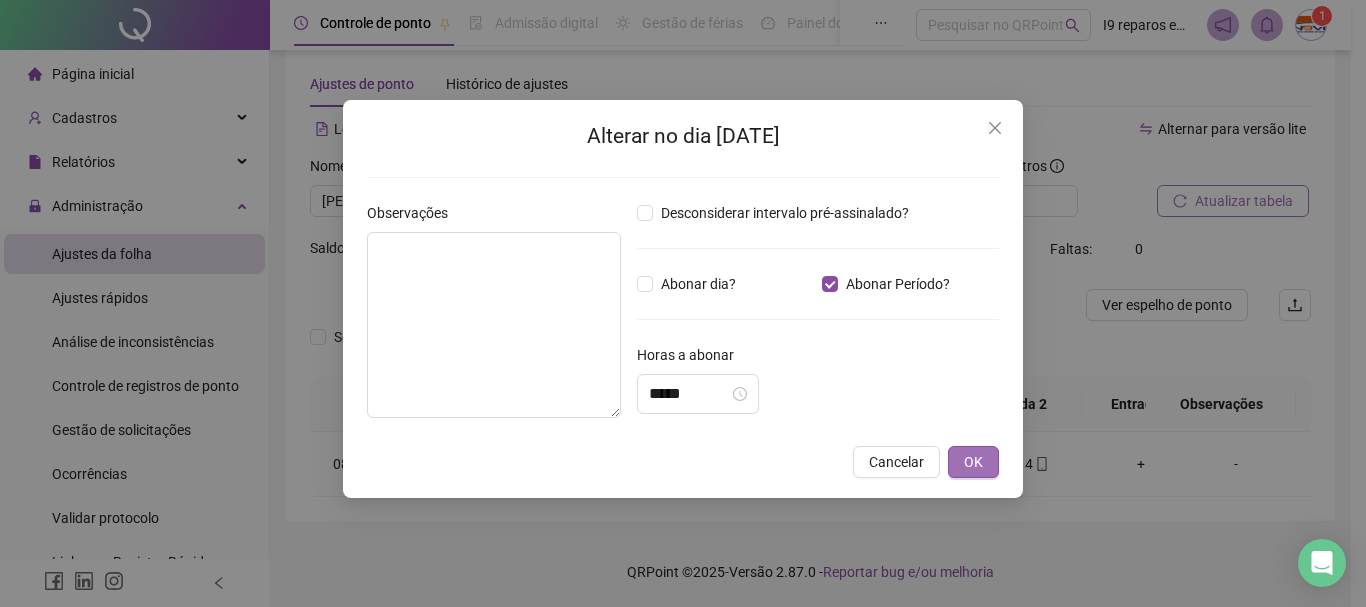 click on "OK" at bounding box center (973, 462) 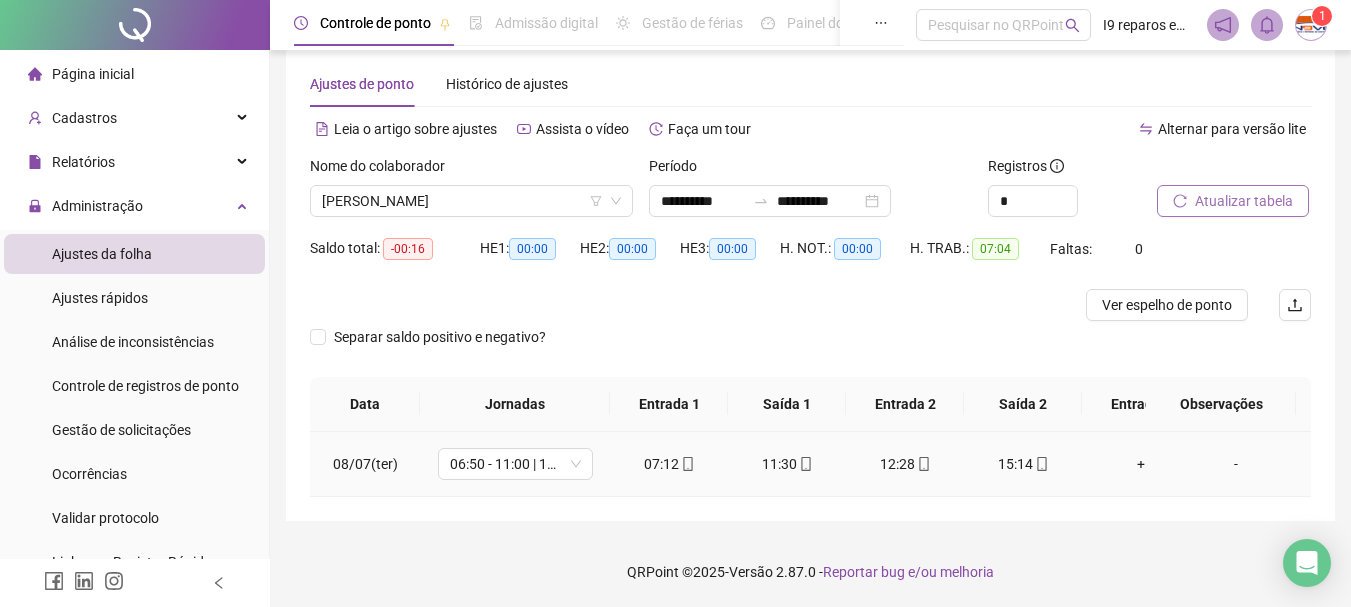 click on "-" at bounding box center (1236, 464) 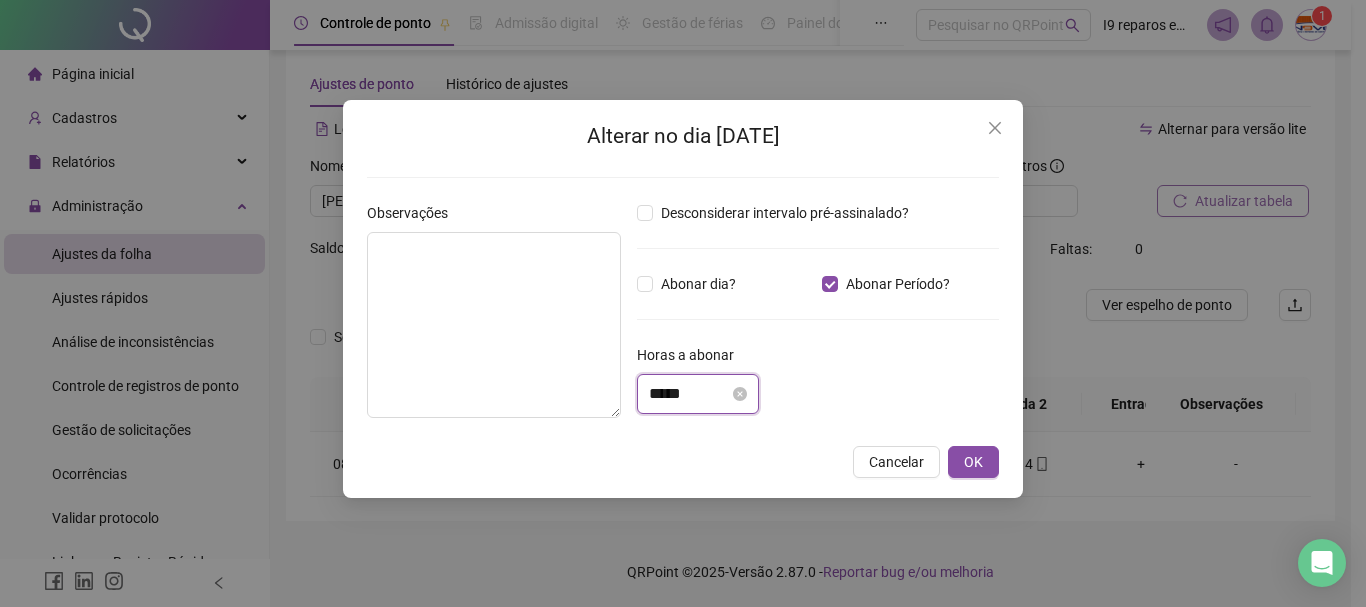 click on "*****" at bounding box center (689, 394) 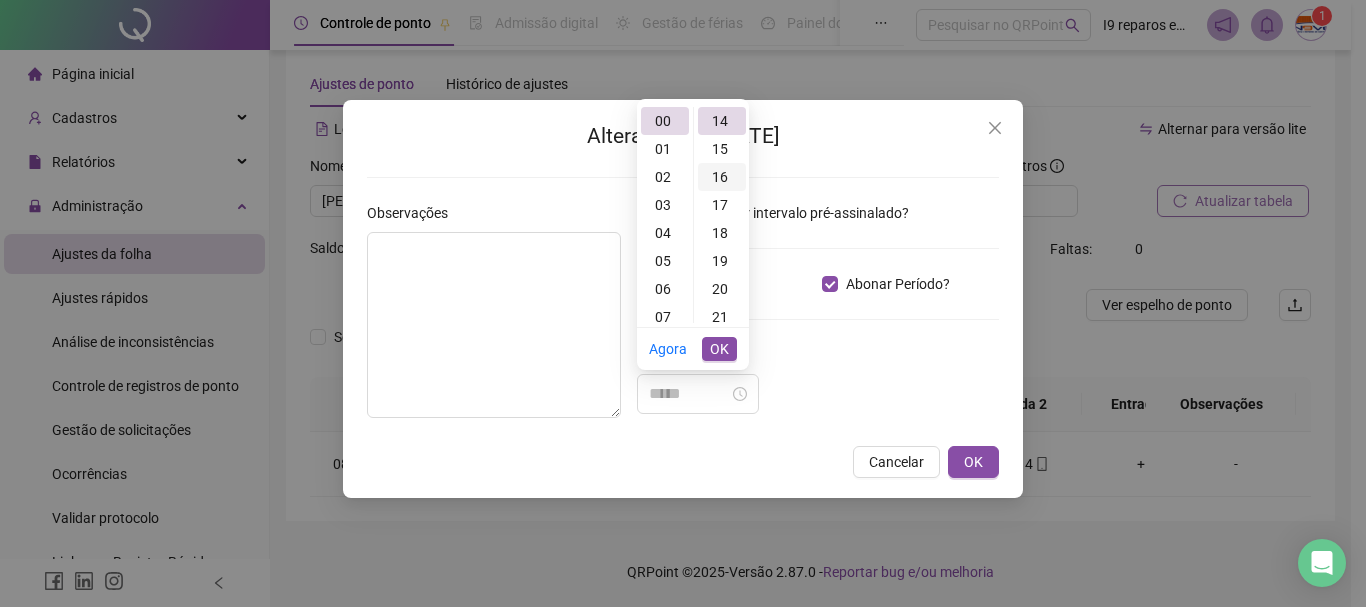 click on "16" at bounding box center [722, 177] 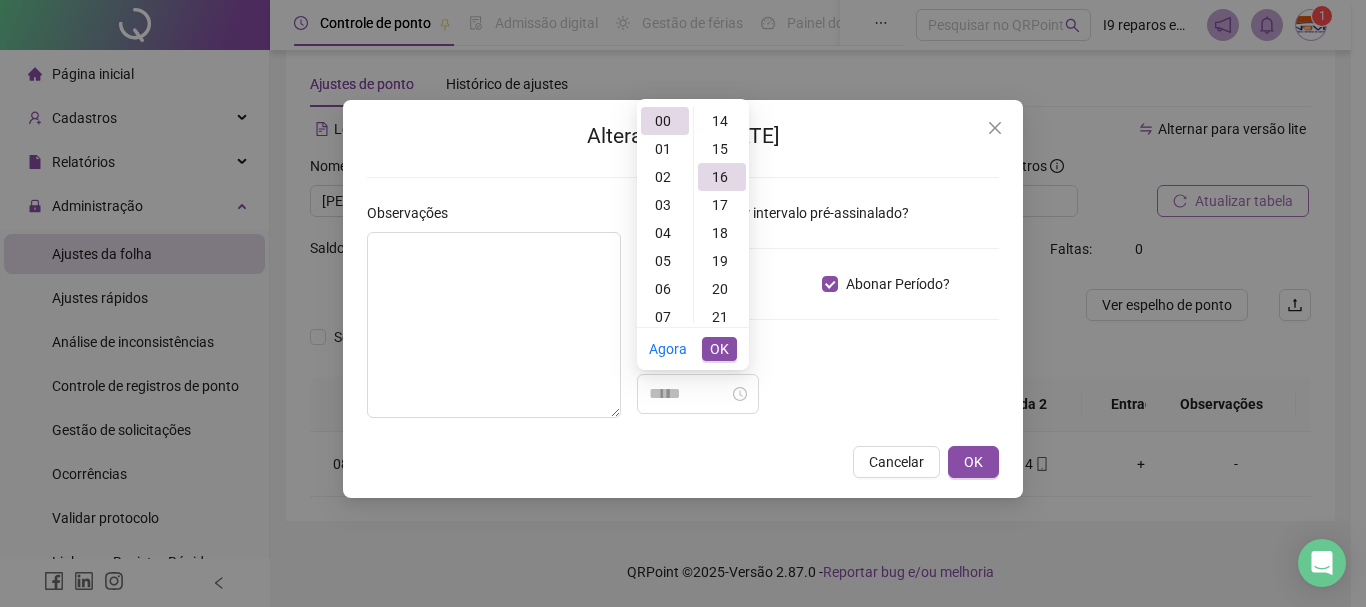 scroll, scrollTop: 448, scrollLeft: 0, axis: vertical 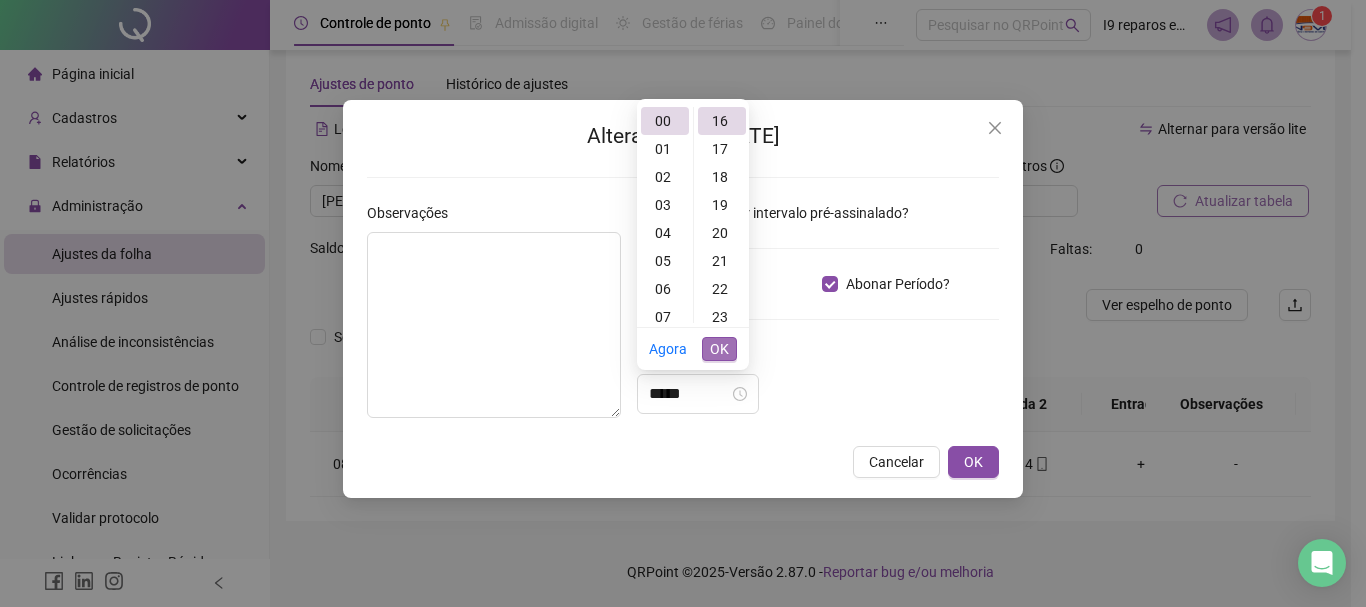 click on "OK" at bounding box center [719, 349] 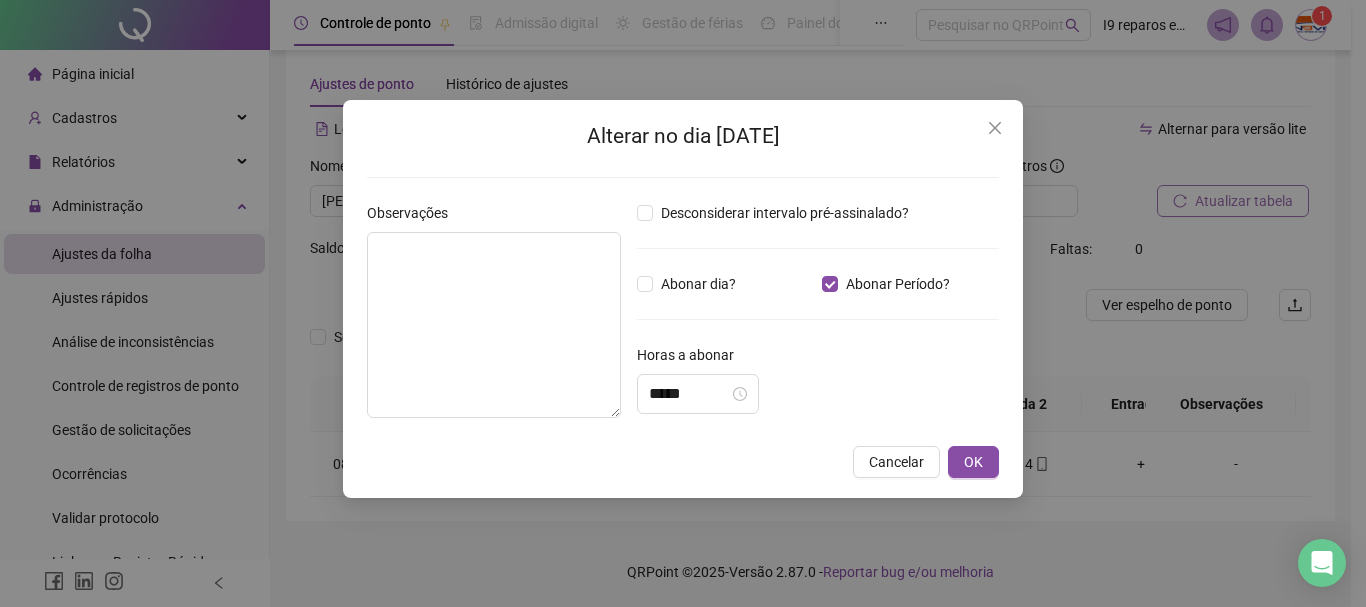 click on "Horas a abonar" at bounding box center (818, 359) 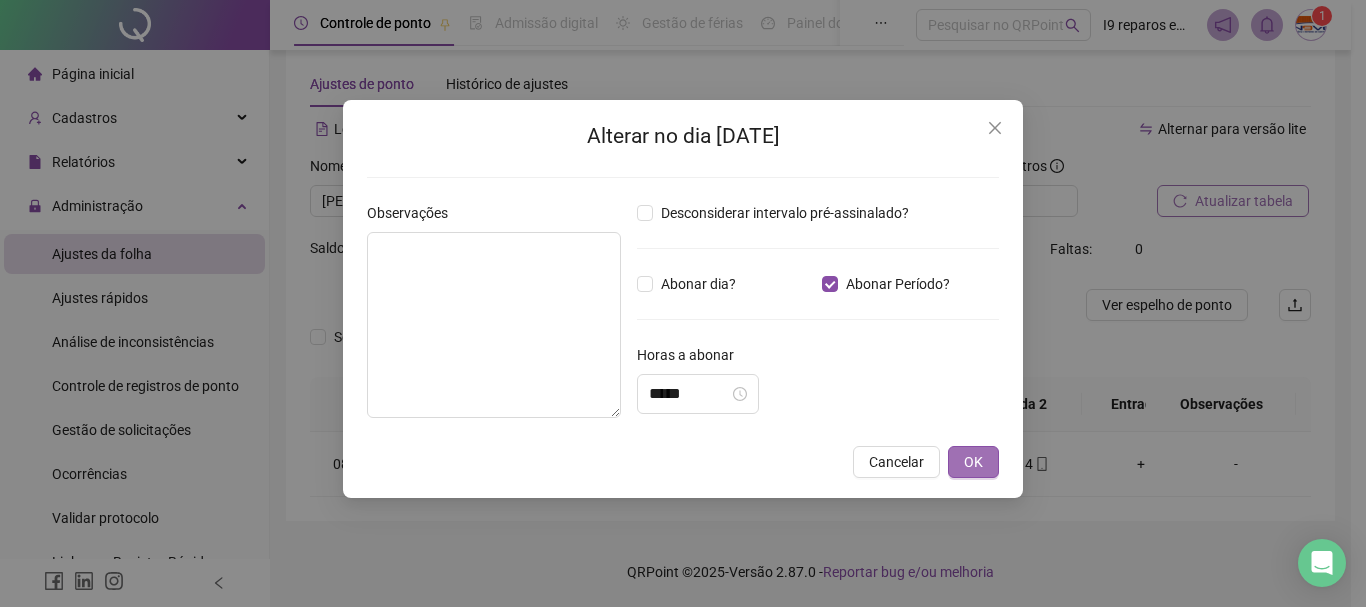 click on "OK" at bounding box center [973, 462] 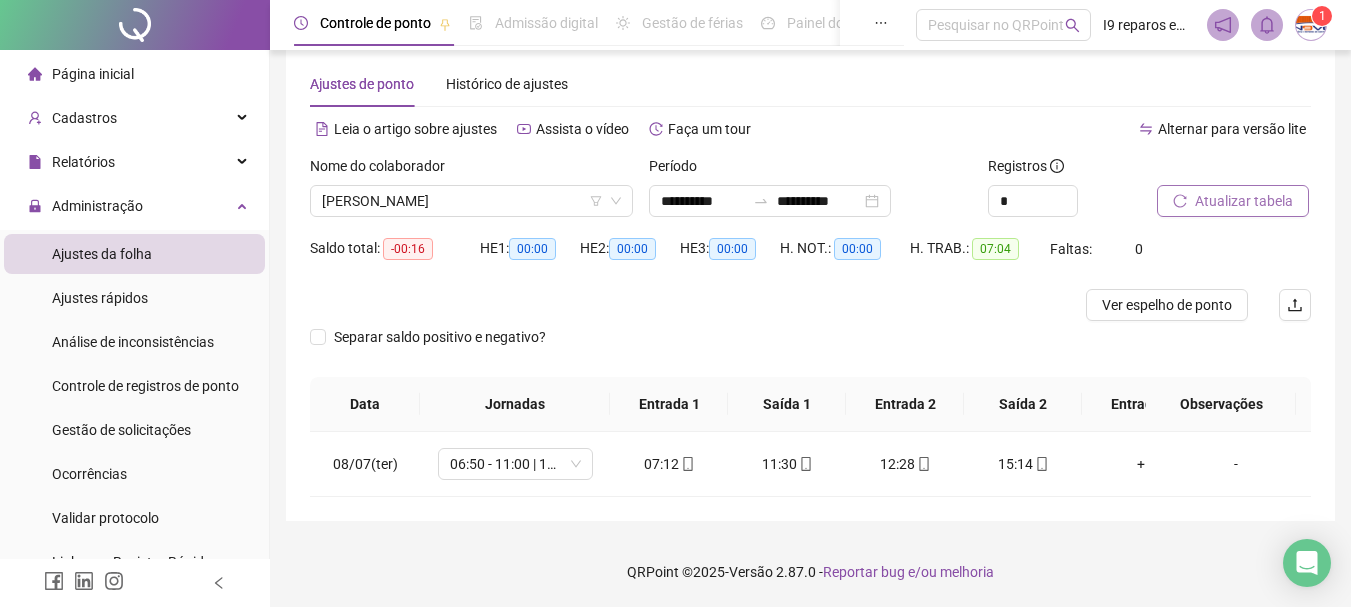 click on "Atualizar tabela" at bounding box center (1244, 201) 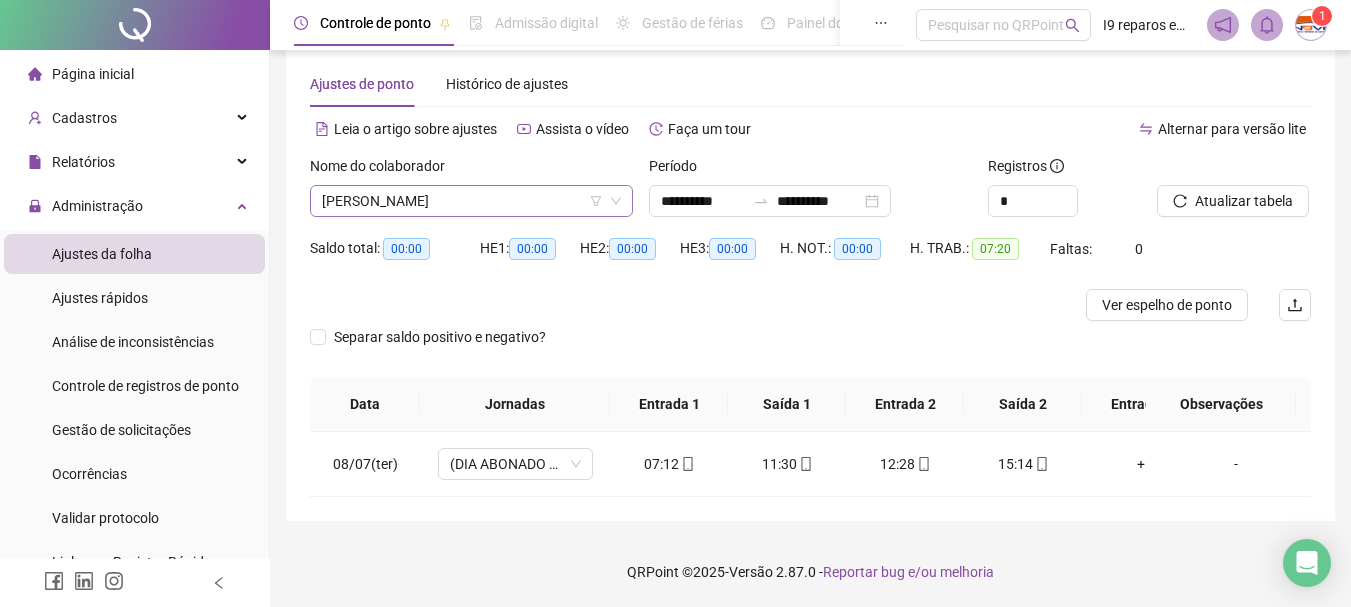 click on "[PERSON_NAME]" at bounding box center (471, 201) 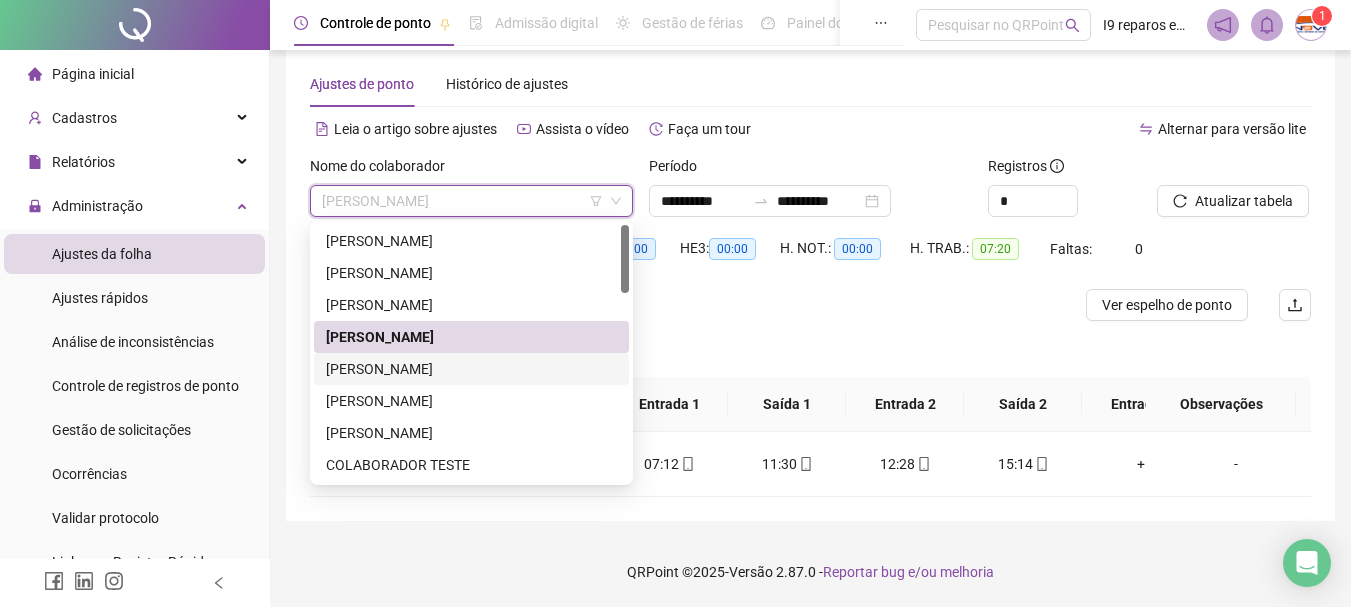 click on "[PERSON_NAME]" at bounding box center [471, 369] 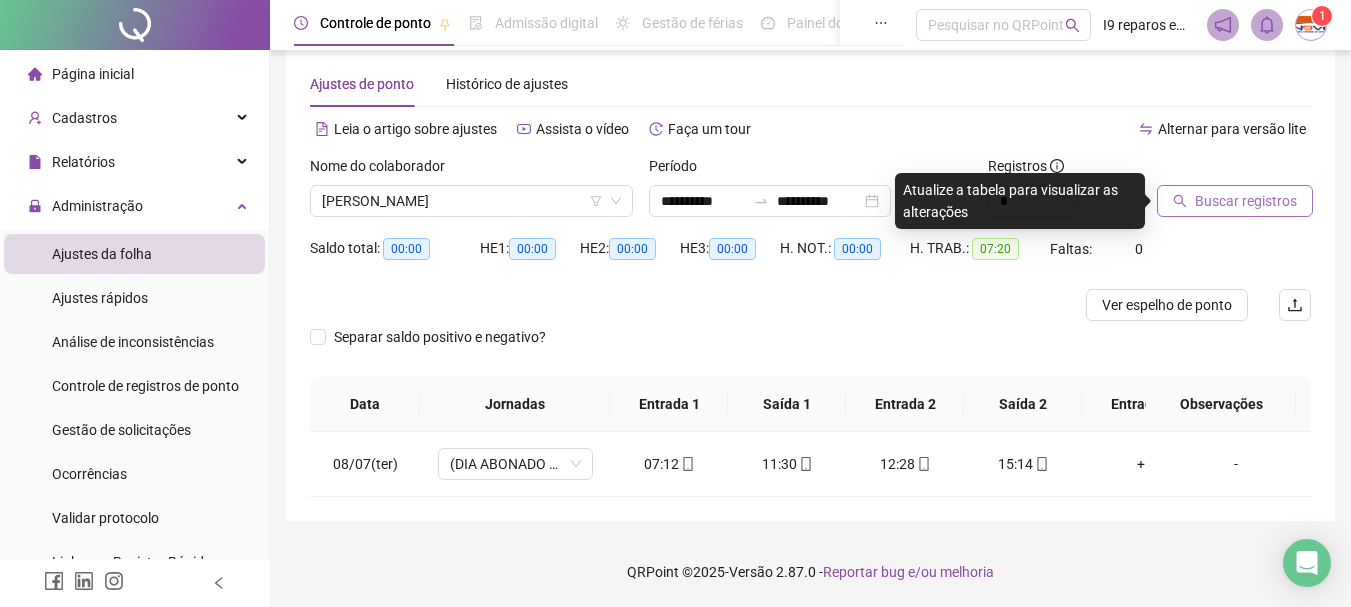click on "Buscar registros" at bounding box center (1235, 201) 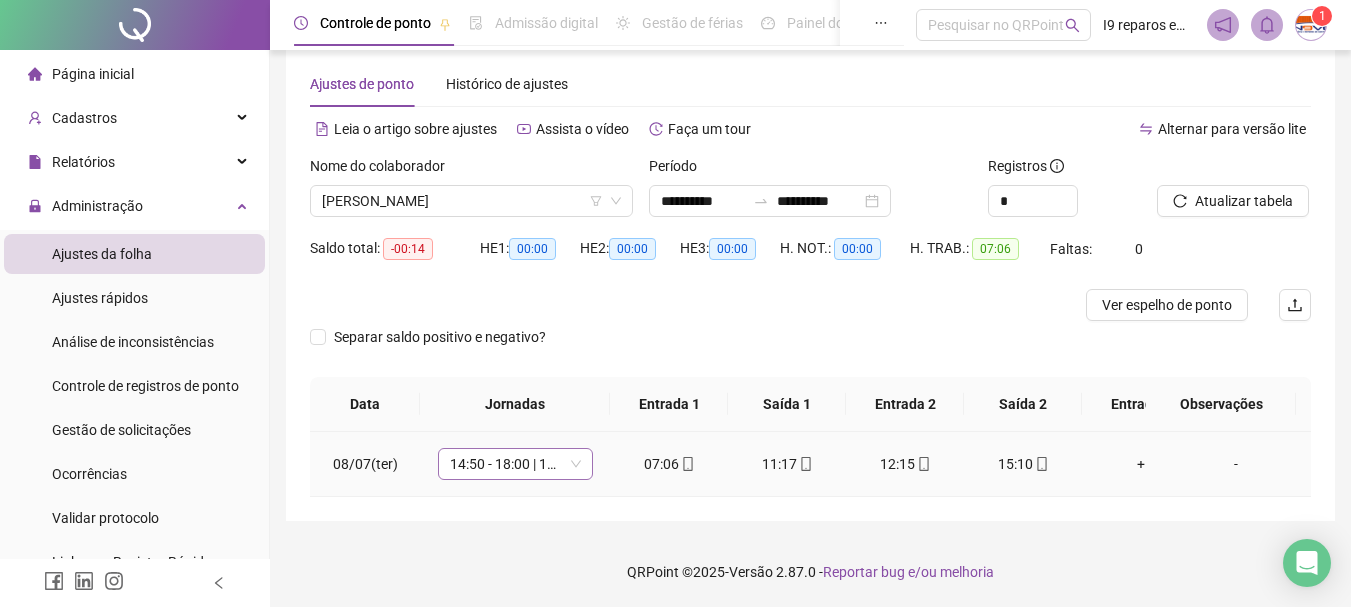 click on "14:50 - 18:00 | 19:00 - 23:10" at bounding box center [515, 464] 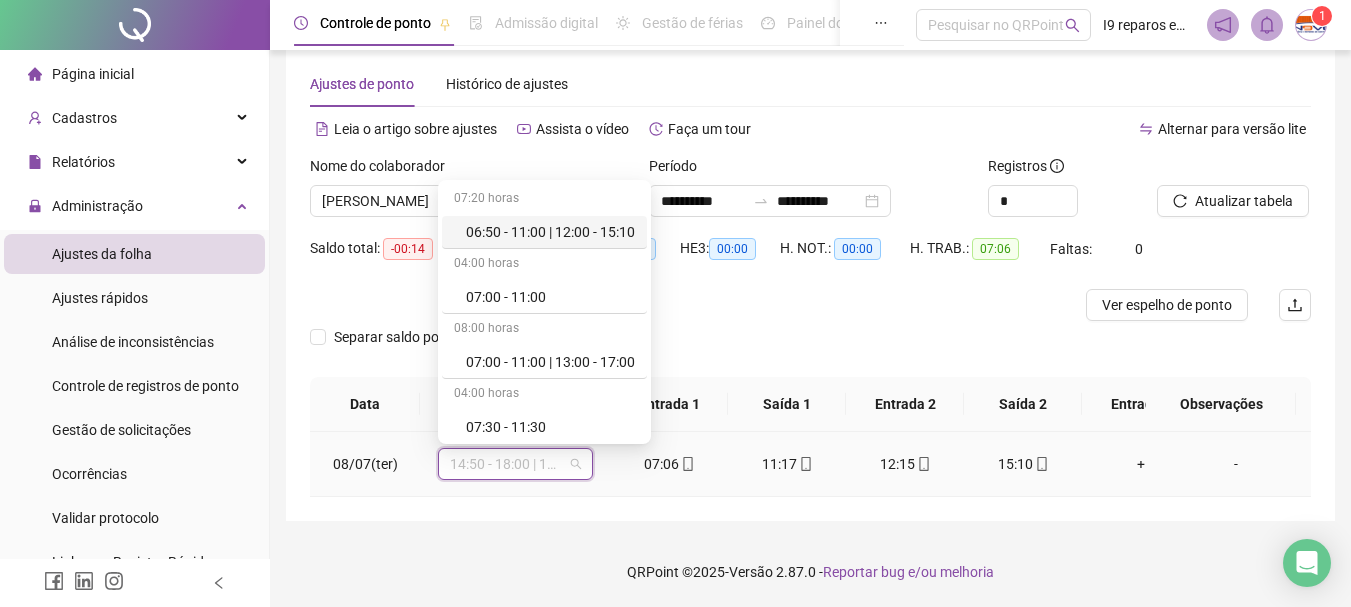 click on "06:50 - 11:00 | 12:00 - 15:10" at bounding box center [550, 232] 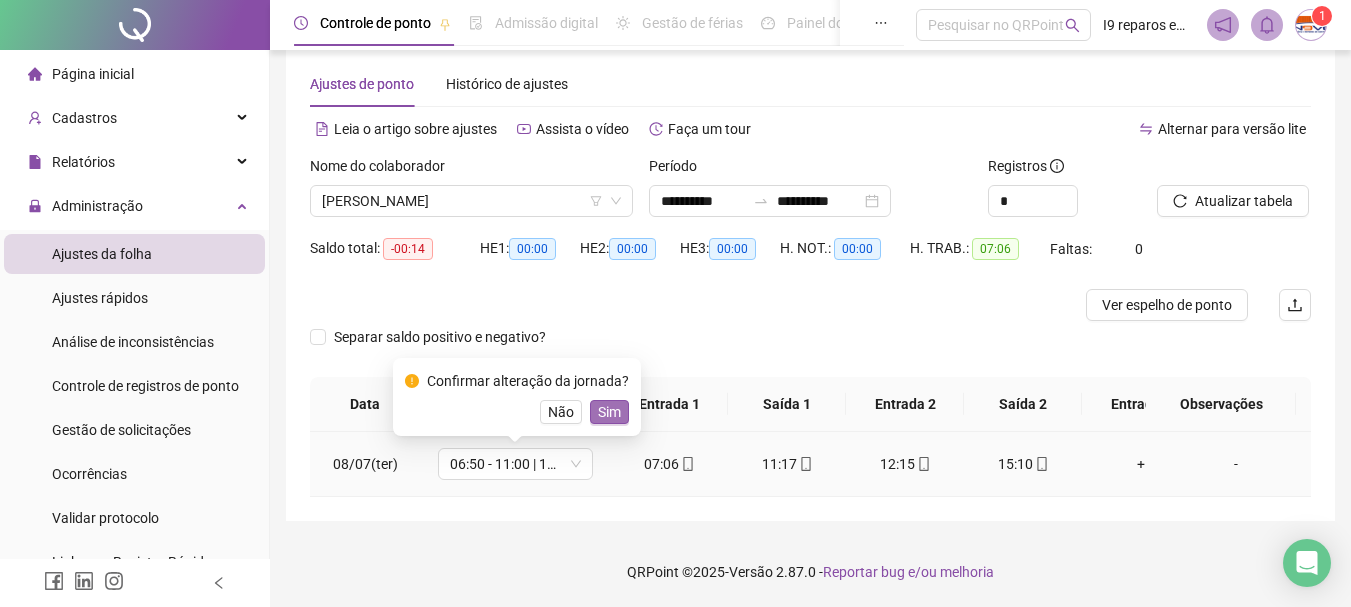 click on "Sim" at bounding box center [609, 412] 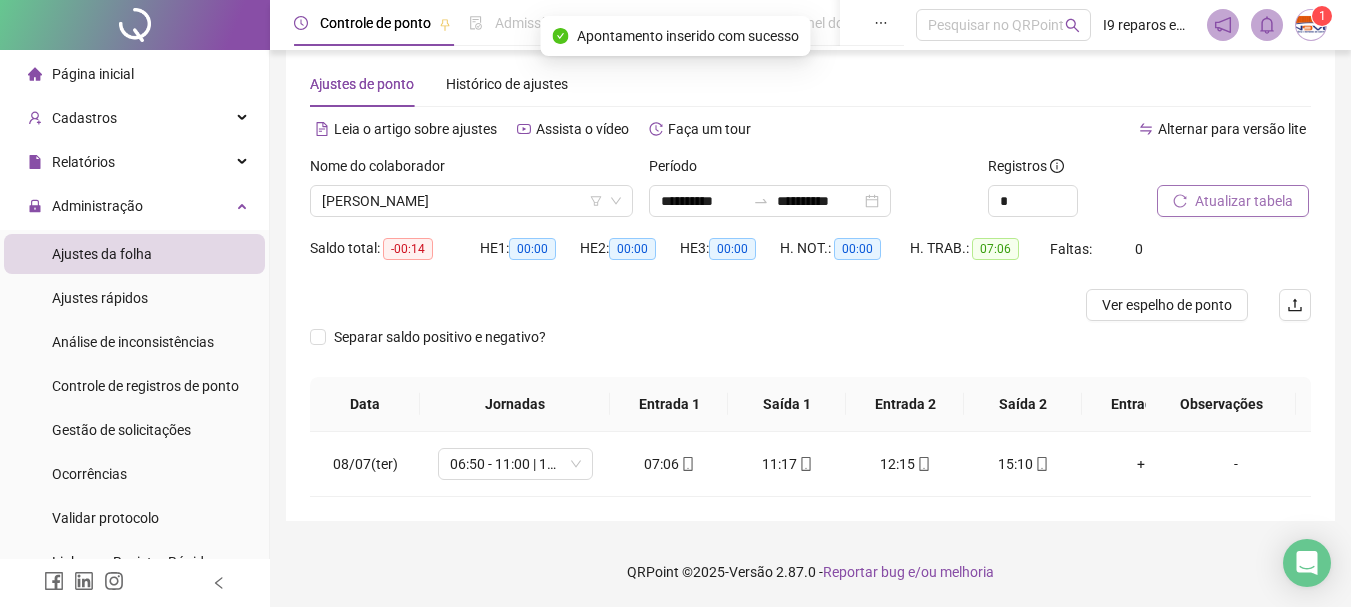 click on "Atualizar tabela" at bounding box center (1244, 201) 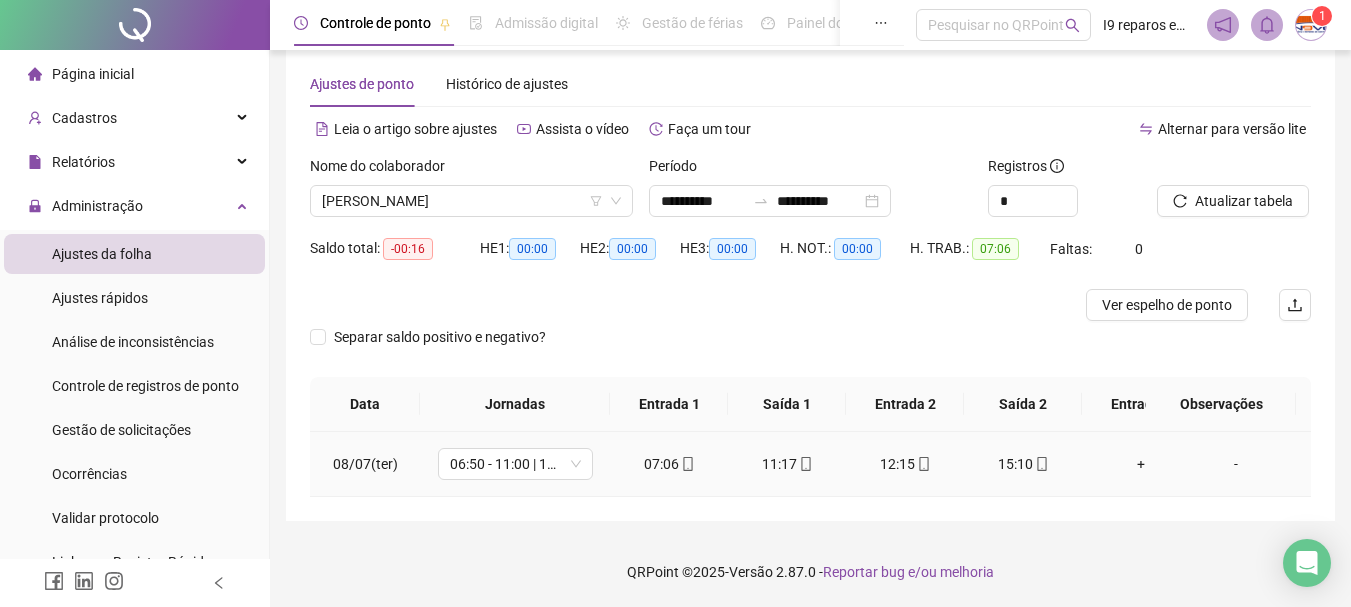 click on "-" at bounding box center (1236, 464) 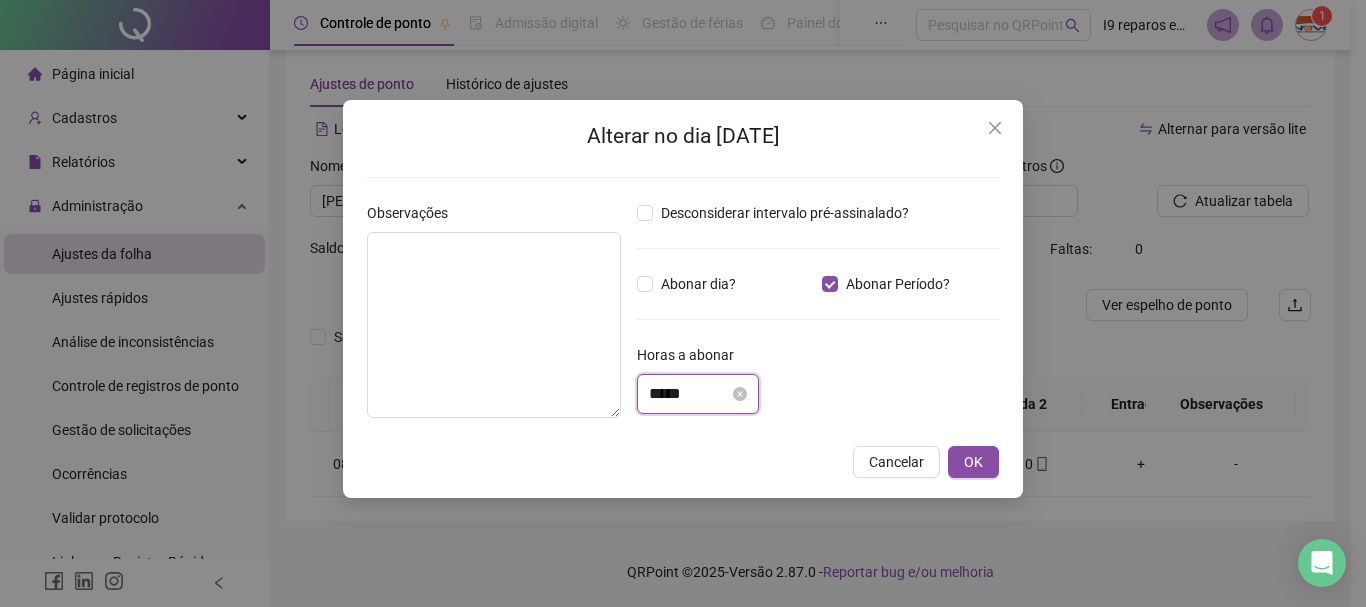 click on "*****" at bounding box center [689, 394] 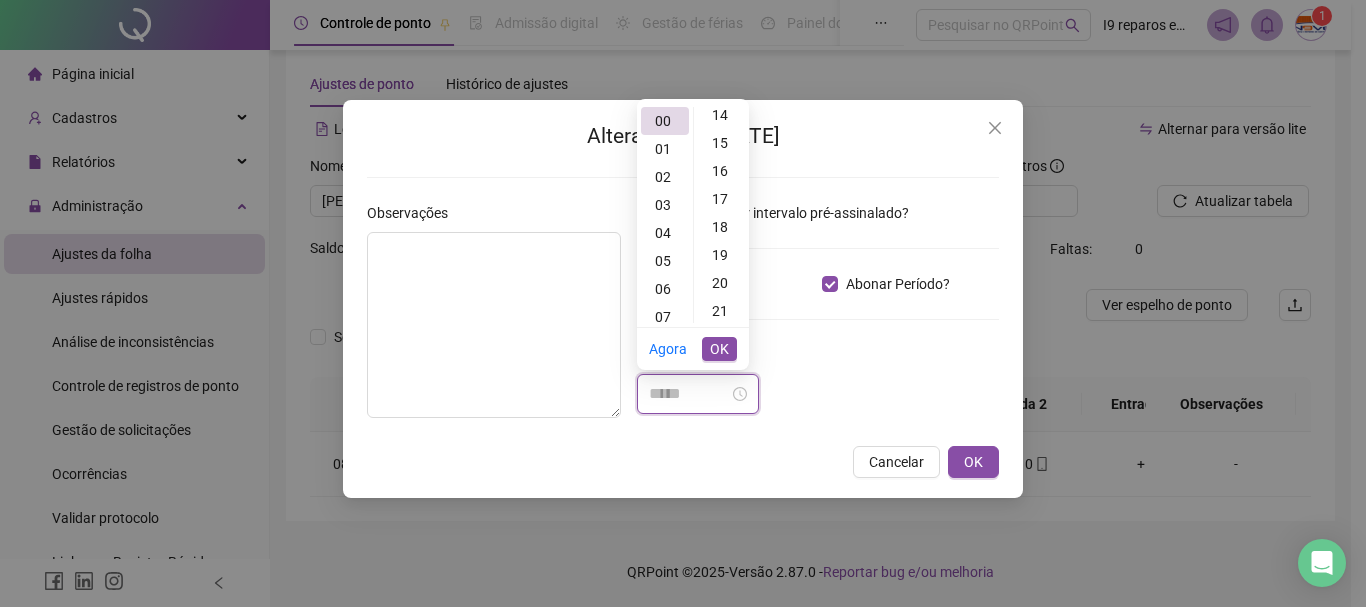 scroll, scrollTop: 400, scrollLeft: 0, axis: vertical 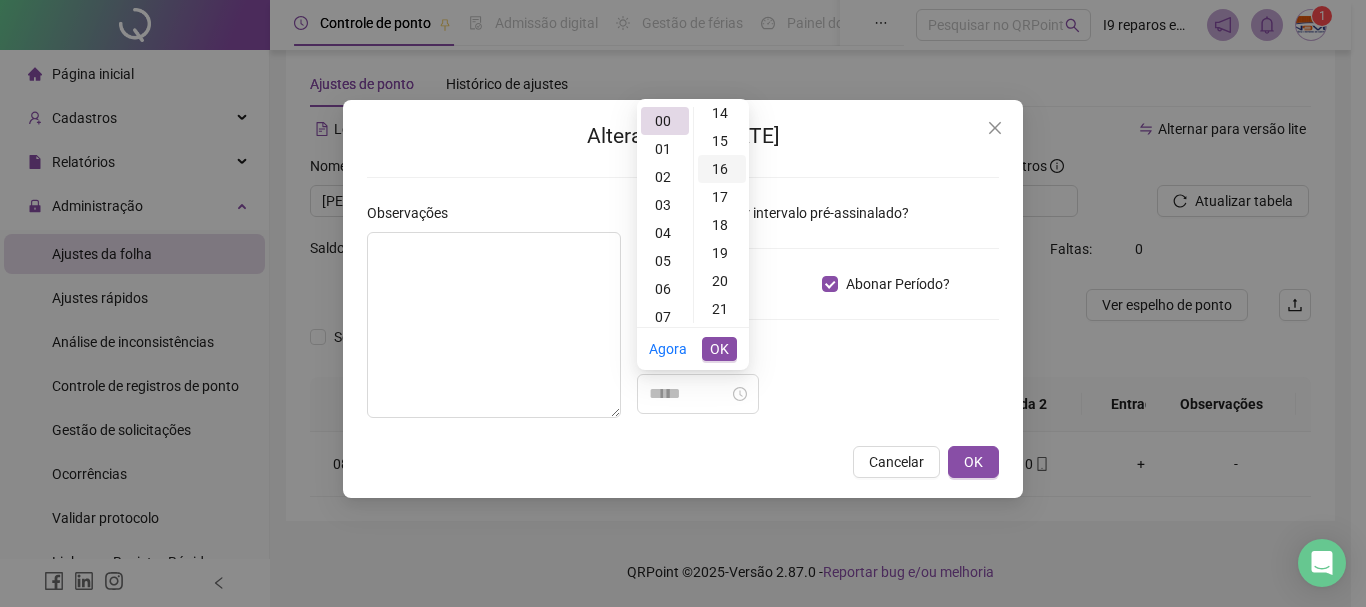 click on "16" at bounding box center [722, 169] 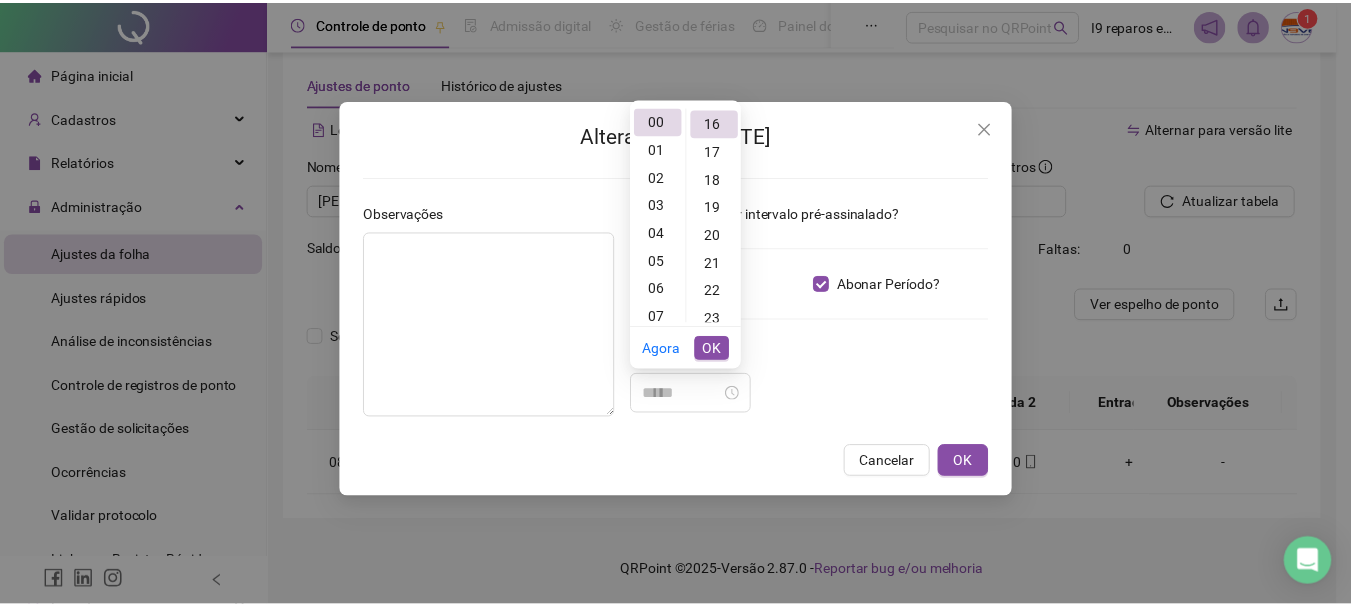 scroll, scrollTop: 448, scrollLeft: 0, axis: vertical 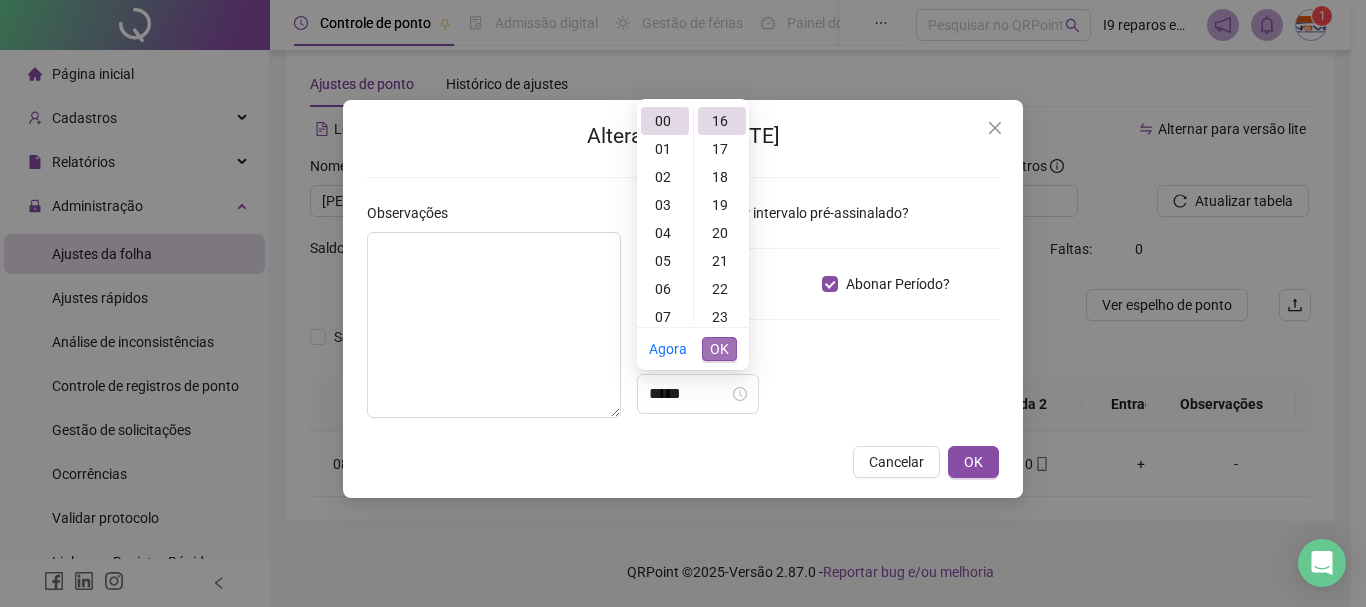 click on "OK" at bounding box center [719, 349] 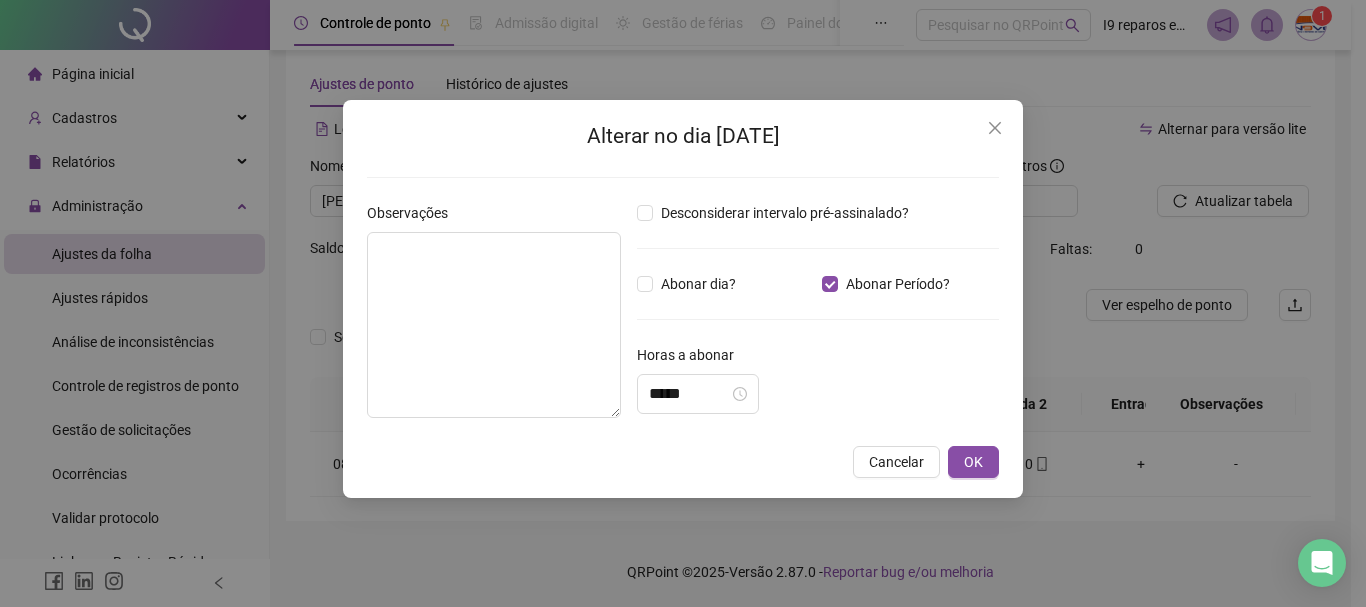 click on "Horas a abonar" at bounding box center (818, 359) 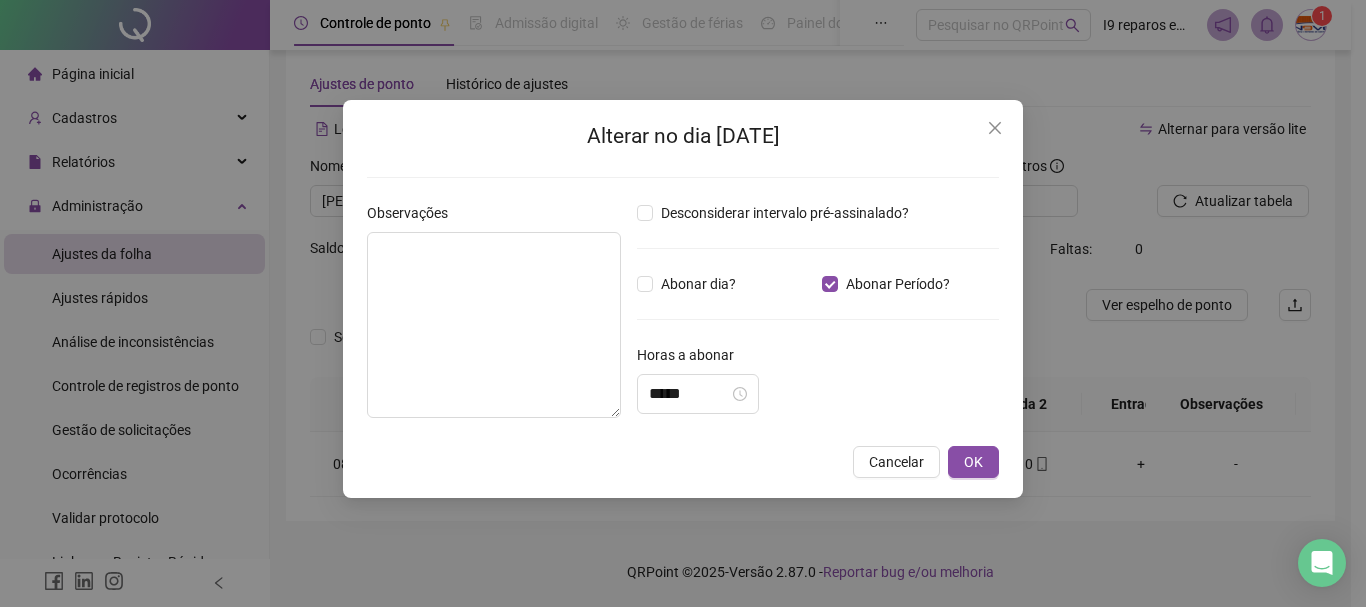 drag, startPoint x: 963, startPoint y: 458, endPoint x: 1140, endPoint y: 288, distance: 245.41597 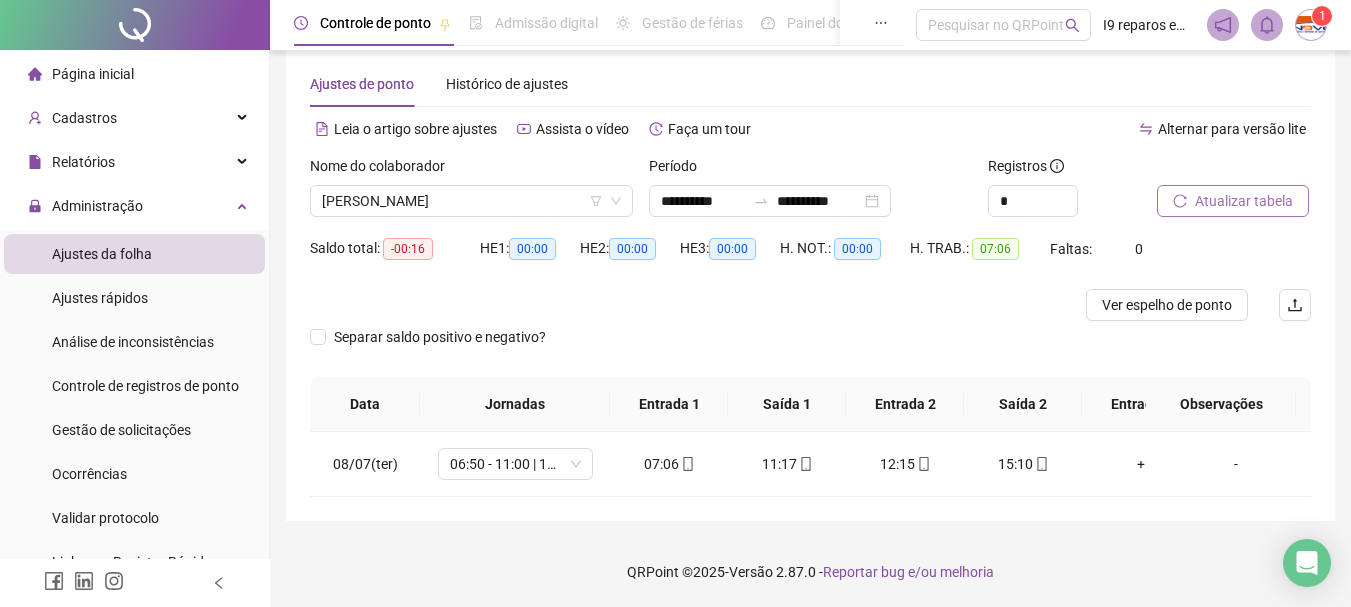 click on "Atualizar tabela" at bounding box center (1244, 201) 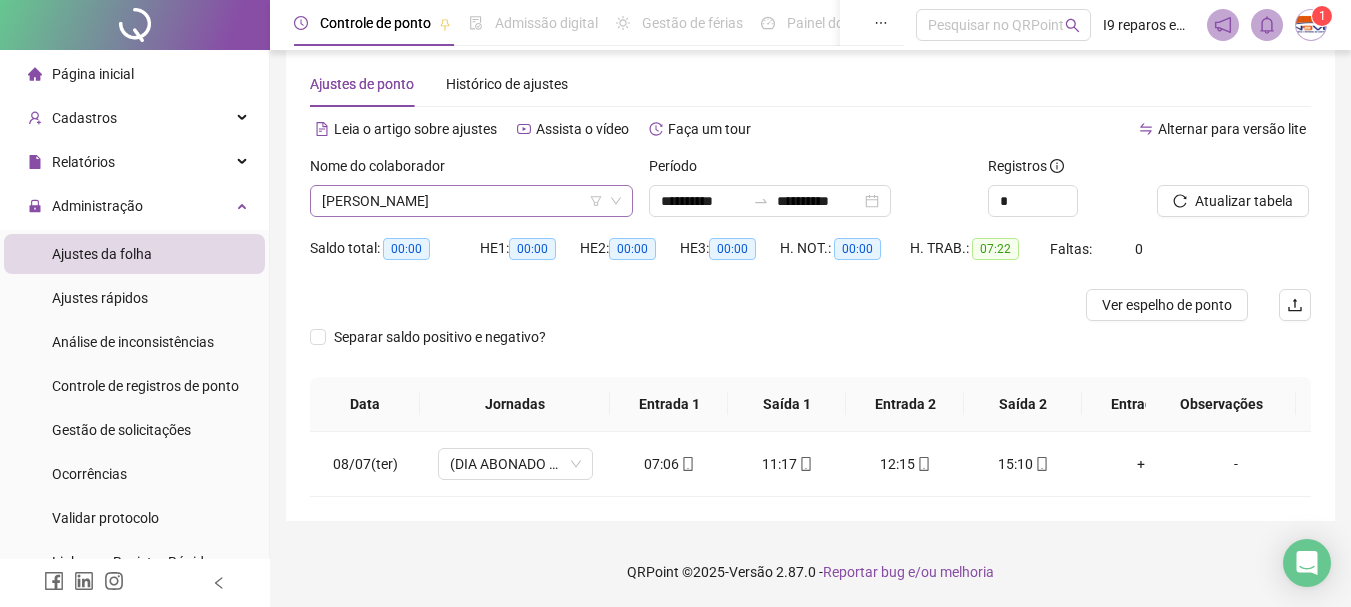 click on "[PERSON_NAME]" at bounding box center [471, 201] 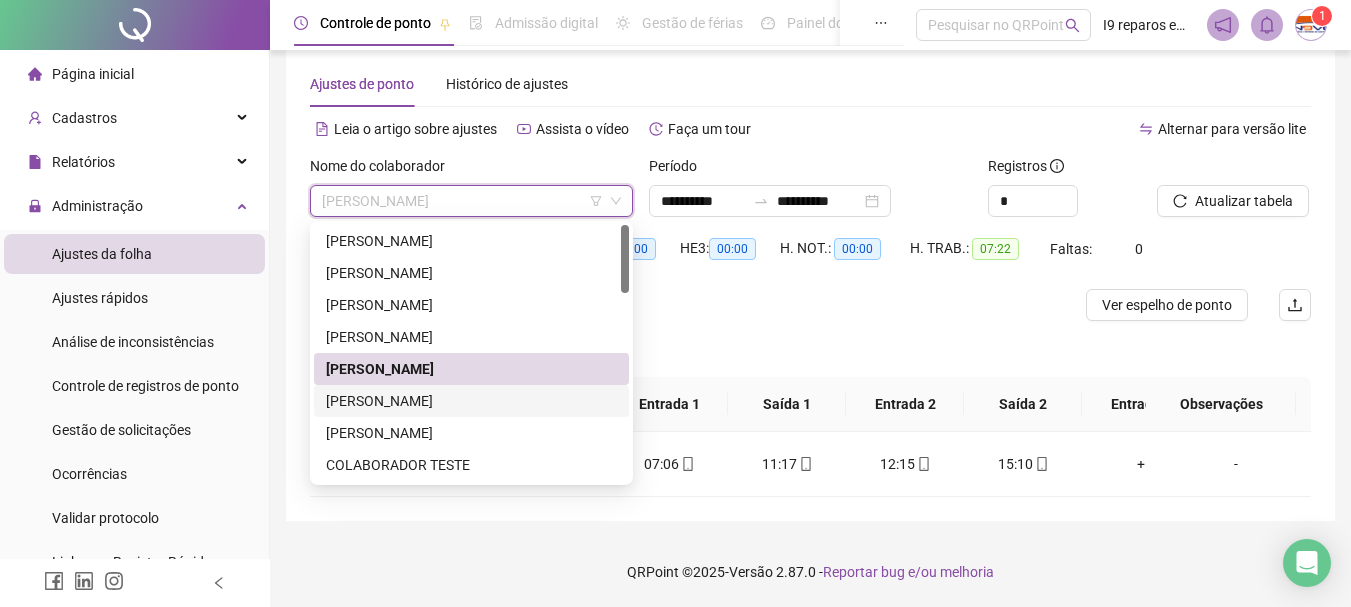 click on "[PERSON_NAME]" at bounding box center (471, 401) 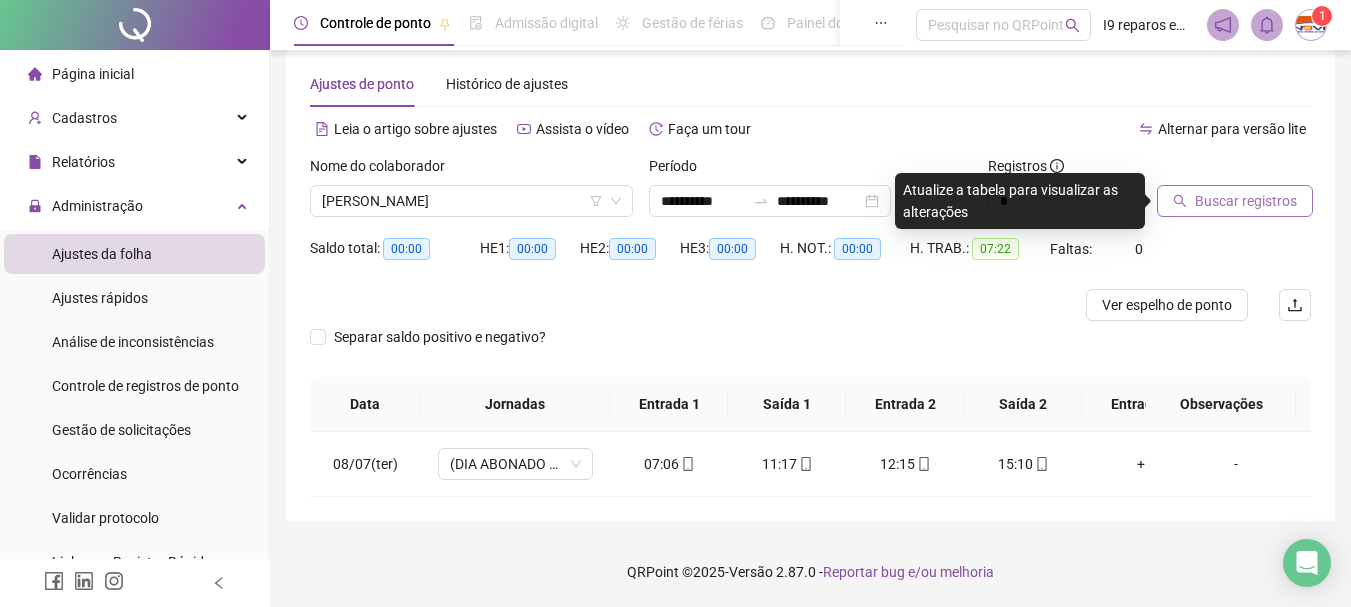 click on "Buscar registros" at bounding box center (1246, 201) 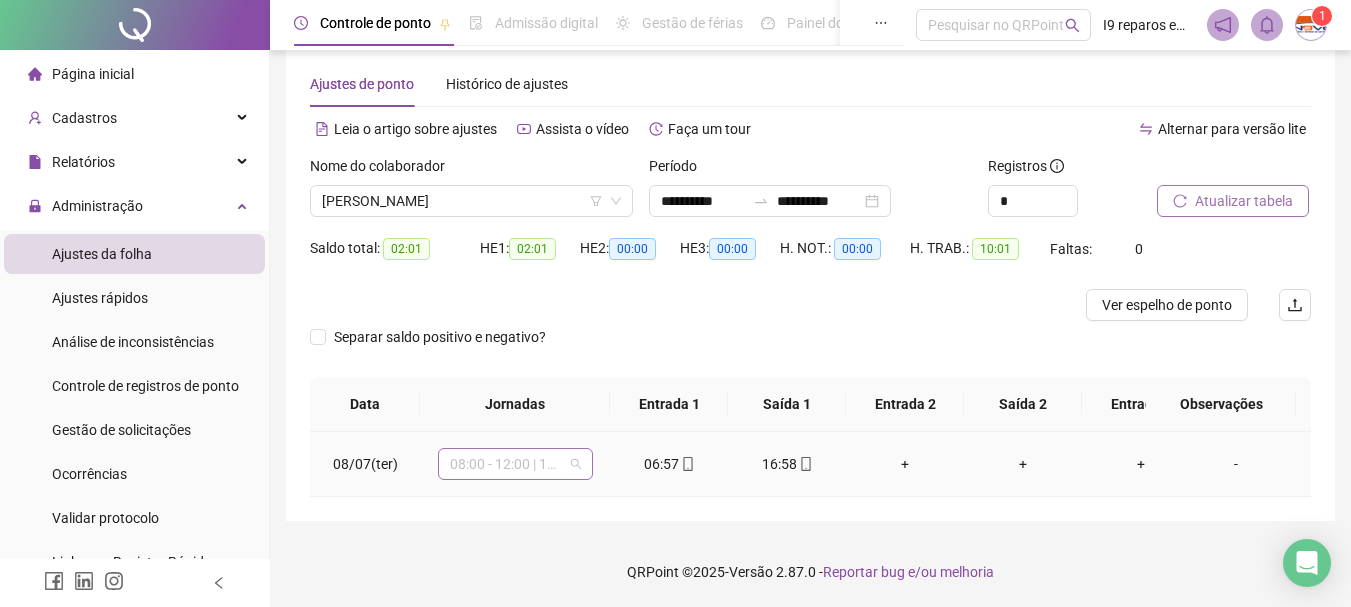 click on "08:00 - 12:00 | 13:00 - 17:00" at bounding box center (515, 464) 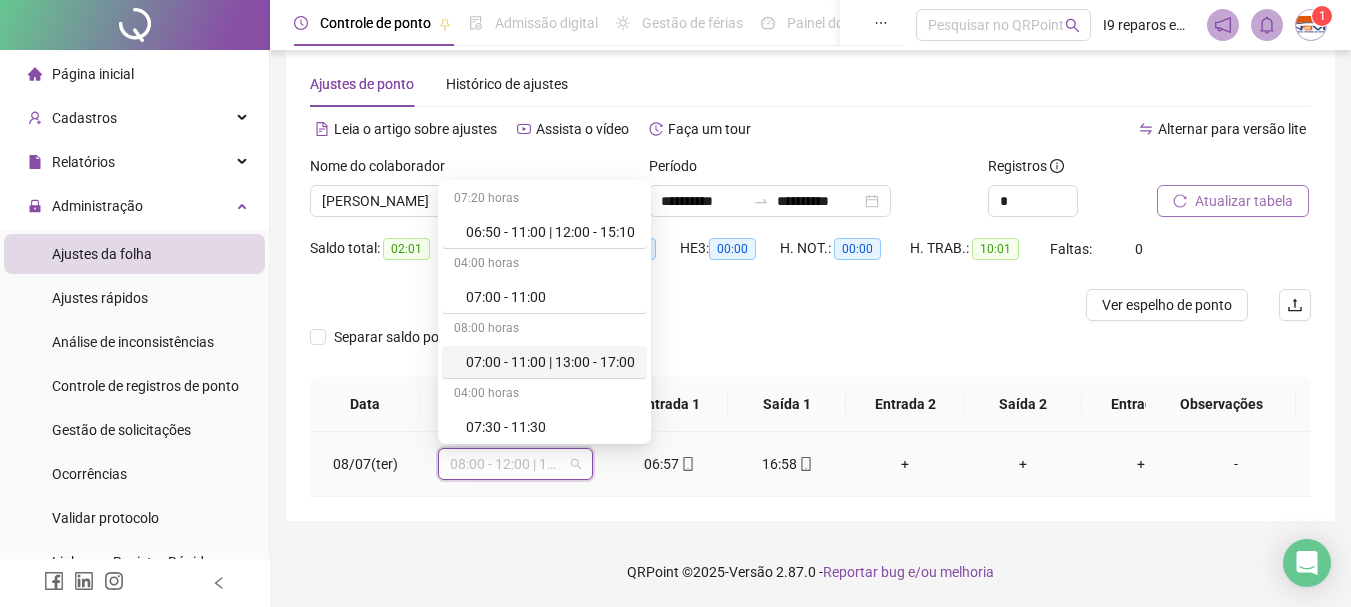 click on "07:00 - 11:00 | 13:00 - 17:00" at bounding box center (550, 362) 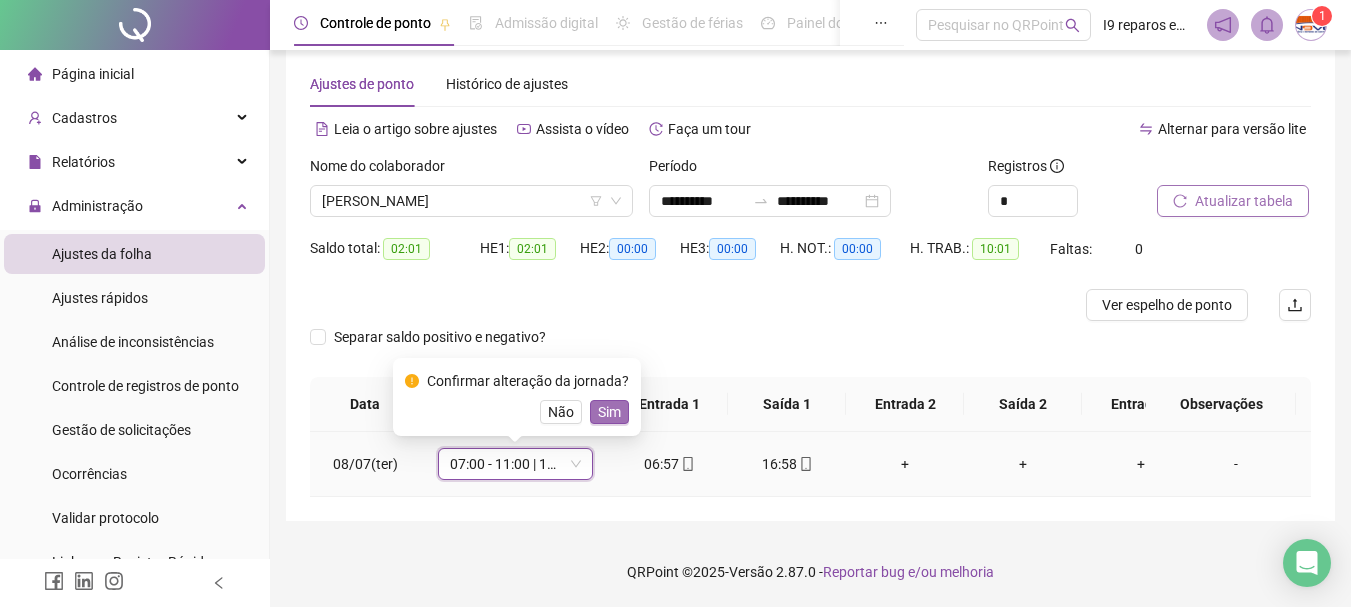 click on "Sim" at bounding box center [609, 412] 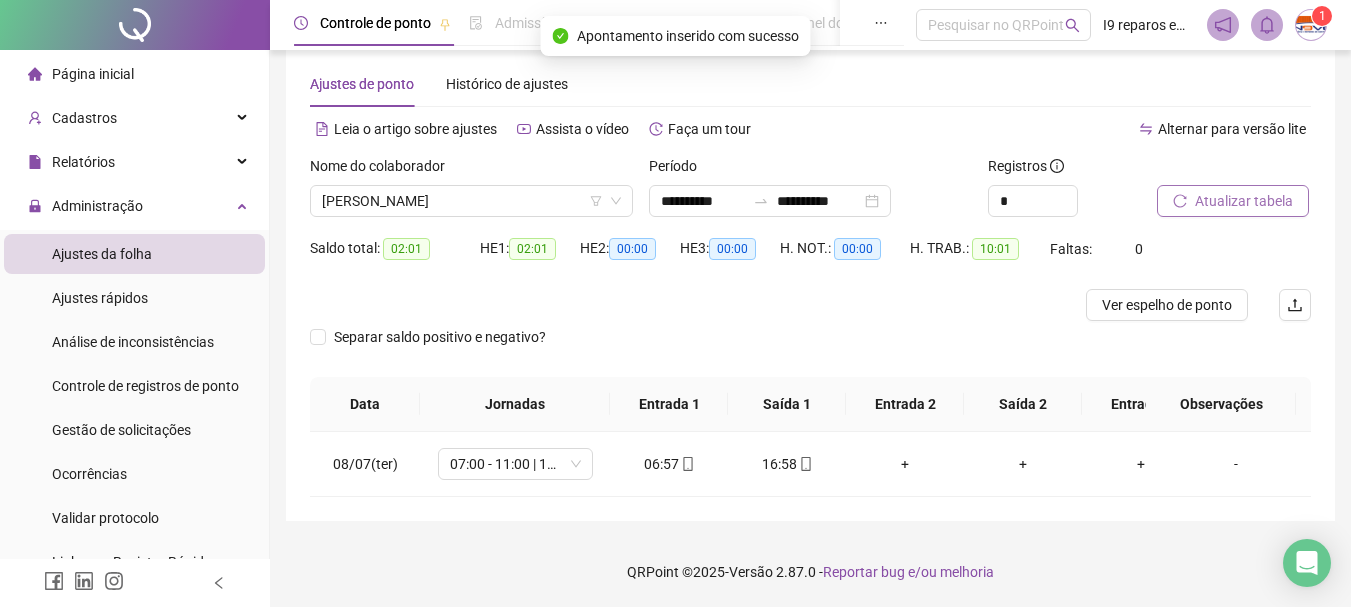 click on "Atualizar tabela" at bounding box center (1233, 201) 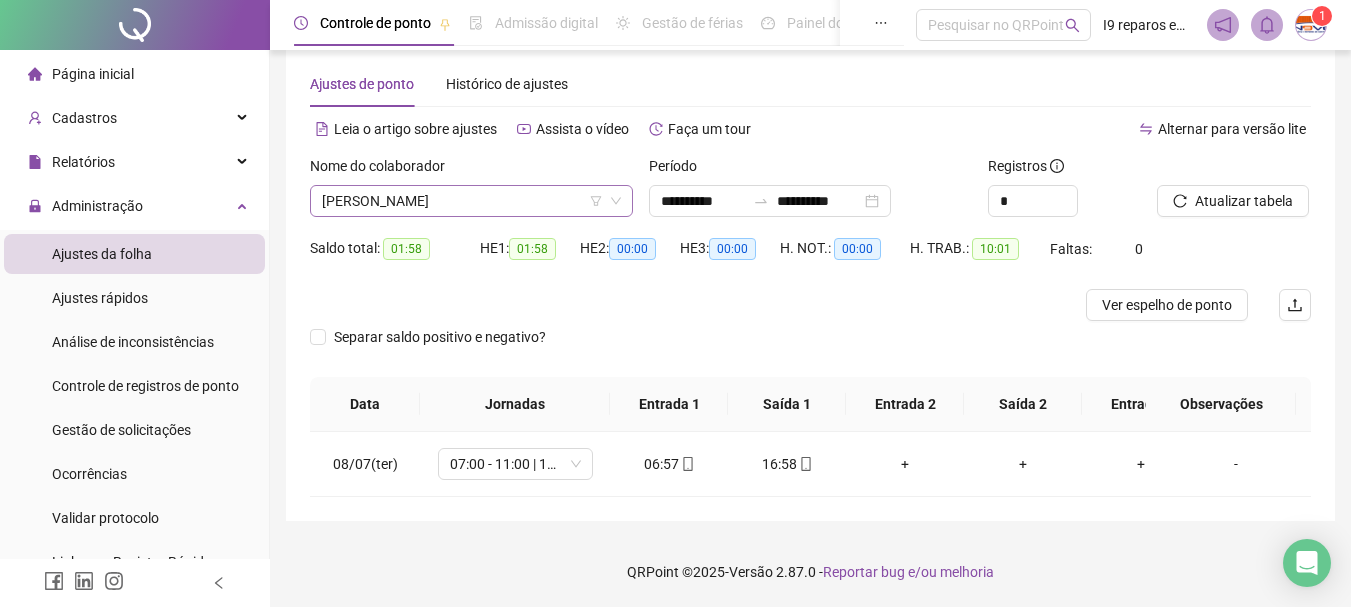 click on "[PERSON_NAME]" at bounding box center (471, 201) 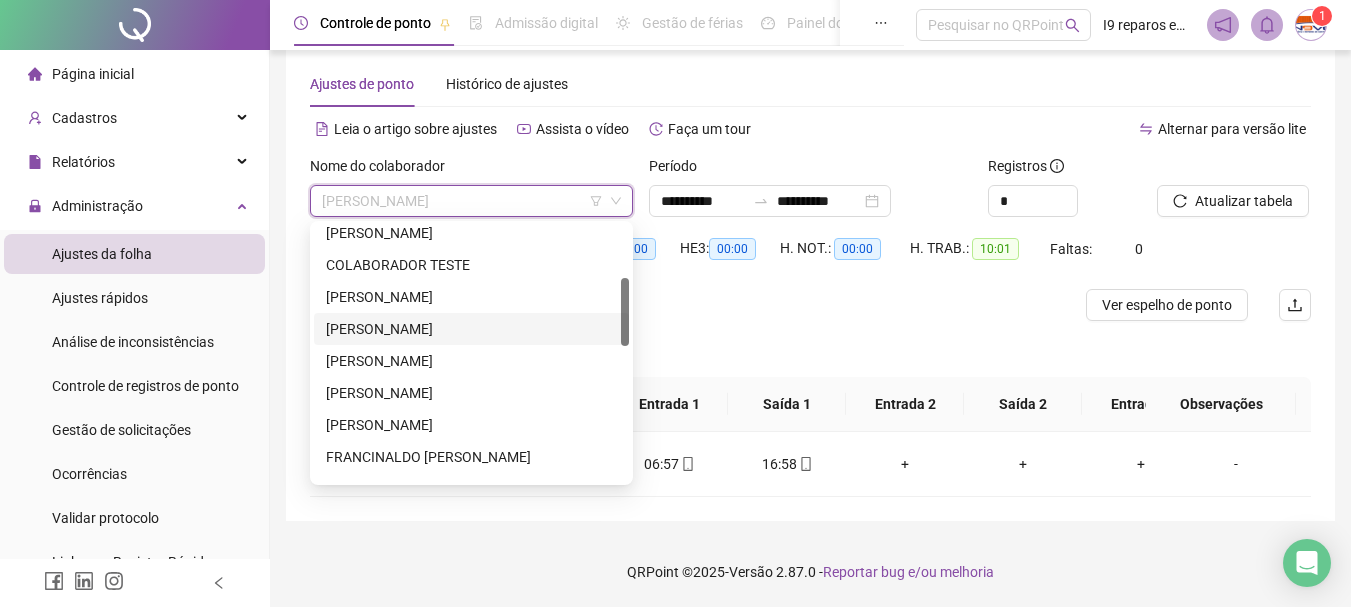 scroll, scrollTop: 300, scrollLeft: 0, axis: vertical 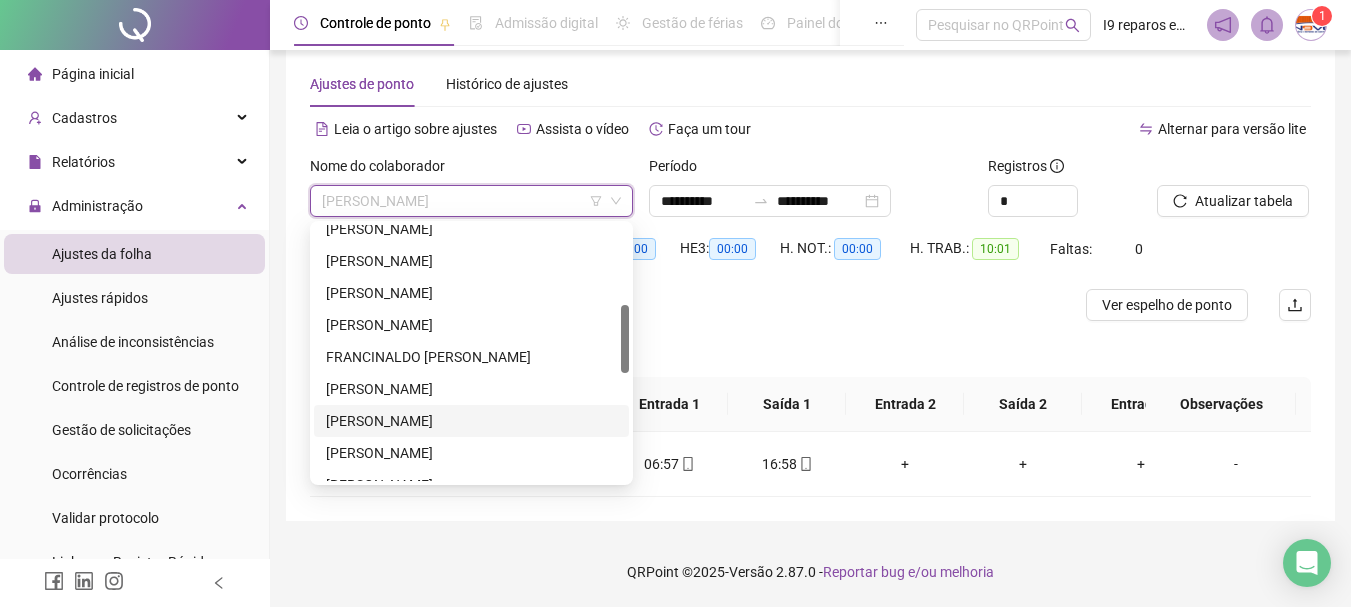 click on "[PERSON_NAME]" at bounding box center (471, 421) 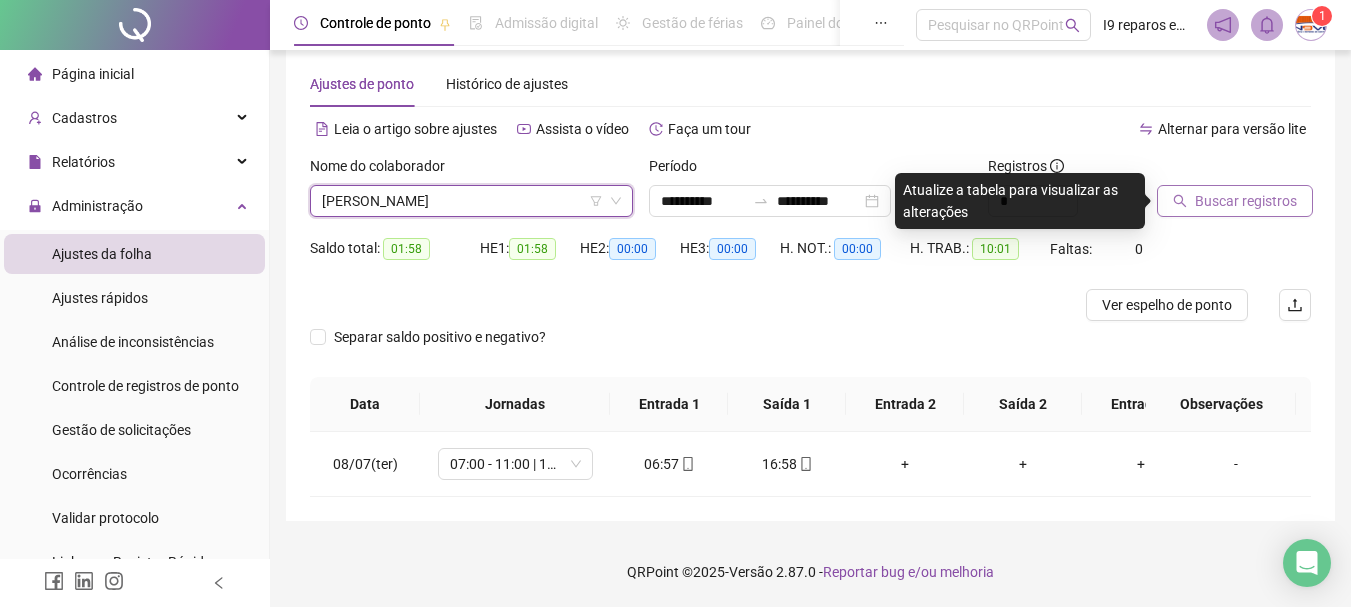 click on "Buscar registros" at bounding box center [1246, 201] 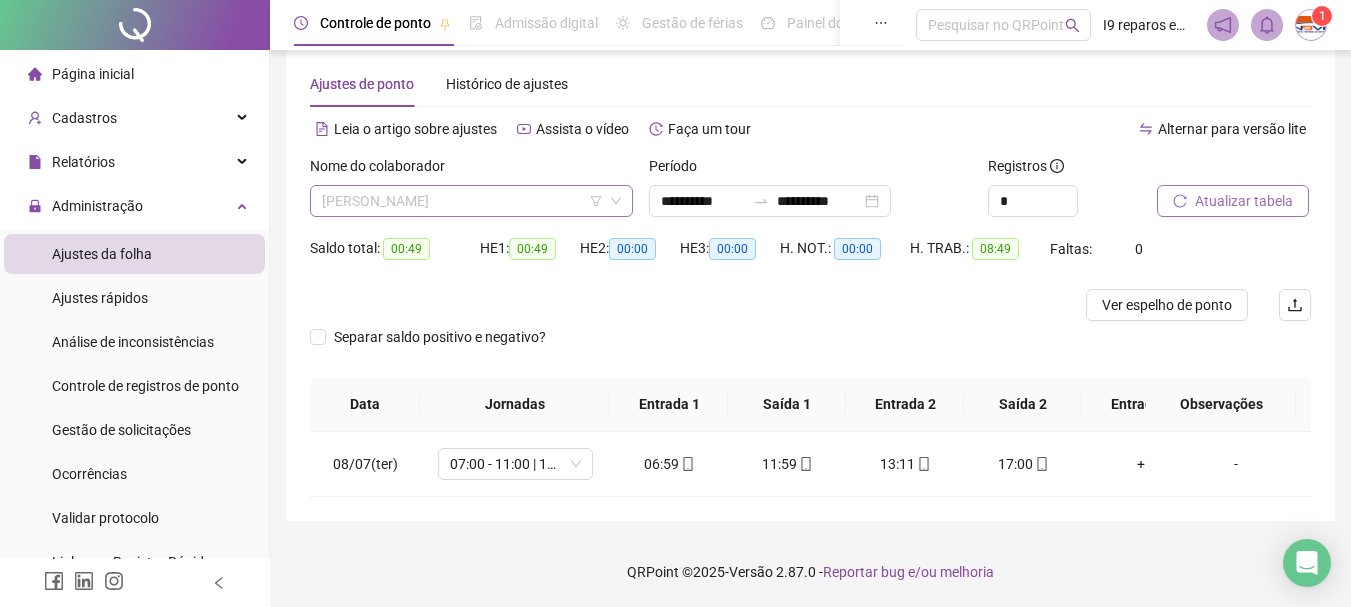 click on "[PERSON_NAME]" at bounding box center [471, 201] 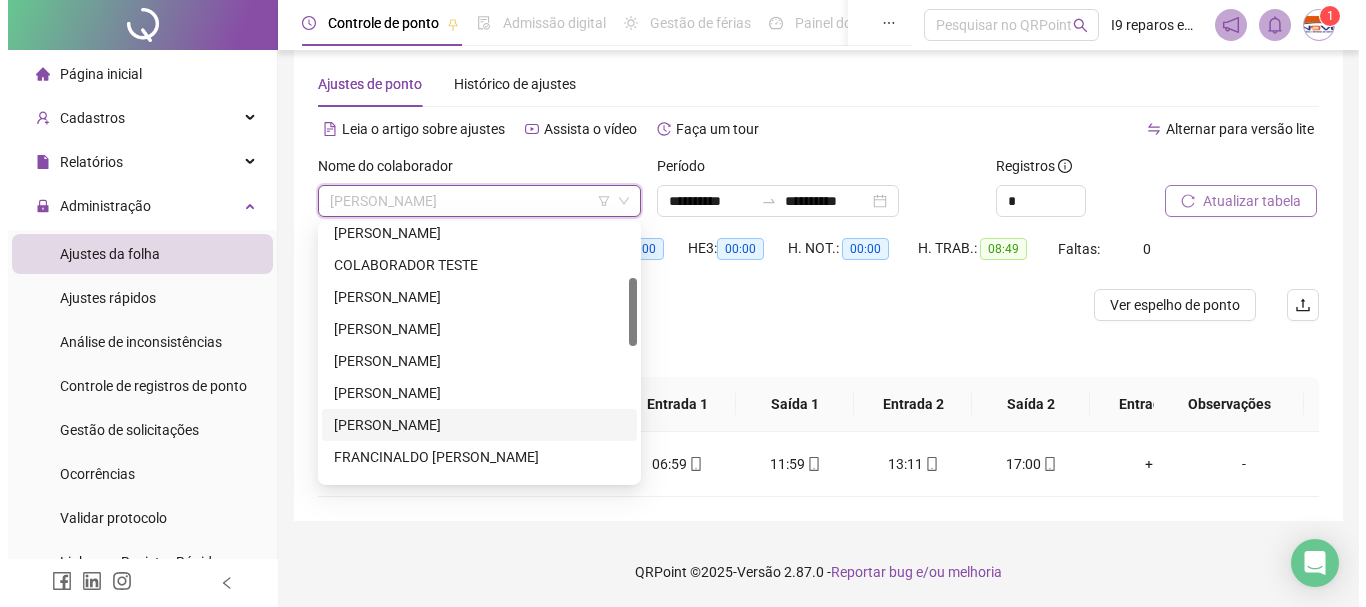 scroll, scrollTop: 100, scrollLeft: 0, axis: vertical 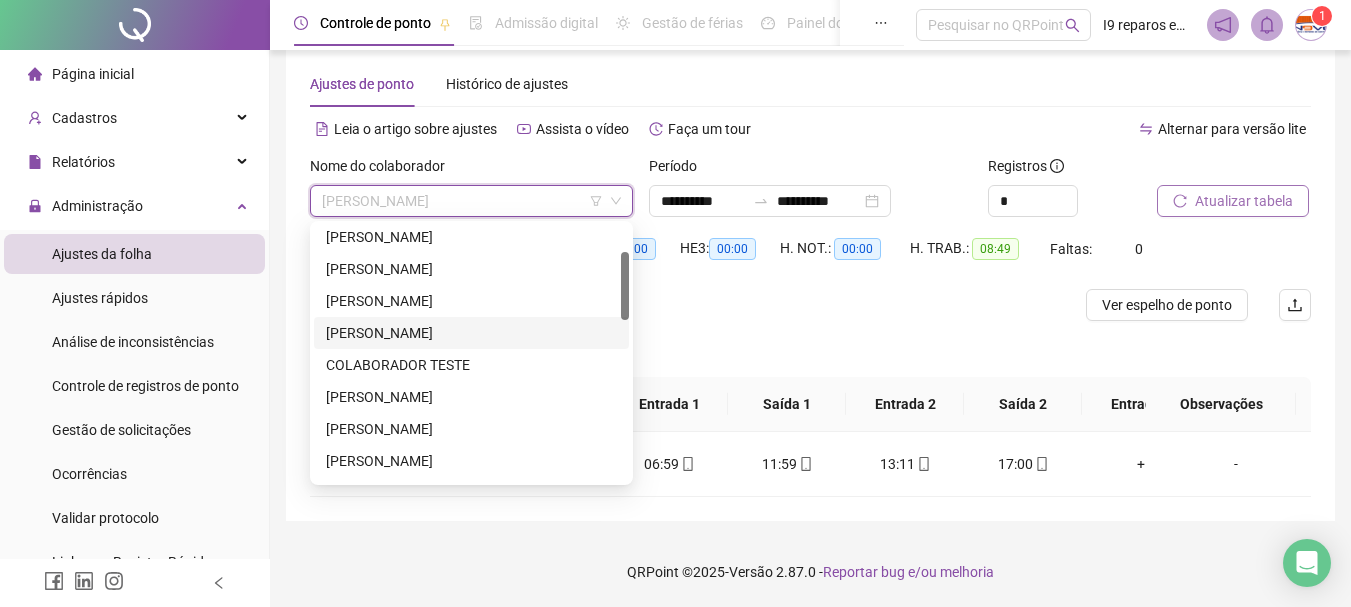 click on "[PERSON_NAME]" at bounding box center (471, 333) 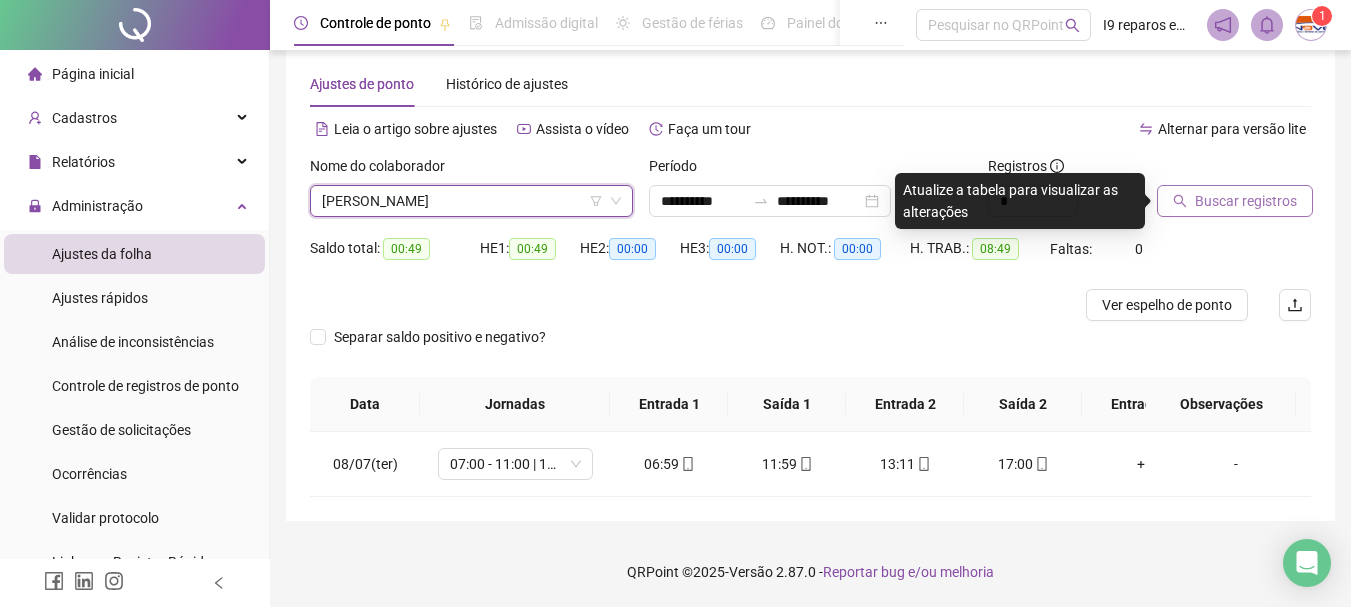 click on "Buscar registros" at bounding box center [1246, 201] 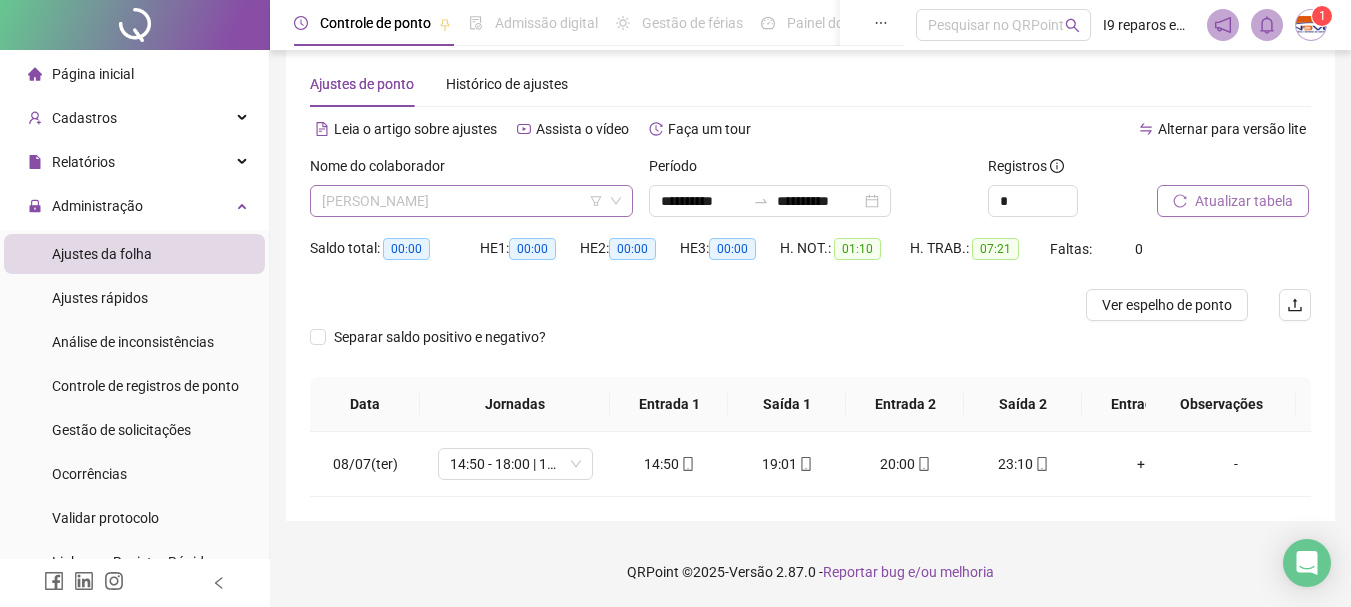click on "[PERSON_NAME]" at bounding box center [471, 201] 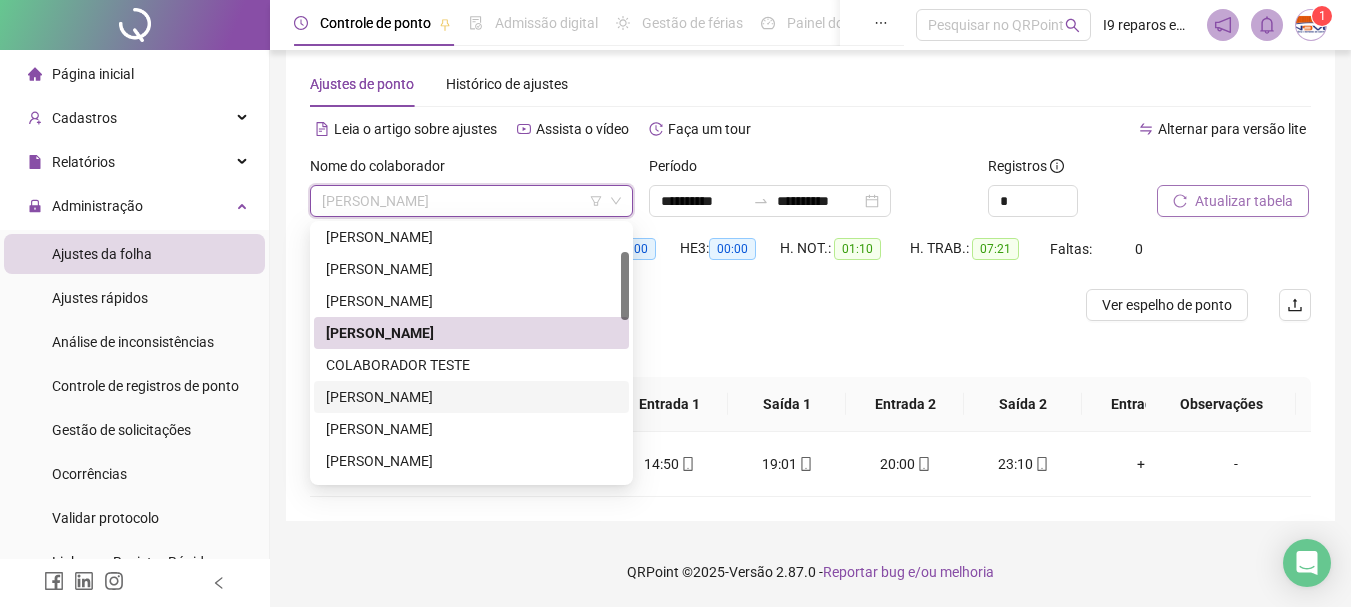 click on "[PERSON_NAME]" at bounding box center (471, 397) 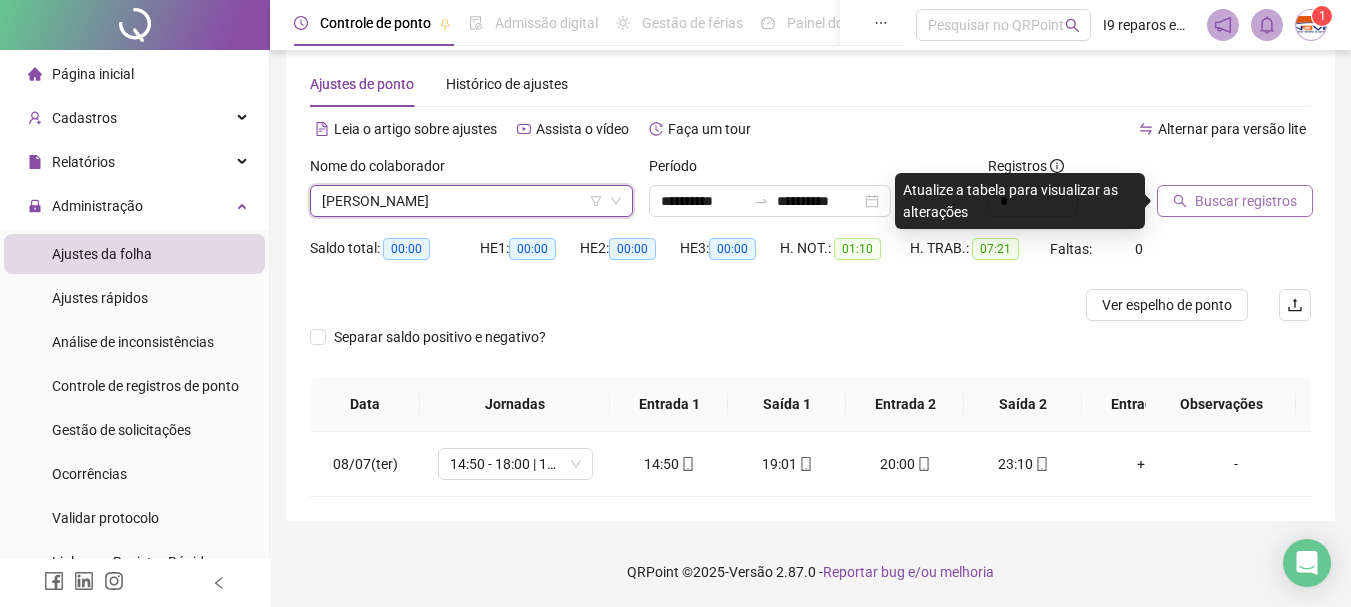 click on "Buscar registros" at bounding box center (1246, 201) 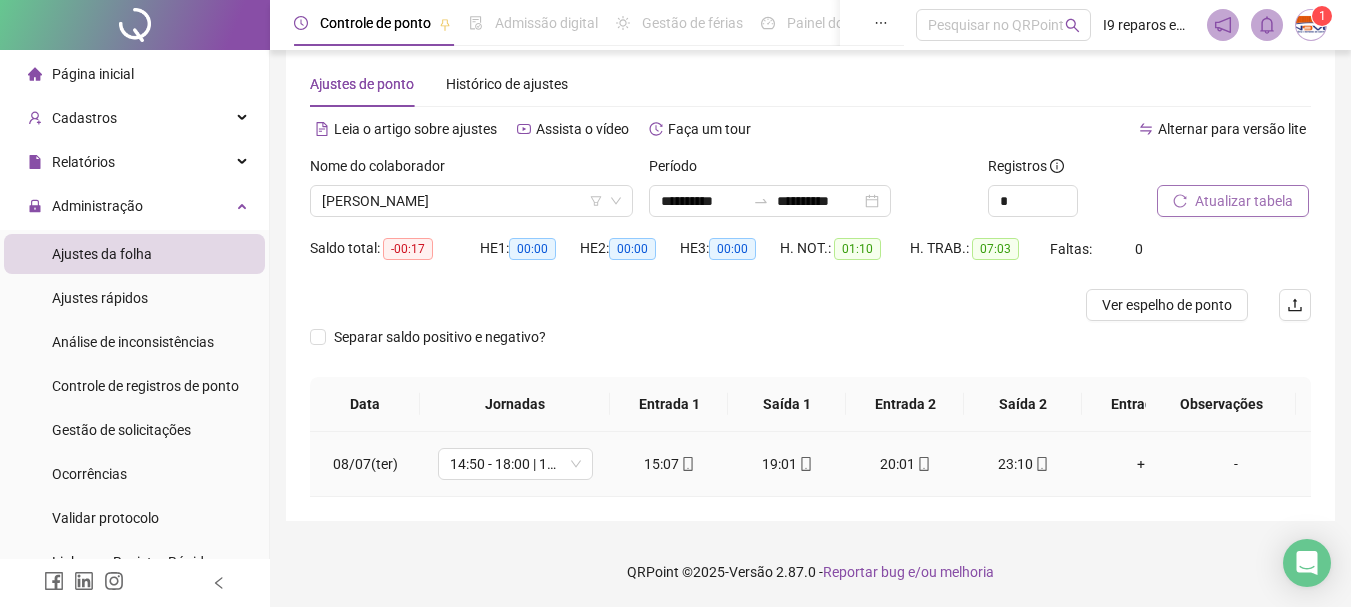 click on "-" at bounding box center [1236, 464] 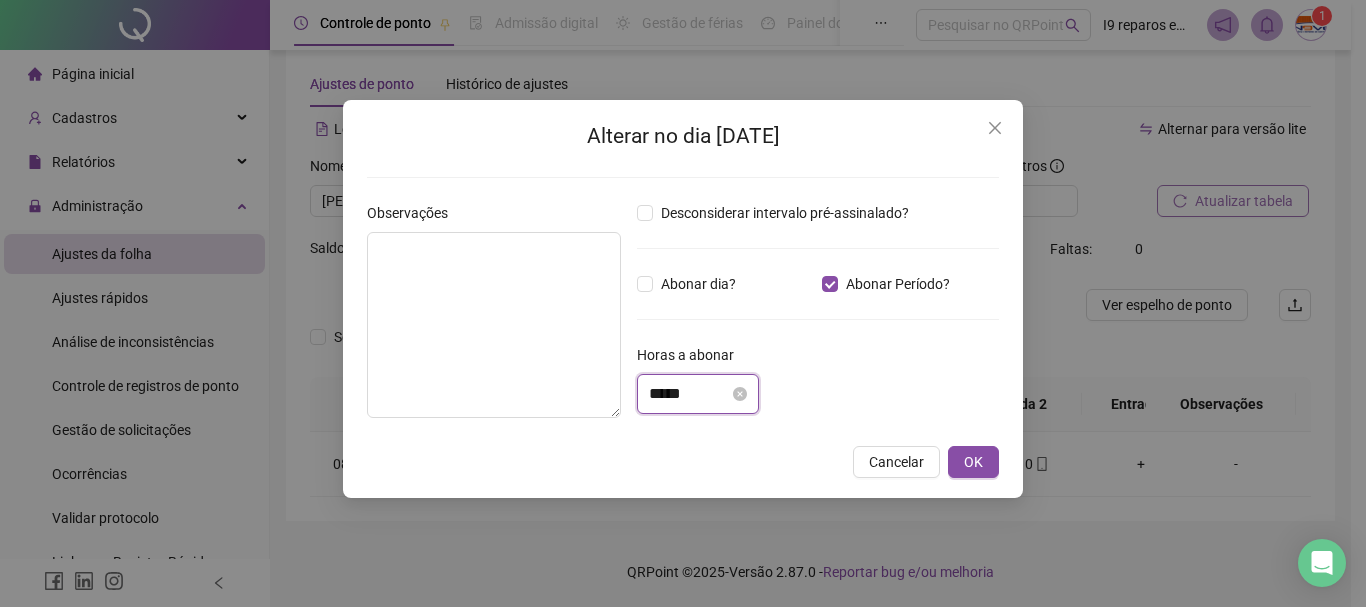 click on "*****" at bounding box center (689, 394) 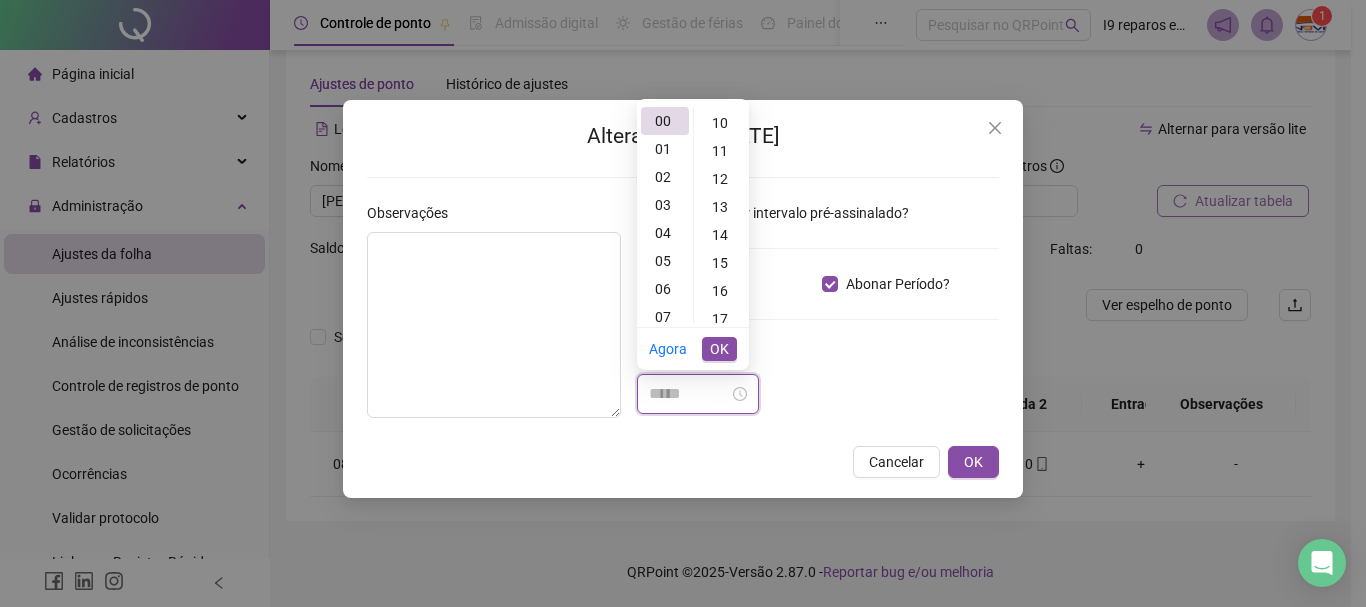scroll, scrollTop: 300, scrollLeft: 0, axis: vertical 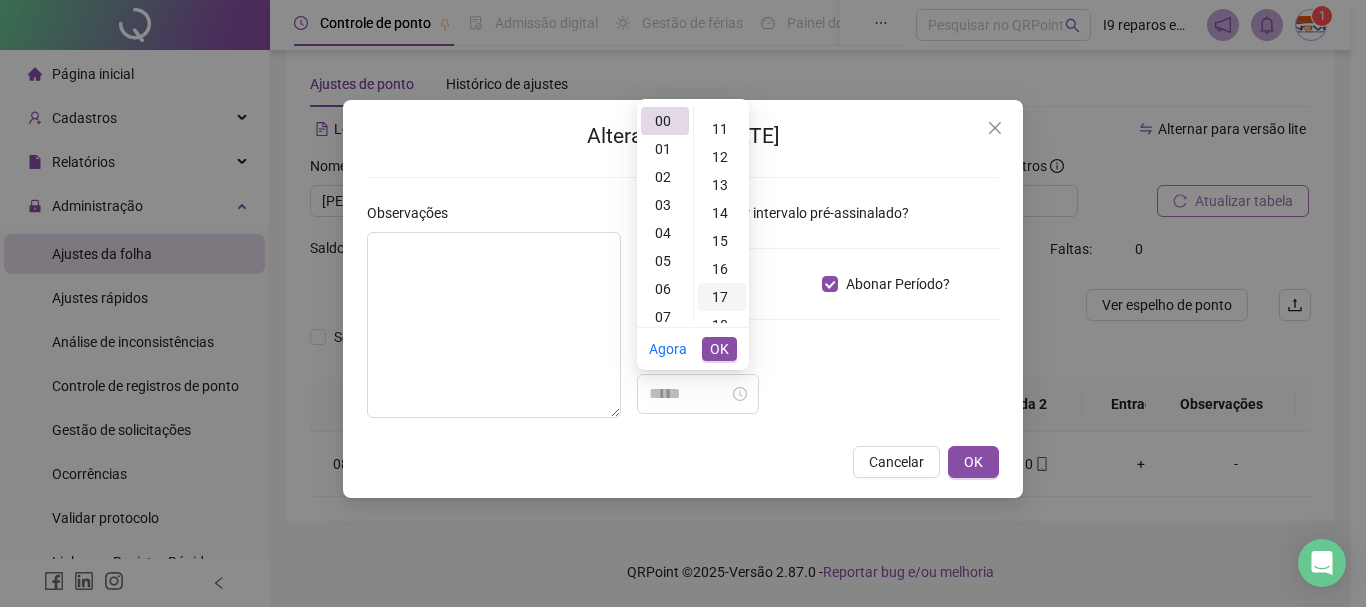 click on "17" at bounding box center (722, 297) 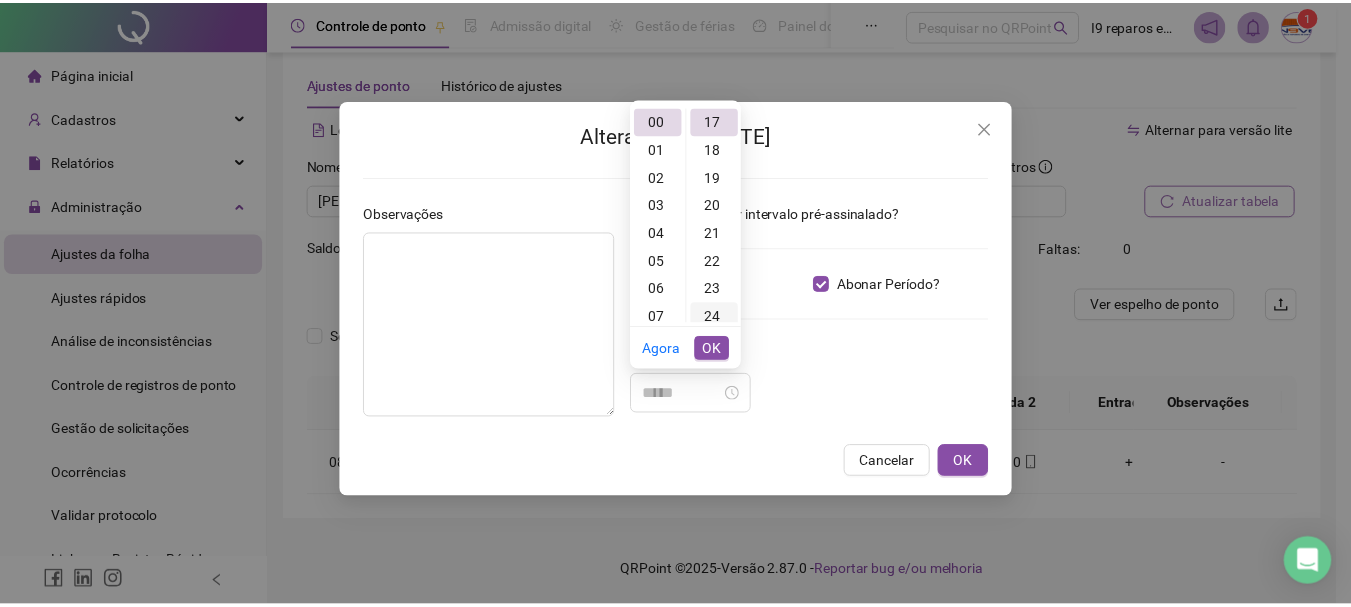 scroll, scrollTop: 476, scrollLeft: 0, axis: vertical 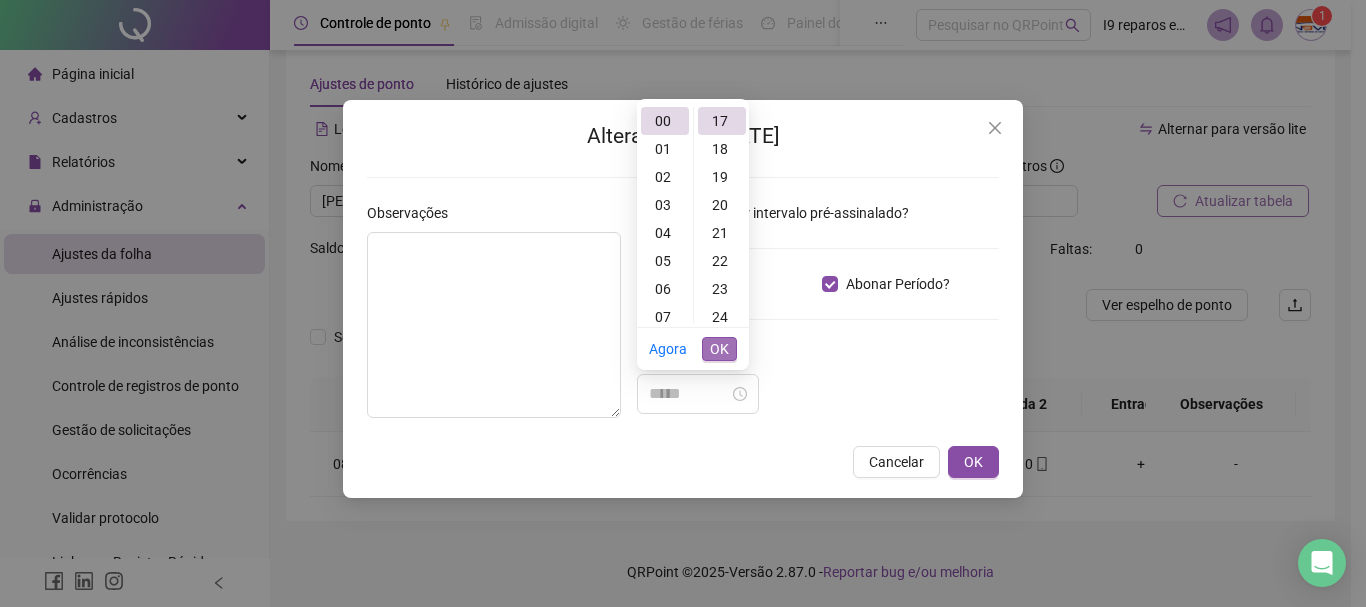 type on "*****" 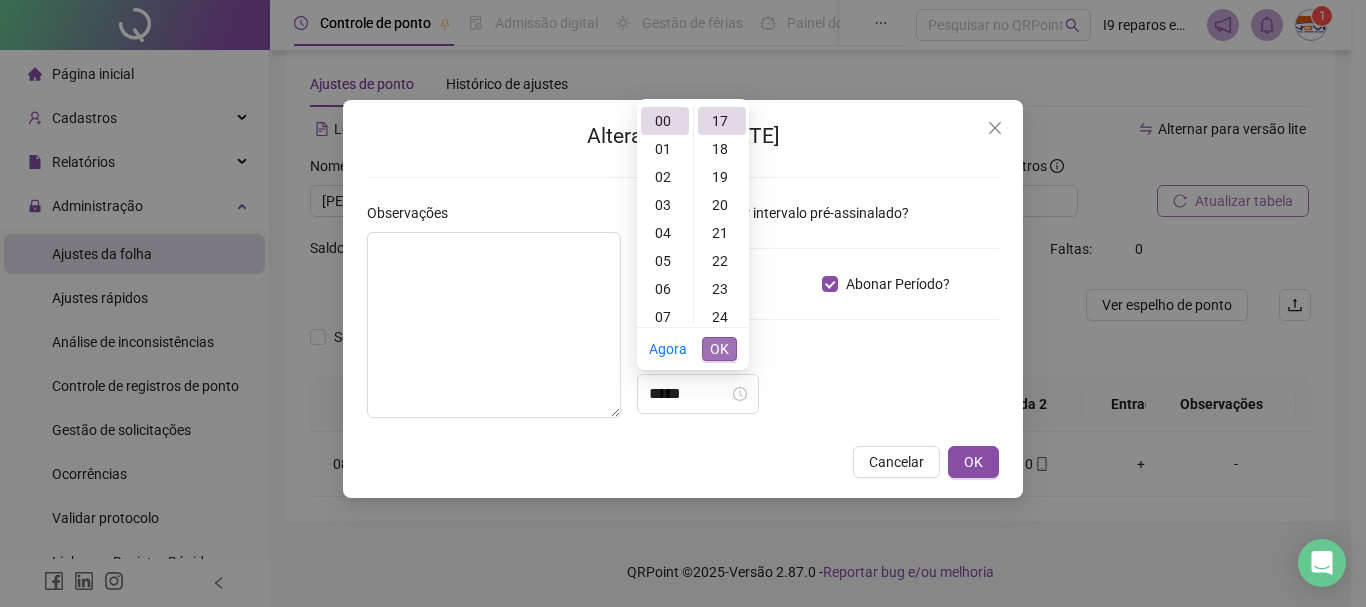 click on "OK" at bounding box center (719, 349) 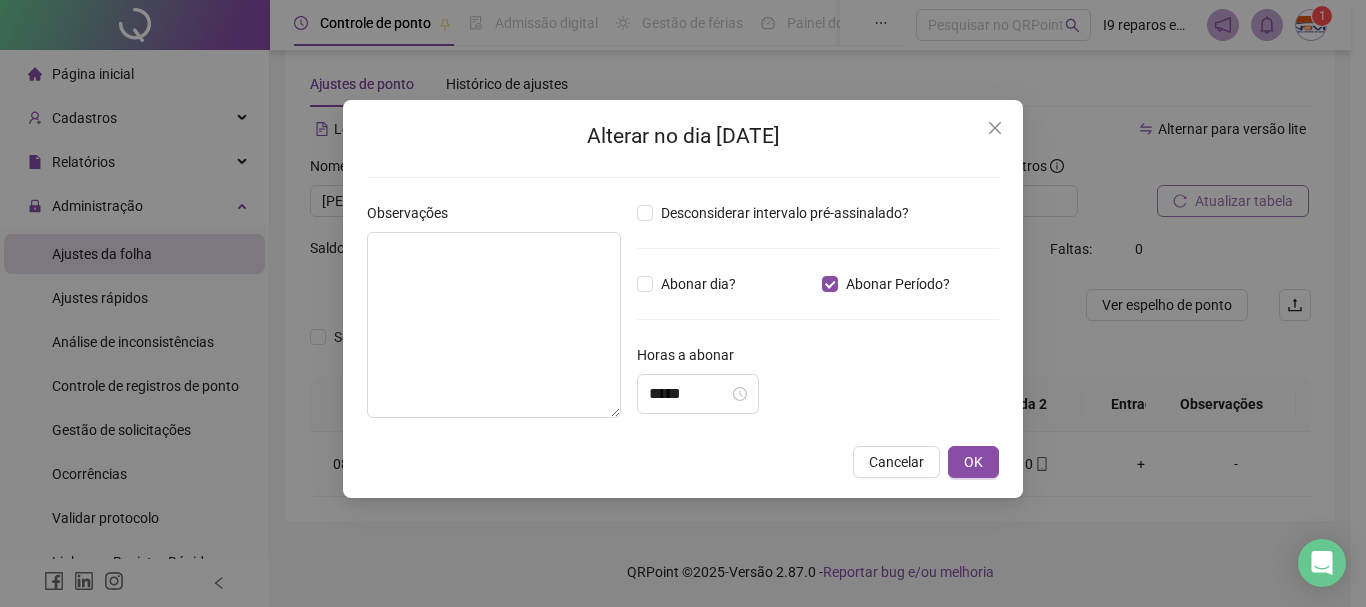 click on "Horas a abonar" at bounding box center (818, 359) 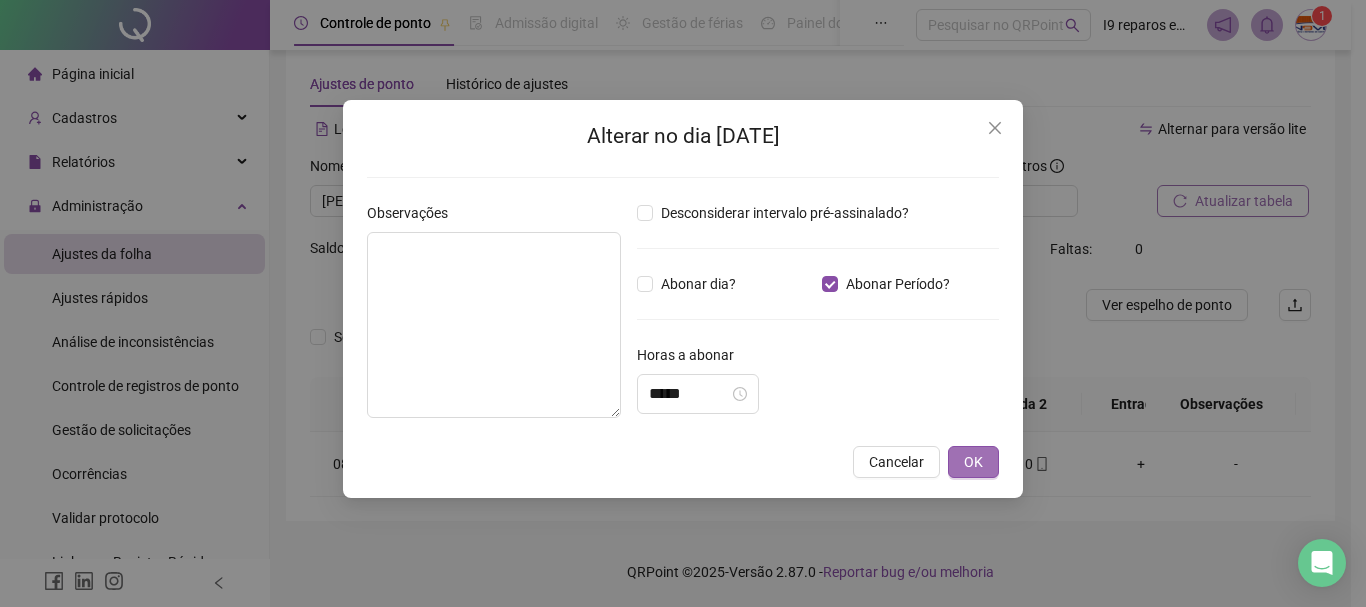 drag, startPoint x: 973, startPoint y: 453, endPoint x: 1250, endPoint y: 338, distance: 299.9233 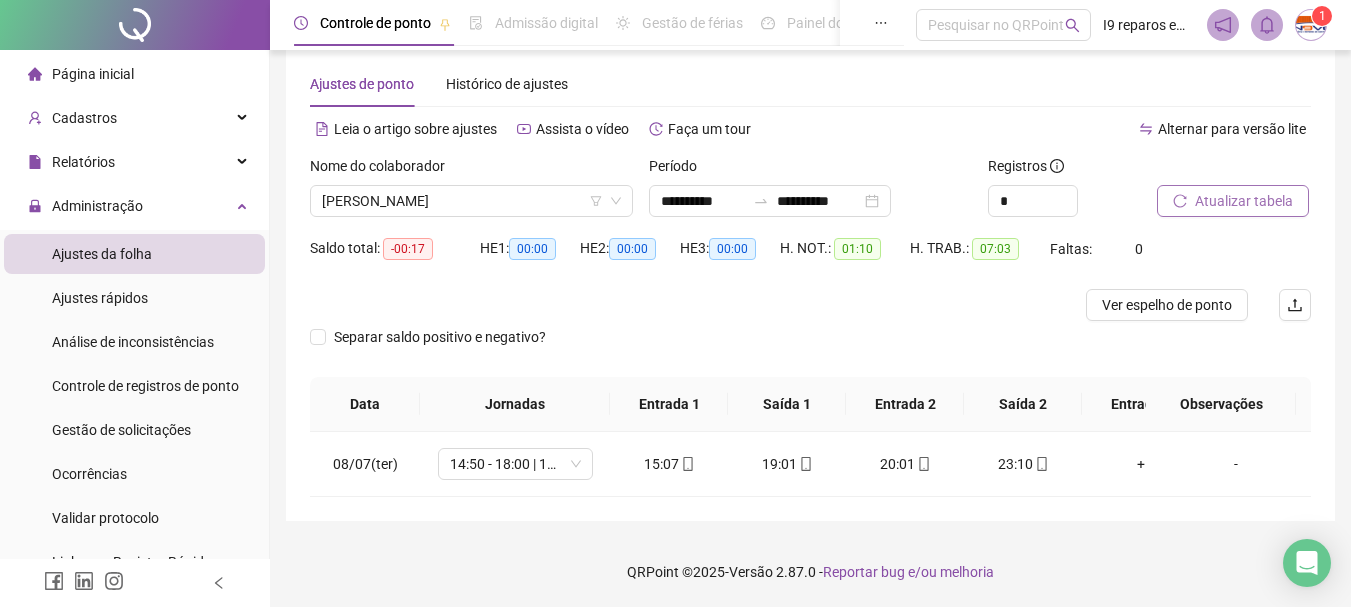 click on "Atualizar tabela" at bounding box center (1244, 201) 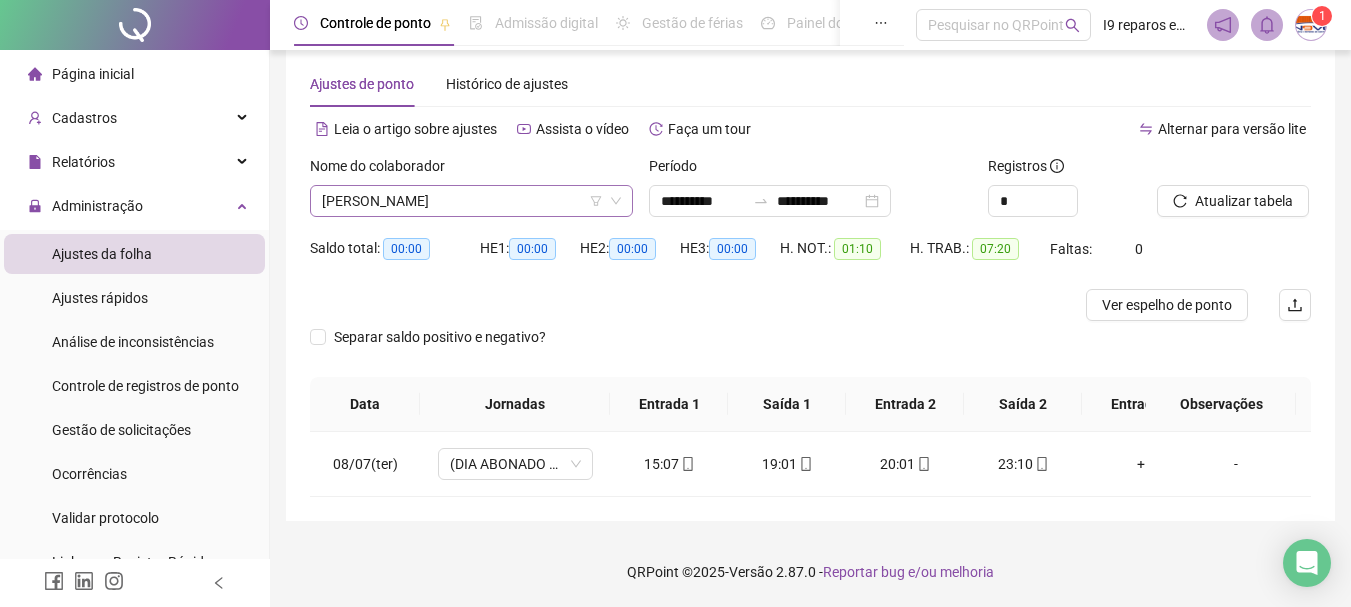 click on "[PERSON_NAME]" at bounding box center [471, 201] 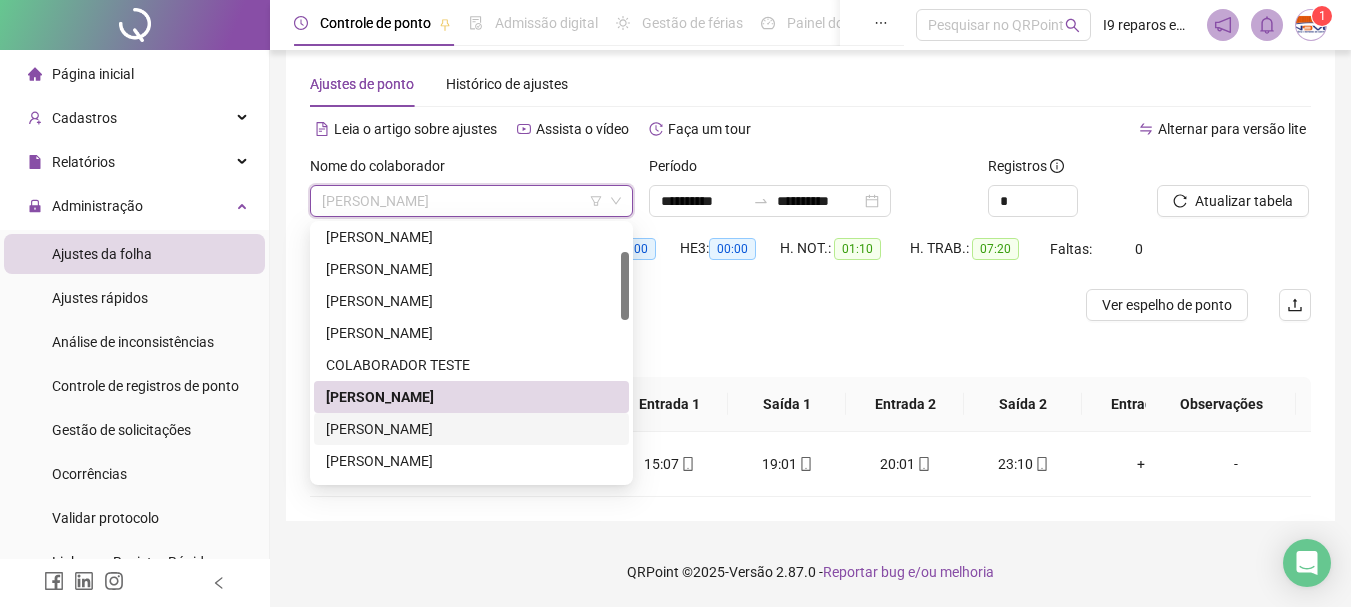 click on "[PERSON_NAME]" at bounding box center [471, 429] 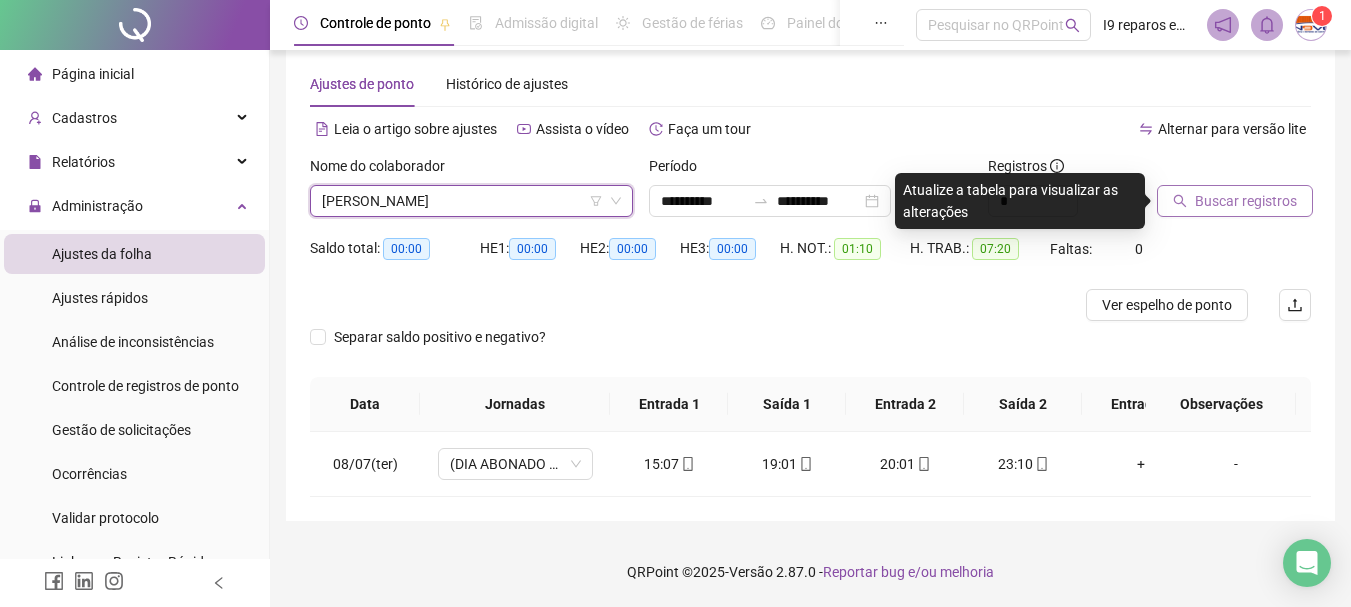 click on "Buscar registros" at bounding box center (1246, 201) 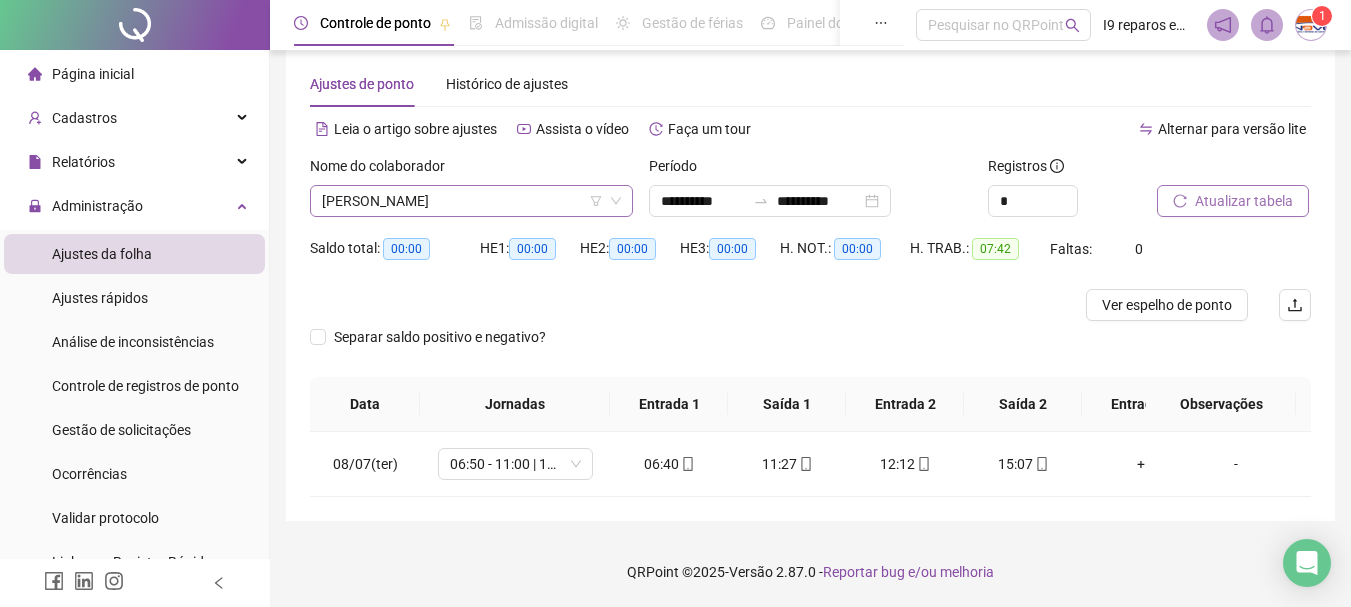 click on "[PERSON_NAME]" at bounding box center [471, 201] 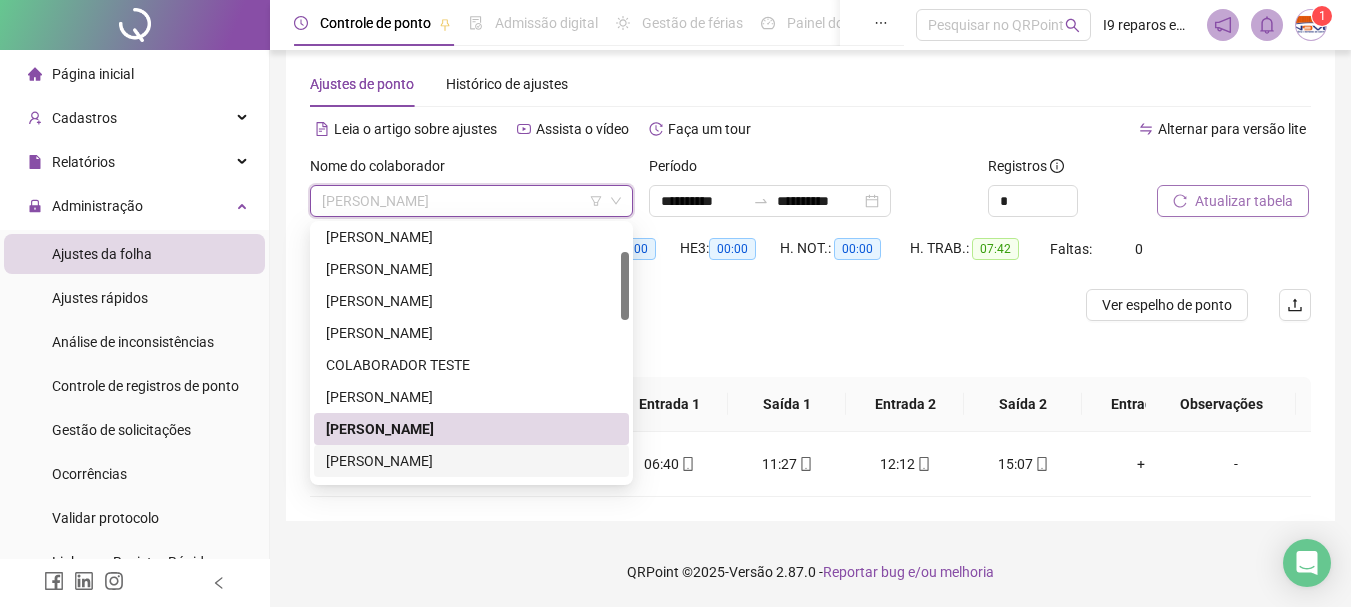 click on "[PERSON_NAME]" at bounding box center (471, 461) 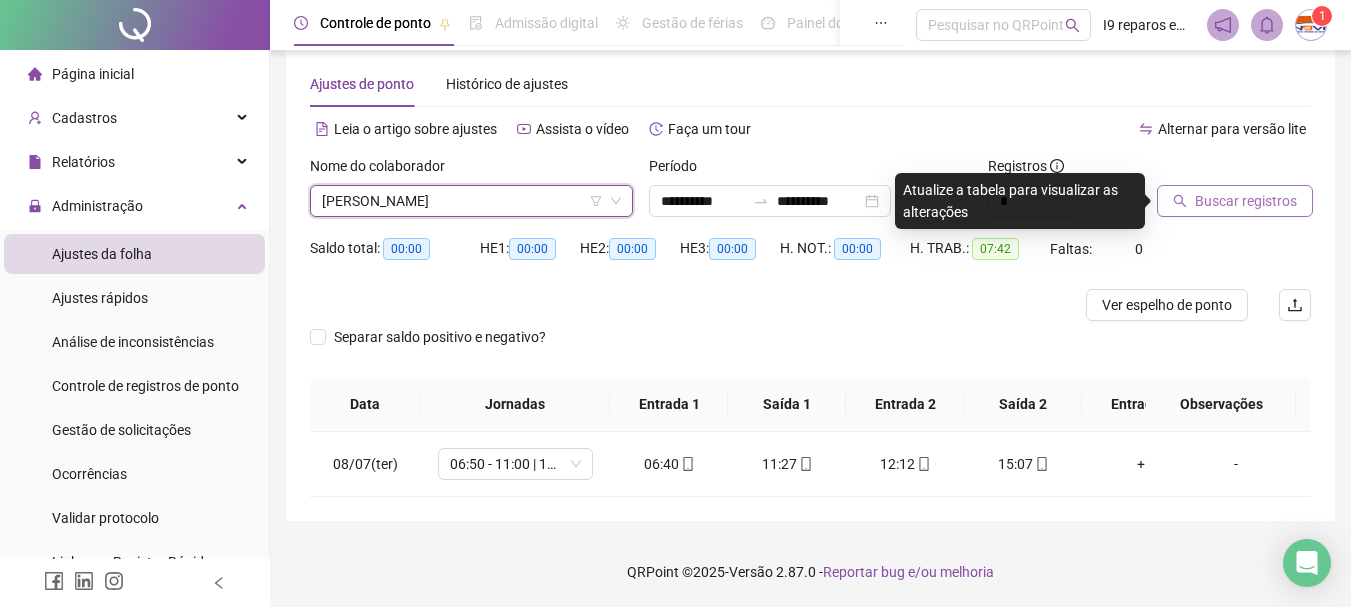 click on "[PERSON_NAME]" at bounding box center (471, 201) 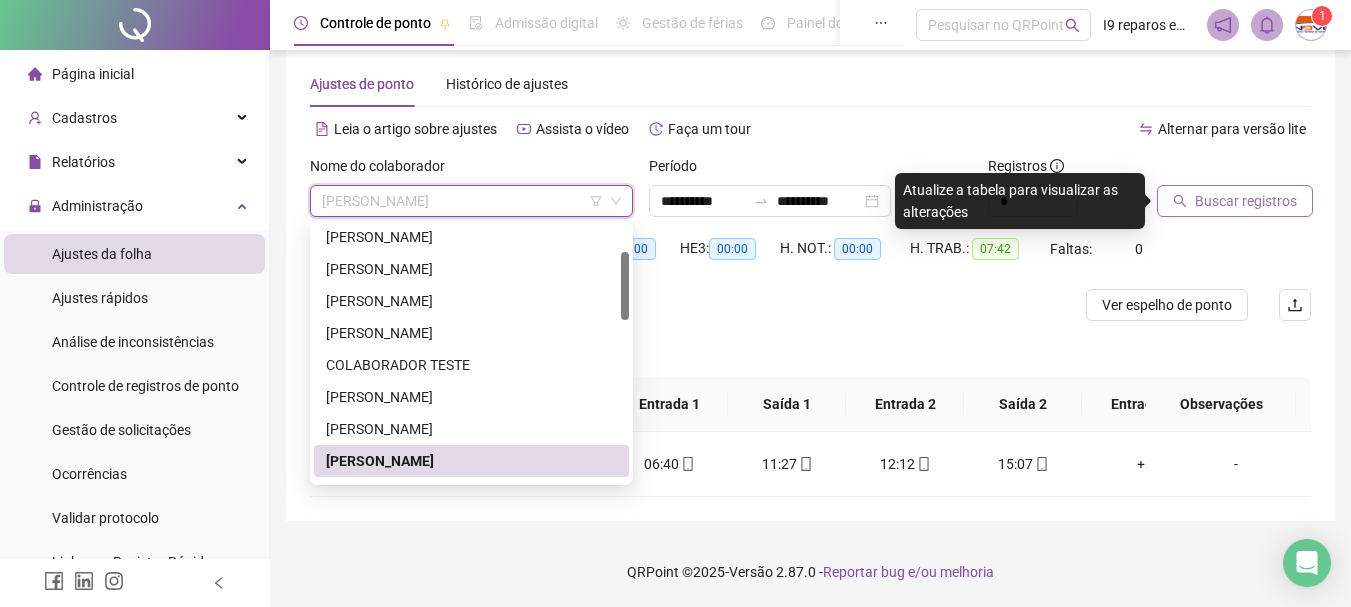 scroll, scrollTop: 200, scrollLeft: 0, axis: vertical 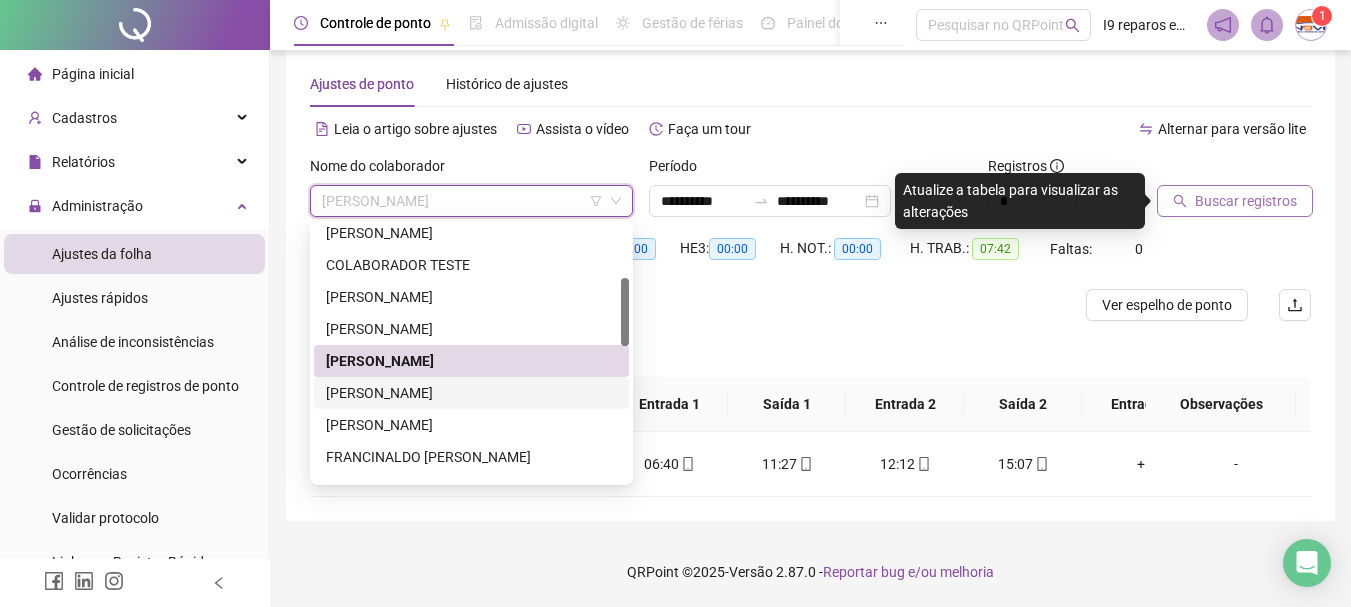 click on "[PERSON_NAME]" at bounding box center (471, 393) 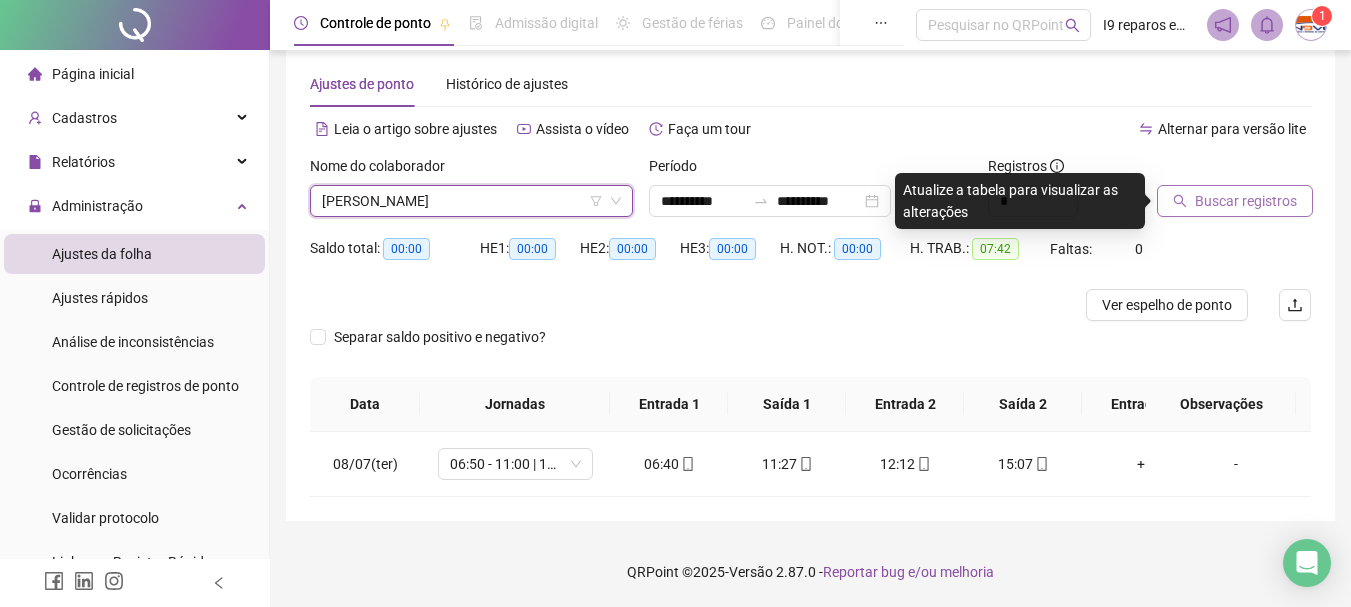 click on "Buscar registros" at bounding box center [1246, 201] 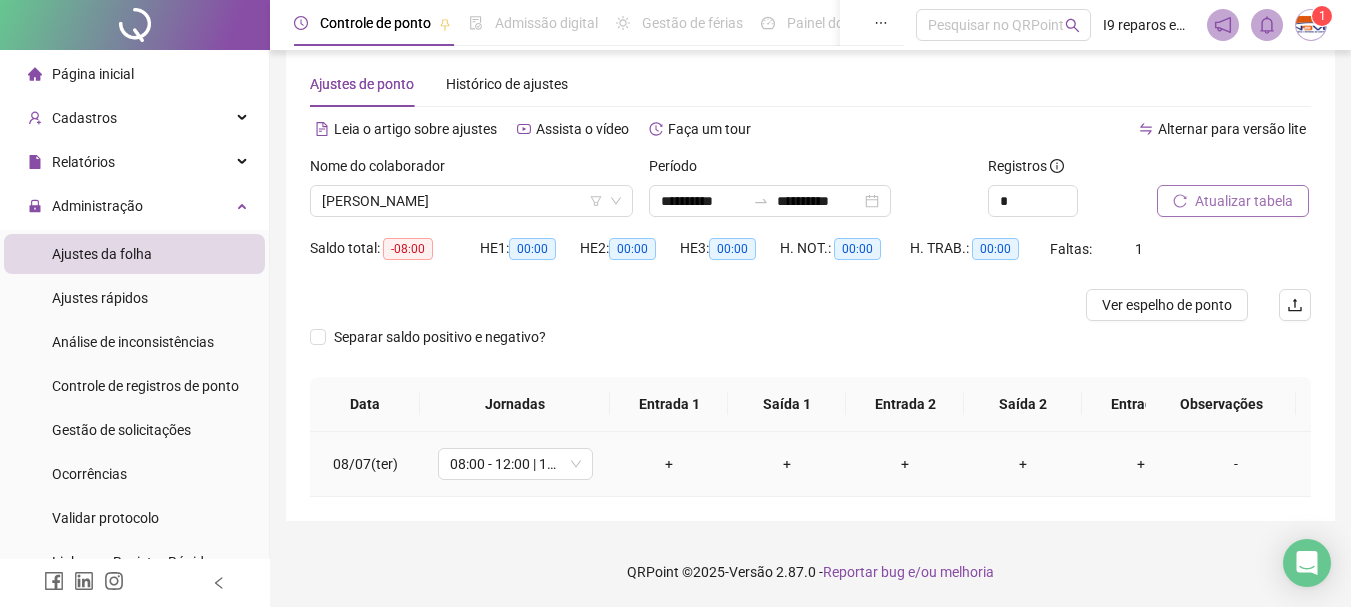 click on "+" at bounding box center [669, 464] 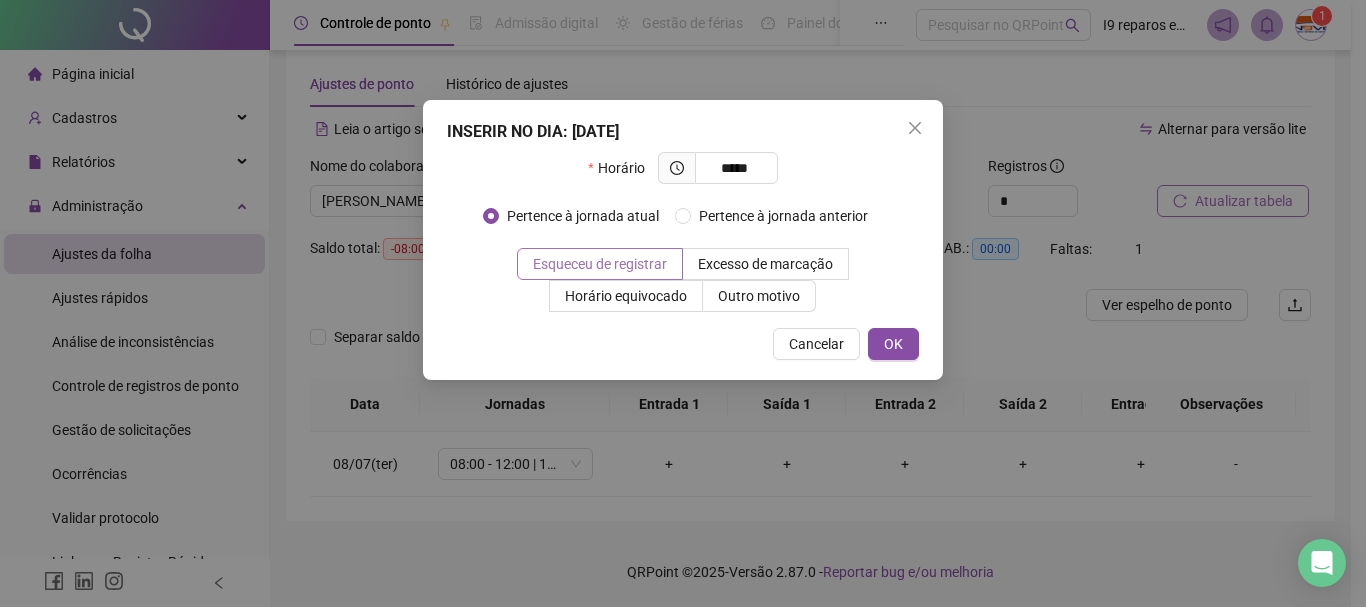 type on "*****" 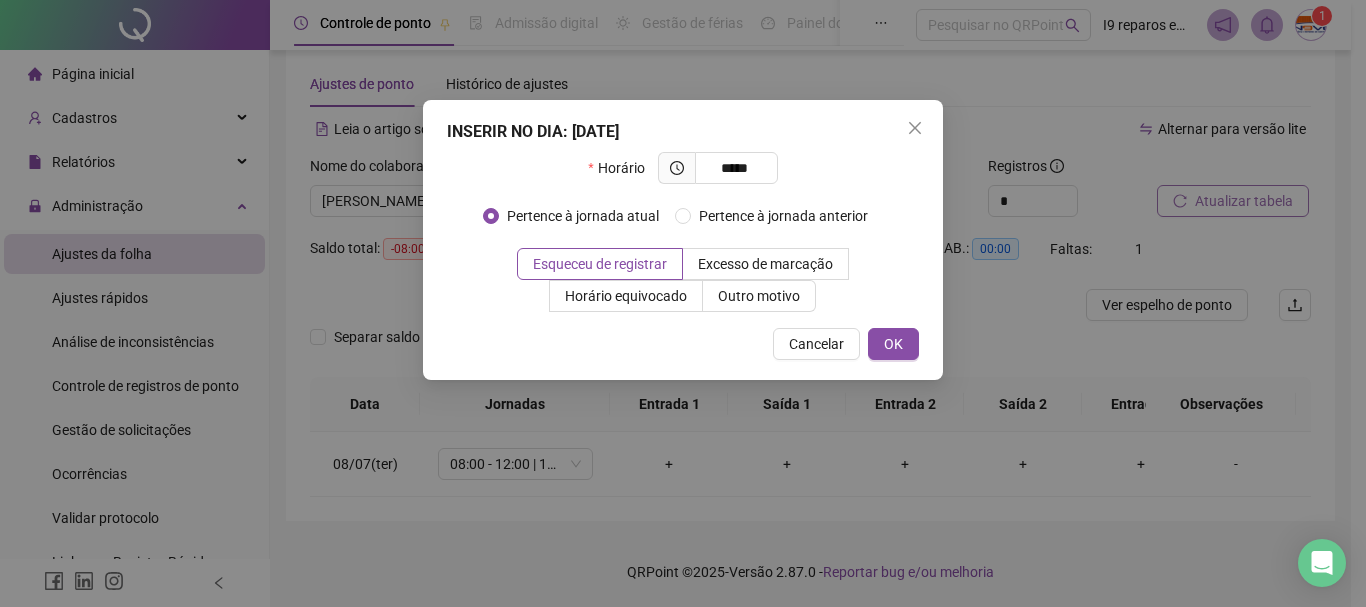 drag, startPoint x: 626, startPoint y: 262, endPoint x: 759, endPoint y: 315, distance: 143.17122 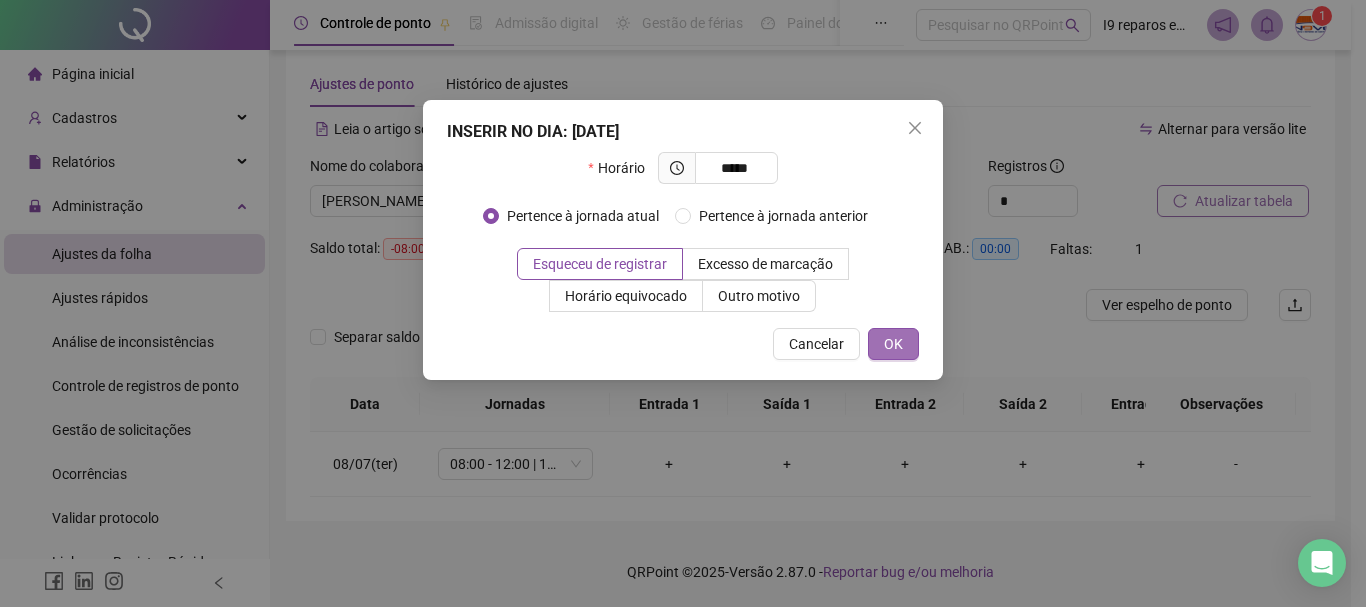 click on "OK" at bounding box center [893, 344] 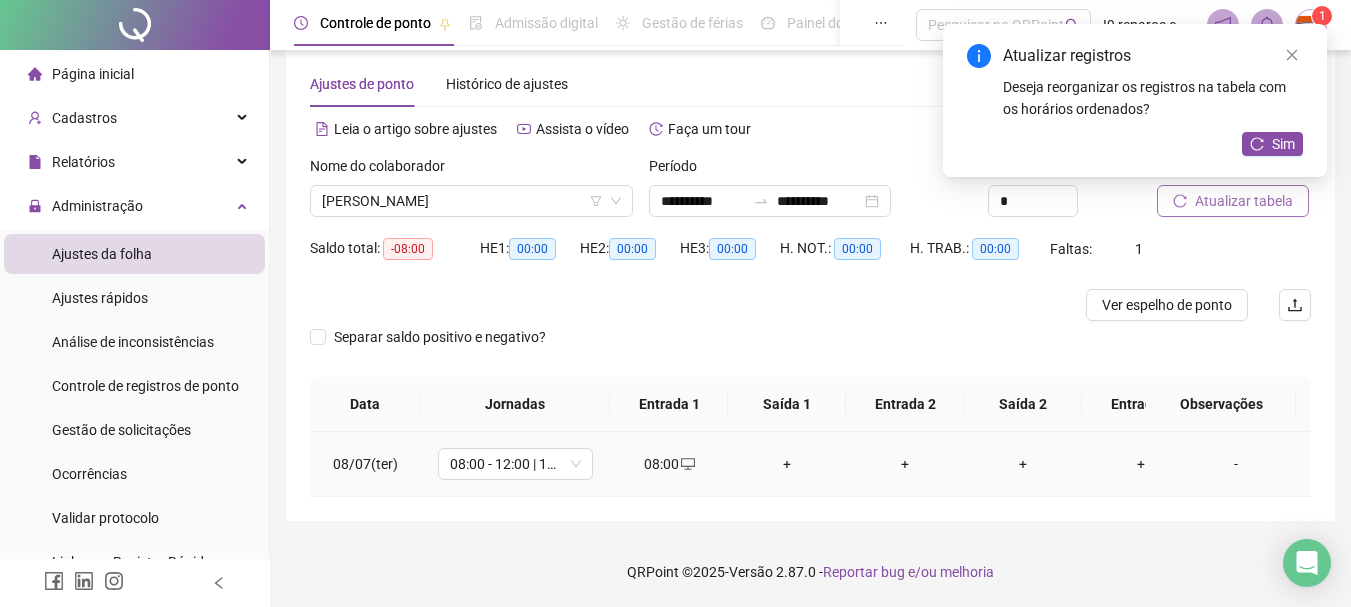 click on "+" at bounding box center (787, 464) 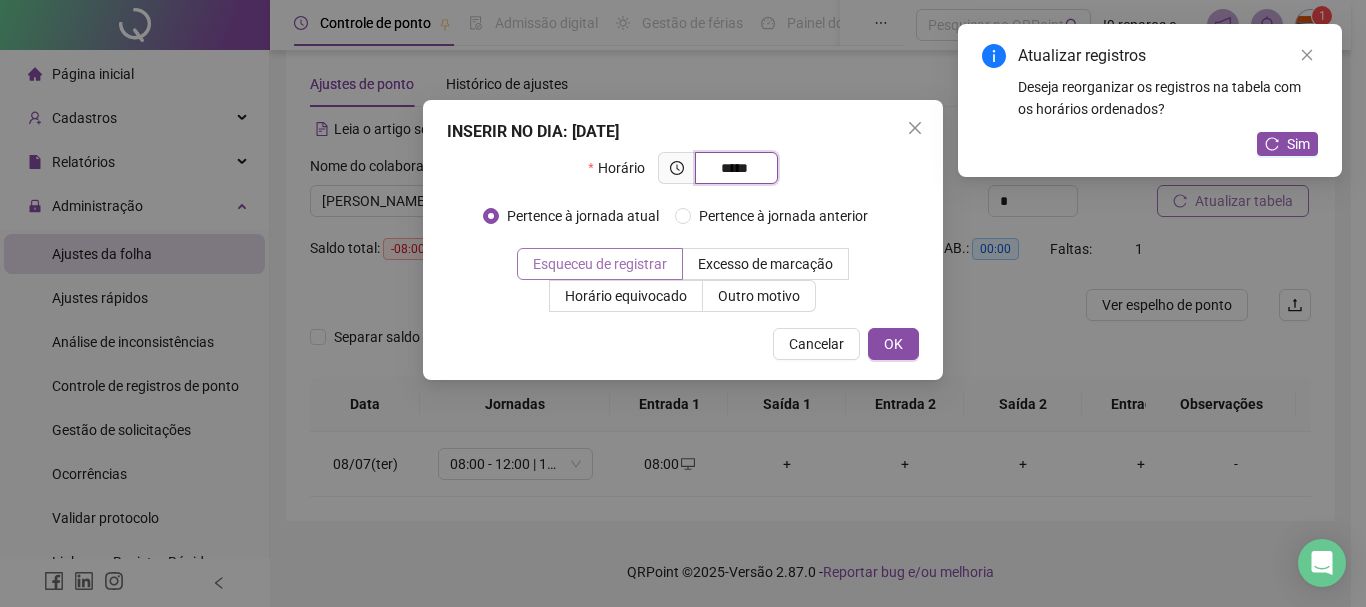 type on "*****" 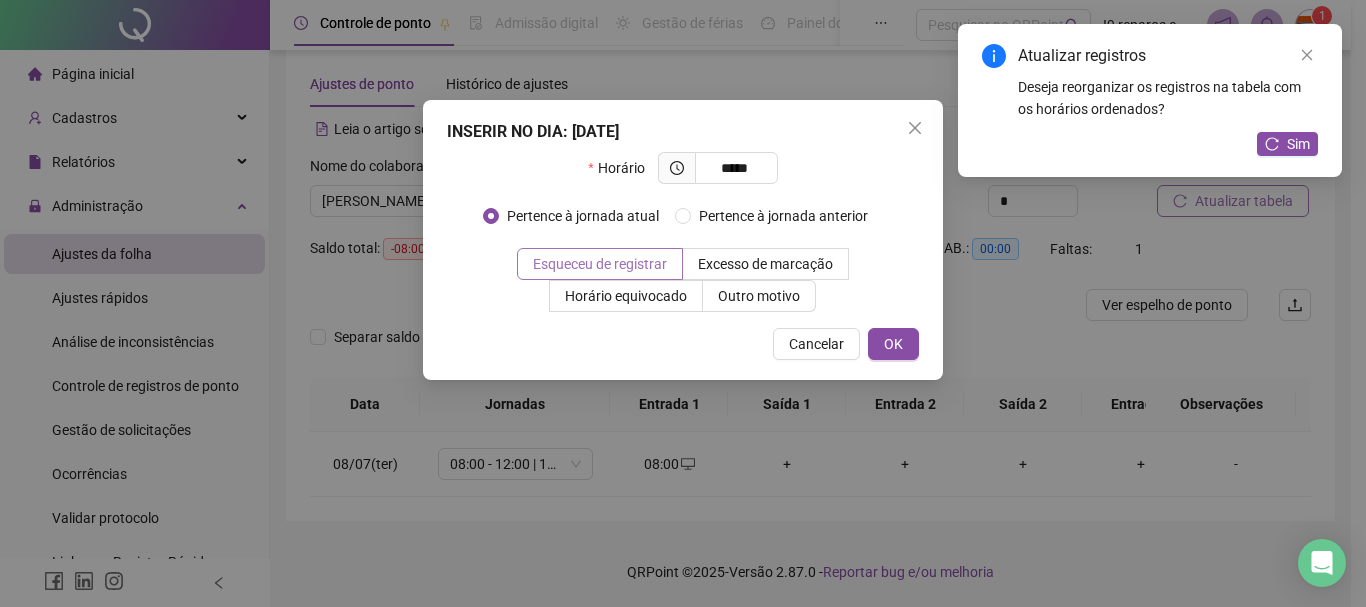 click on "Esqueceu de registrar" at bounding box center [600, 264] 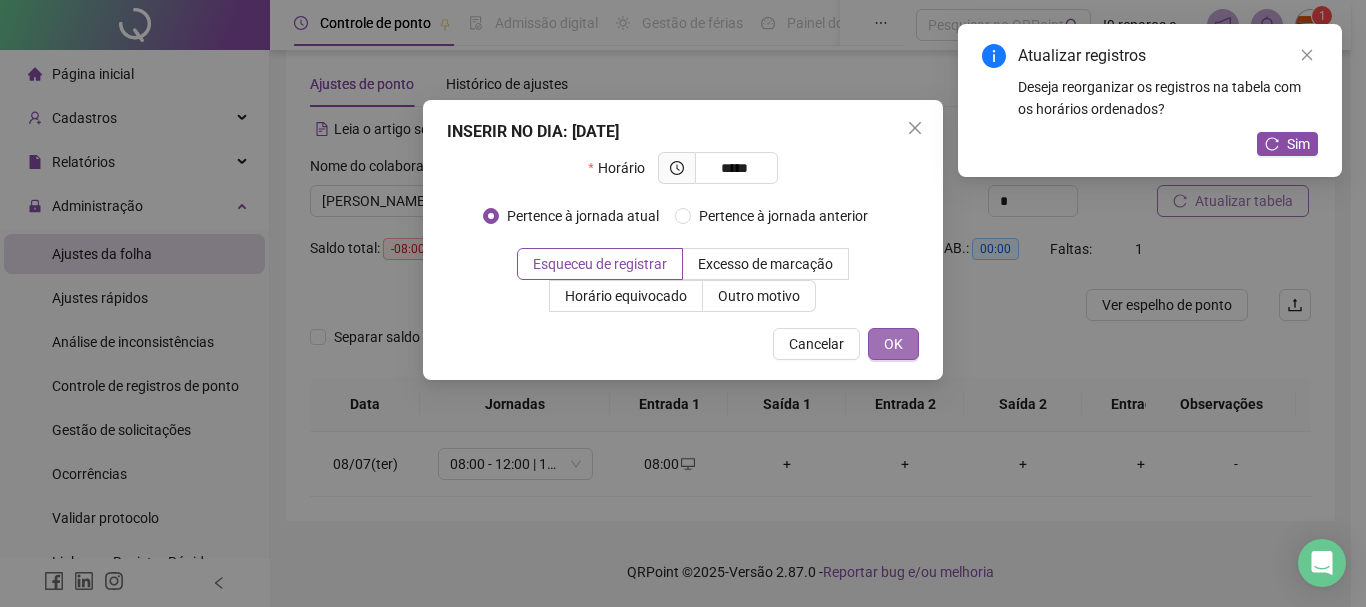 click on "OK" at bounding box center (893, 344) 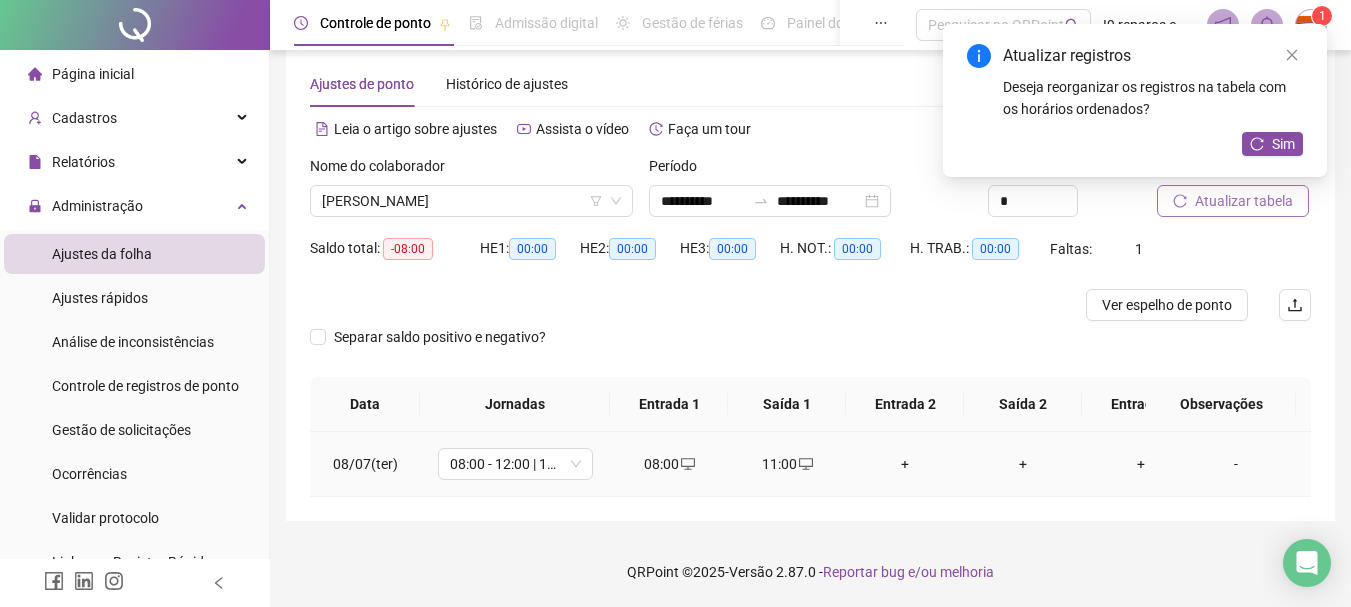 click on "+" at bounding box center (905, 464) 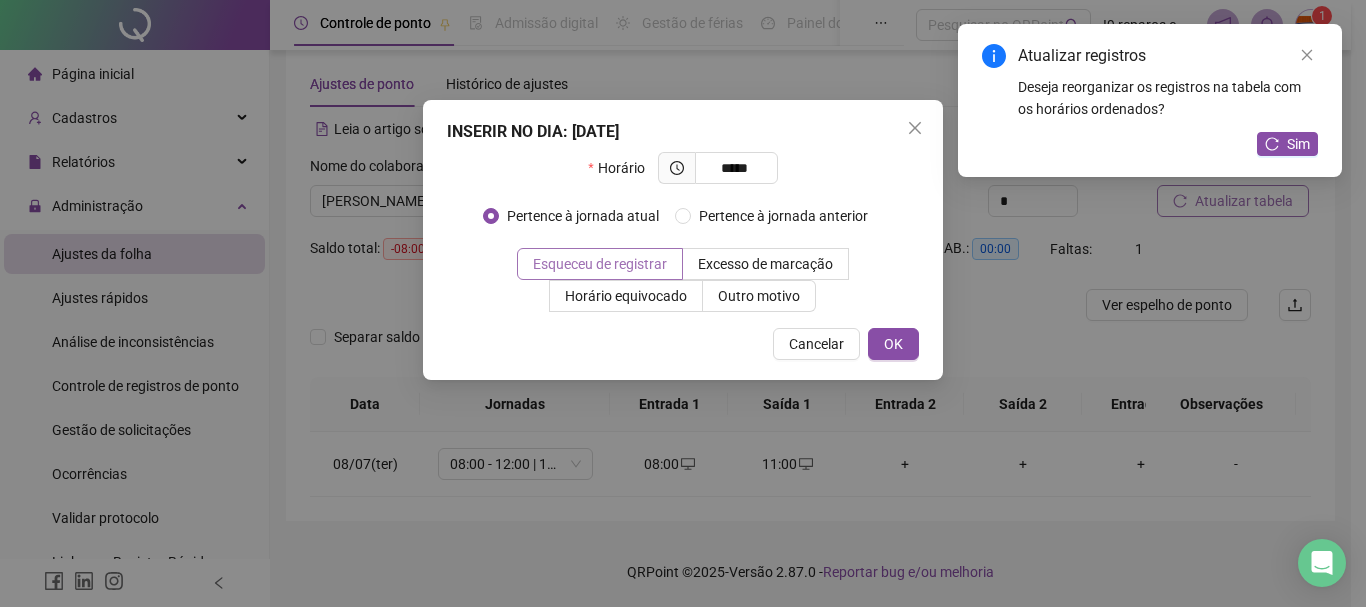 type on "*****" 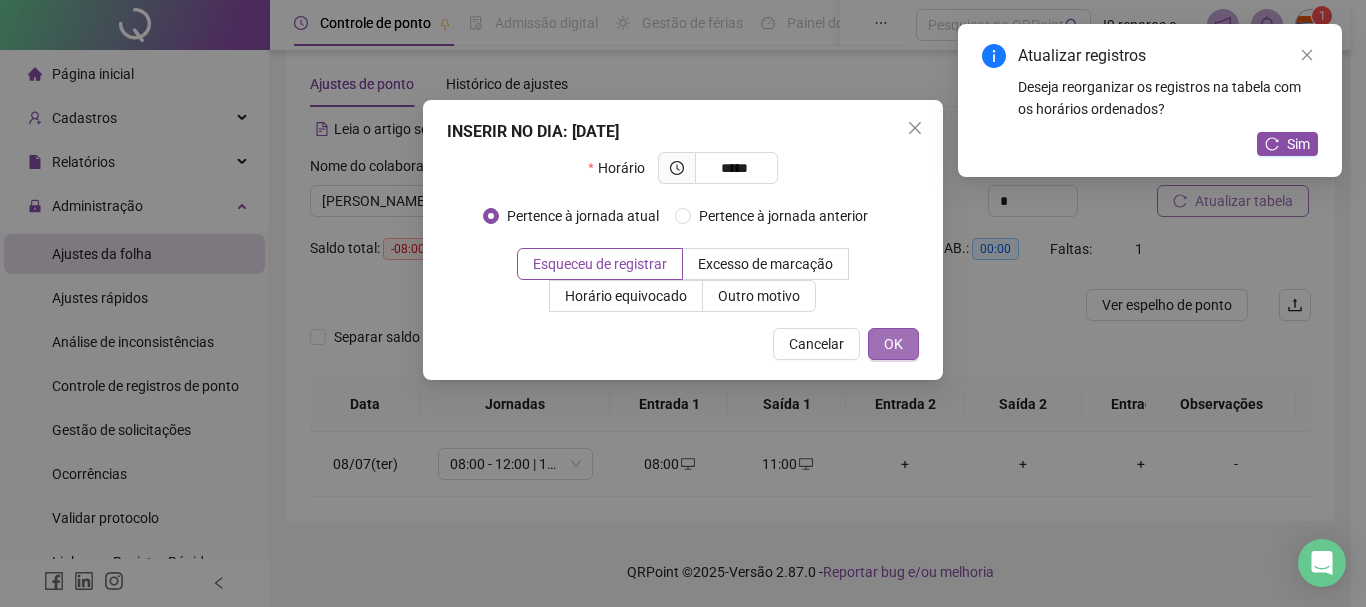 click on "OK" at bounding box center (893, 344) 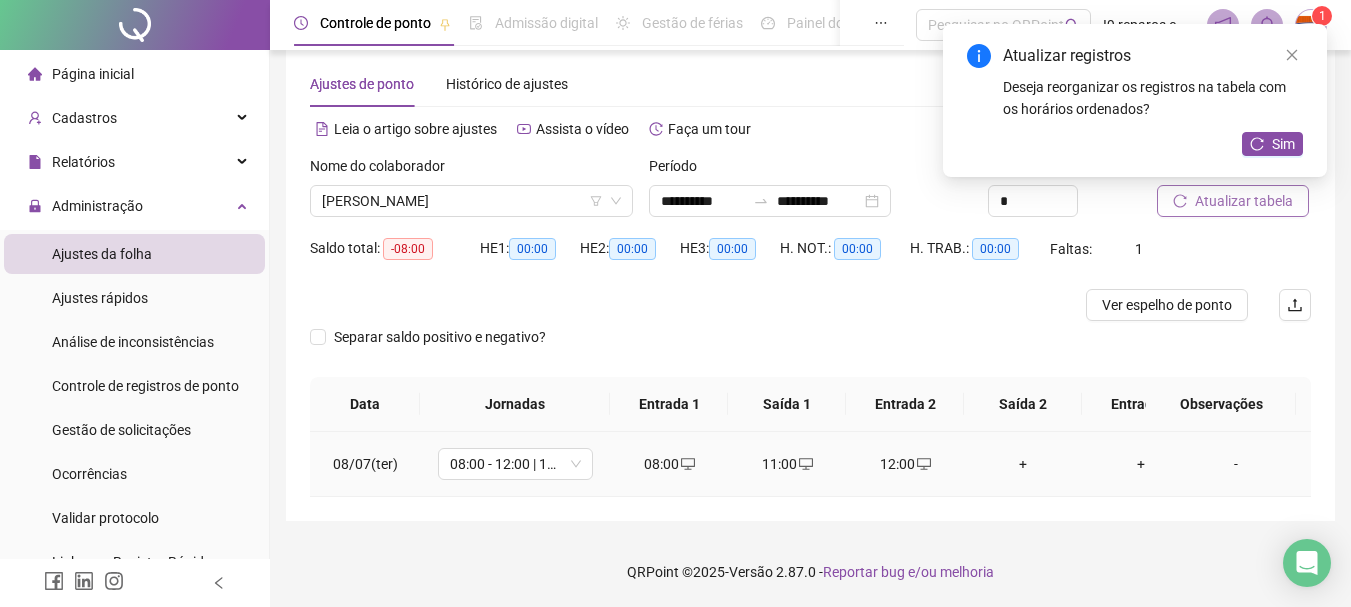 click on "+" at bounding box center [1023, 464] 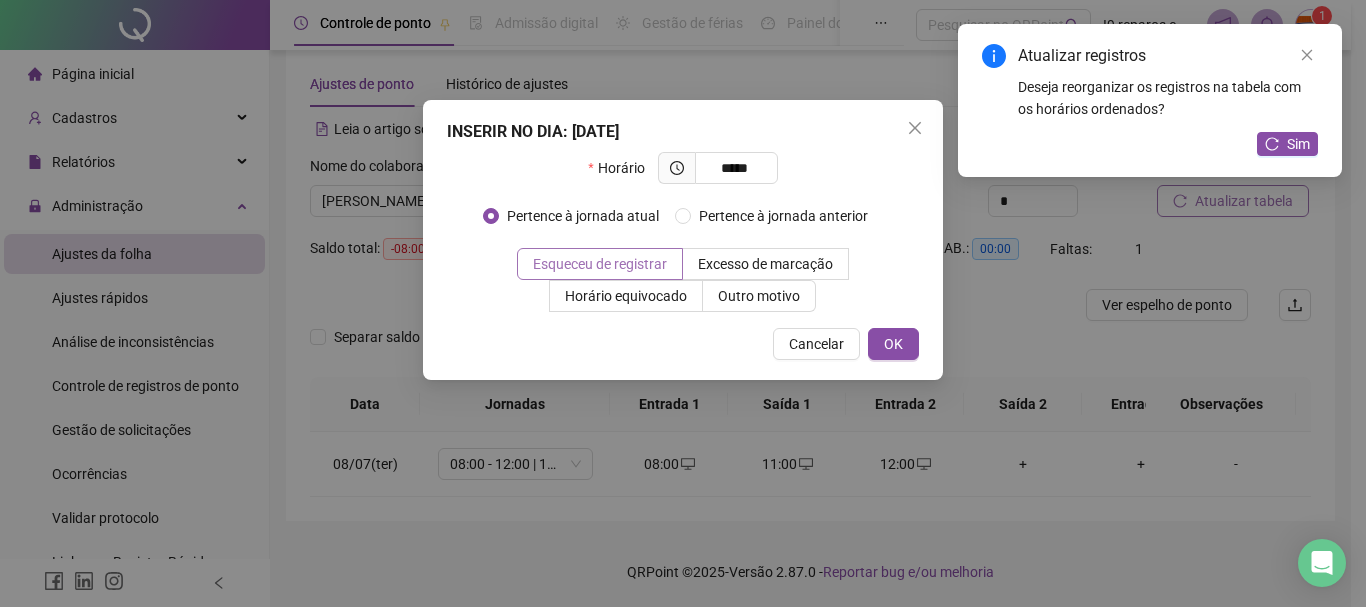 type on "*****" 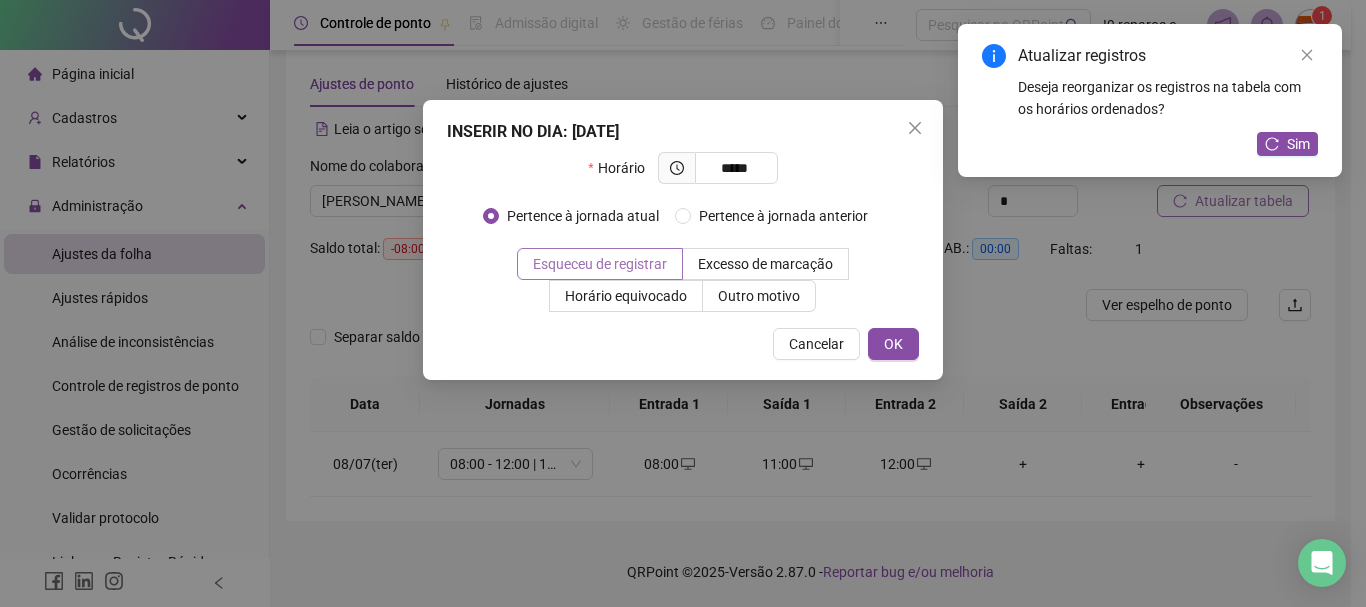 click on "Esqueceu de registrar" at bounding box center [600, 264] 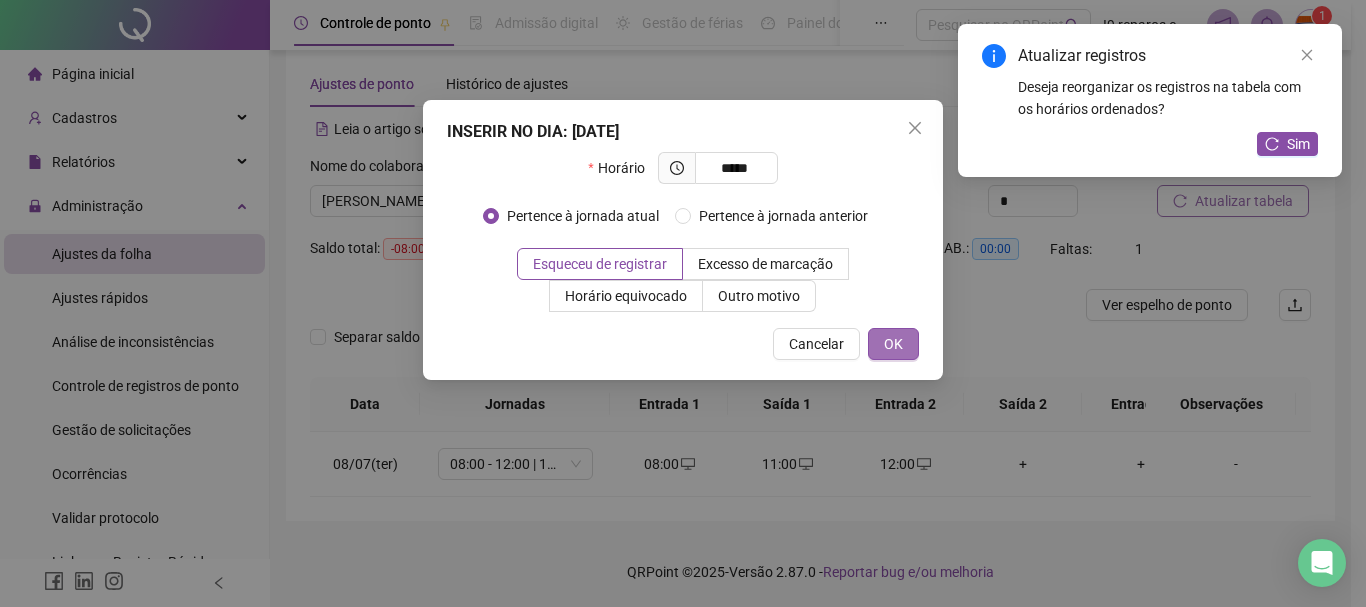 click on "OK" at bounding box center (893, 344) 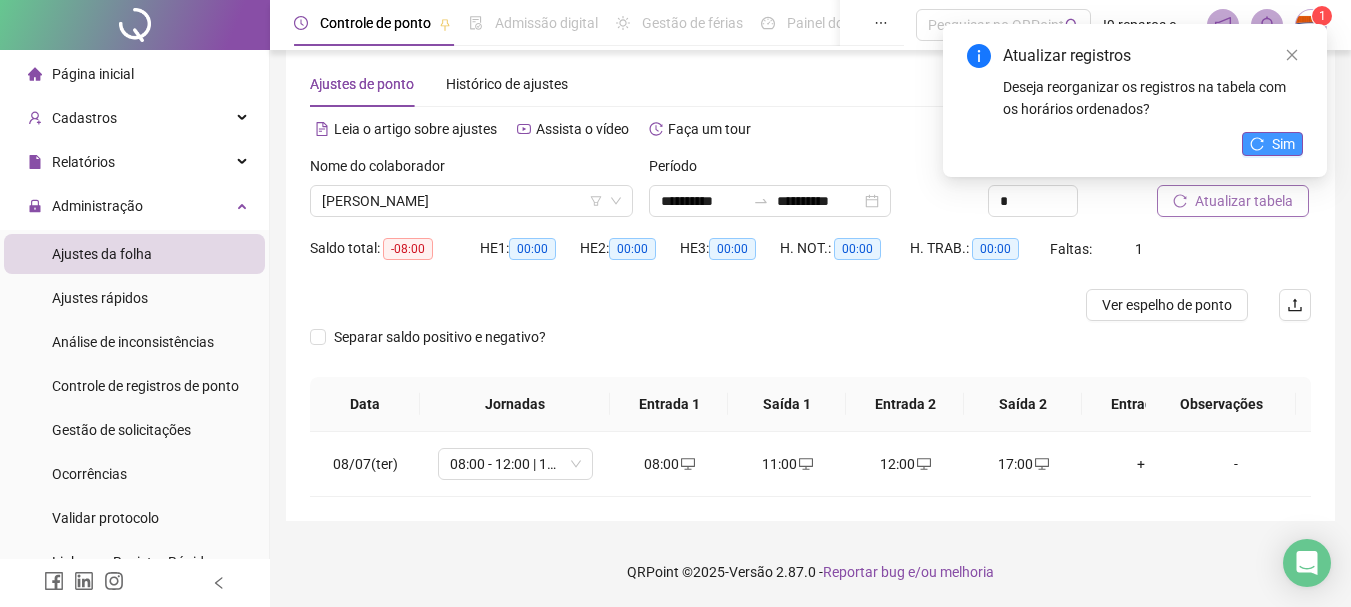 click on "Sim" at bounding box center (1272, 144) 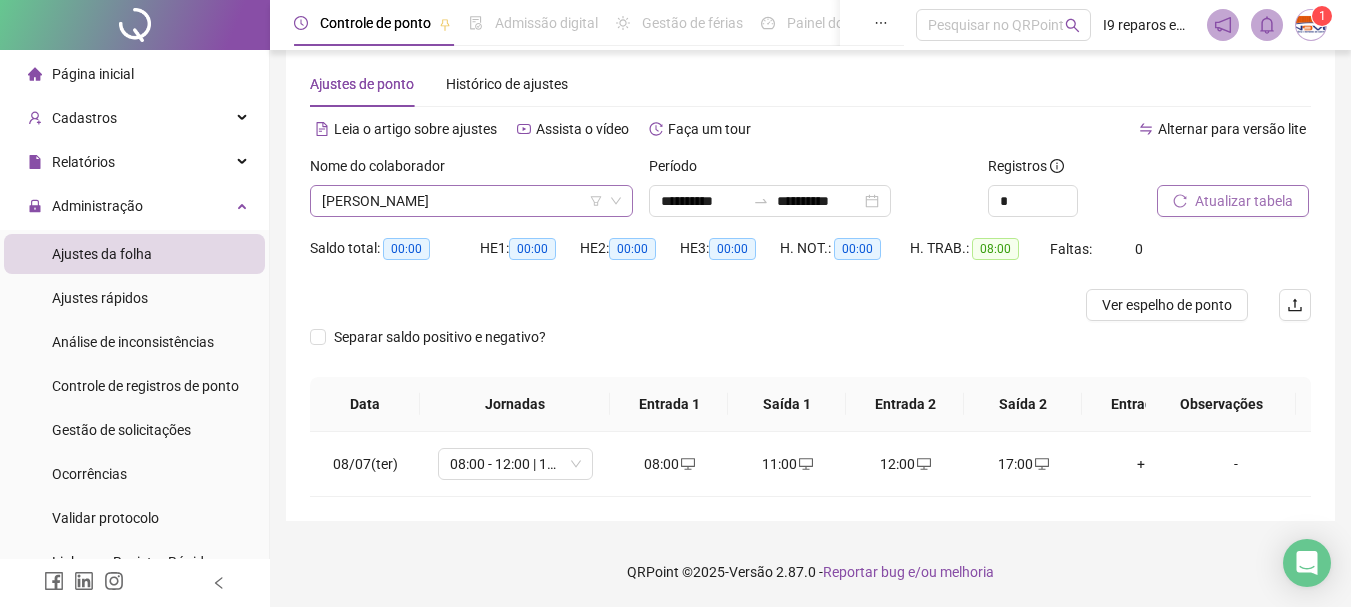 click on "[PERSON_NAME]" at bounding box center [471, 201] 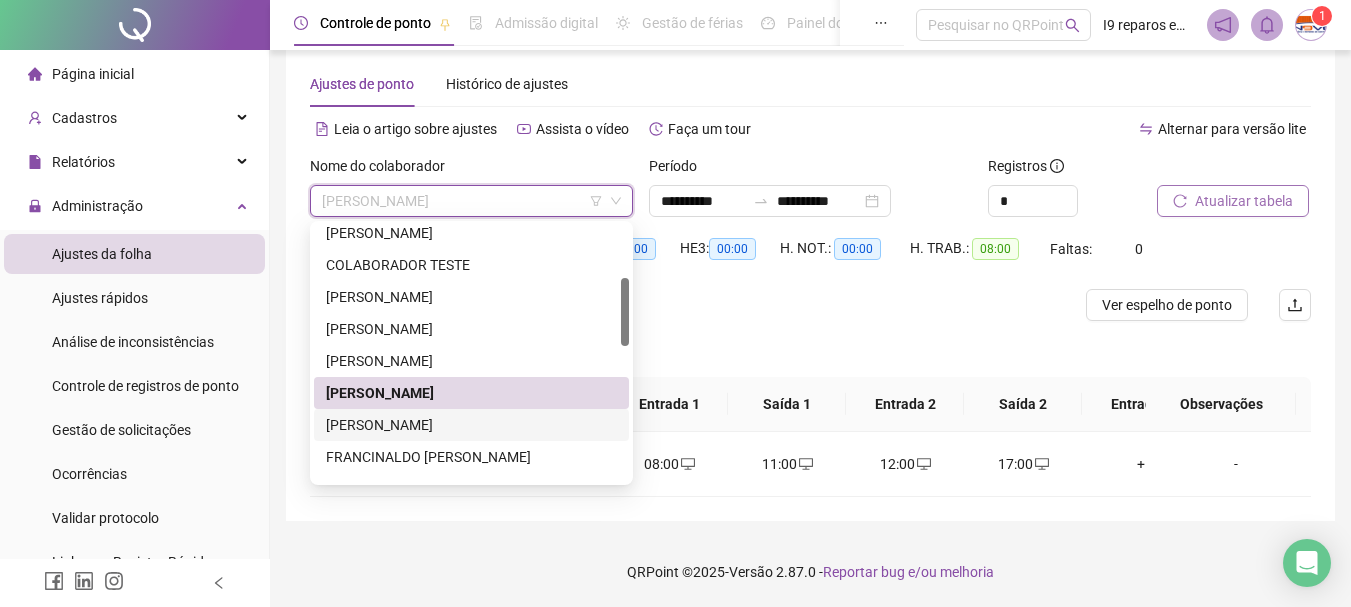 click on "[PERSON_NAME]" at bounding box center (471, 425) 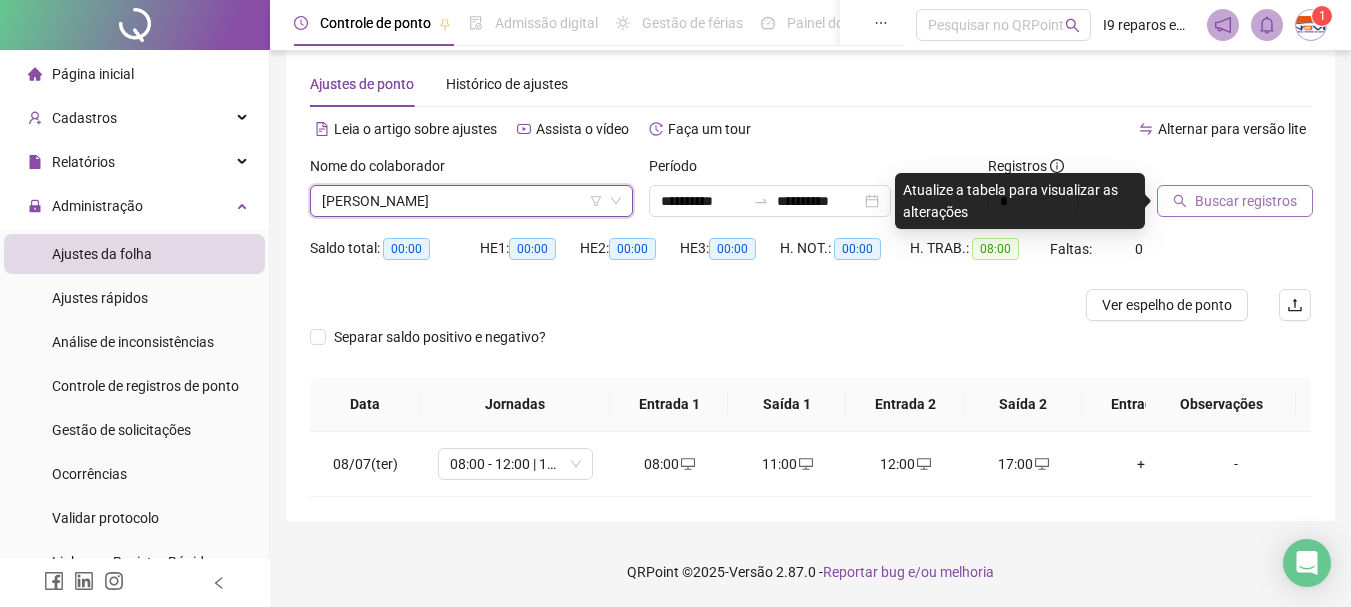 click on "Buscar registros" at bounding box center (1246, 201) 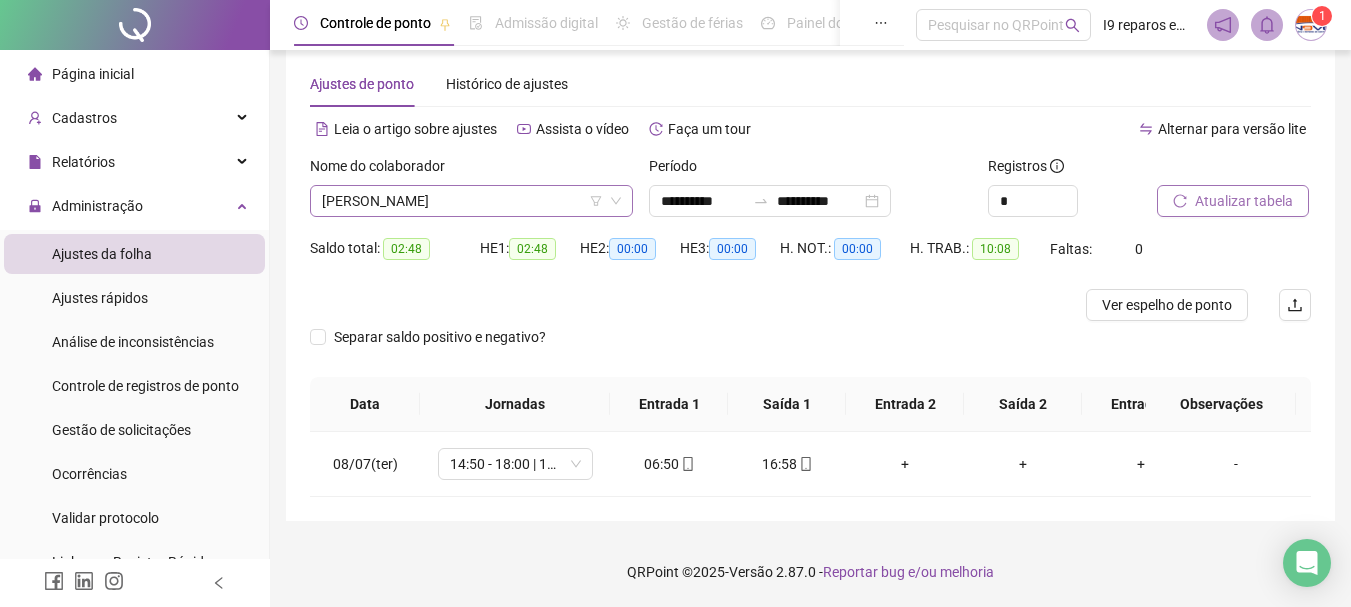 click on "[PERSON_NAME]" at bounding box center [471, 201] 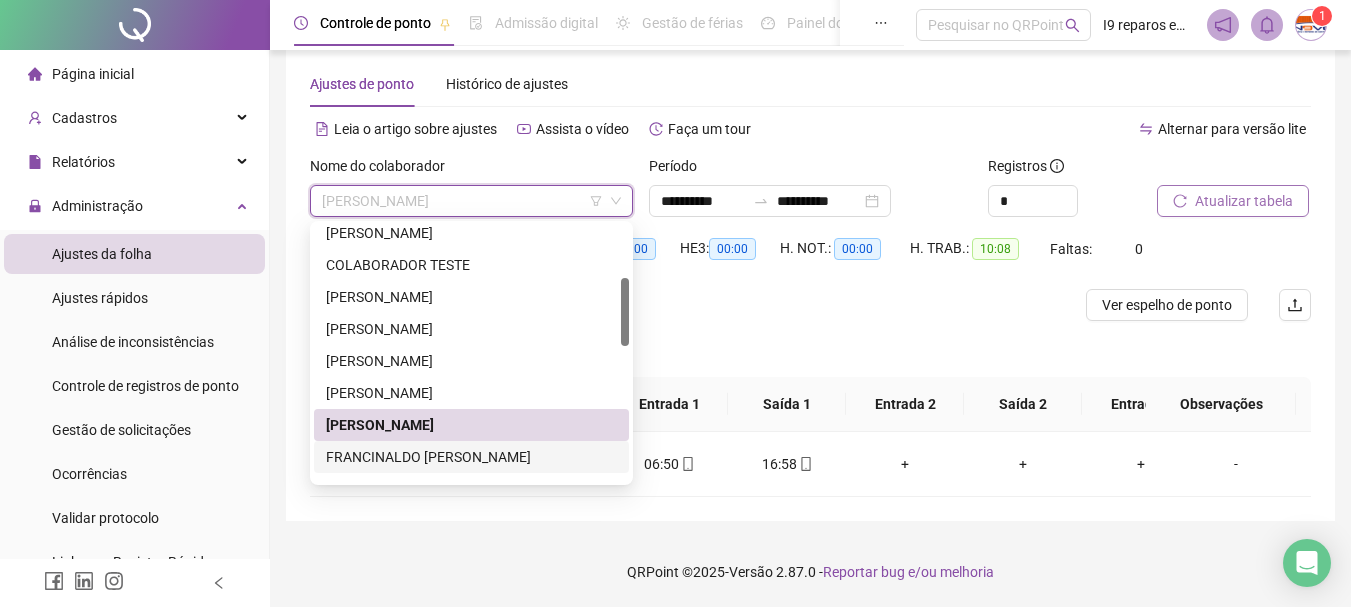 click on "FRANCINALDO [PERSON_NAME]" at bounding box center [471, 457] 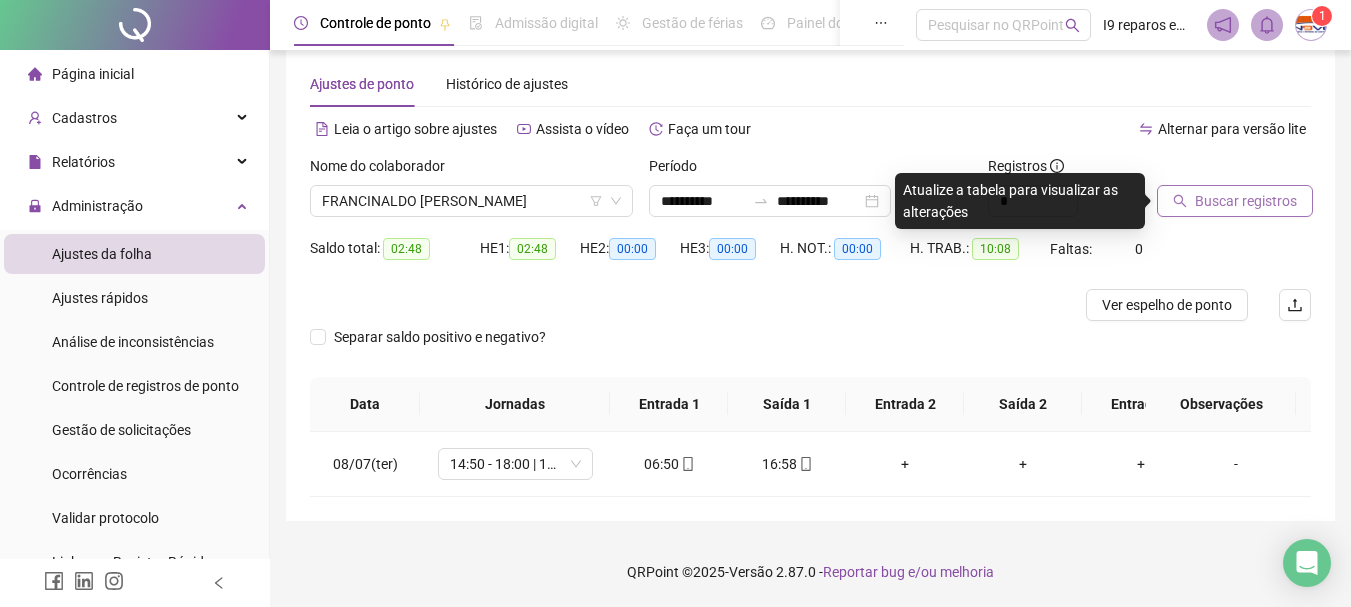 click on "Buscar registros" at bounding box center (1246, 201) 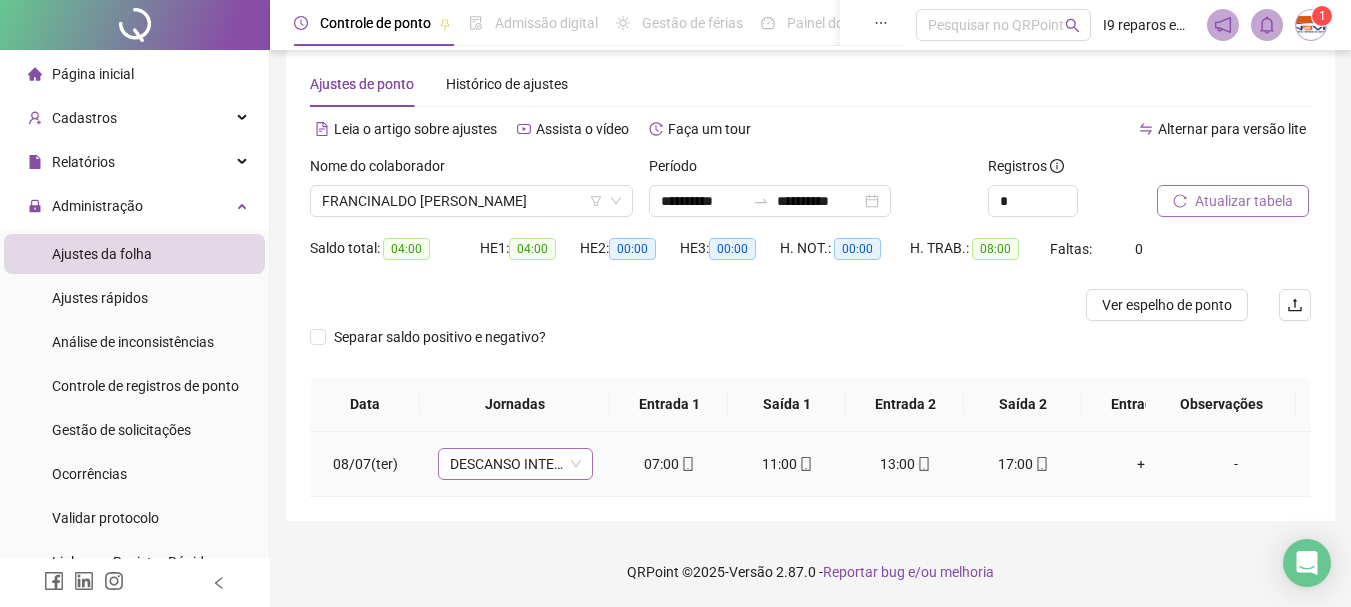 click on "DESCANSO INTER-JORNADA" at bounding box center (515, 464) 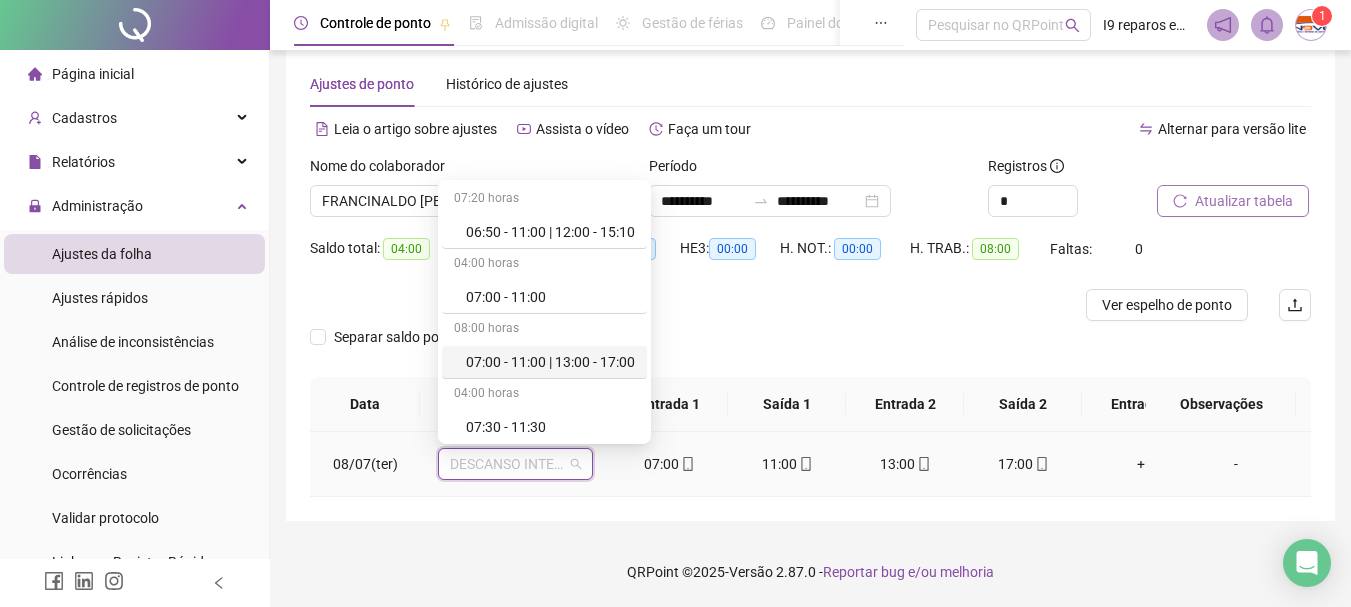 click on "07:00 - 11:00 | 13:00 - 17:00" at bounding box center (550, 362) 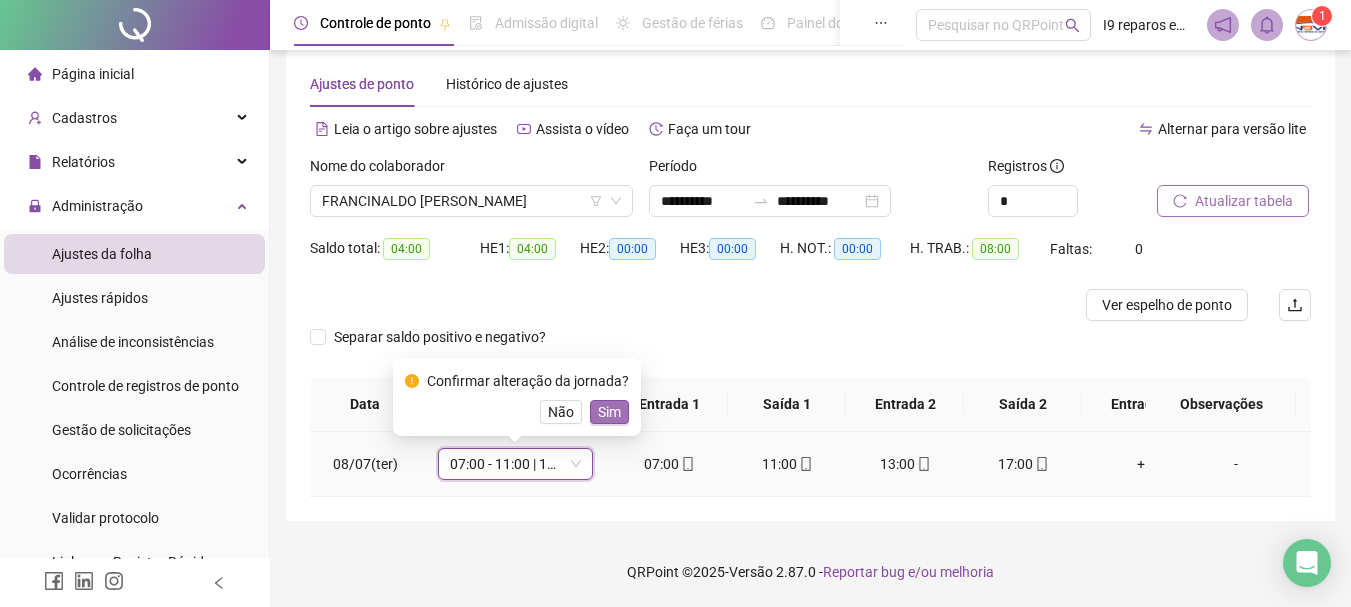click on "Sim" at bounding box center (609, 412) 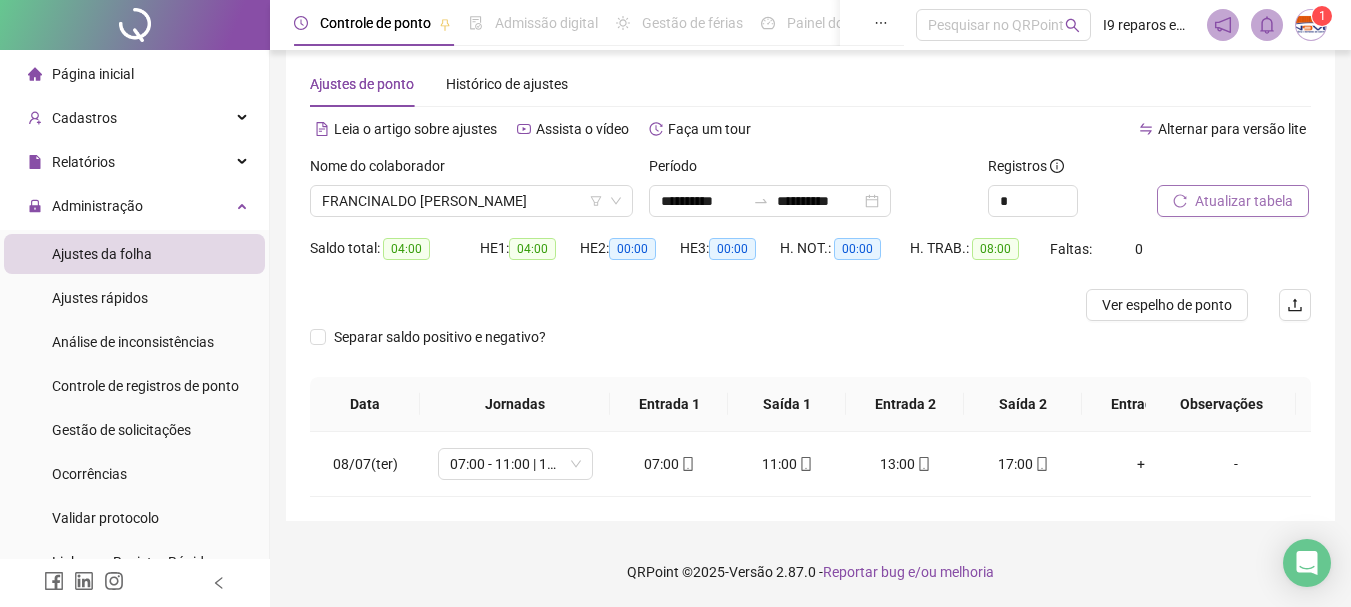 click on "Atualizar tabela" at bounding box center (1244, 201) 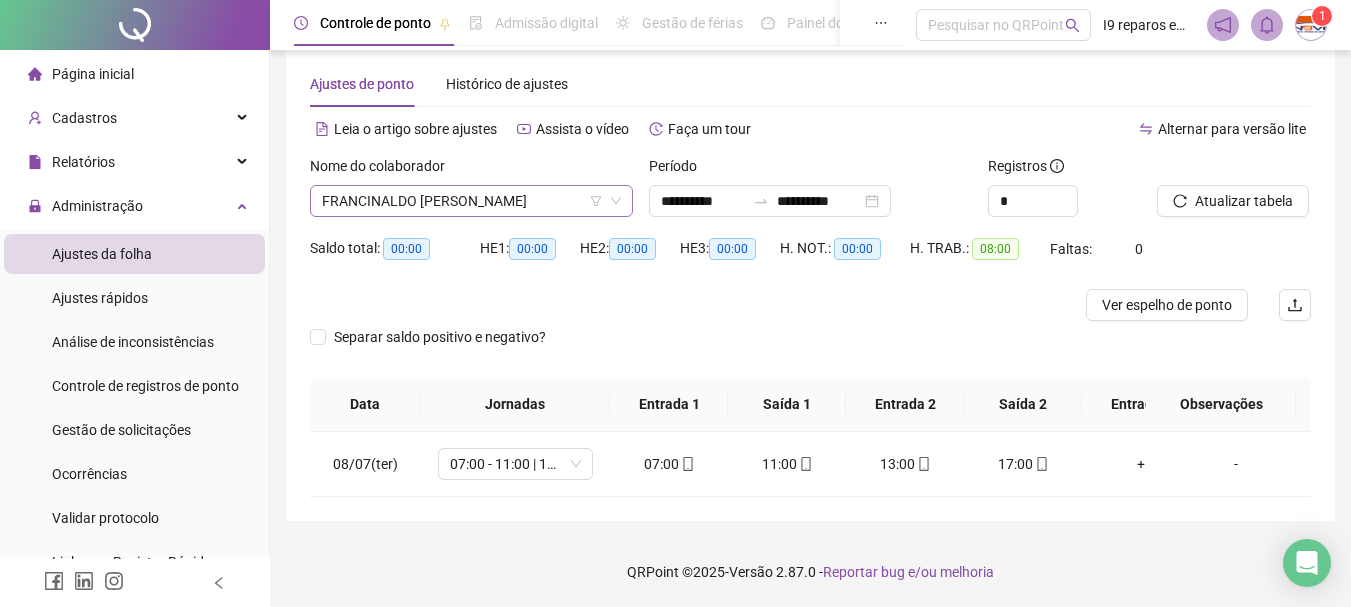 click on "FRANCINALDO [PERSON_NAME]" at bounding box center (471, 201) 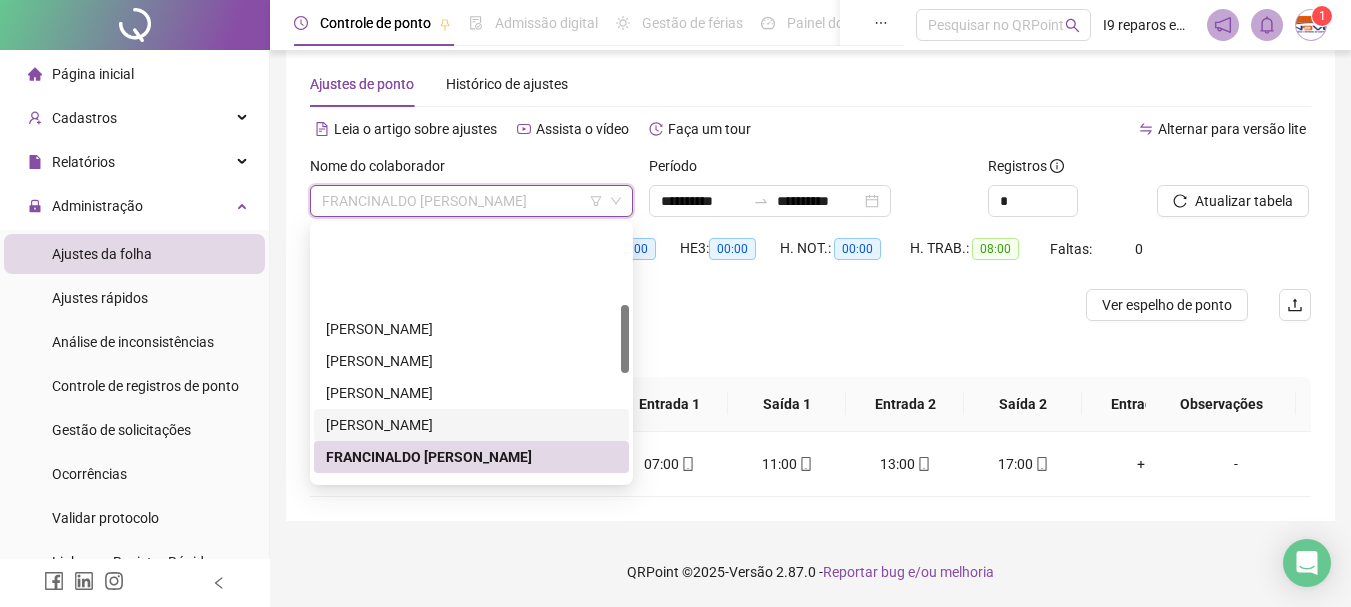 scroll, scrollTop: 300, scrollLeft: 0, axis: vertical 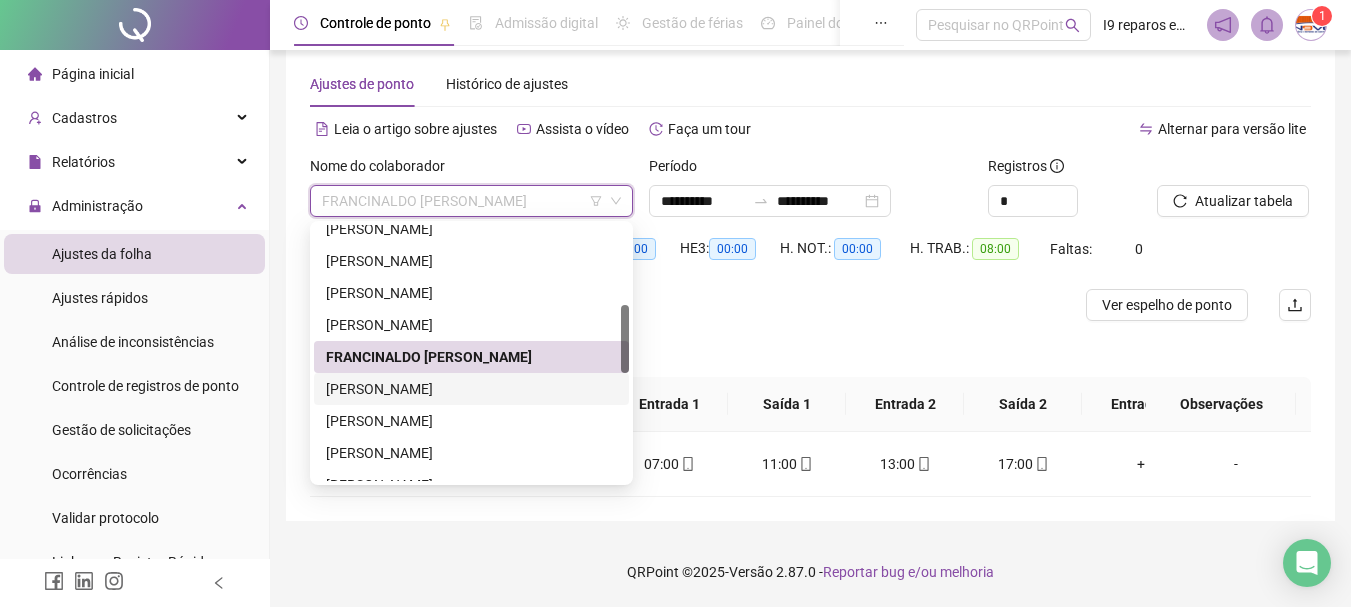 click on "[PERSON_NAME]" at bounding box center [471, 389] 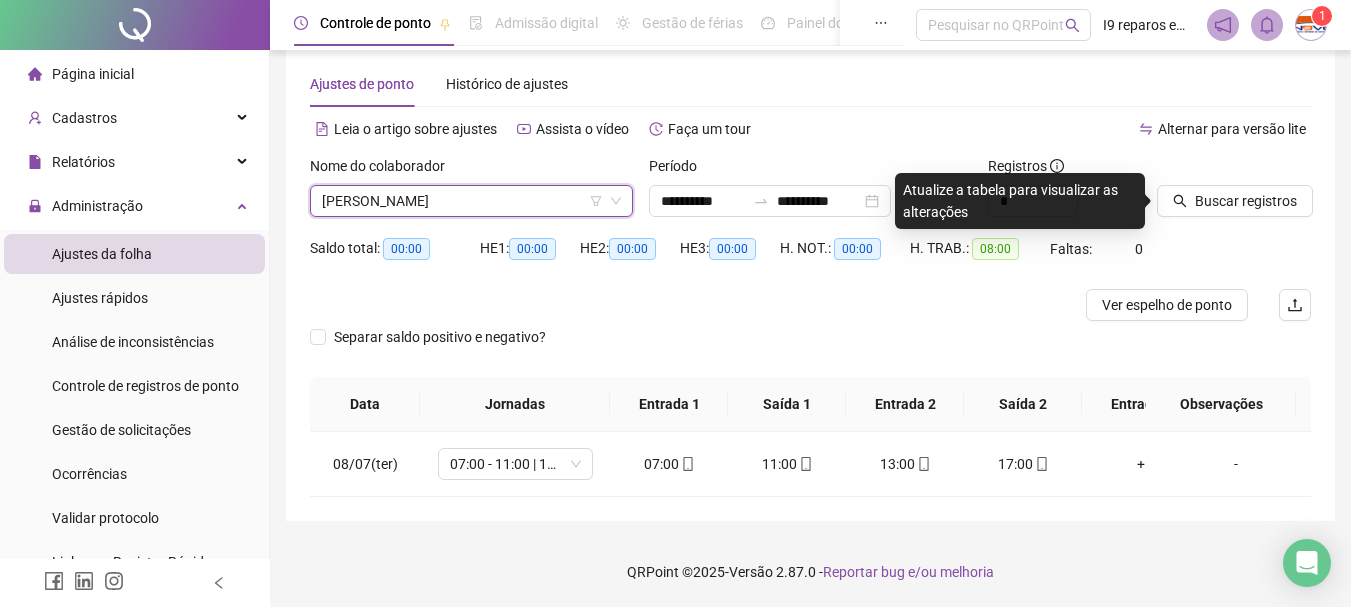click on "[PERSON_NAME]" at bounding box center (471, 201) 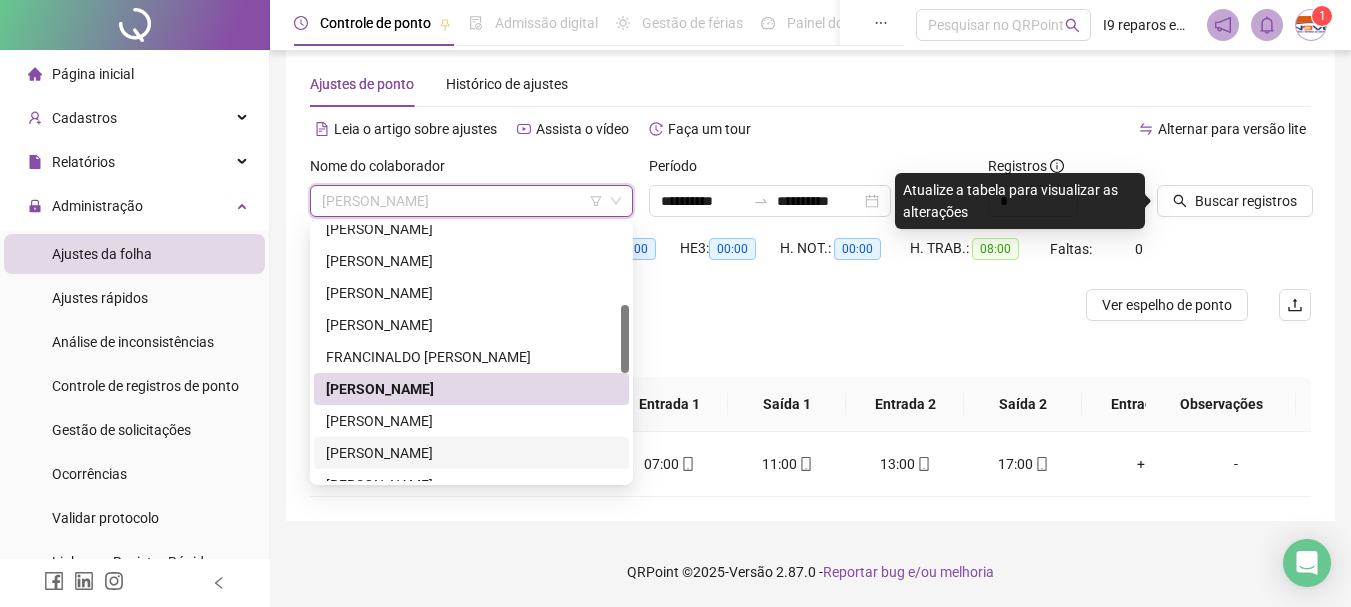 click on "[PERSON_NAME]" at bounding box center [471, 453] 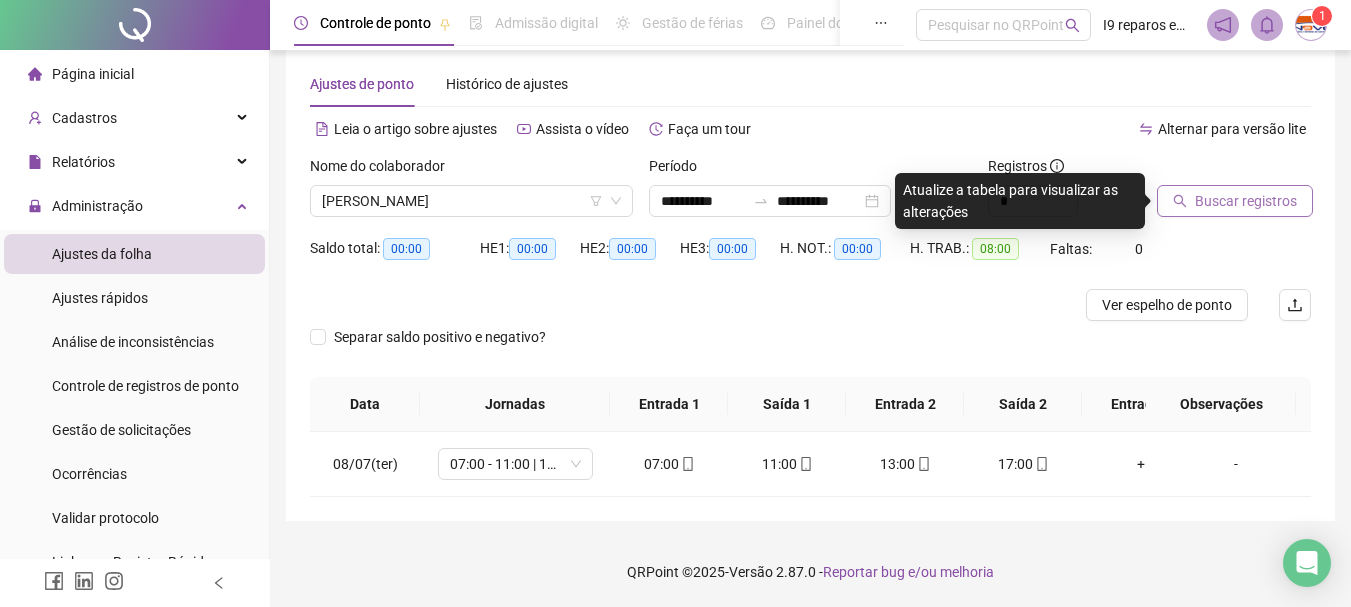 click on "Buscar registros" at bounding box center (1246, 201) 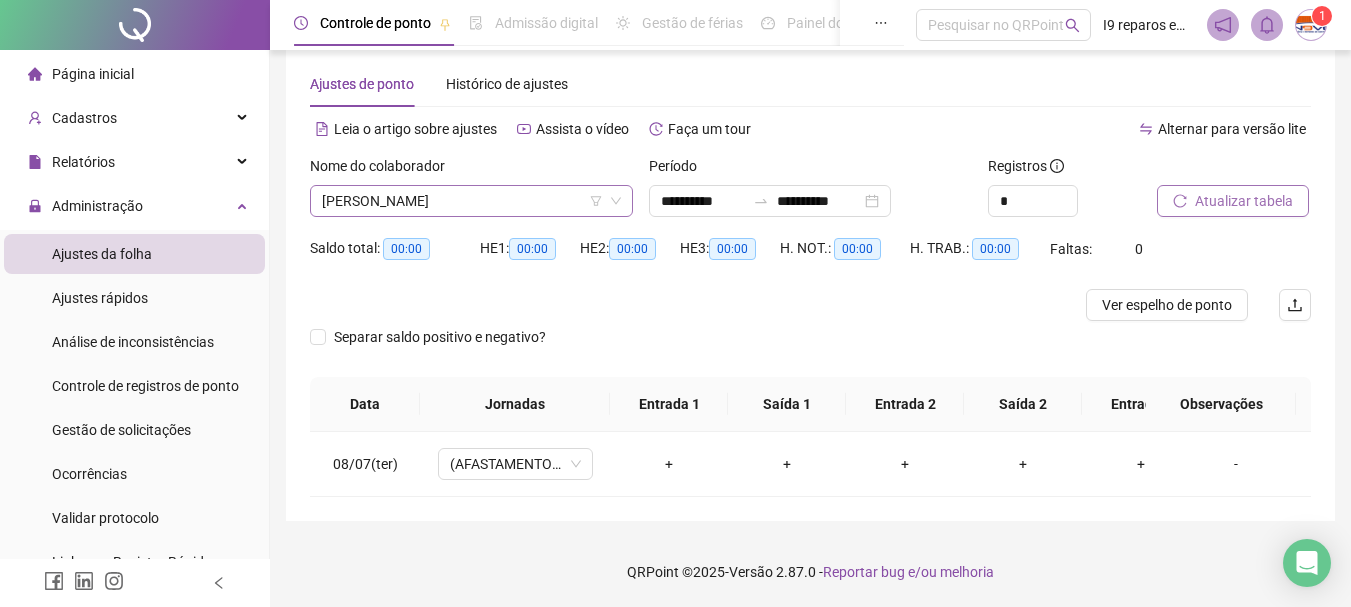 click on "[PERSON_NAME]" at bounding box center (471, 201) 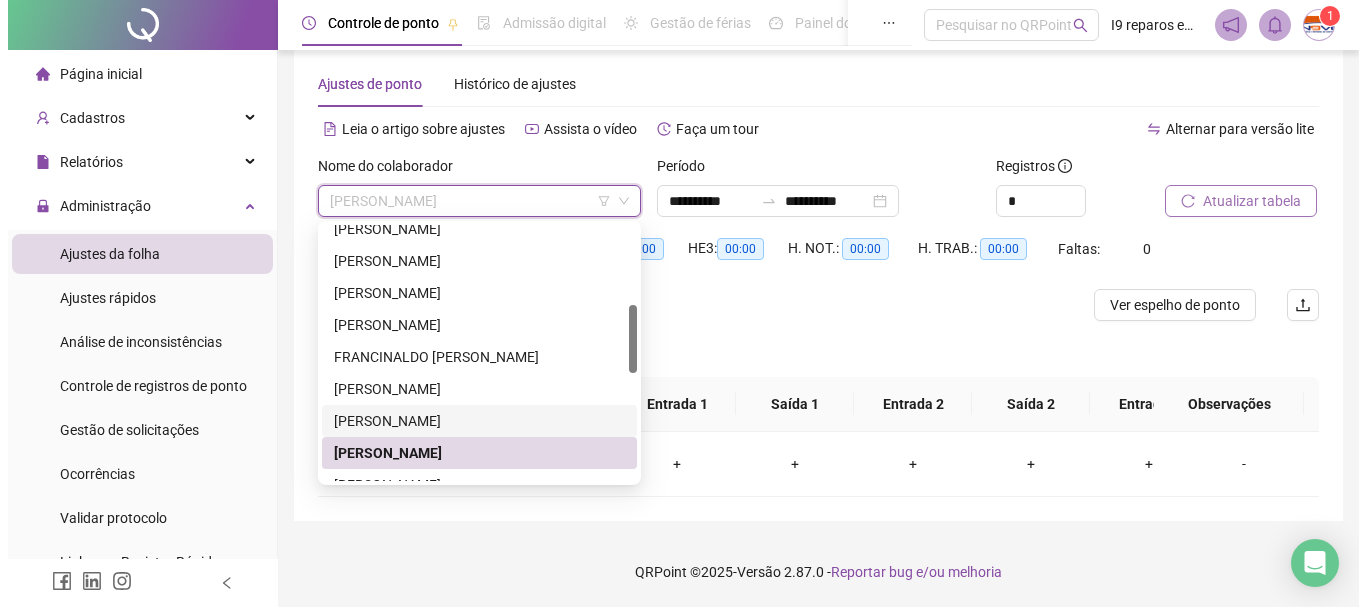 scroll, scrollTop: 400, scrollLeft: 0, axis: vertical 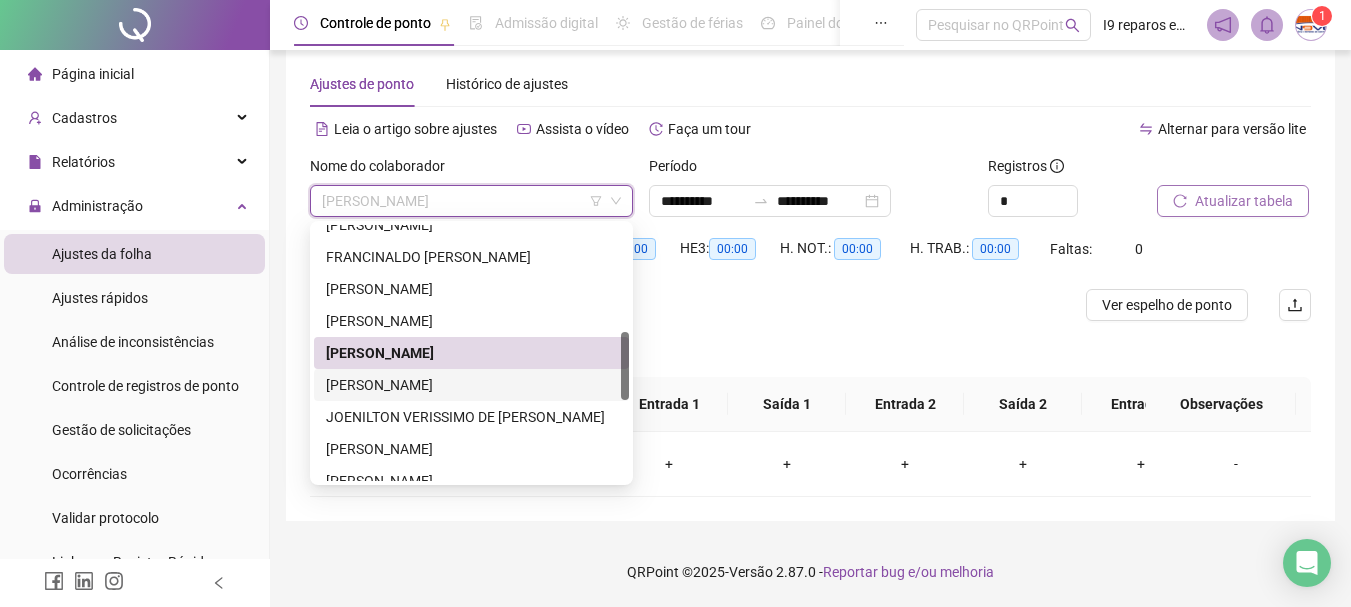 click on "[PERSON_NAME]" at bounding box center (471, 385) 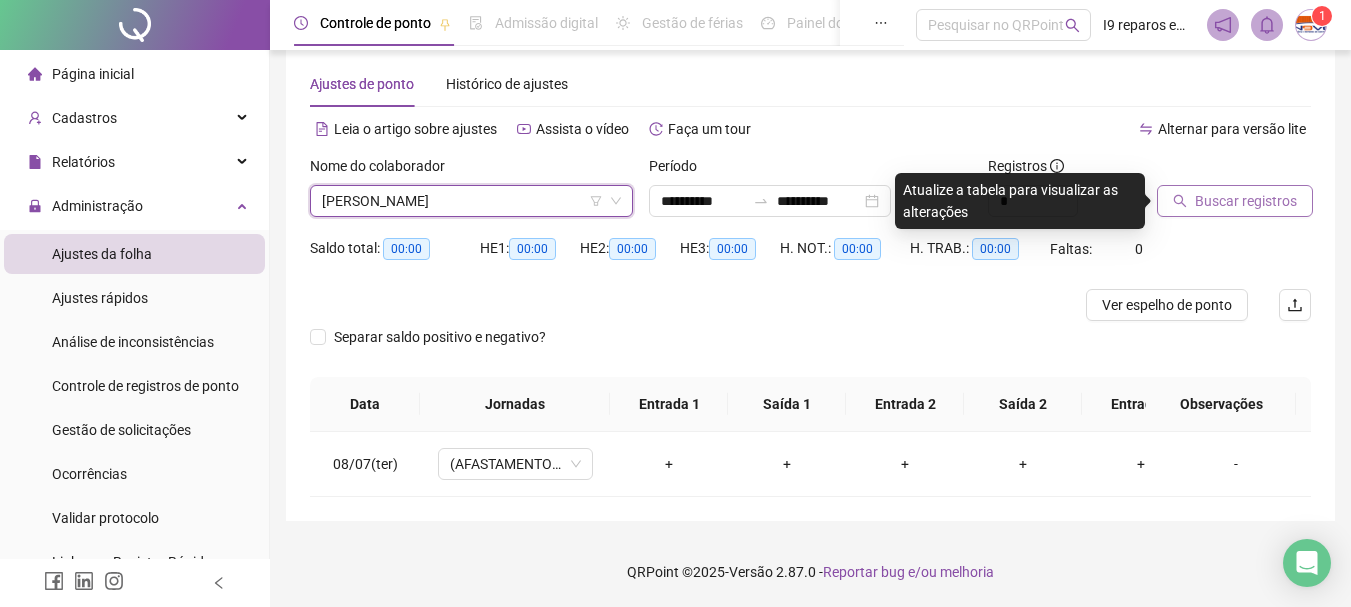 click on "Buscar registros" at bounding box center [1246, 201] 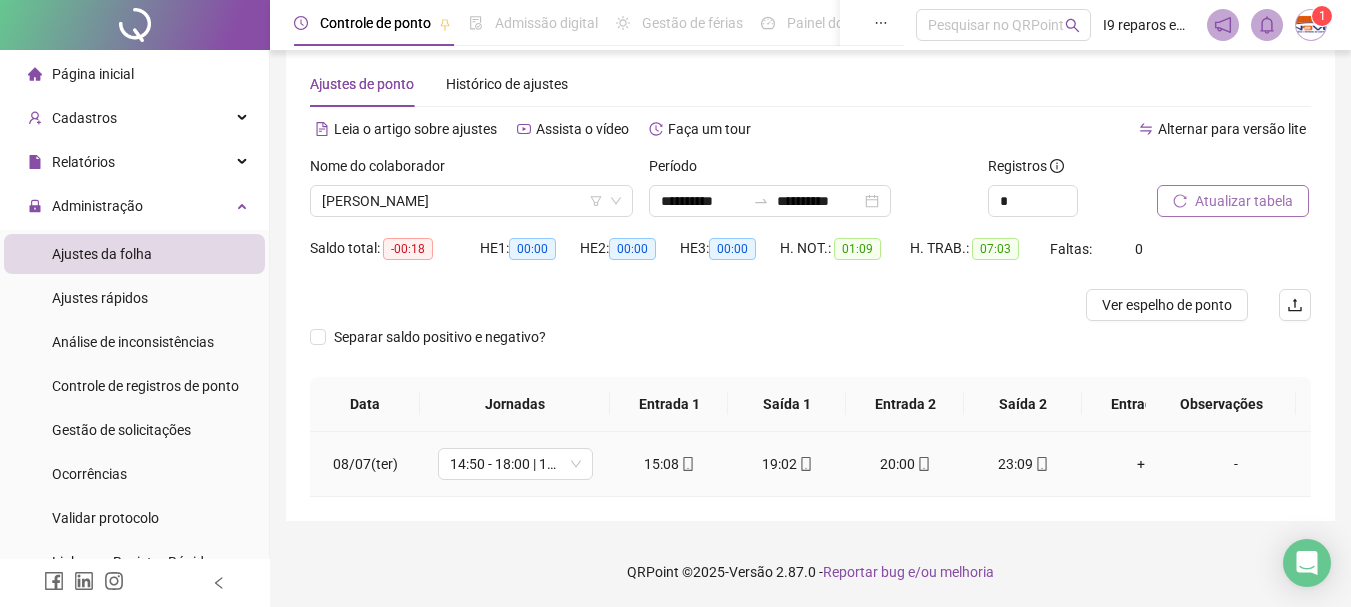 click on "-" at bounding box center (1236, 464) 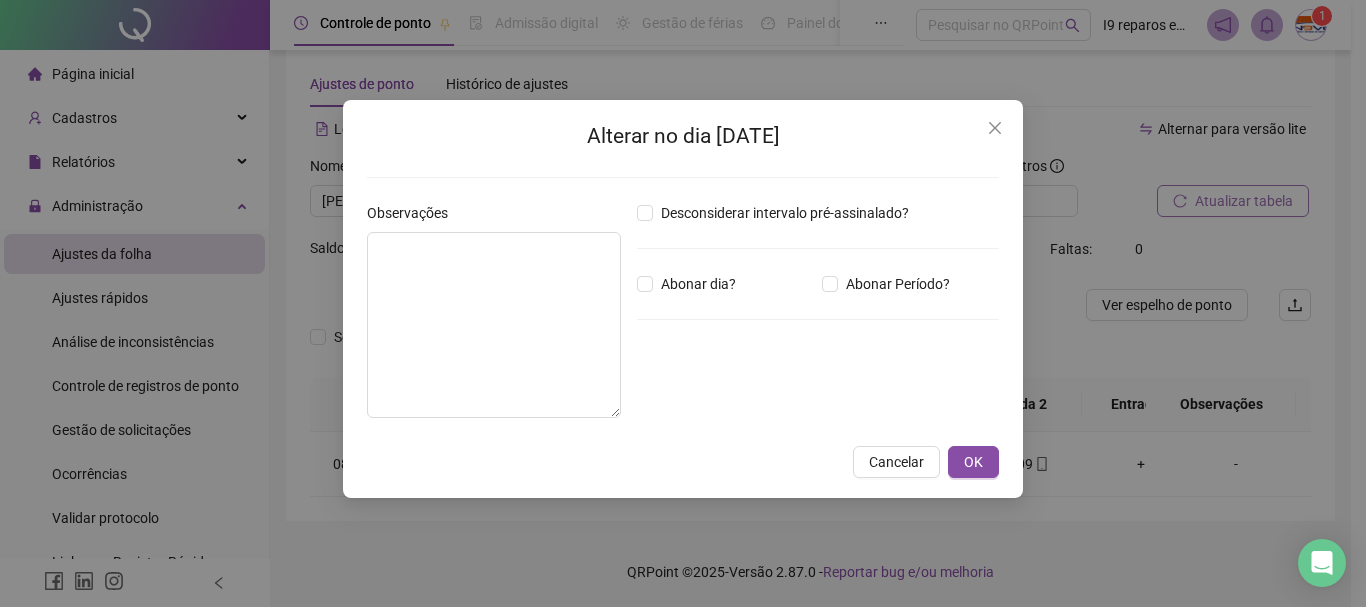 drag, startPoint x: 839, startPoint y: 281, endPoint x: 802, endPoint y: 310, distance: 47.010635 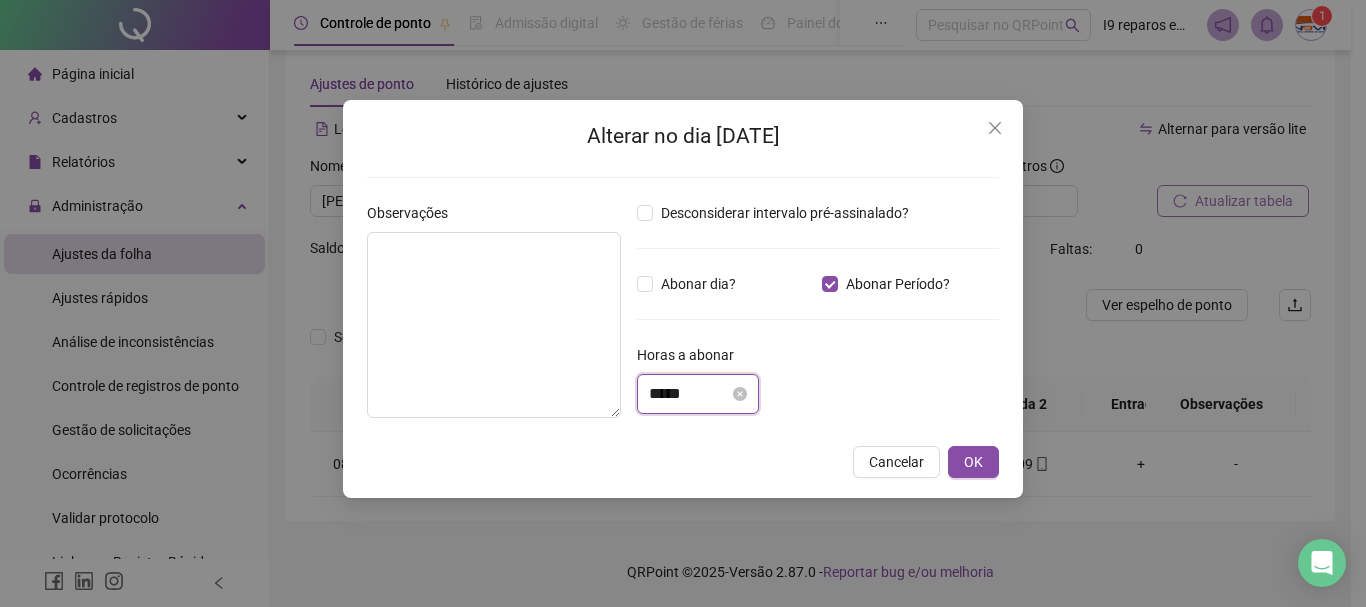 click on "*****" at bounding box center (689, 394) 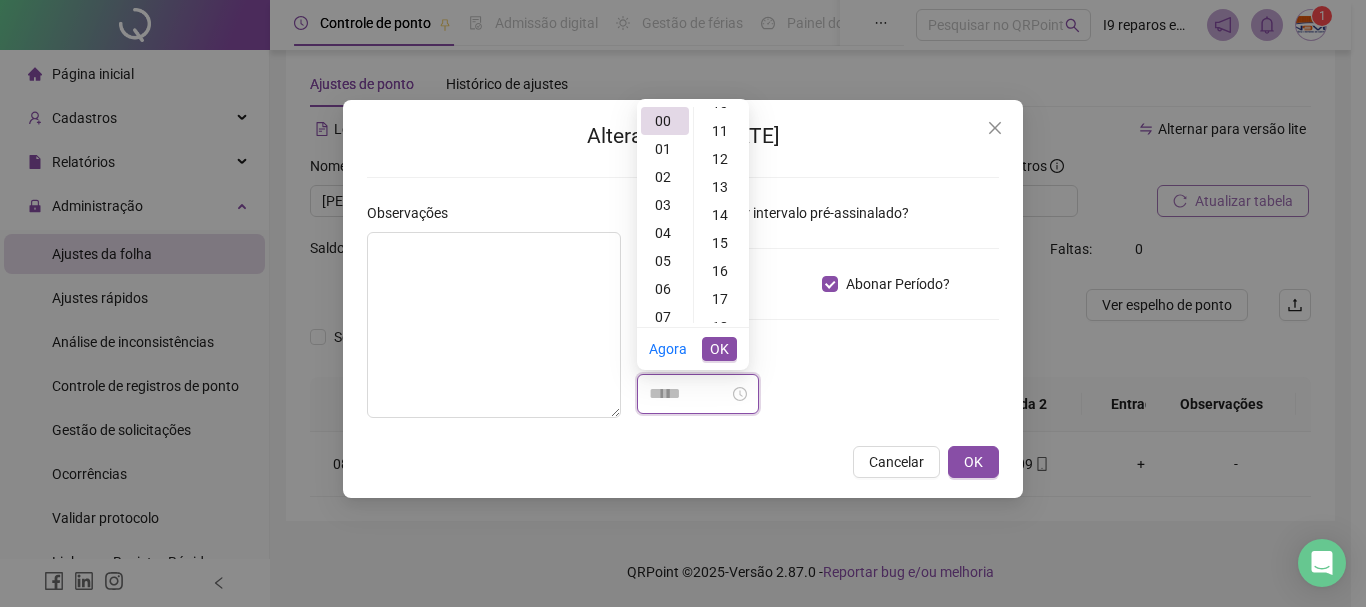 scroll, scrollTop: 300, scrollLeft: 0, axis: vertical 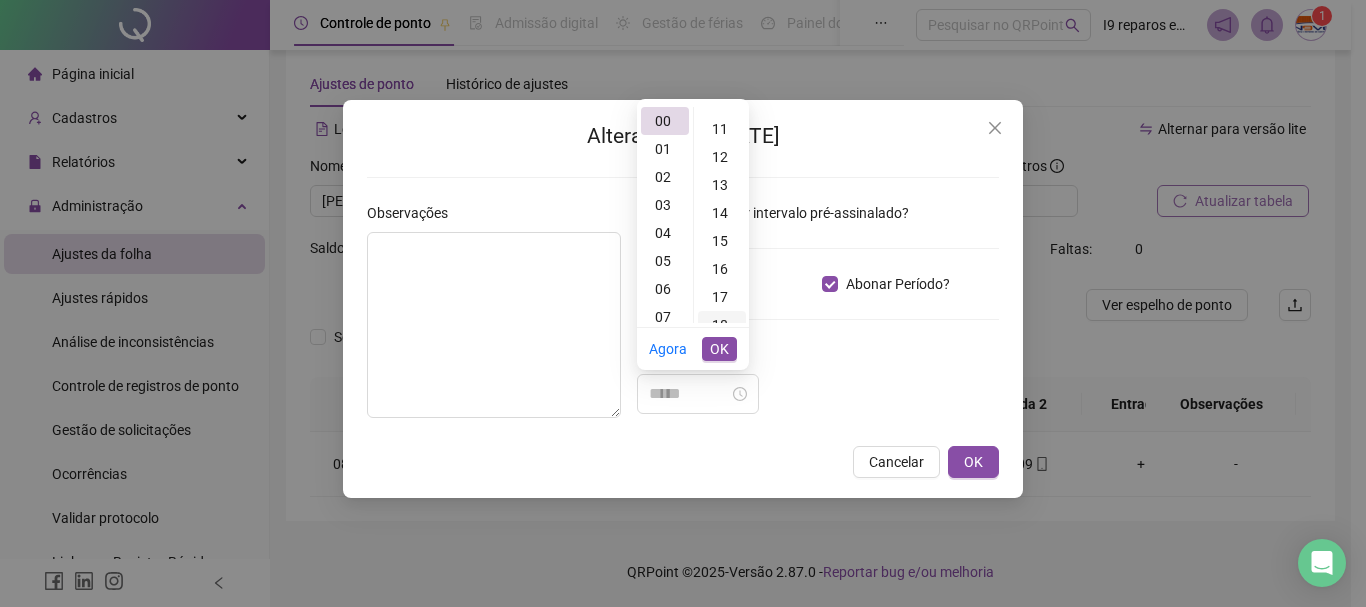 click on "18" at bounding box center (722, 325) 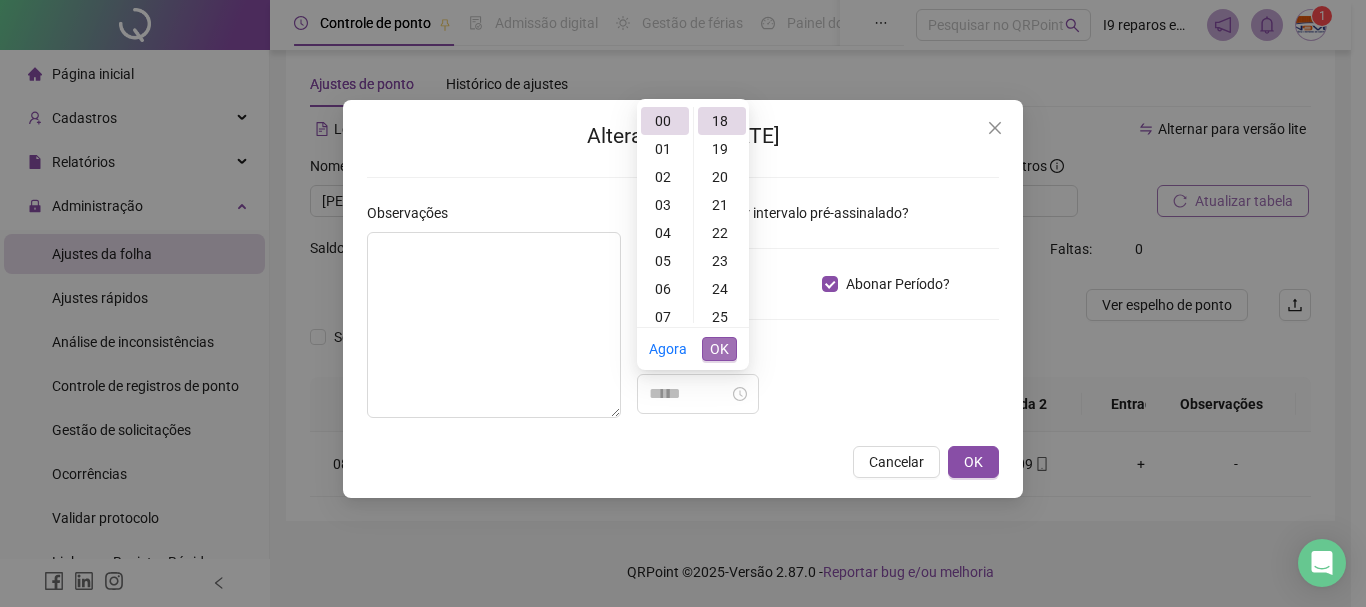 type on "*****" 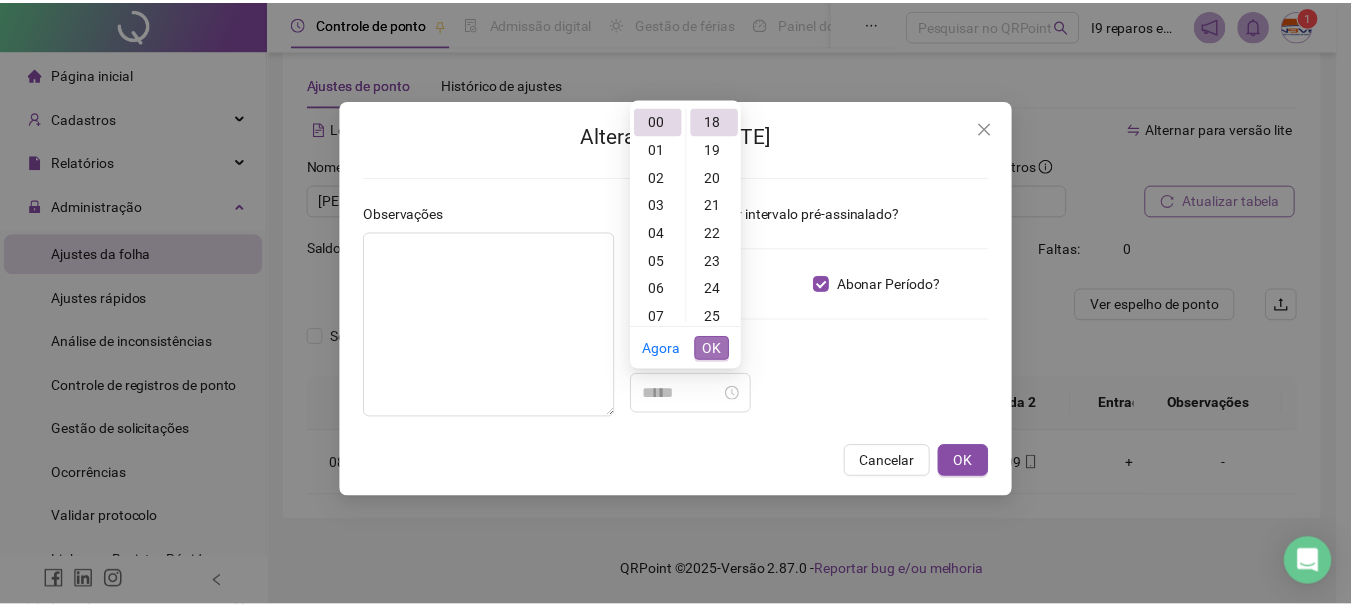 scroll, scrollTop: 504, scrollLeft: 0, axis: vertical 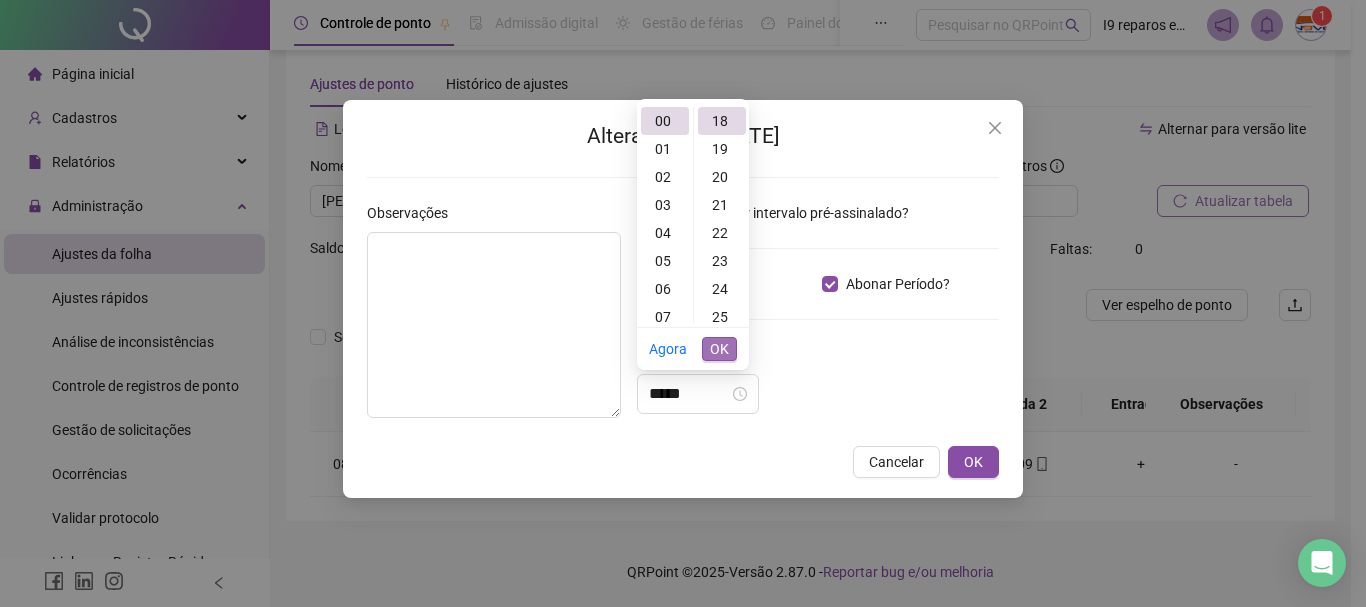click on "OK" at bounding box center (719, 349) 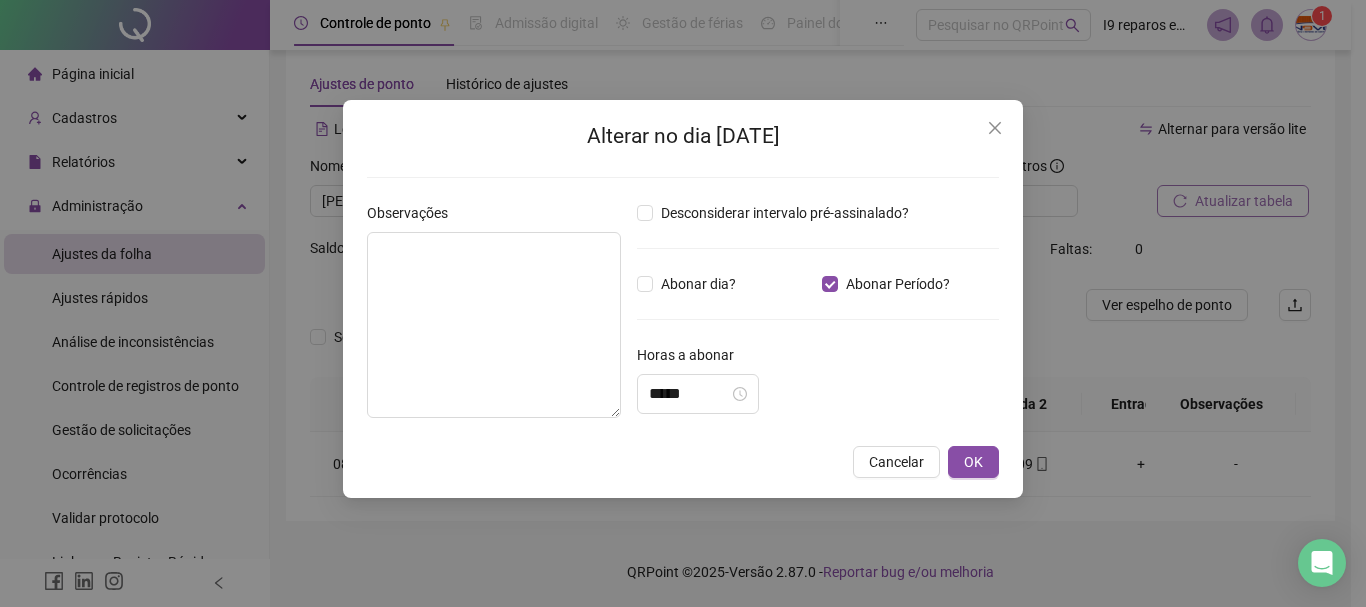 click on "Horas a abonar" at bounding box center [818, 359] 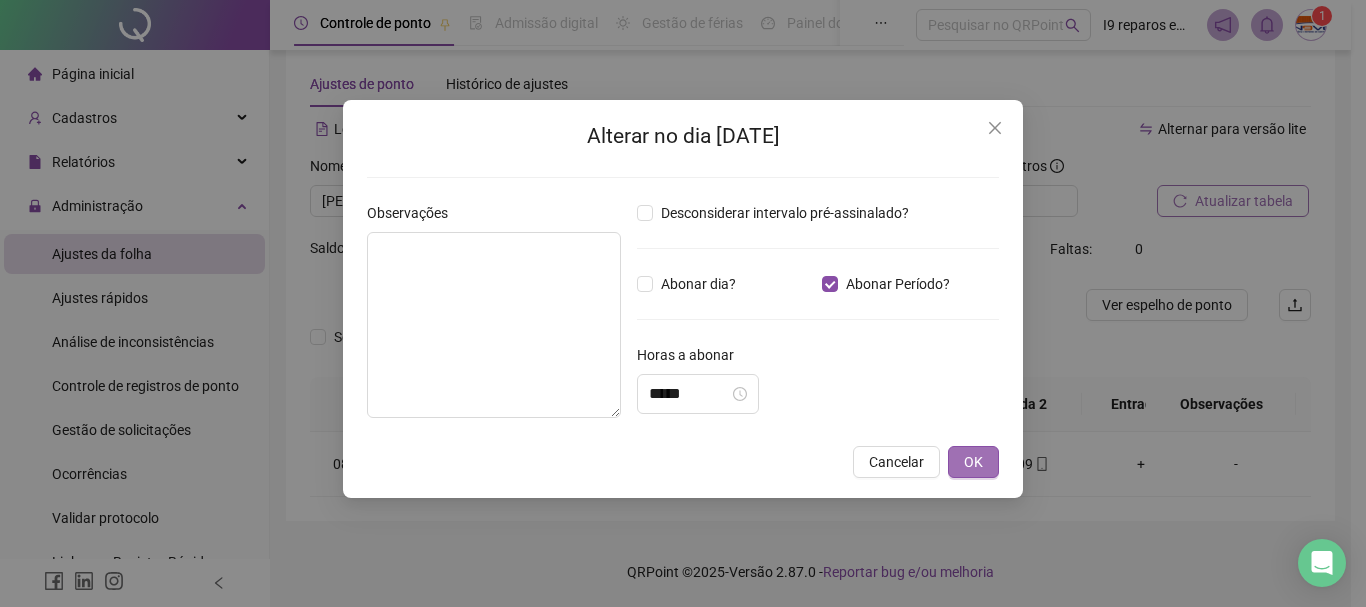 click on "OK" at bounding box center [973, 462] 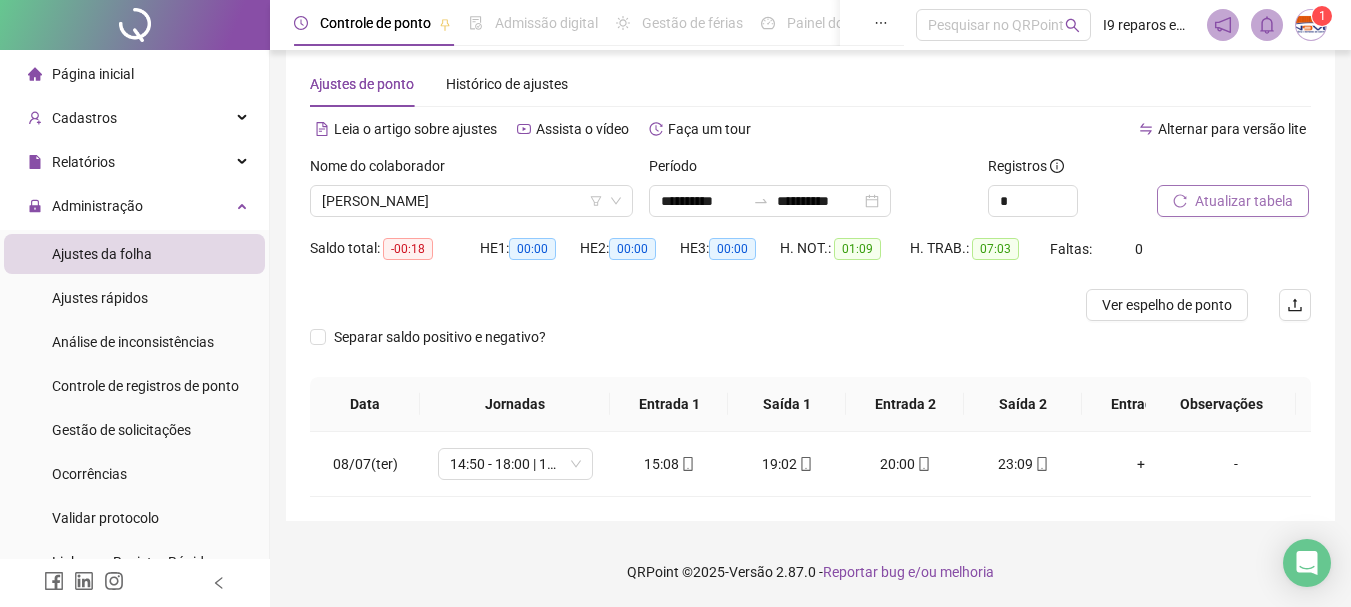 click on "Atualizar tabela" at bounding box center [1244, 201] 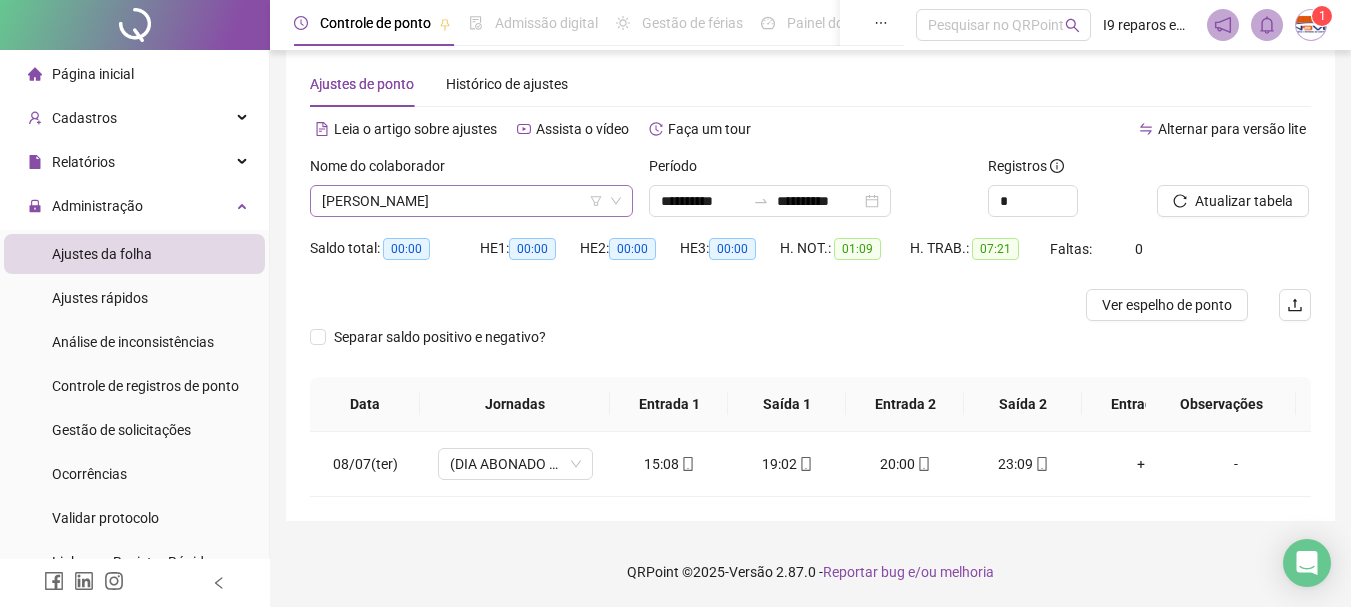 click on "[PERSON_NAME]" at bounding box center (471, 201) 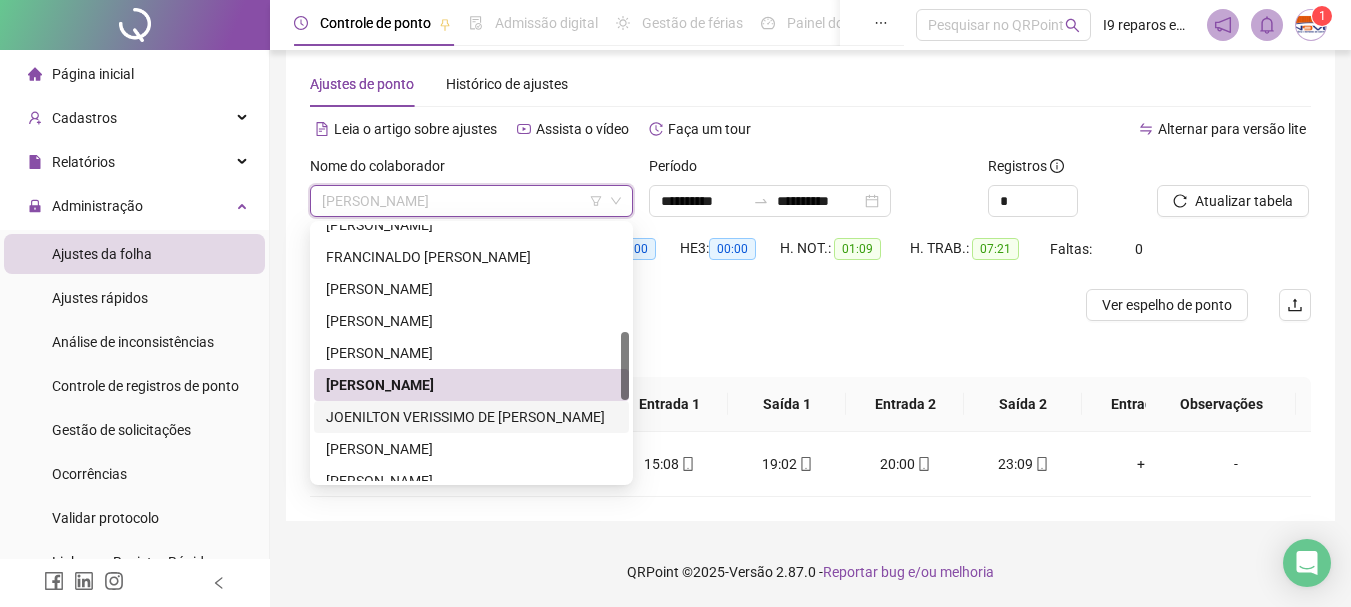 click on "JOENILTON VERISSIMO DE [PERSON_NAME]" at bounding box center (471, 417) 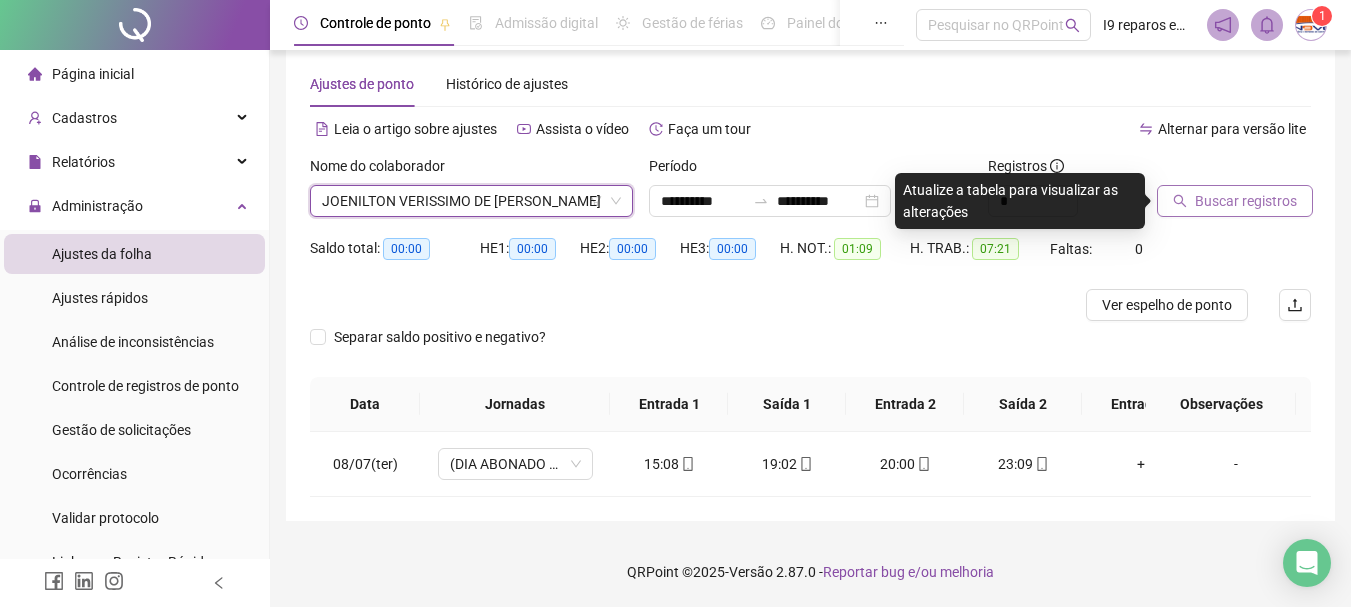 click on "Buscar registros" at bounding box center (1246, 201) 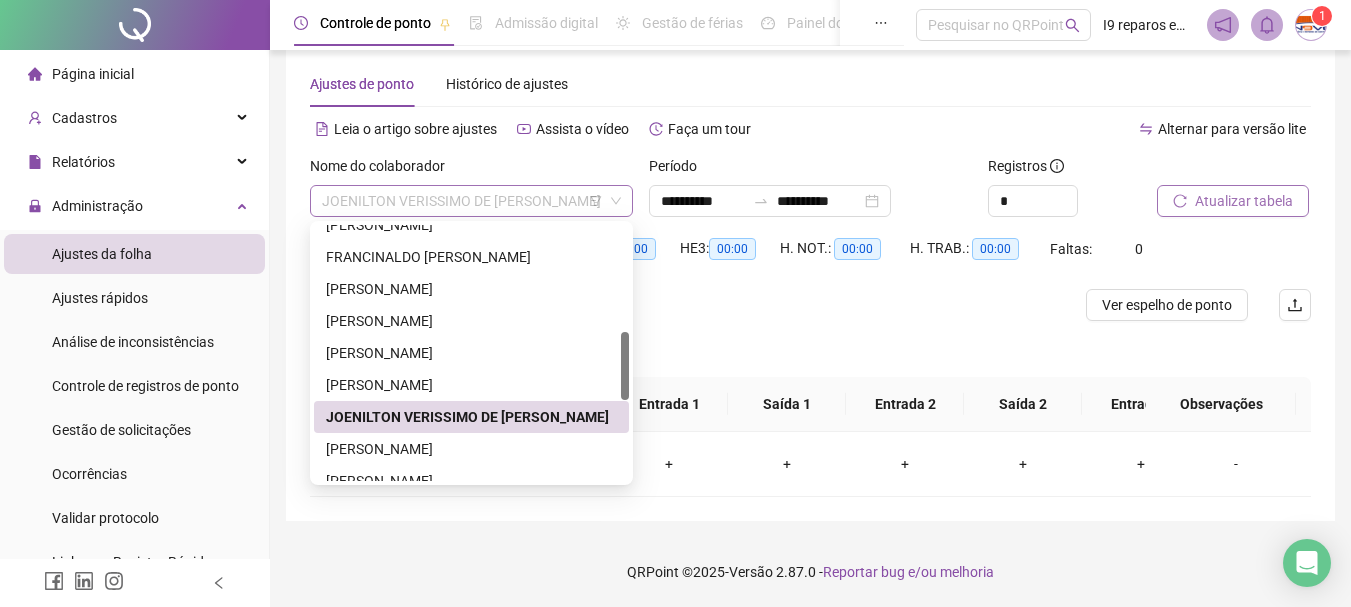 drag, startPoint x: 567, startPoint y: 215, endPoint x: 567, endPoint y: 203, distance: 12 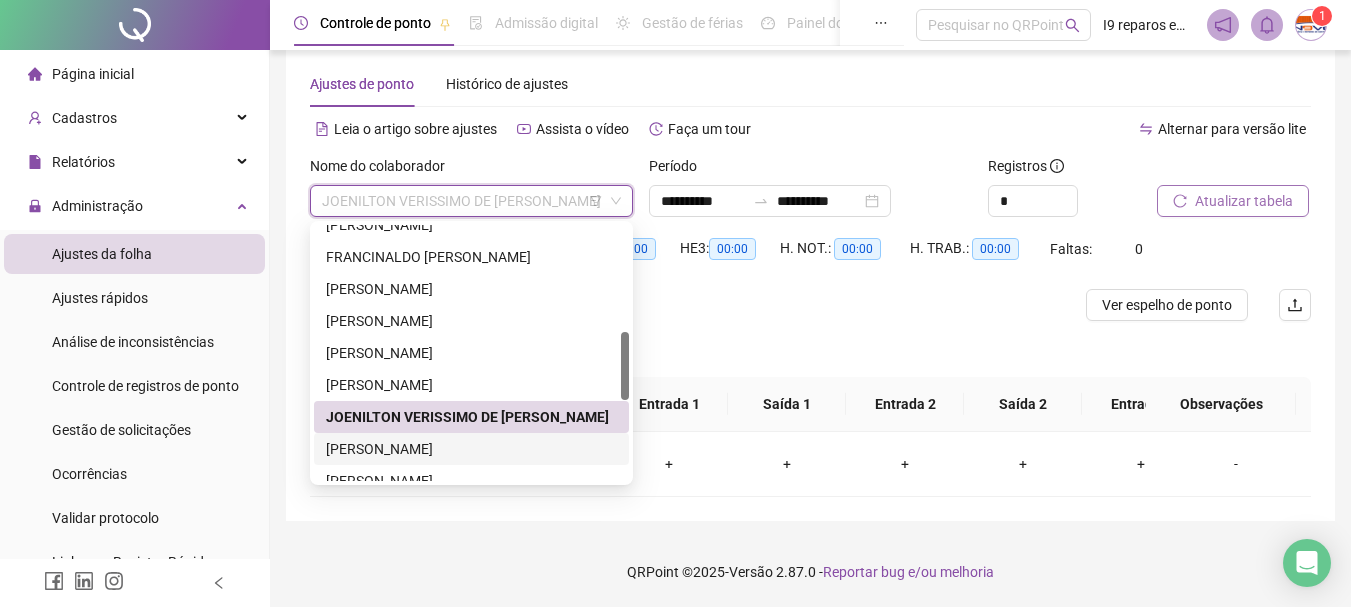click on "[PERSON_NAME]" at bounding box center (471, 449) 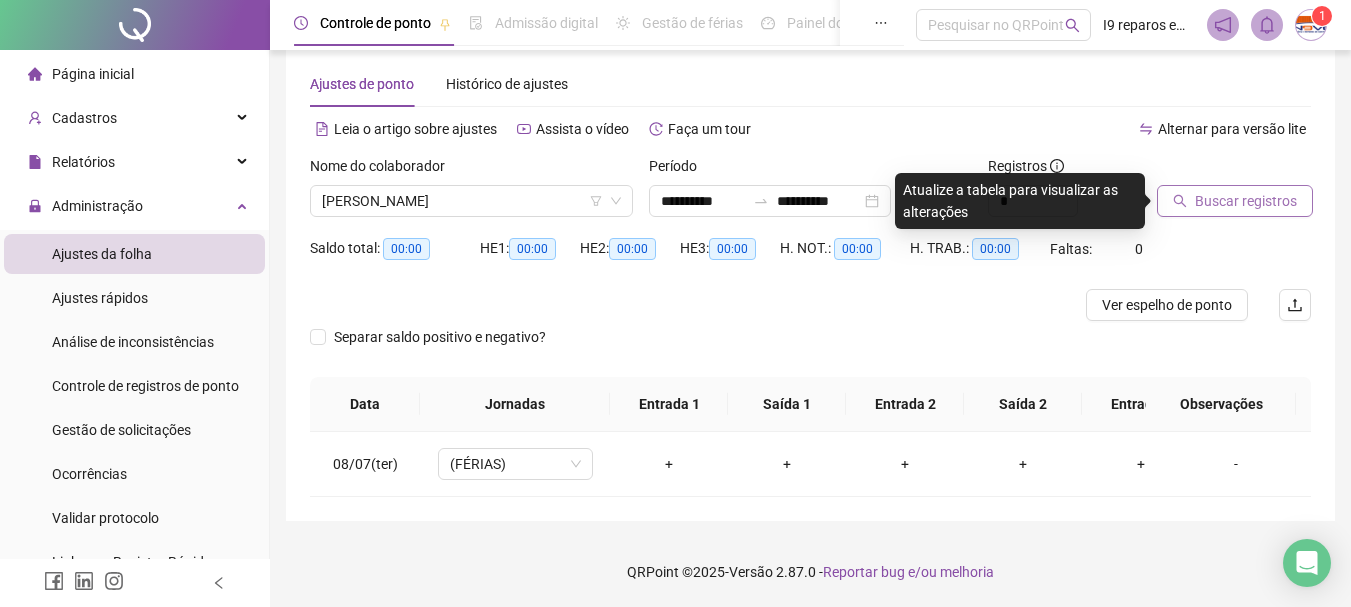 click on "Buscar registros" at bounding box center [1246, 201] 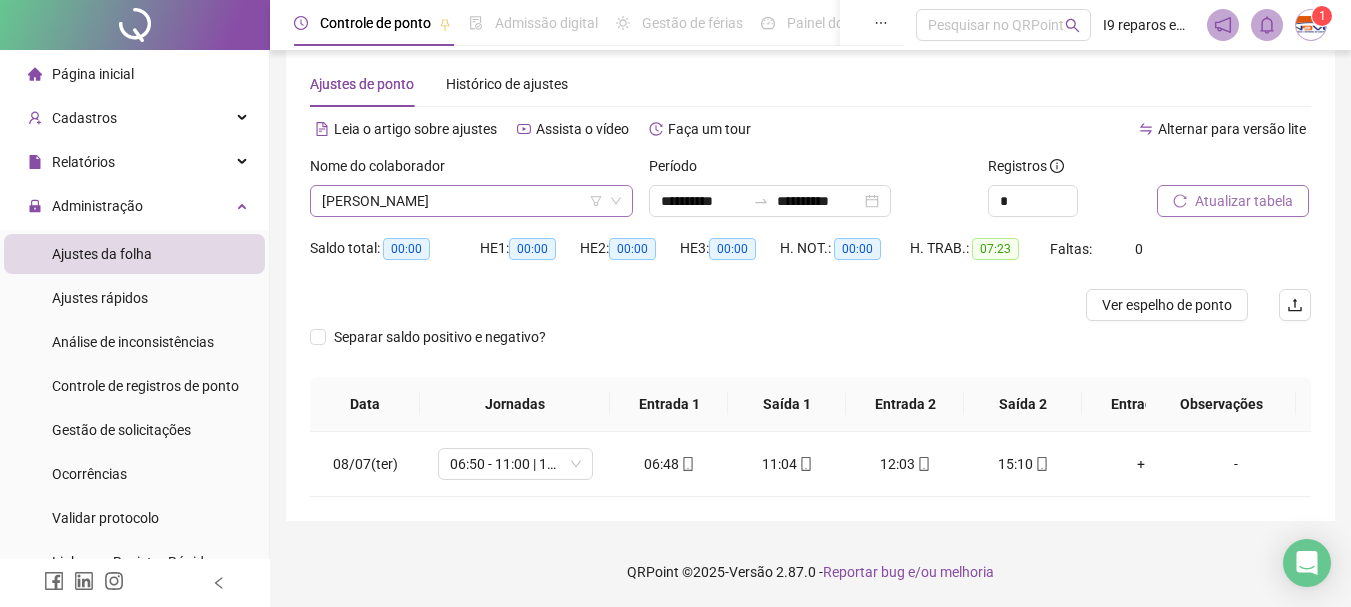 click on "[PERSON_NAME]" at bounding box center [471, 201] 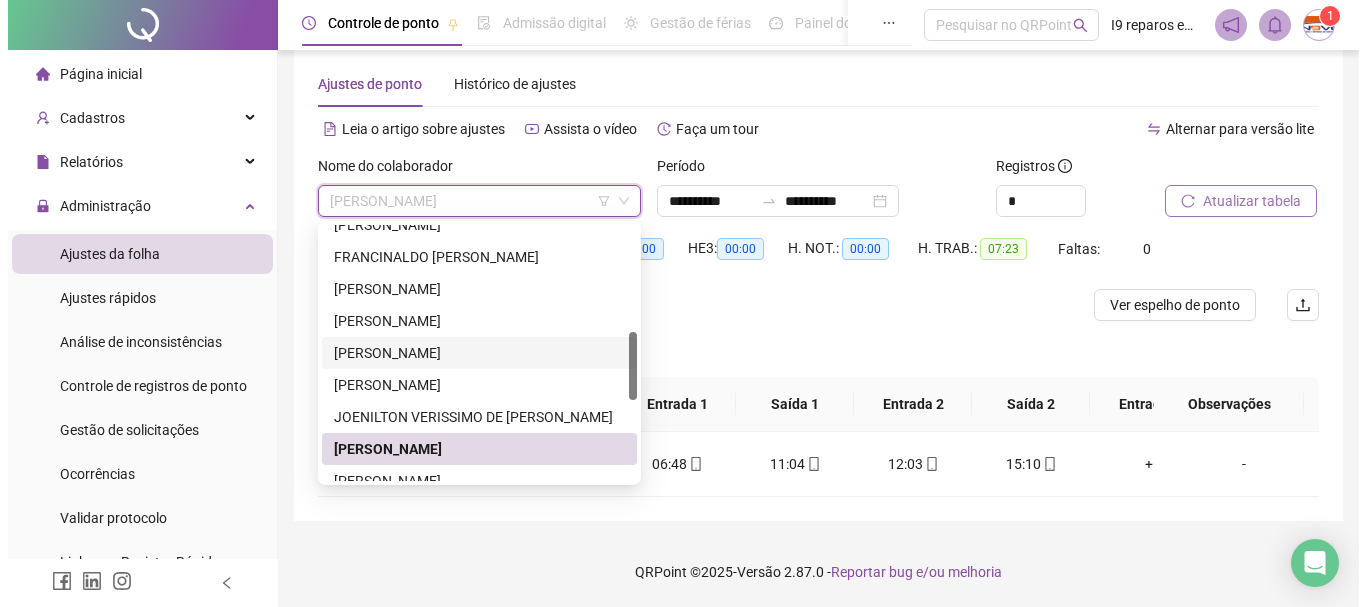 scroll, scrollTop: 500, scrollLeft: 0, axis: vertical 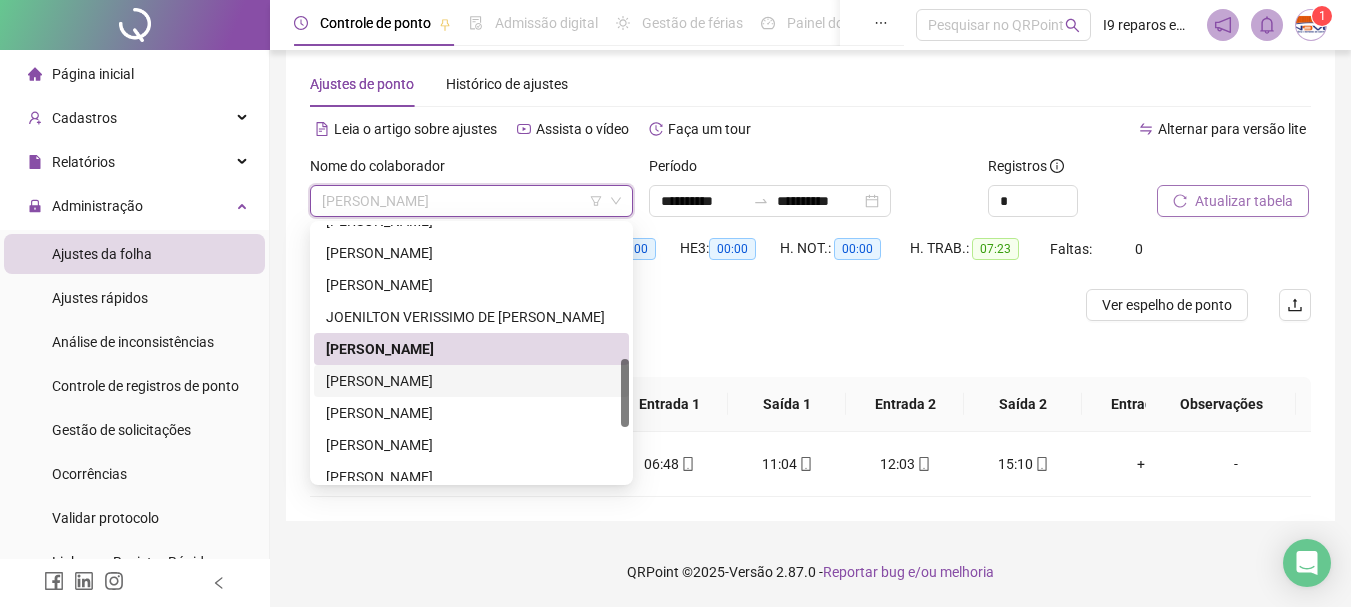click on "[PERSON_NAME]" at bounding box center (471, 381) 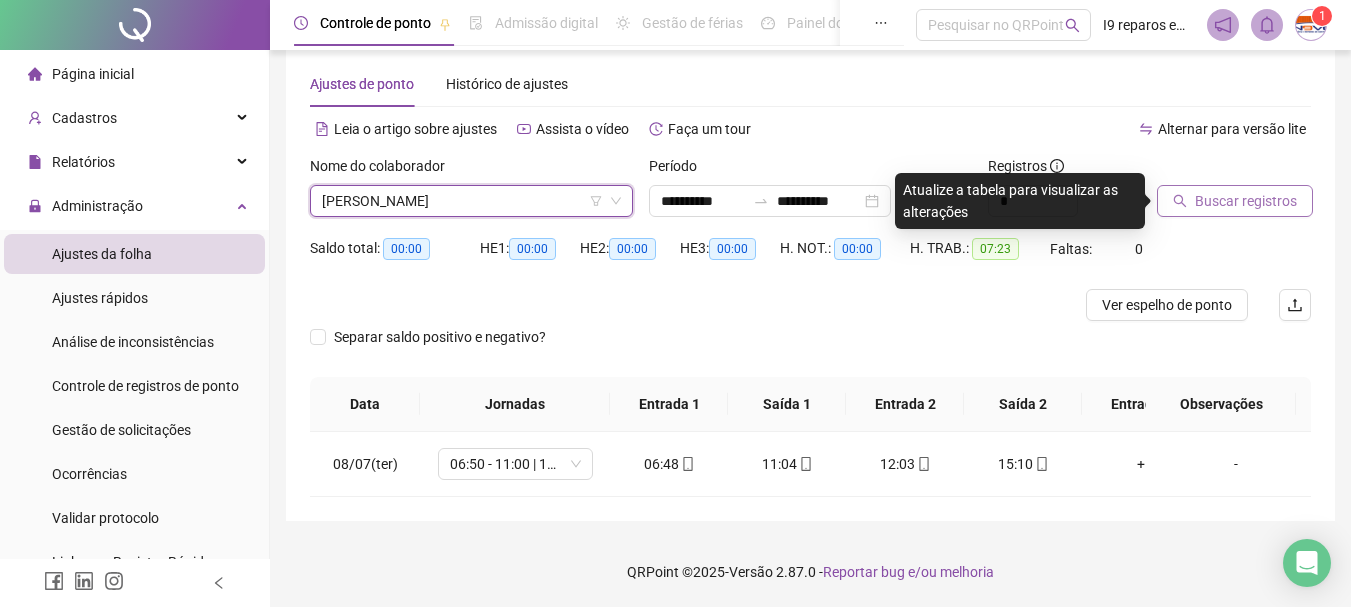 click on "Buscar registros" at bounding box center (1246, 201) 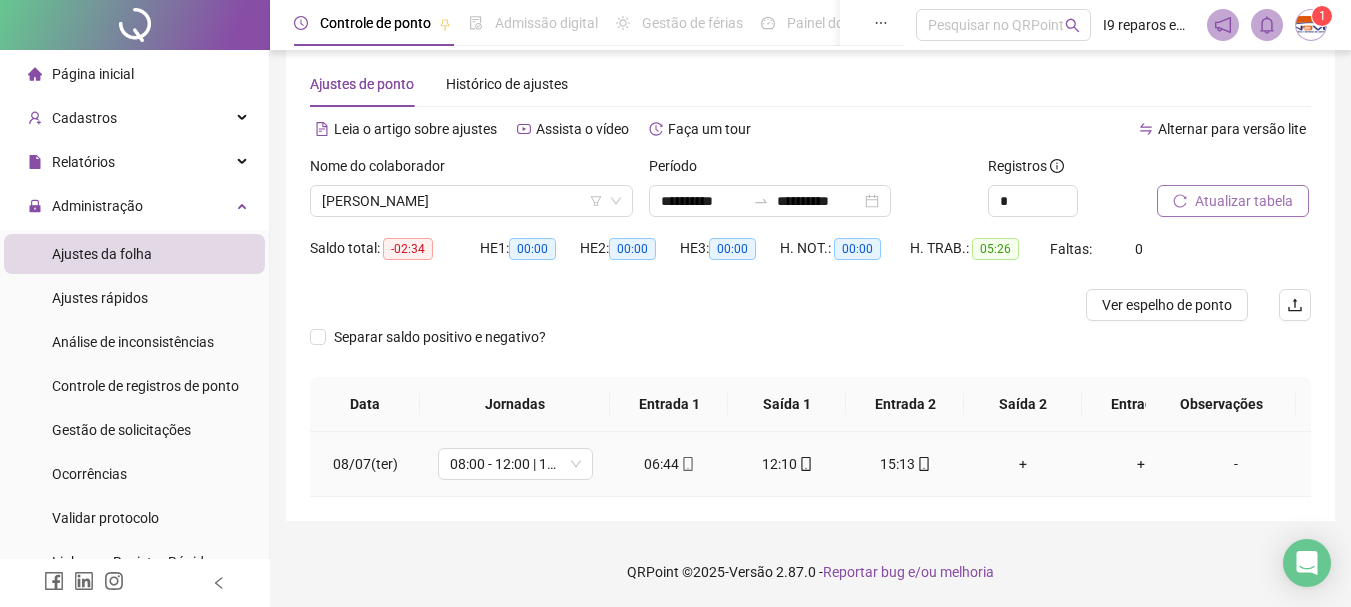 click on "+" at bounding box center (1023, 464) 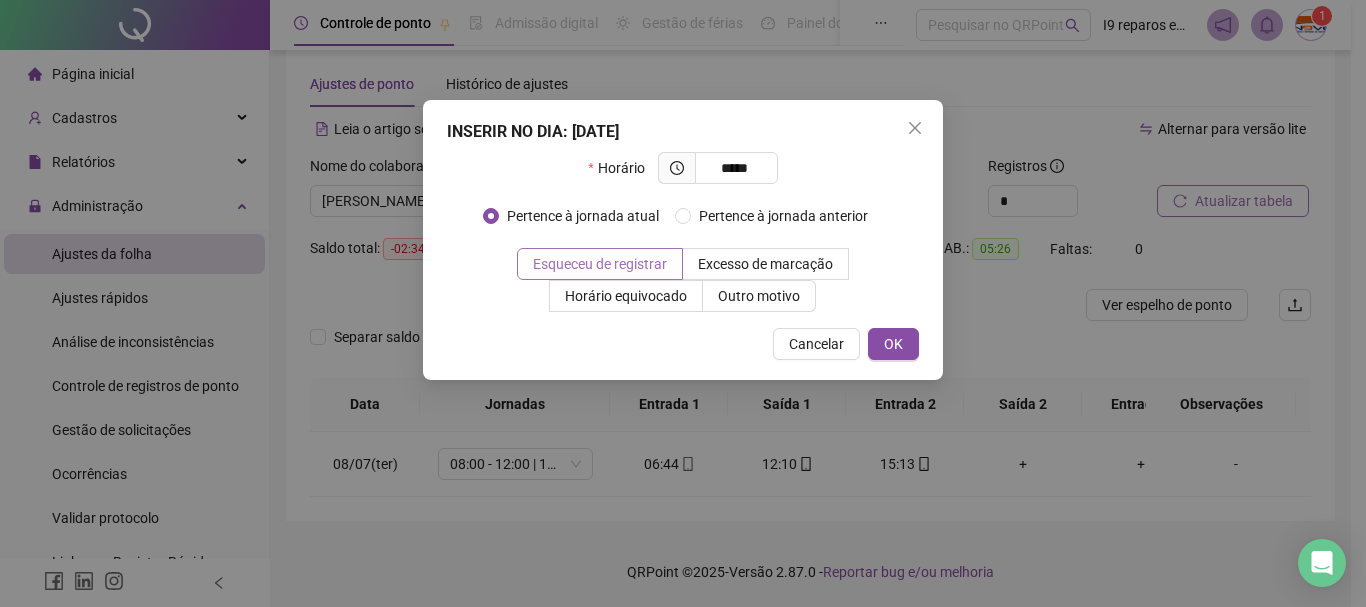 type on "*****" 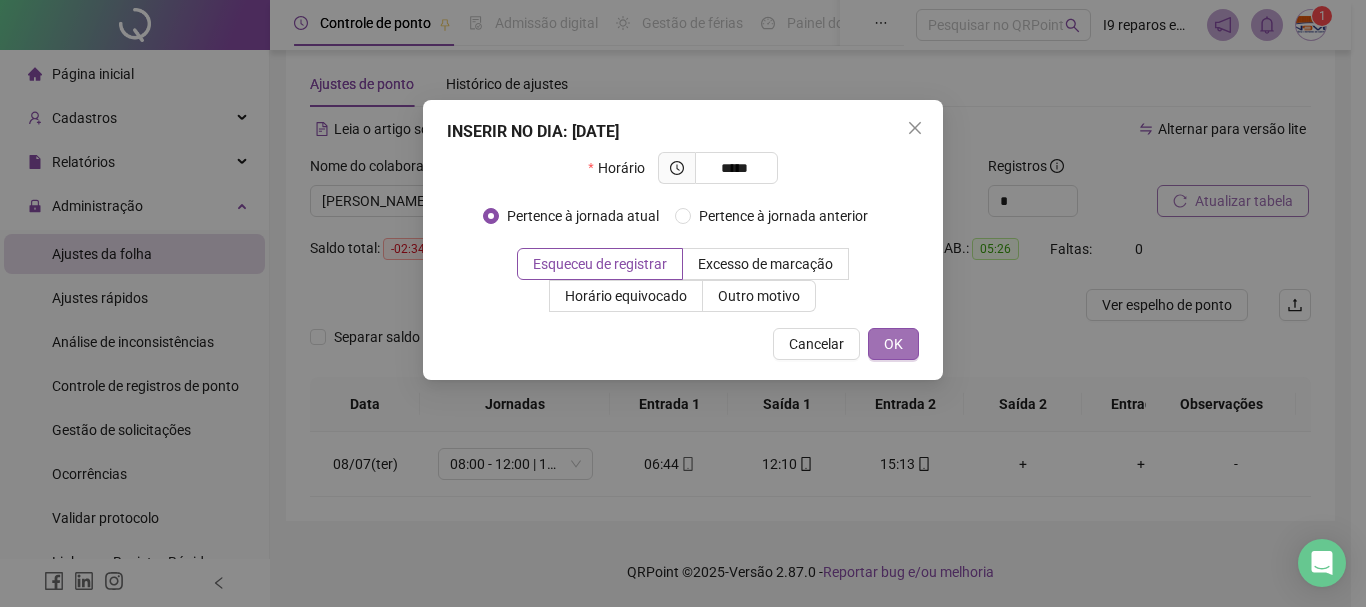 click on "OK" at bounding box center (893, 344) 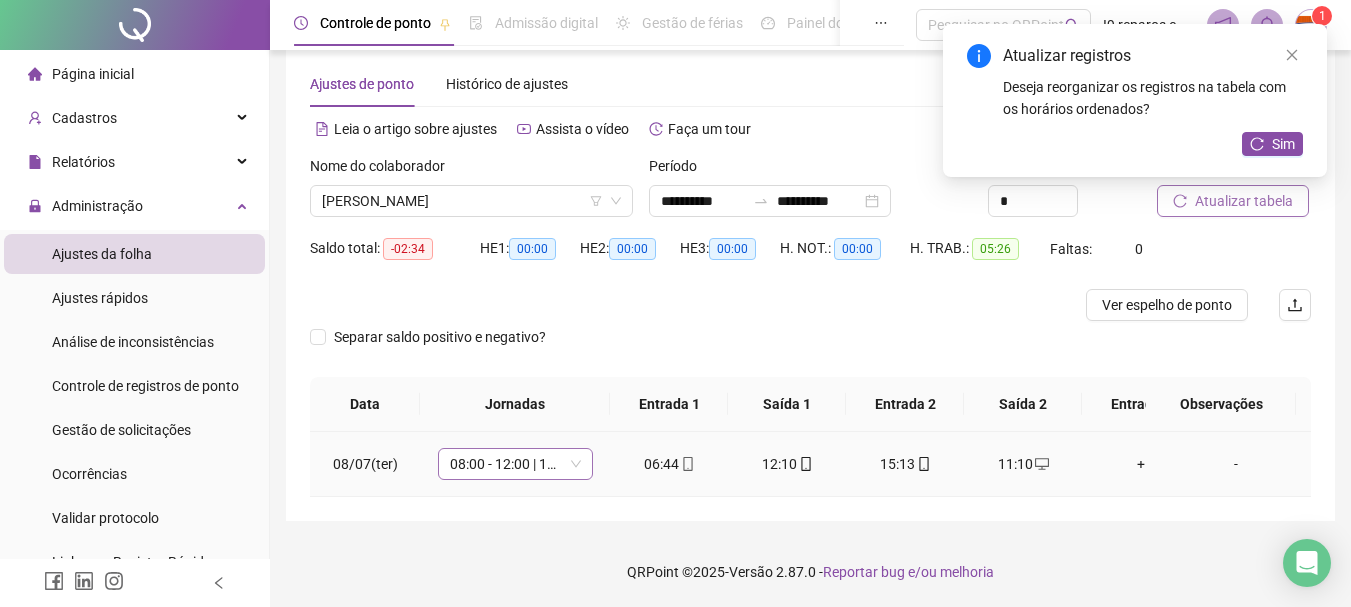 click on "08:00 - 12:00 | 13:00 - 17:00" at bounding box center (515, 464) 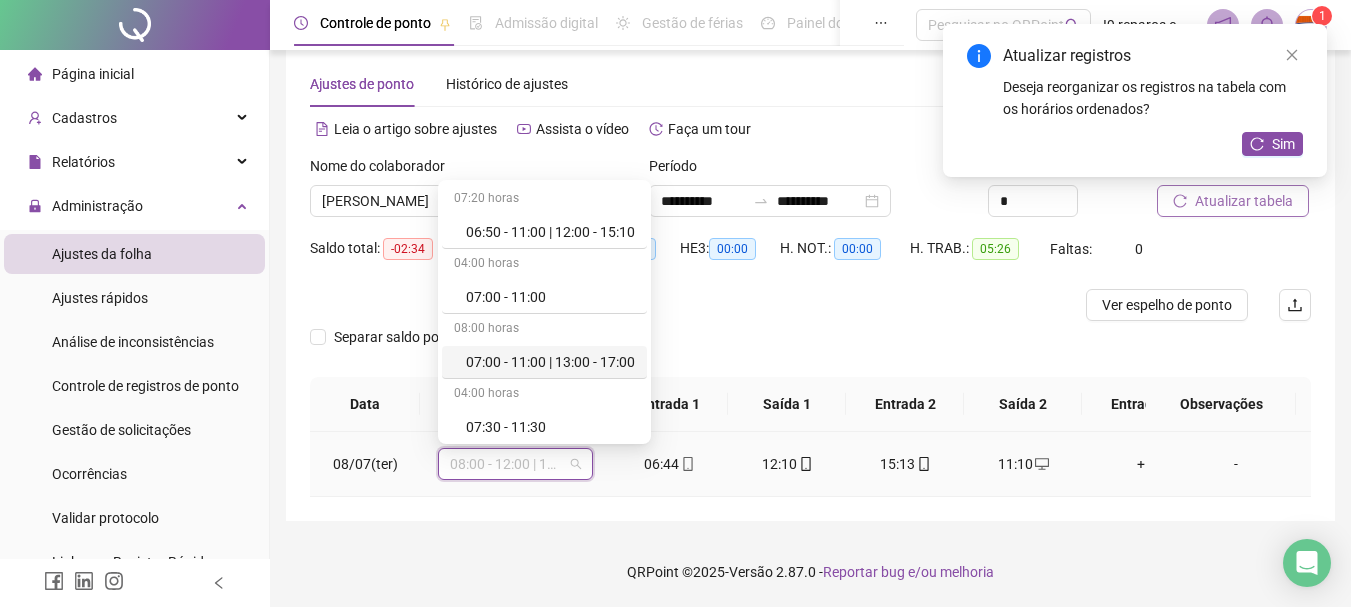 click on "07:00 - 11:00 | 13:00 - 17:00" at bounding box center [550, 362] 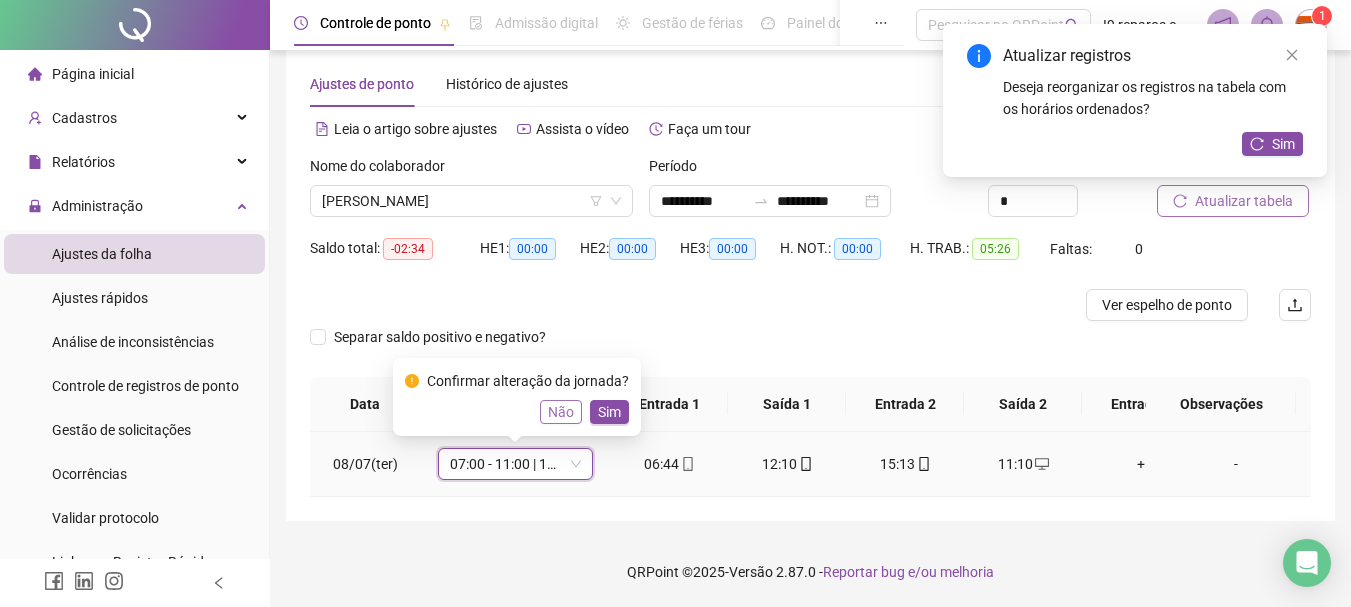 drag, startPoint x: 566, startPoint y: 408, endPoint x: 575, endPoint y: 431, distance: 24.698177 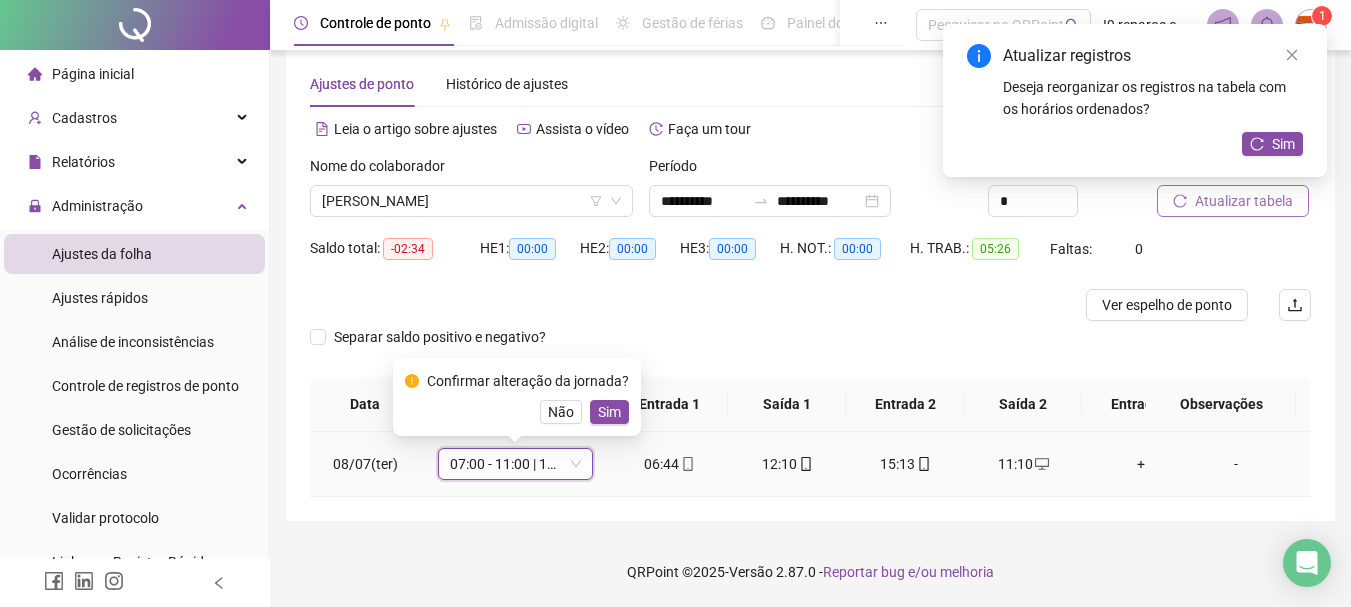 click on "Não" at bounding box center [561, 412] 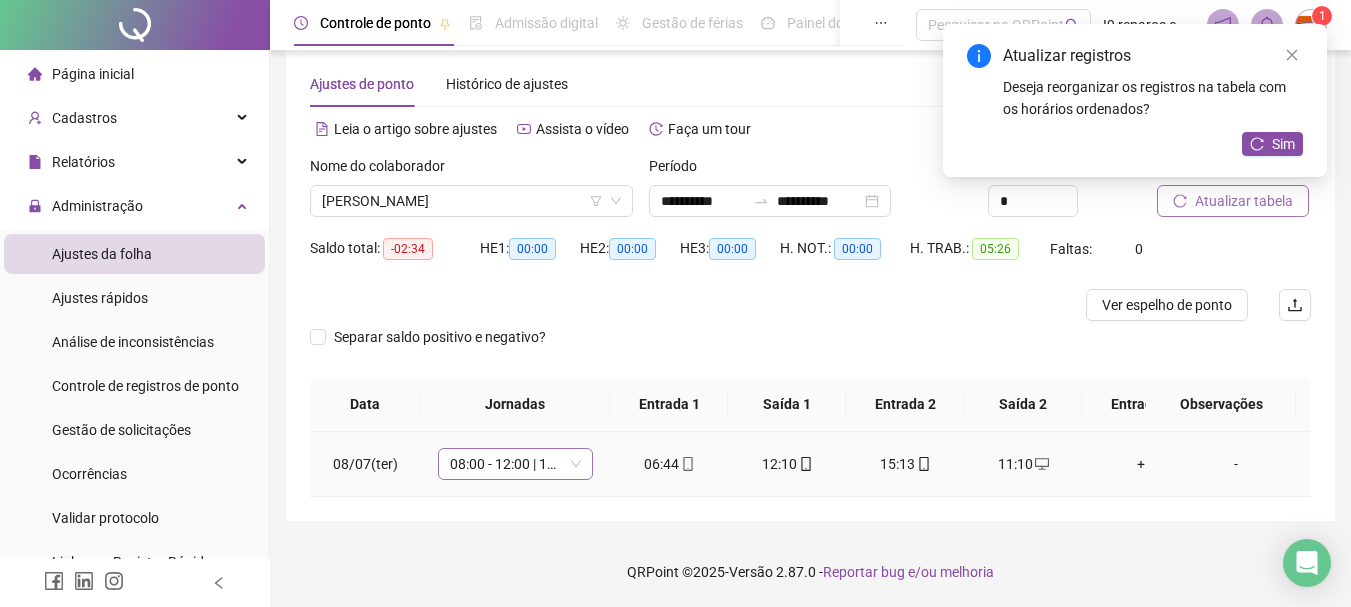 click on "08:00 - 12:00 | 13:00 - 17:00" at bounding box center [515, 464] 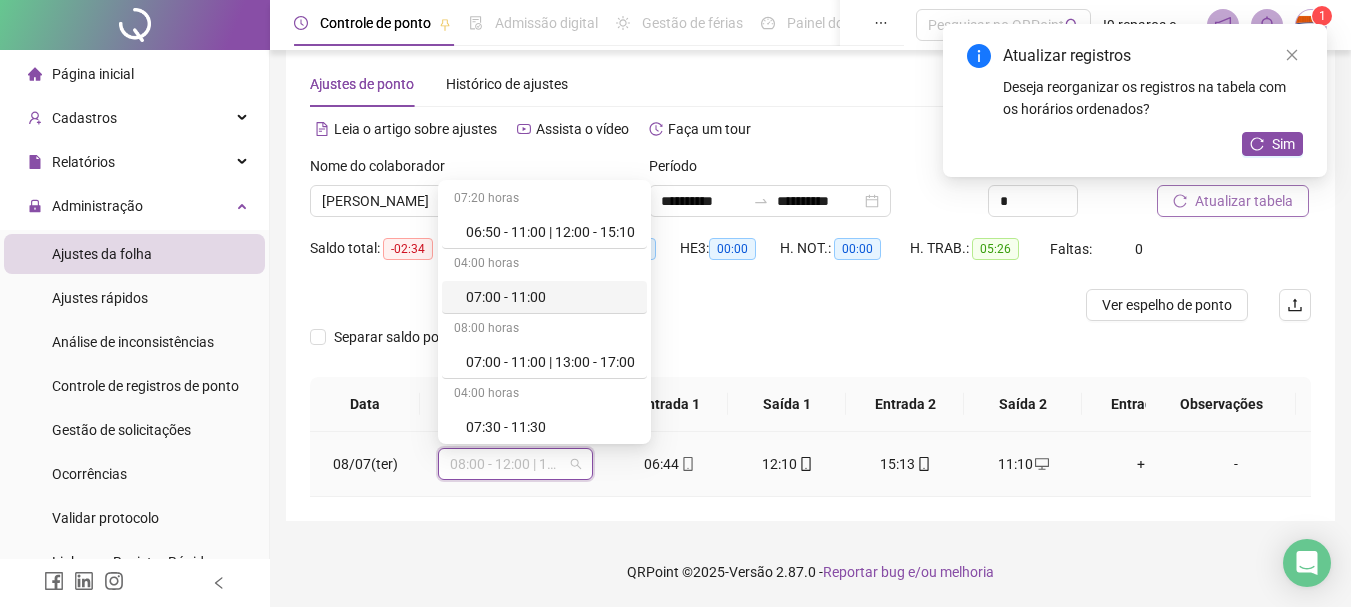 click on "04:00 horas" at bounding box center [544, 265] 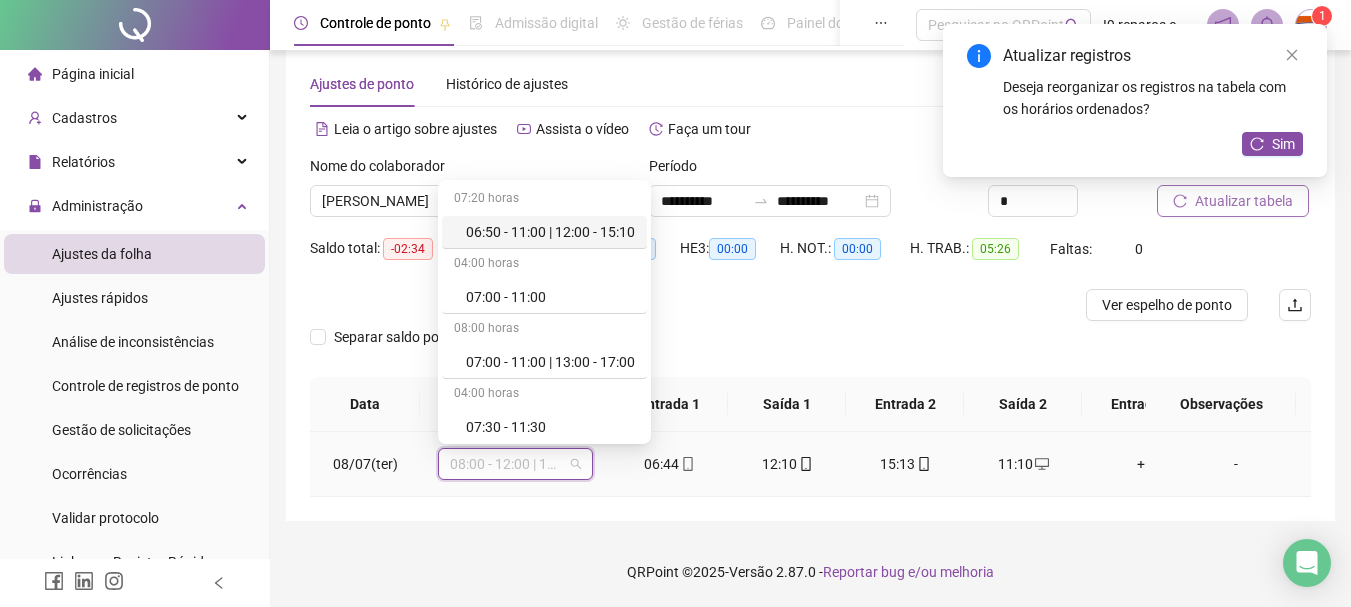 click on "06:50 - 11:00 | 12:00 - 15:10" at bounding box center (550, 232) 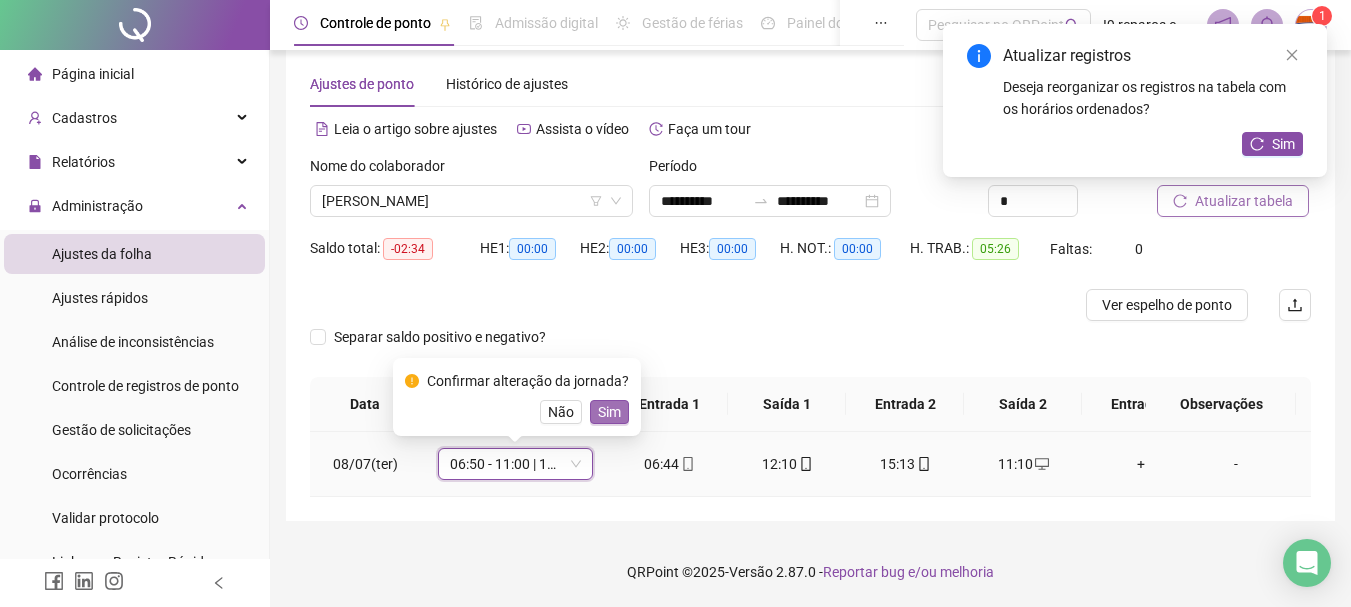 click on "Sim" at bounding box center [609, 412] 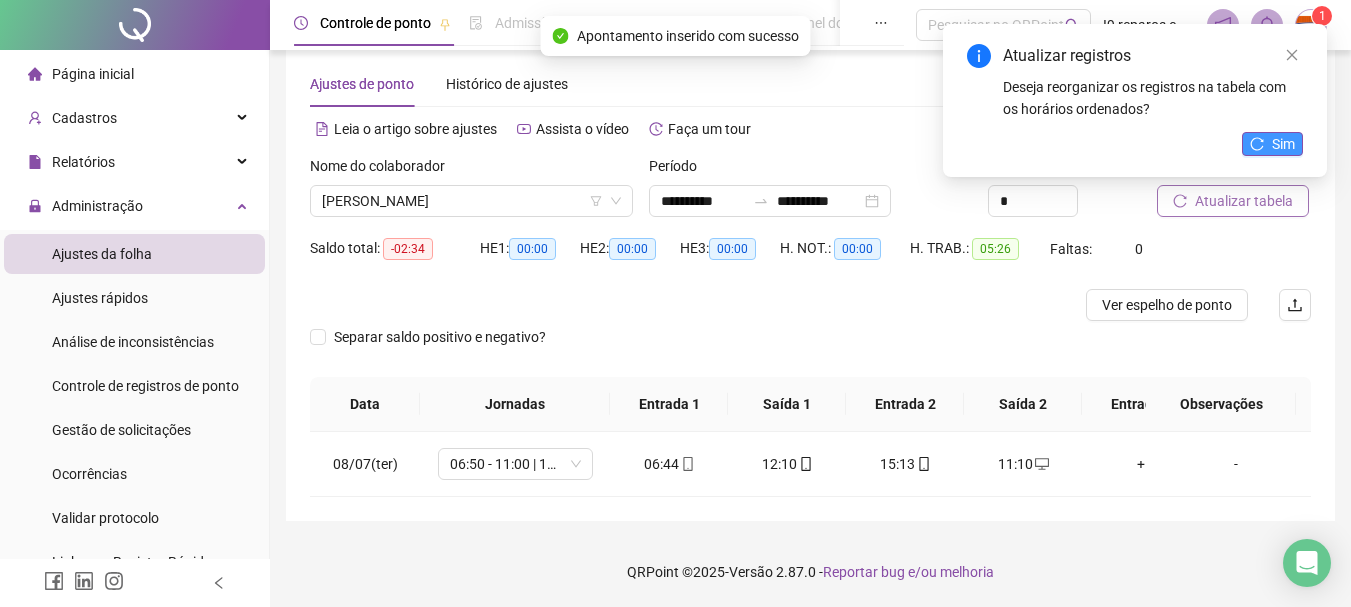 click on "Sim" at bounding box center (1283, 144) 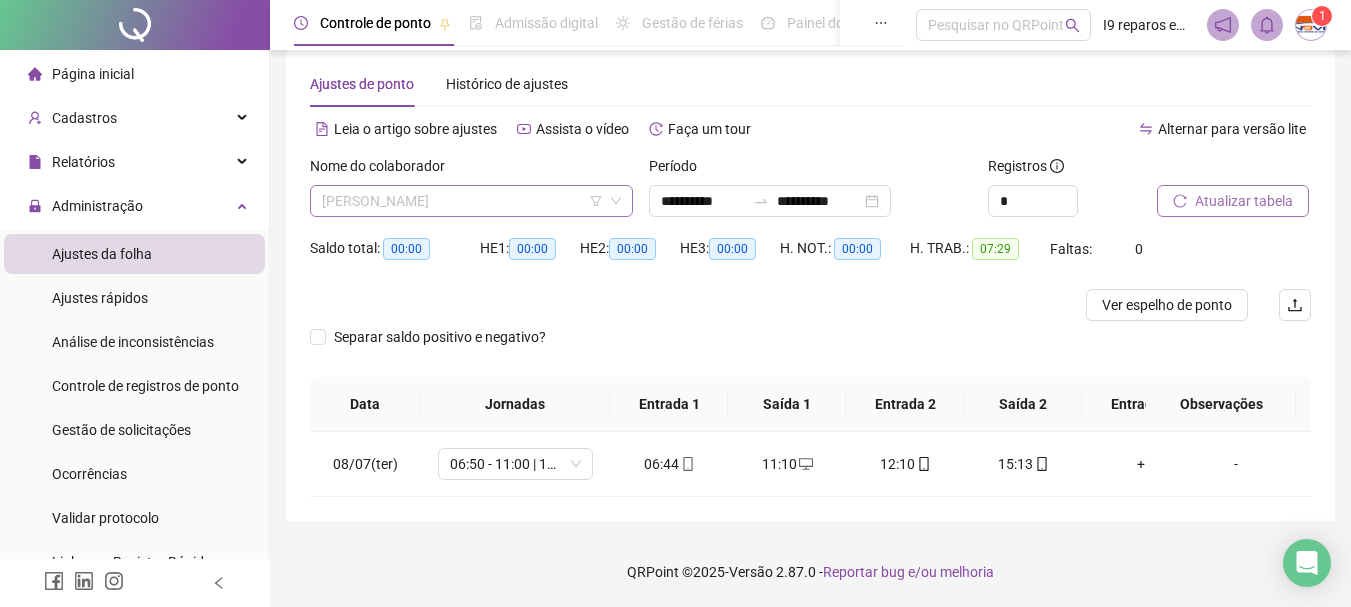 click on "[PERSON_NAME]" at bounding box center [471, 201] 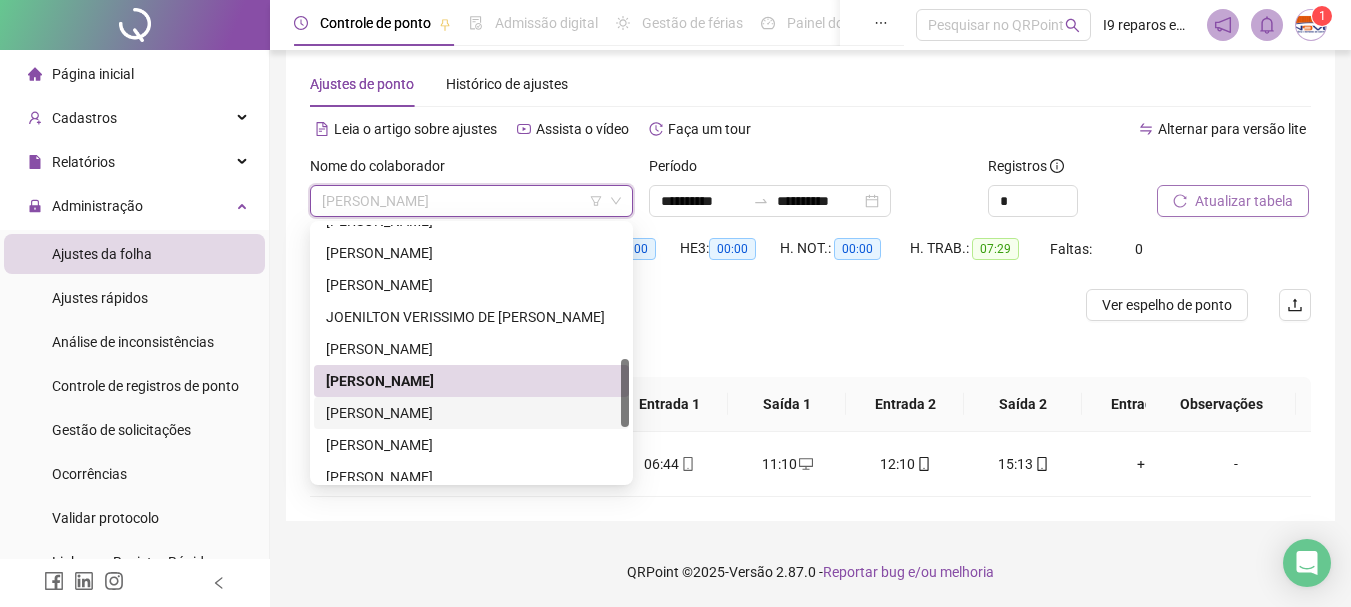 click on "[PERSON_NAME]" at bounding box center [471, 413] 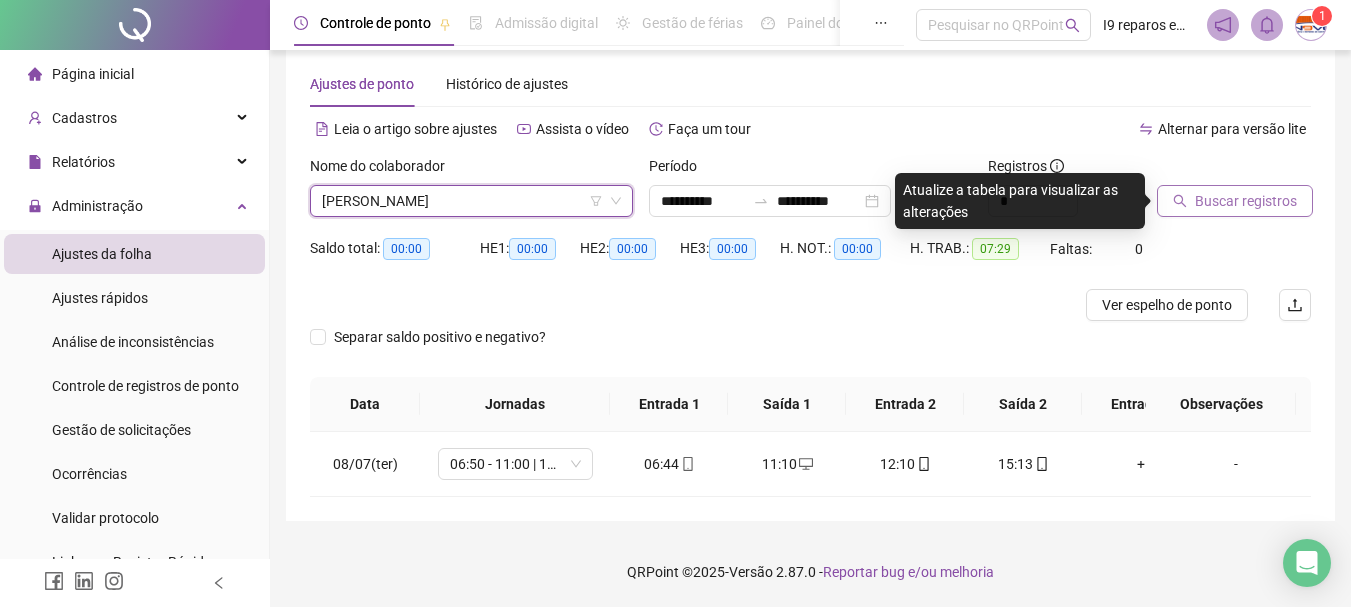 click on "Buscar registros" at bounding box center [1235, 201] 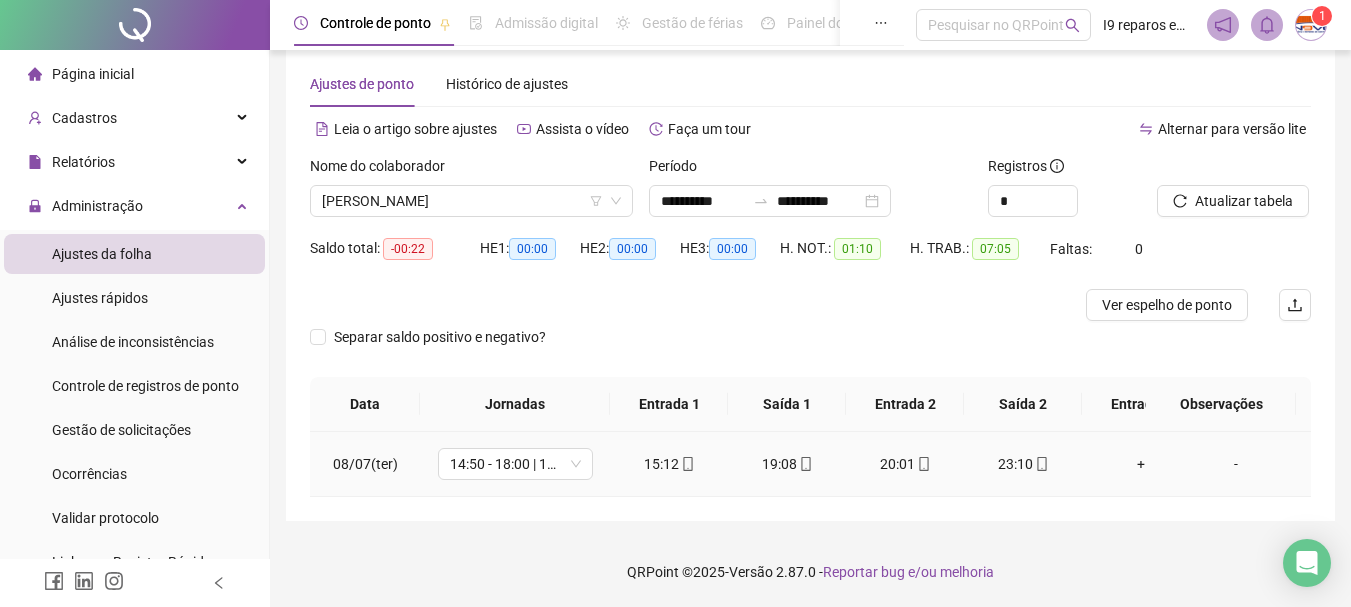 click on "-" at bounding box center [1236, 464] 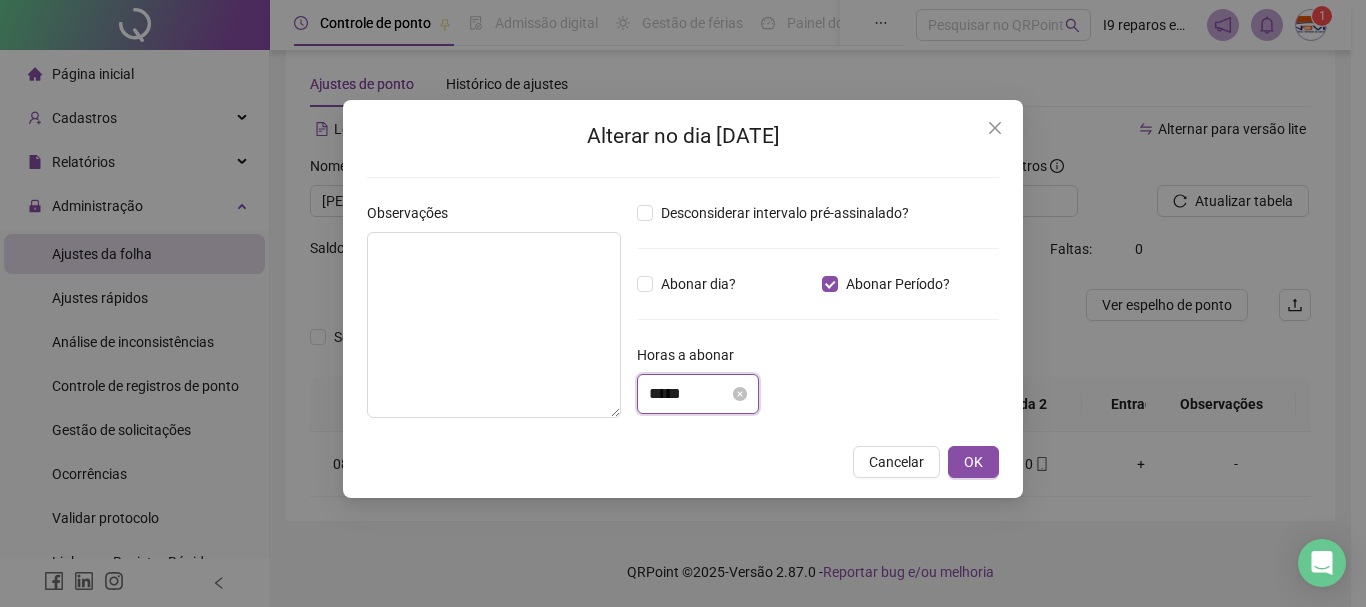click on "*****" at bounding box center [689, 394] 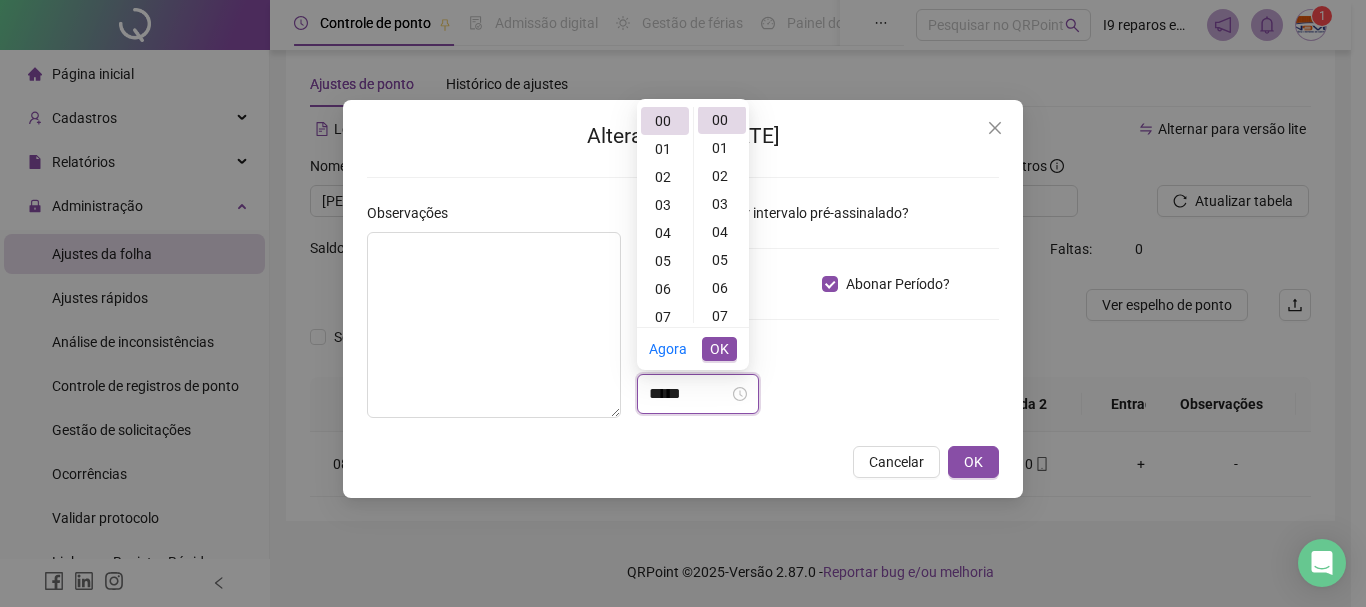 scroll, scrollTop: 0, scrollLeft: 0, axis: both 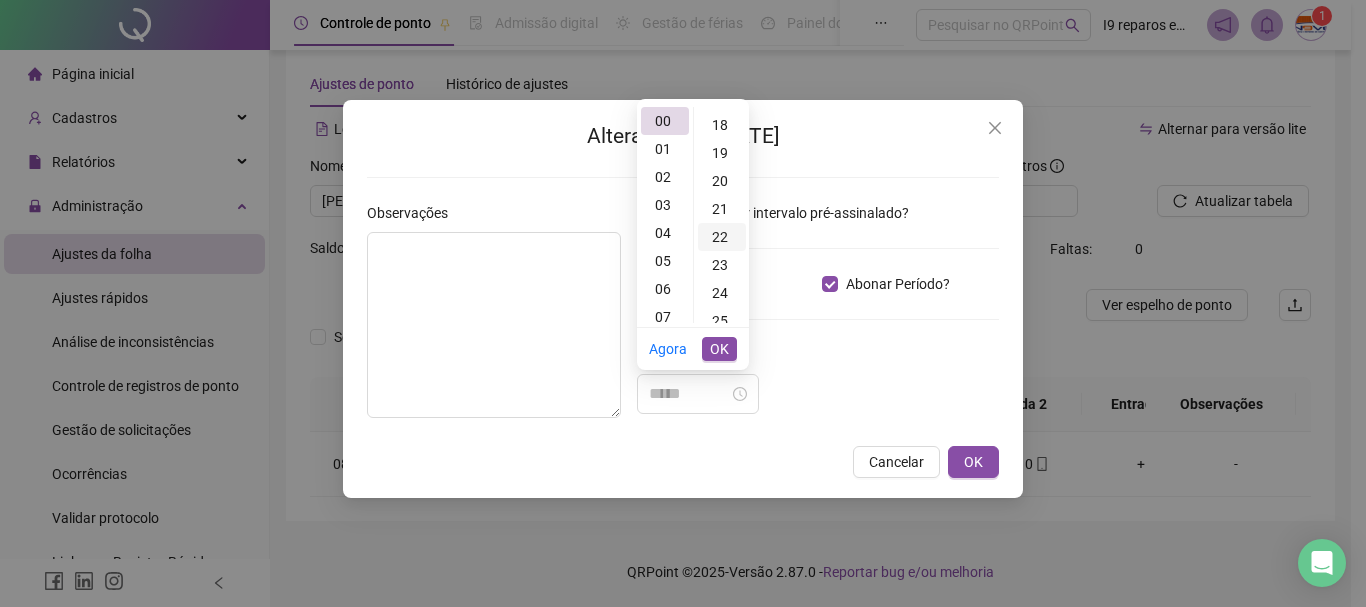 click on "22" at bounding box center [722, 237] 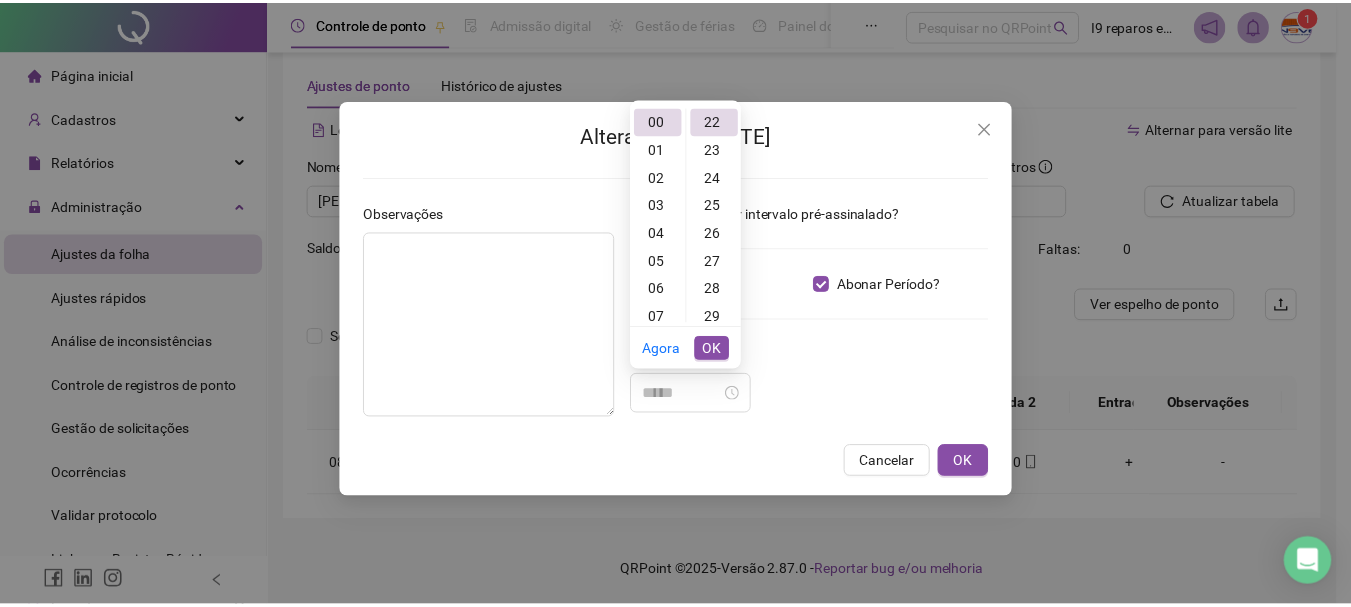 scroll, scrollTop: 616, scrollLeft: 0, axis: vertical 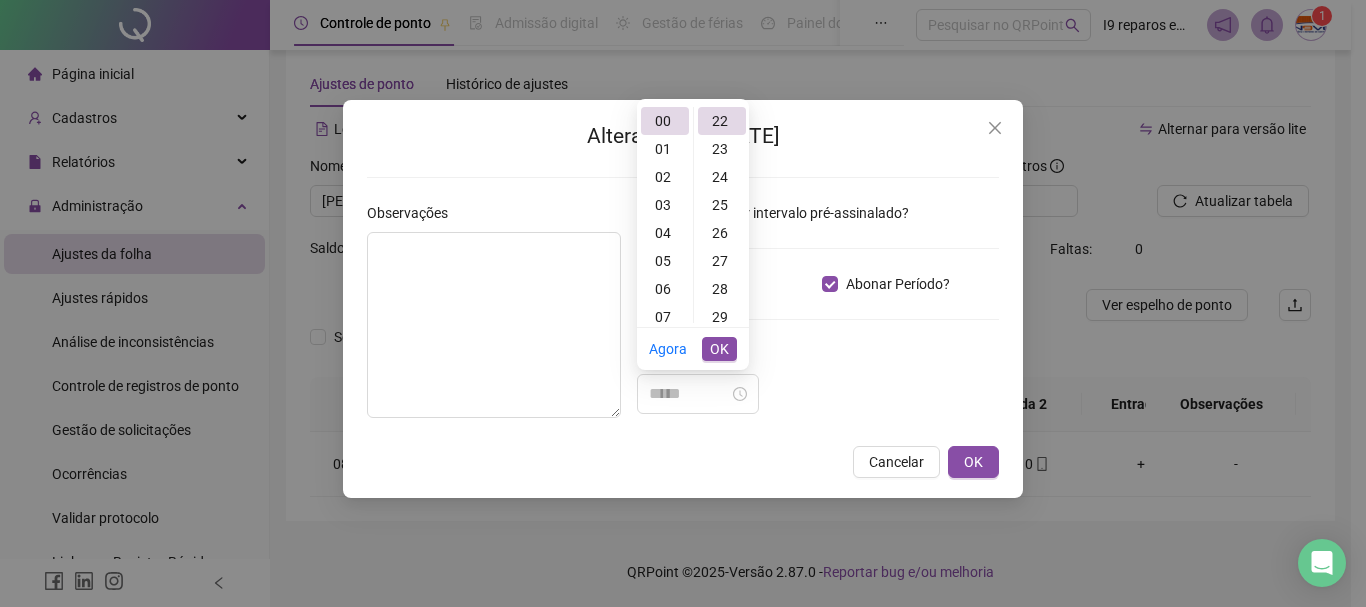 type on "*****" 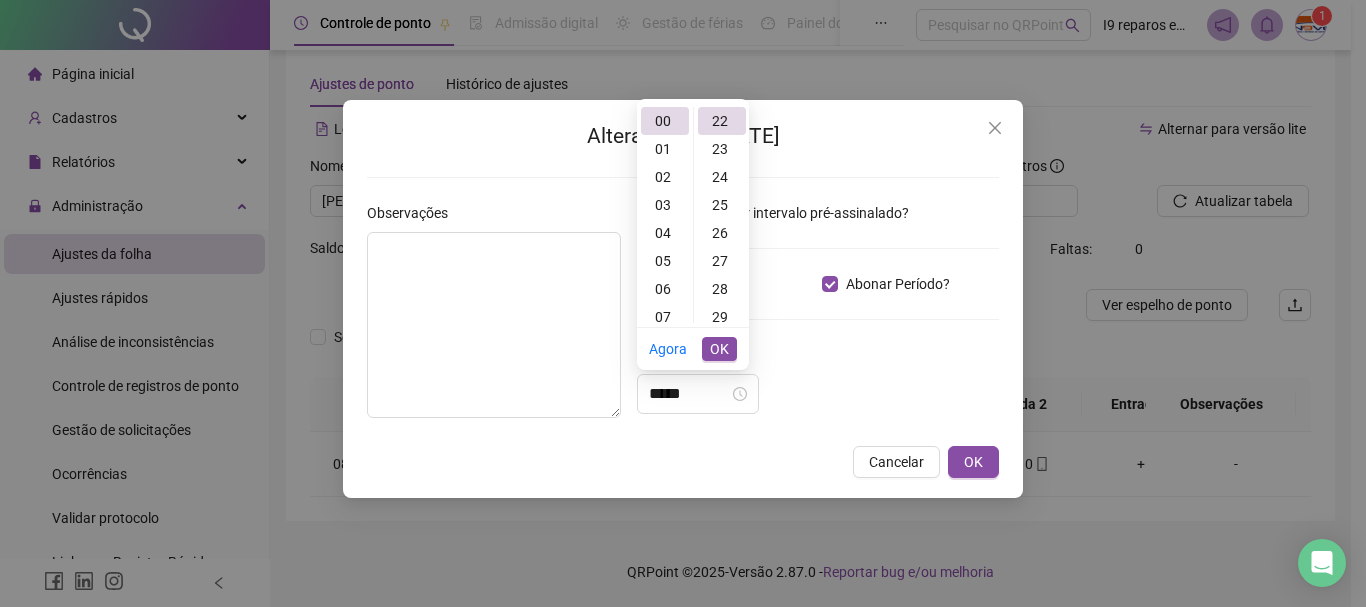 click on "OK" at bounding box center (719, 349) 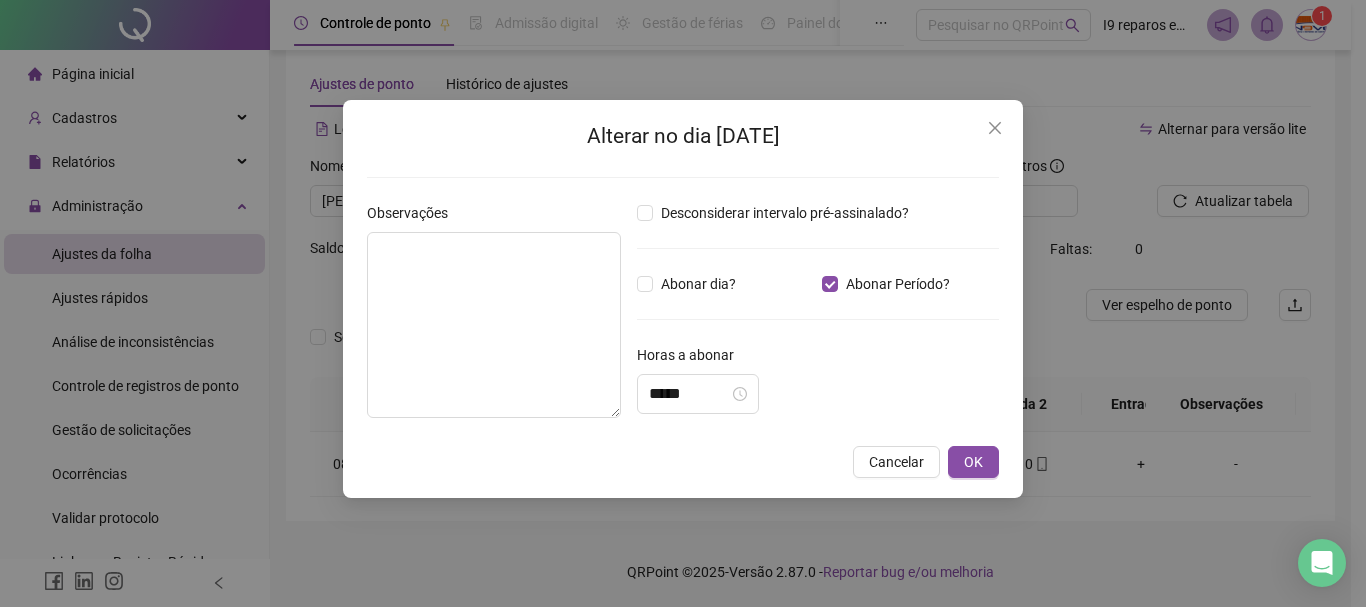 click on "Horas a abonar" at bounding box center [818, 359] 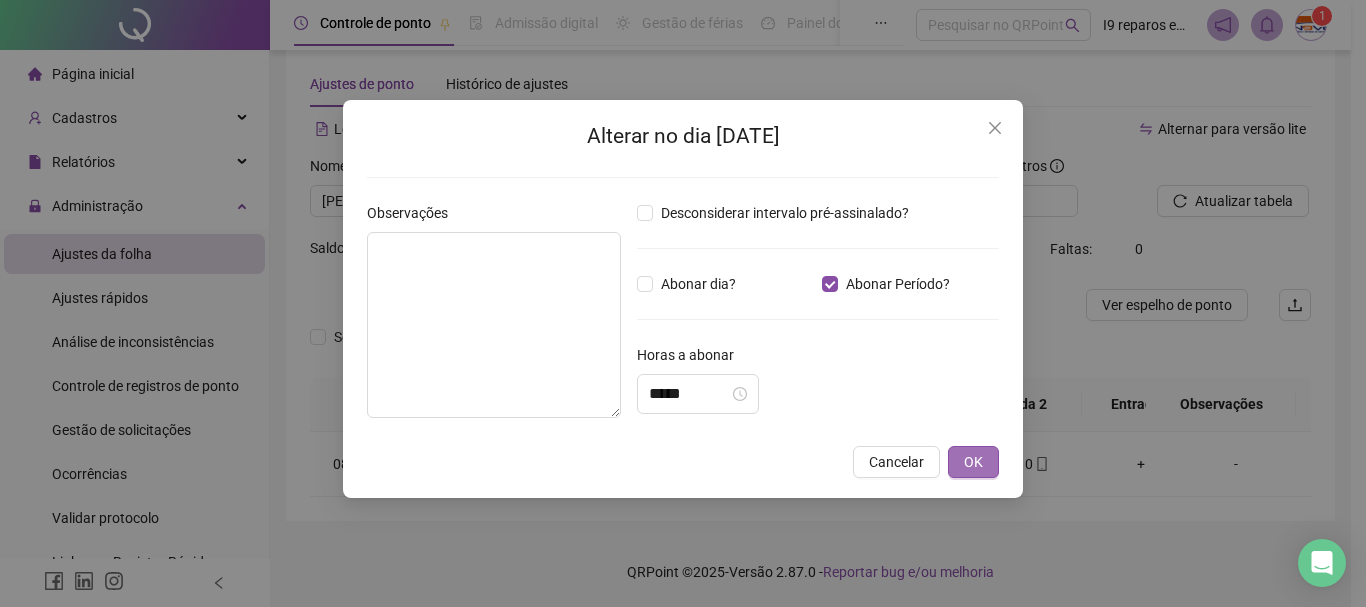 click on "OK" at bounding box center (973, 462) 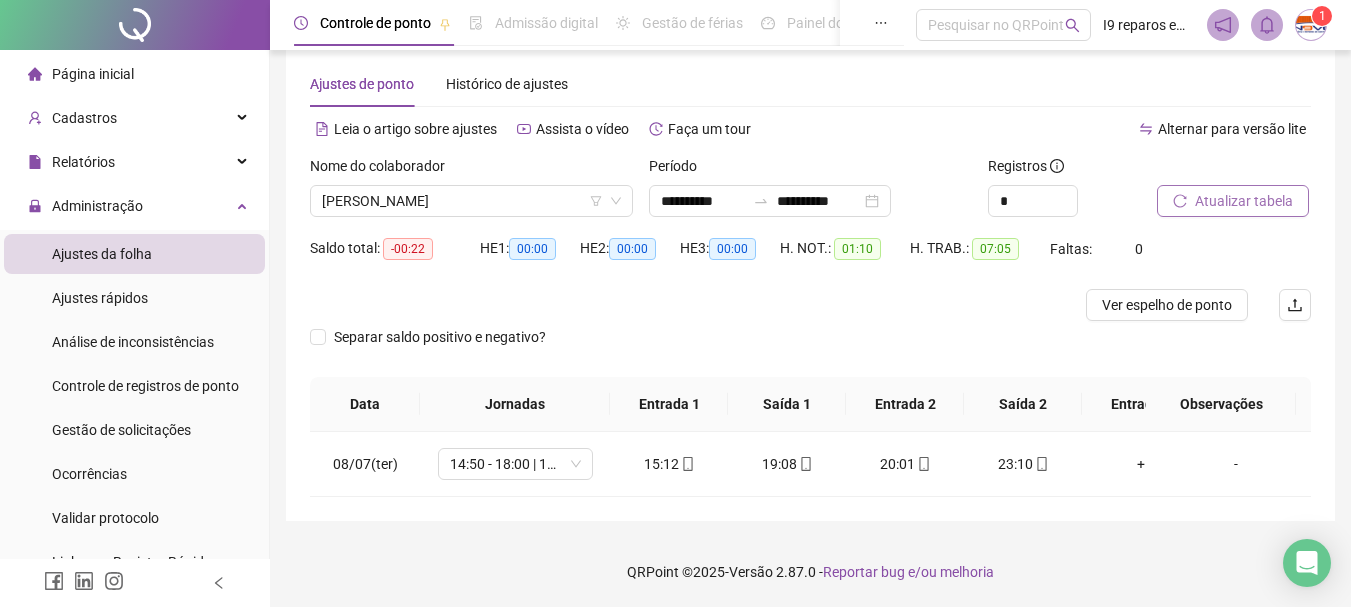 click on "Atualizar tabela" at bounding box center [1244, 201] 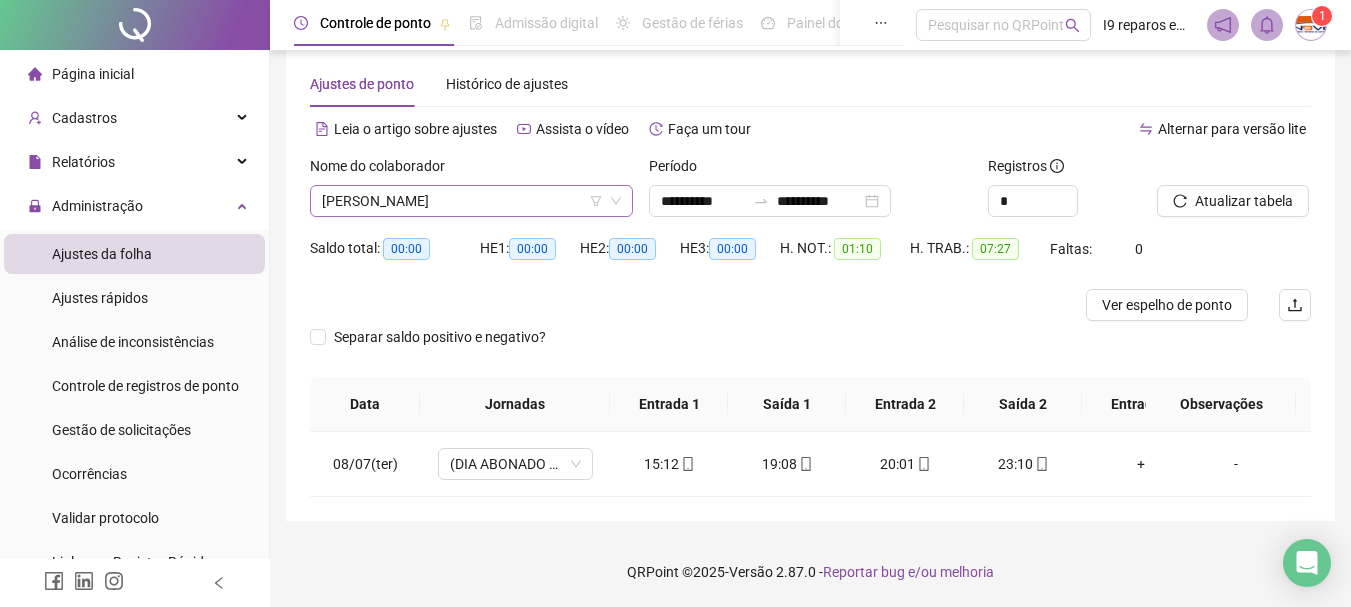 click on "[PERSON_NAME]" at bounding box center (471, 201) 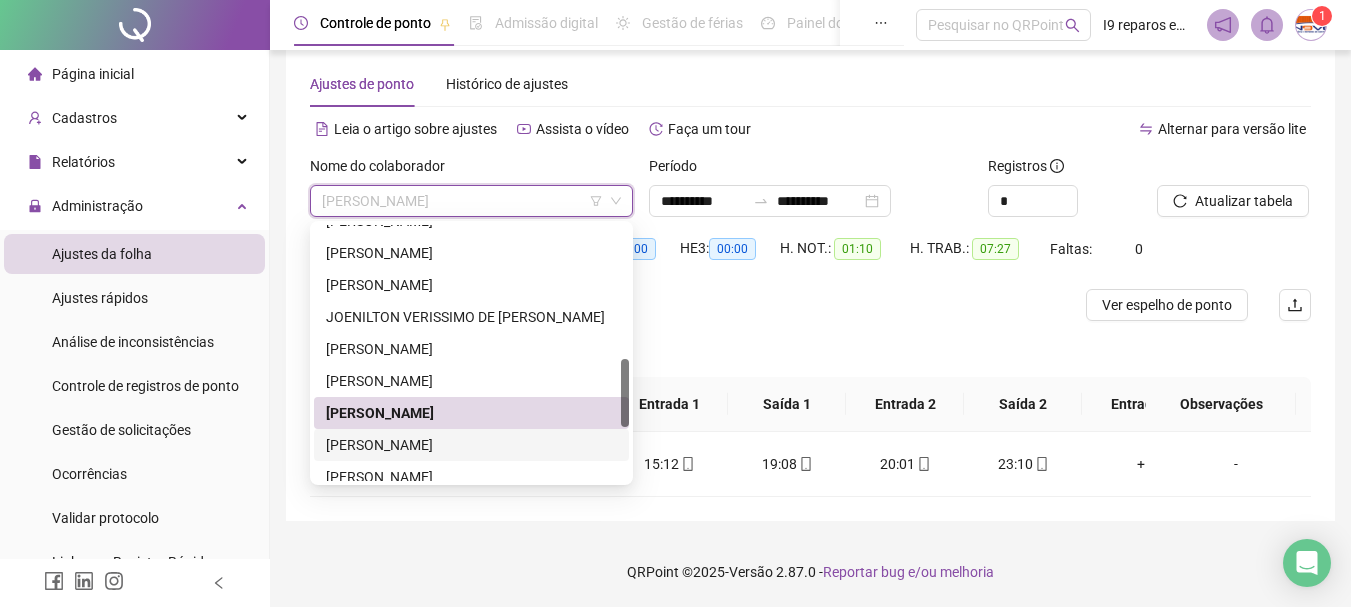 click on "[PERSON_NAME]" at bounding box center [471, 445] 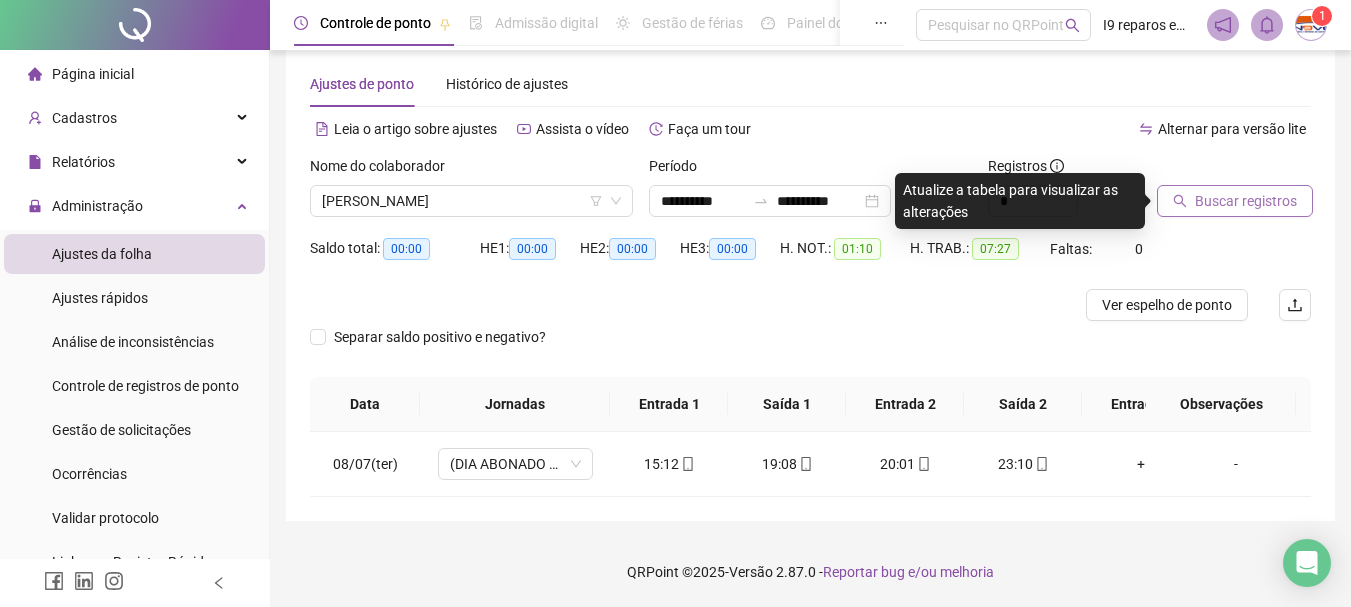 click on "Buscar registros" at bounding box center [1246, 201] 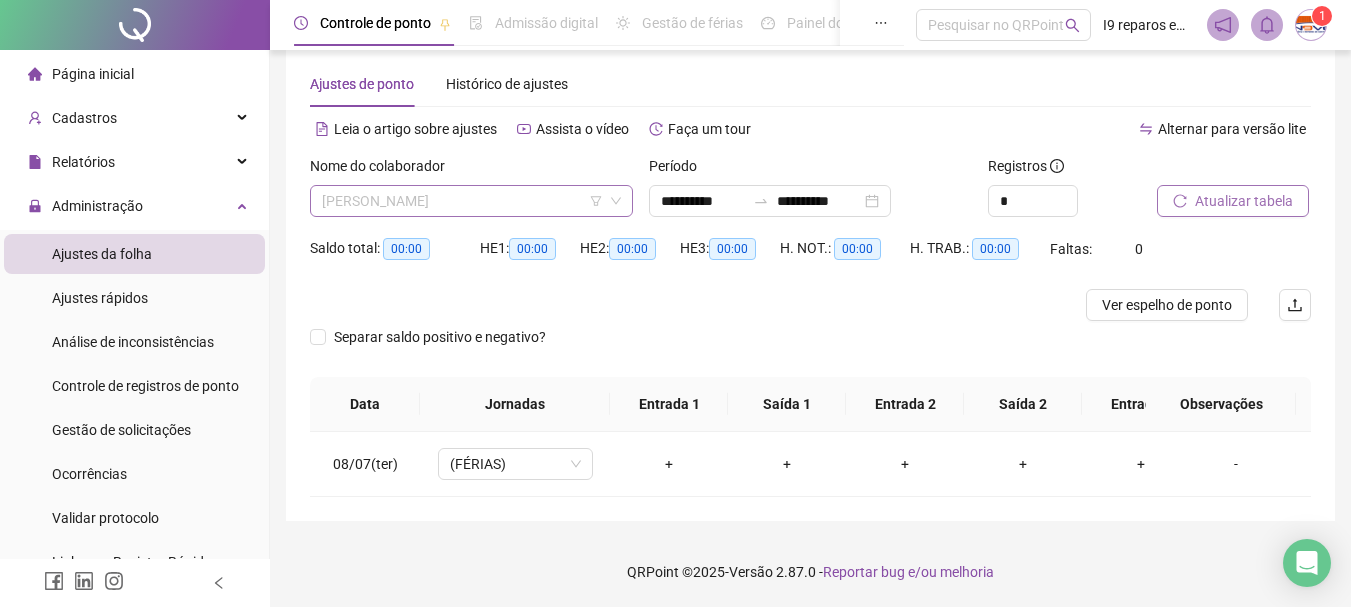 click on "[PERSON_NAME]" at bounding box center [471, 201] 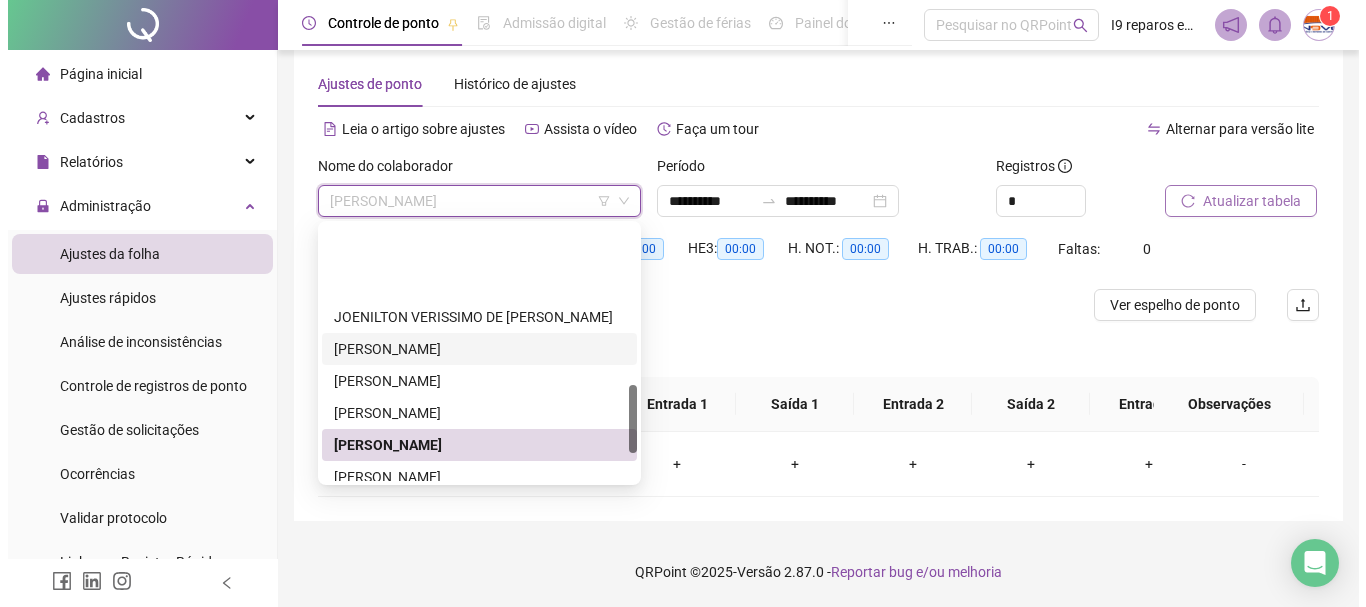 scroll, scrollTop: 600, scrollLeft: 0, axis: vertical 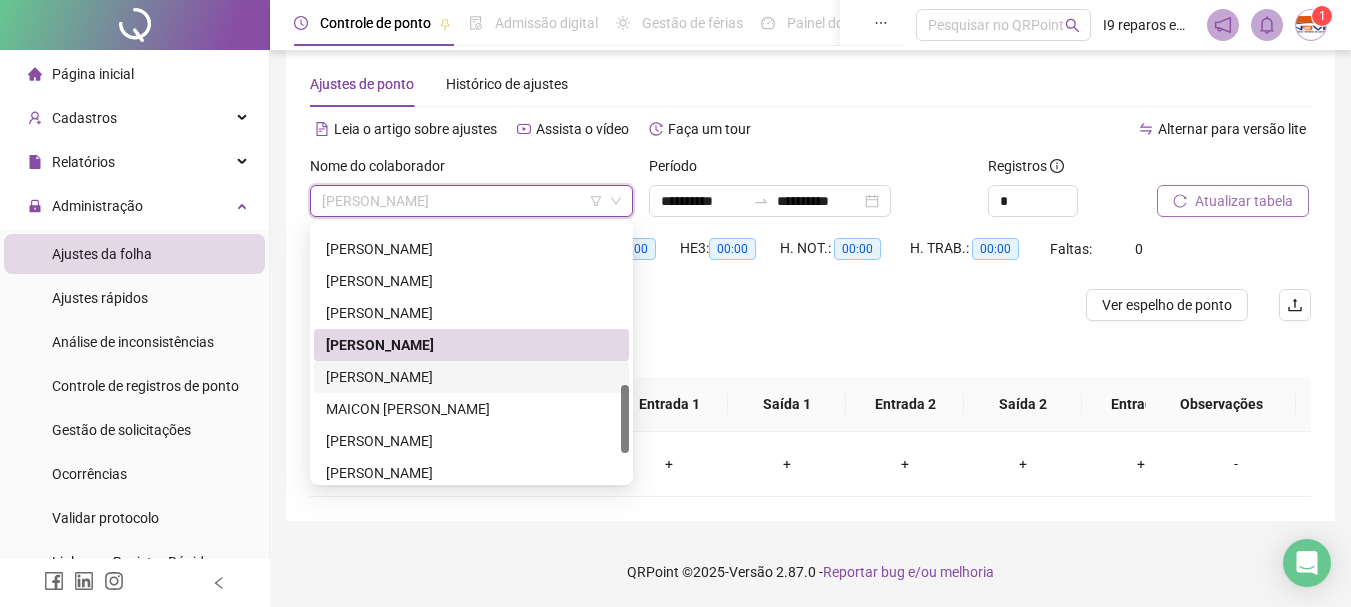drag, startPoint x: 458, startPoint y: 377, endPoint x: 548, endPoint y: 377, distance: 90 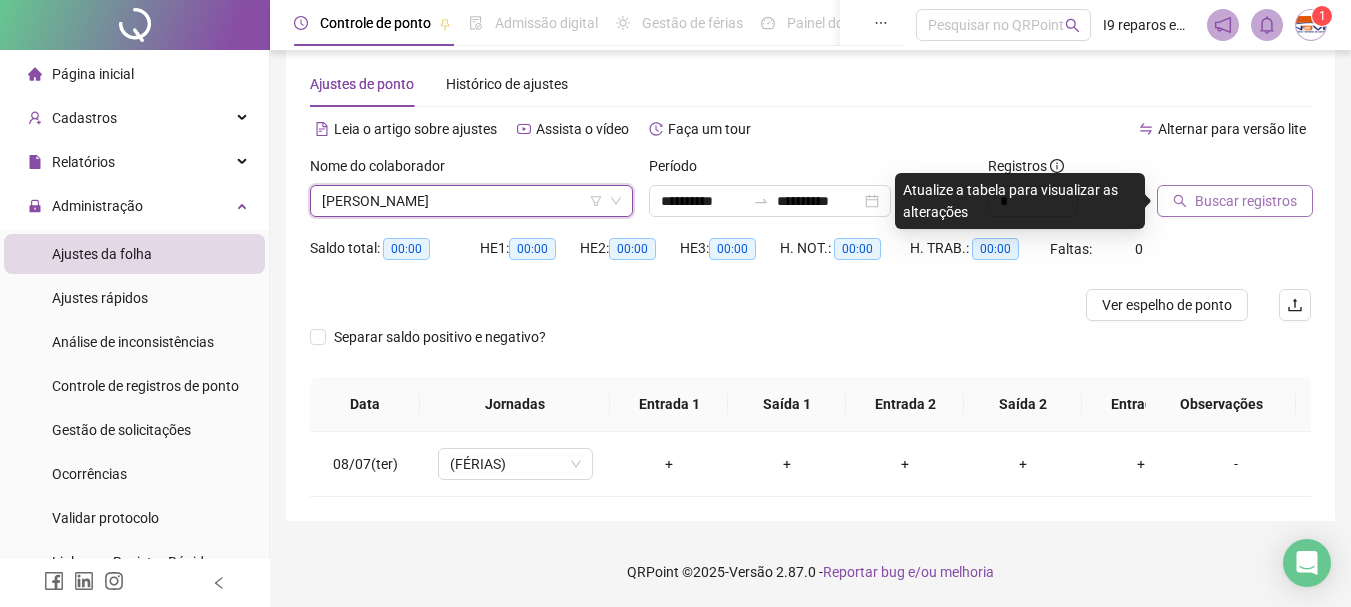 click on "Buscar registros" at bounding box center (1246, 201) 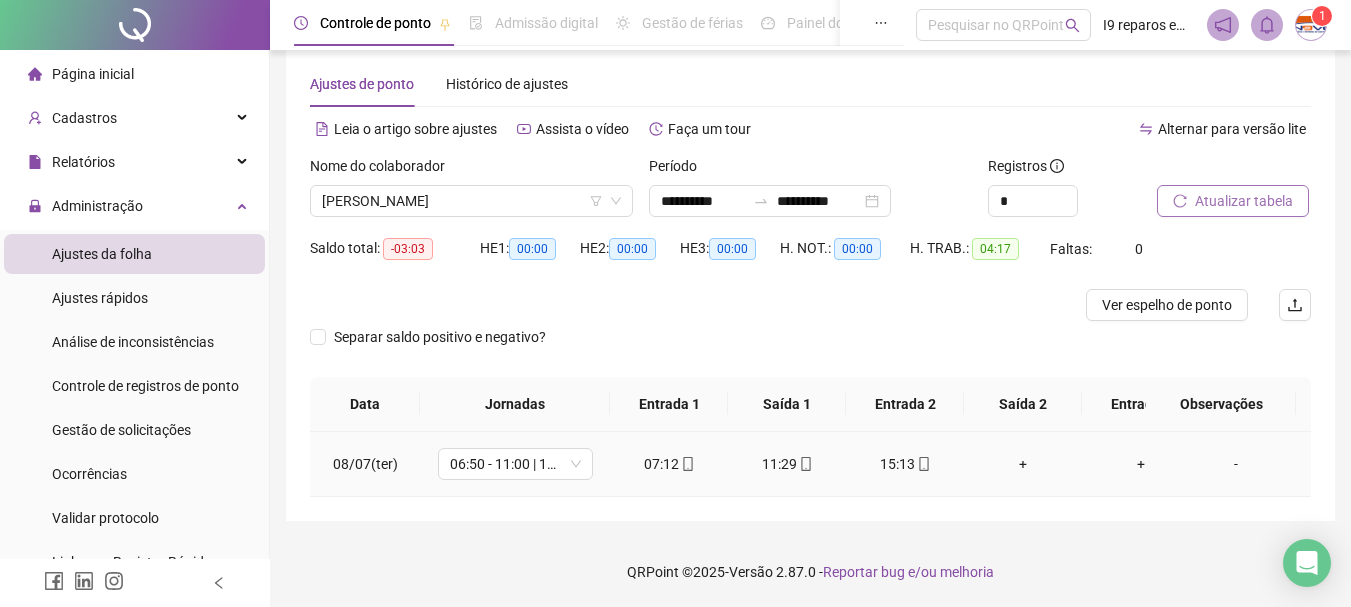 click on "+" at bounding box center (1023, 464) 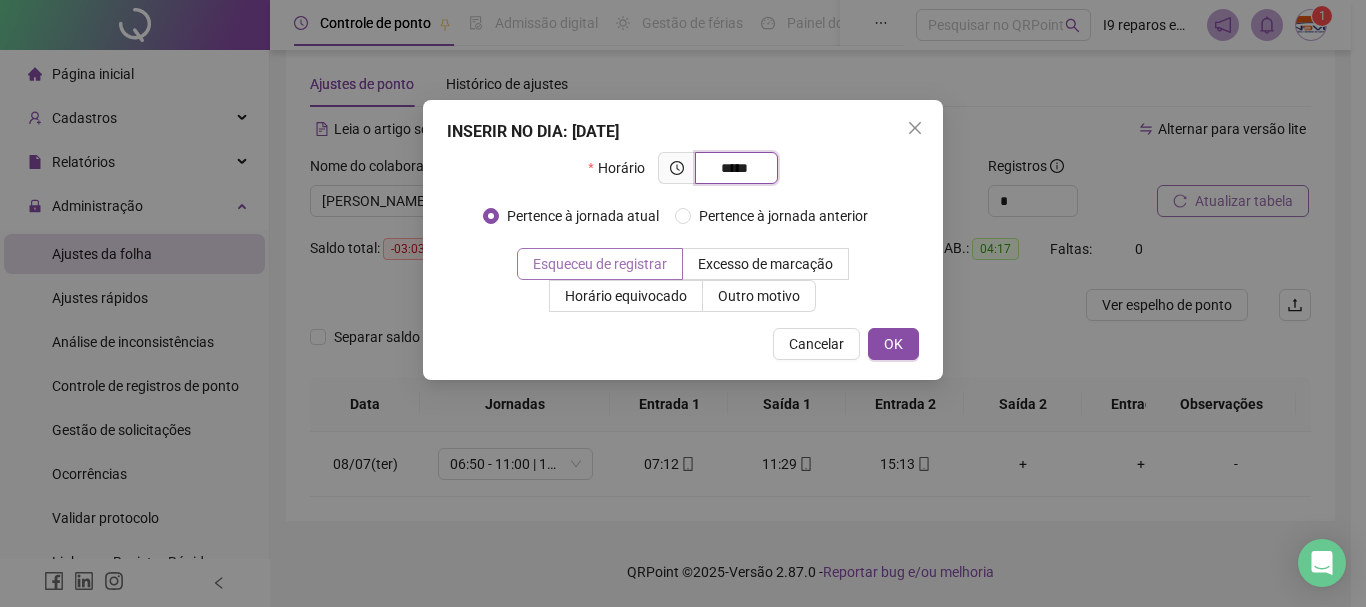 type on "*****" 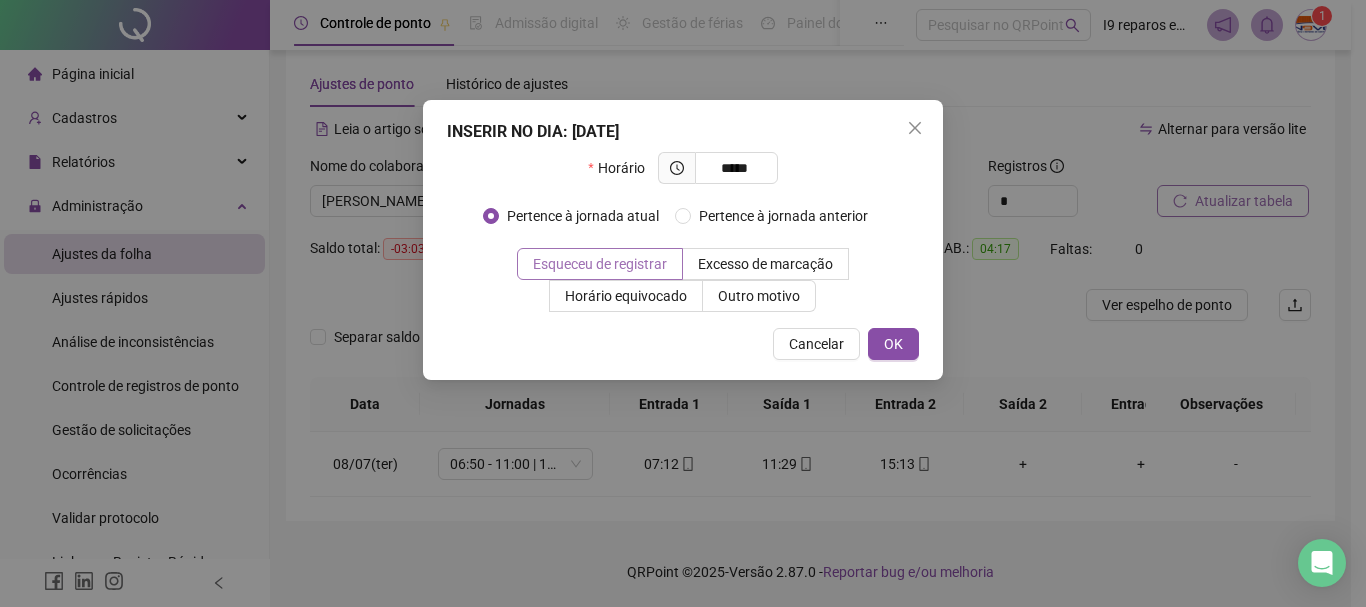 drag, startPoint x: 596, startPoint y: 254, endPoint x: 611, endPoint y: 263, distance: 17.492855 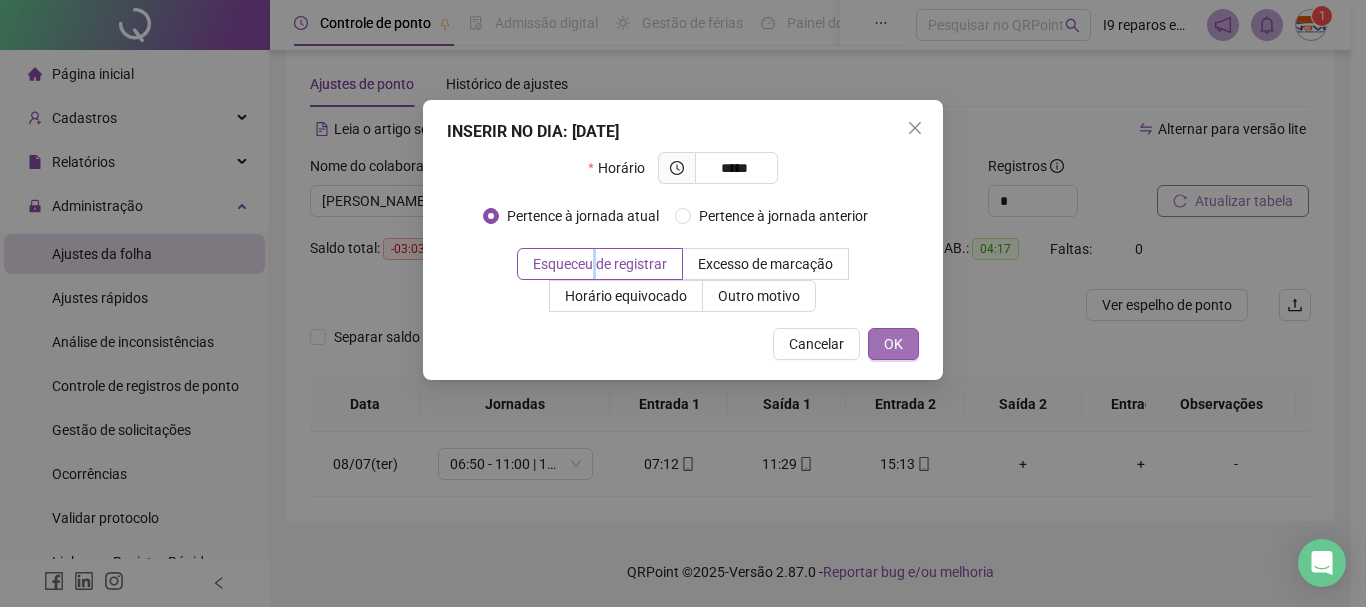 click on "OK" at bounding box center [893, 344] 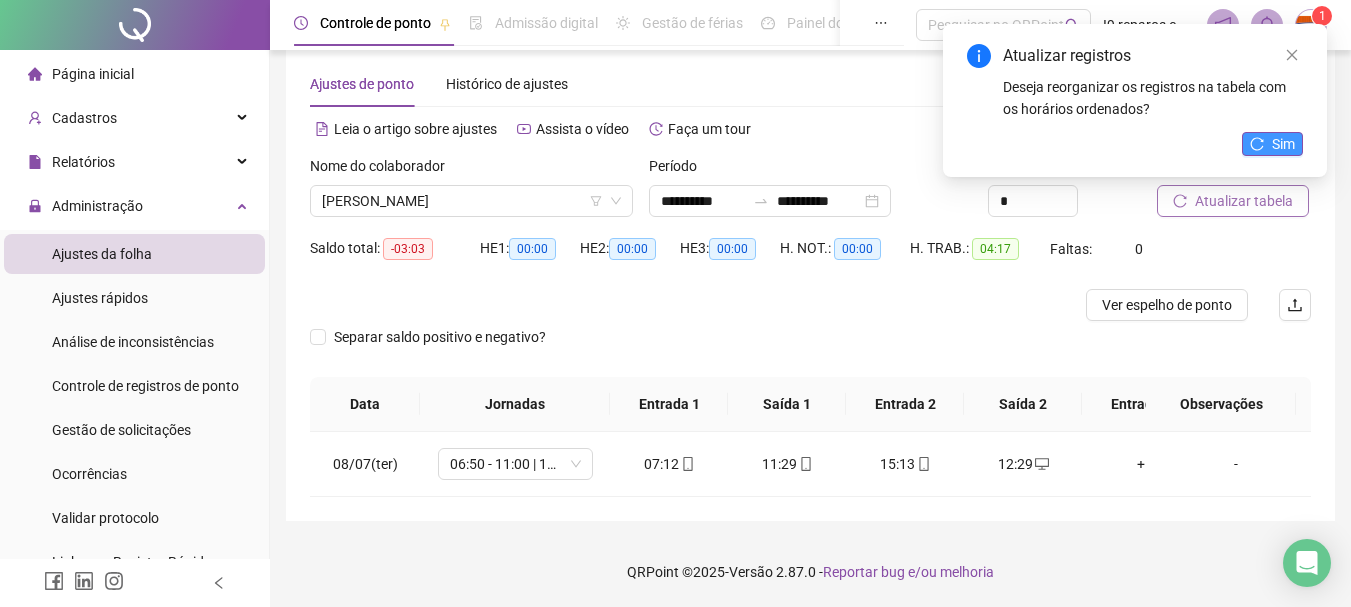 click on "Sim" at bounding box center [1283, 144] 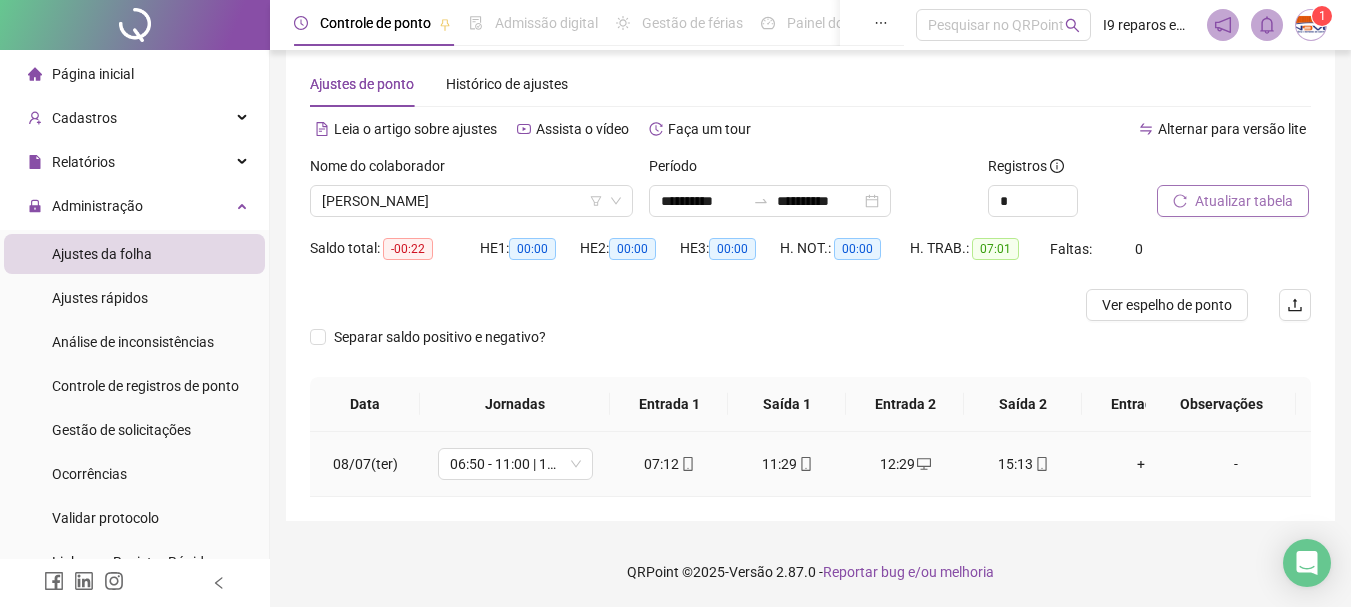 click on "-" at bounding box center [1236, 464] 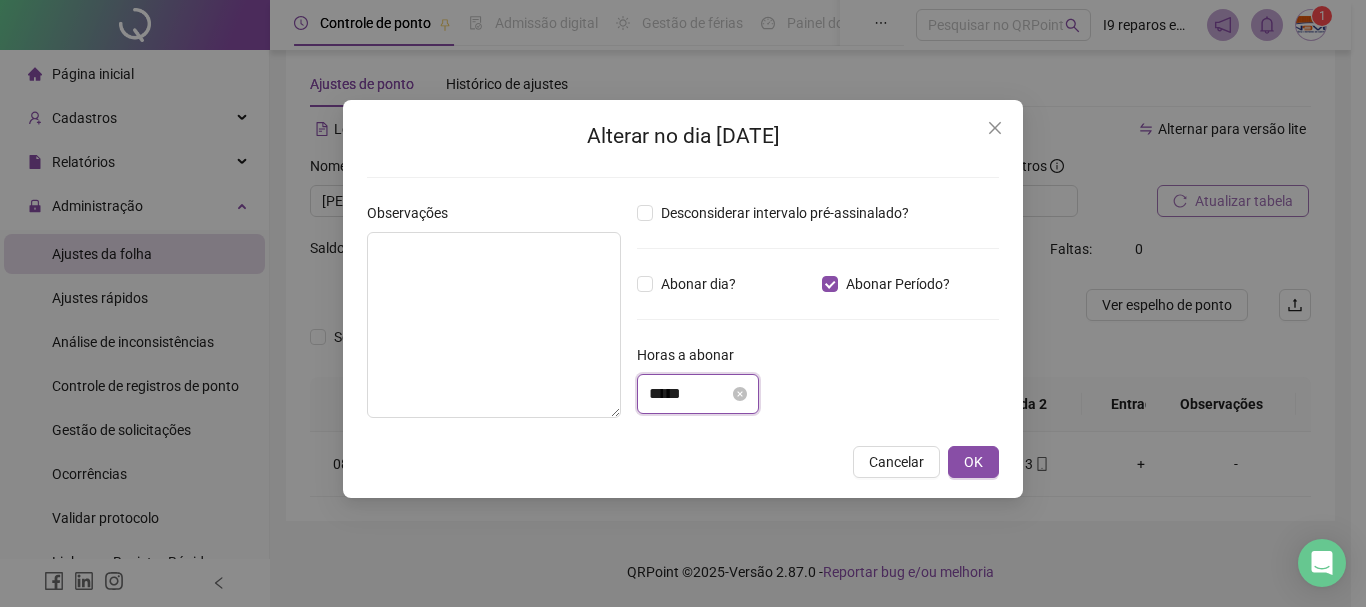 click on "*****" at bounding box center (689, 394) 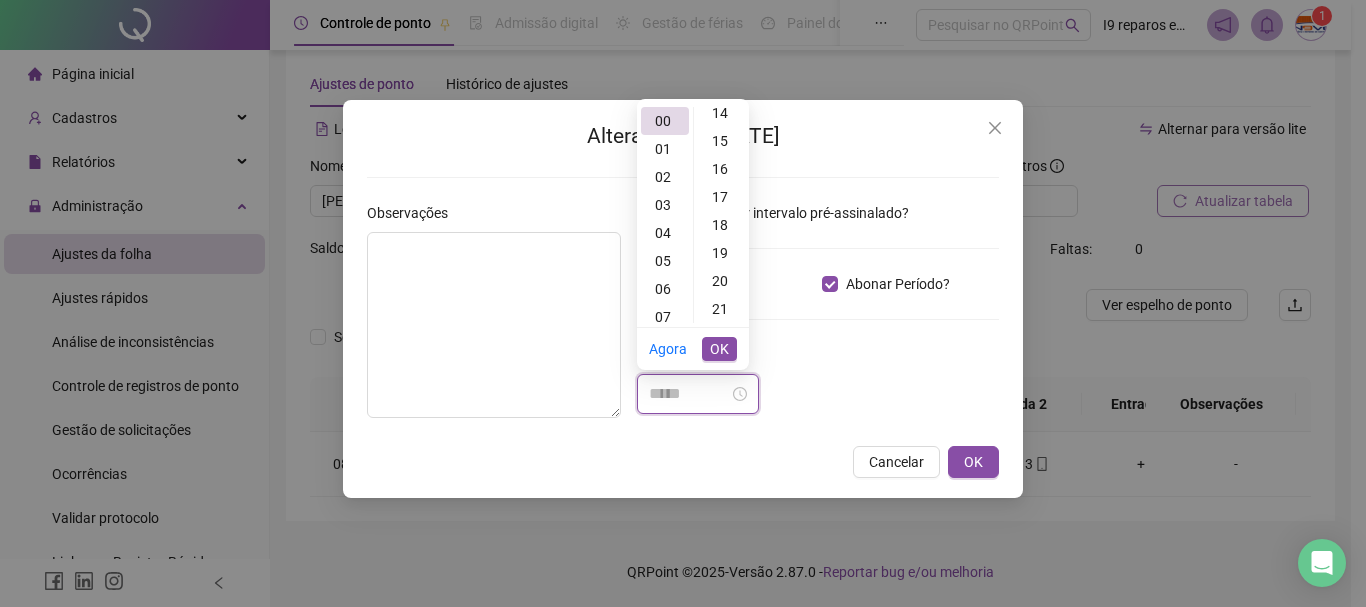 scroll, scrollTop: 500, scrollLeft: 0, axis: vertical 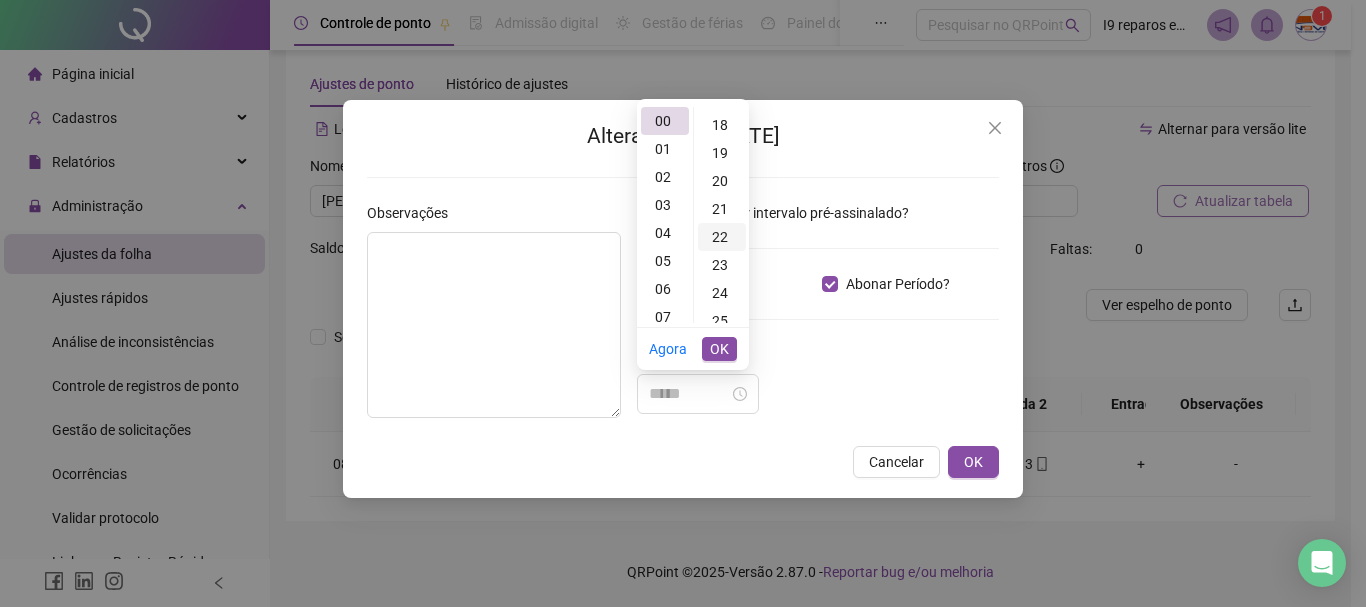 click on "22" at bounding box center [722, 237] 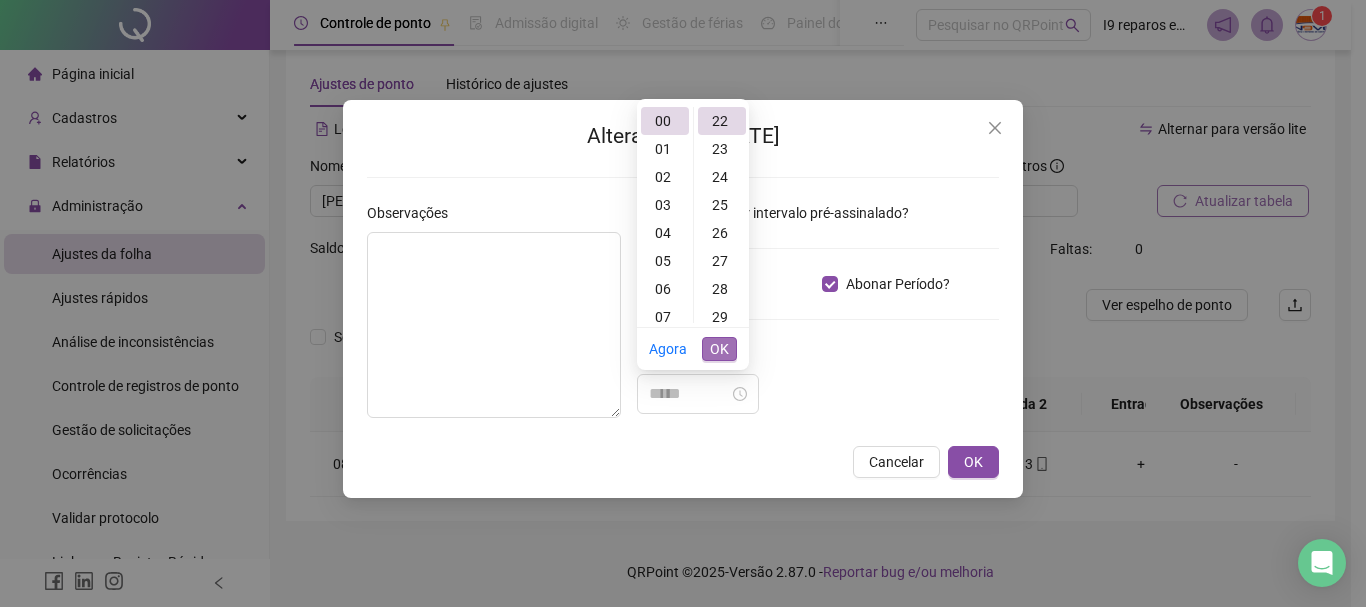scroll, scrollTop: 616, scrollLeft: 0, axis: vertical 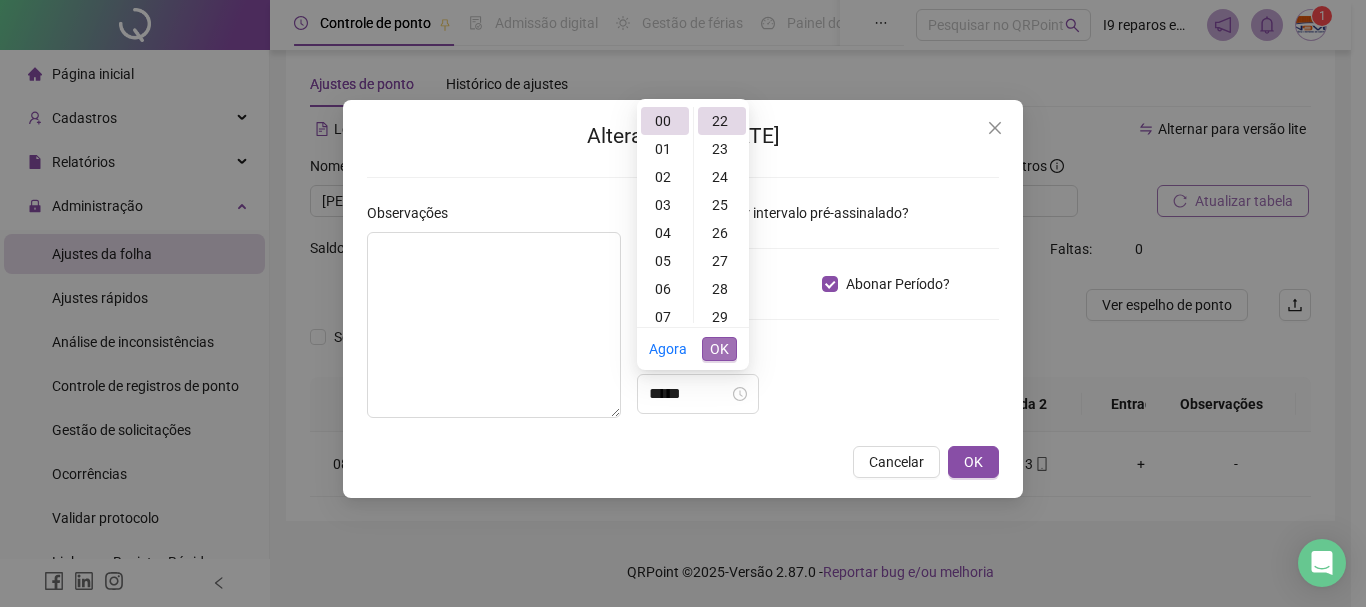 click on "OK" at bounding box center (719, 349) 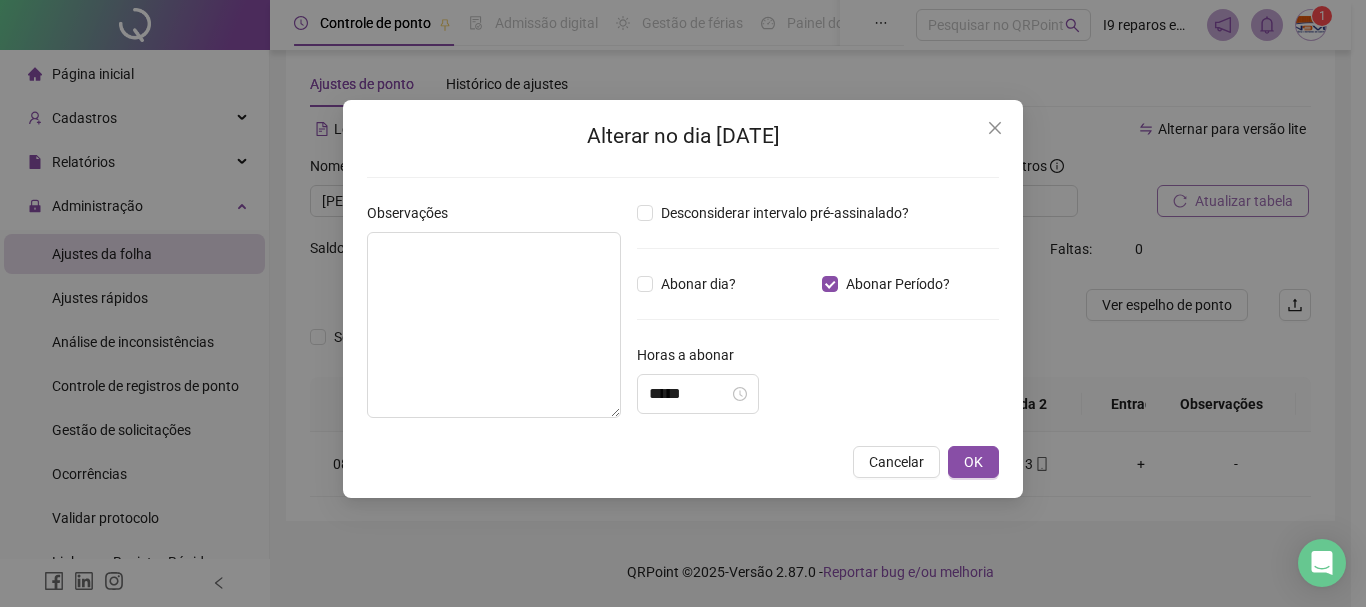 click on "Horas a abonar" at bounding box center (818, 359) 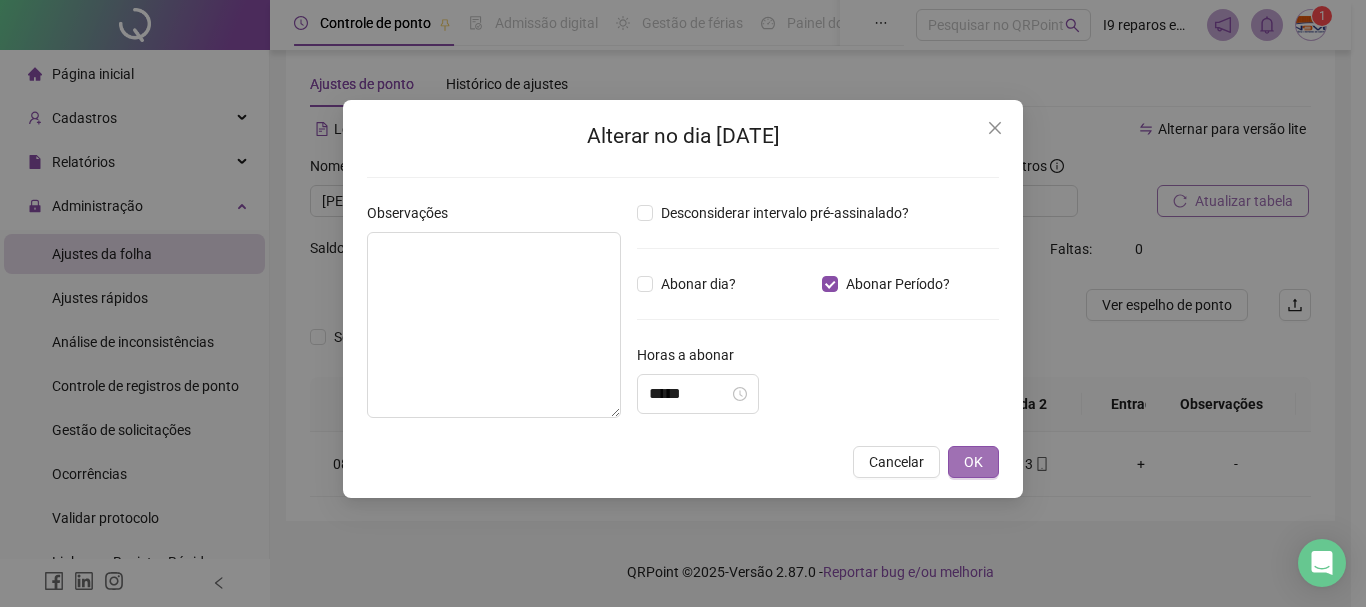 click on "OK" at bounding box center (973, 462) 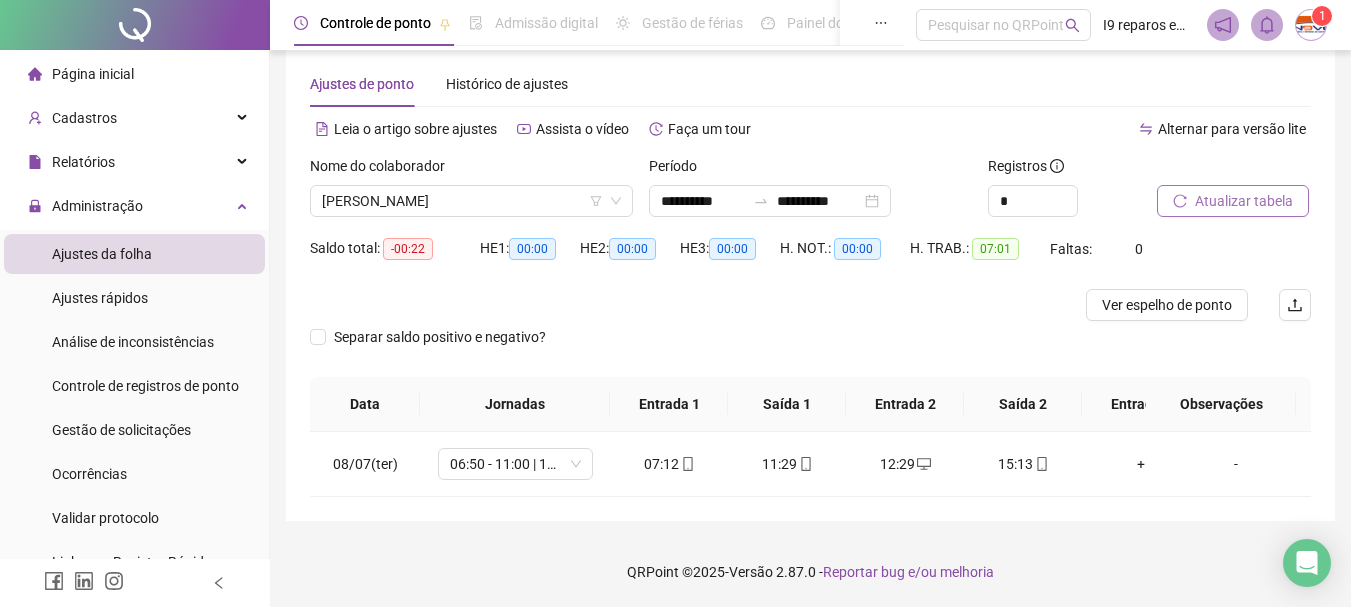 click on "Atualizar tabela" at bounding box center (1233, 201) 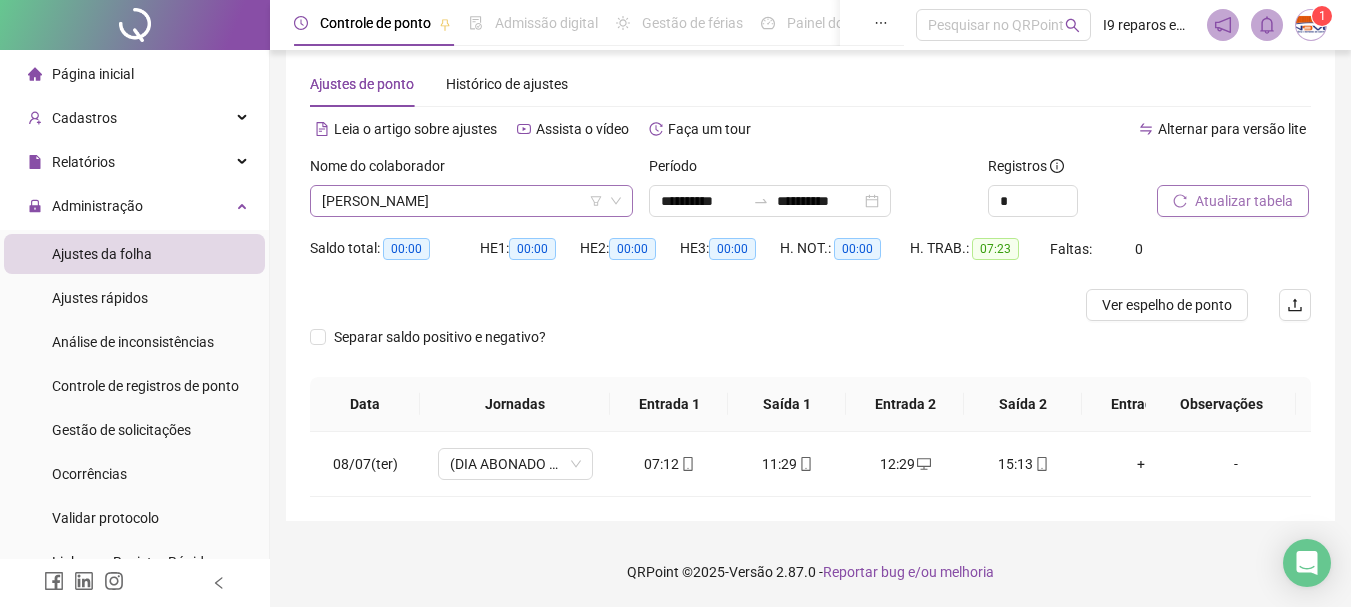 click on "[PERSON_NAME]" at bounding box center [471, 201] 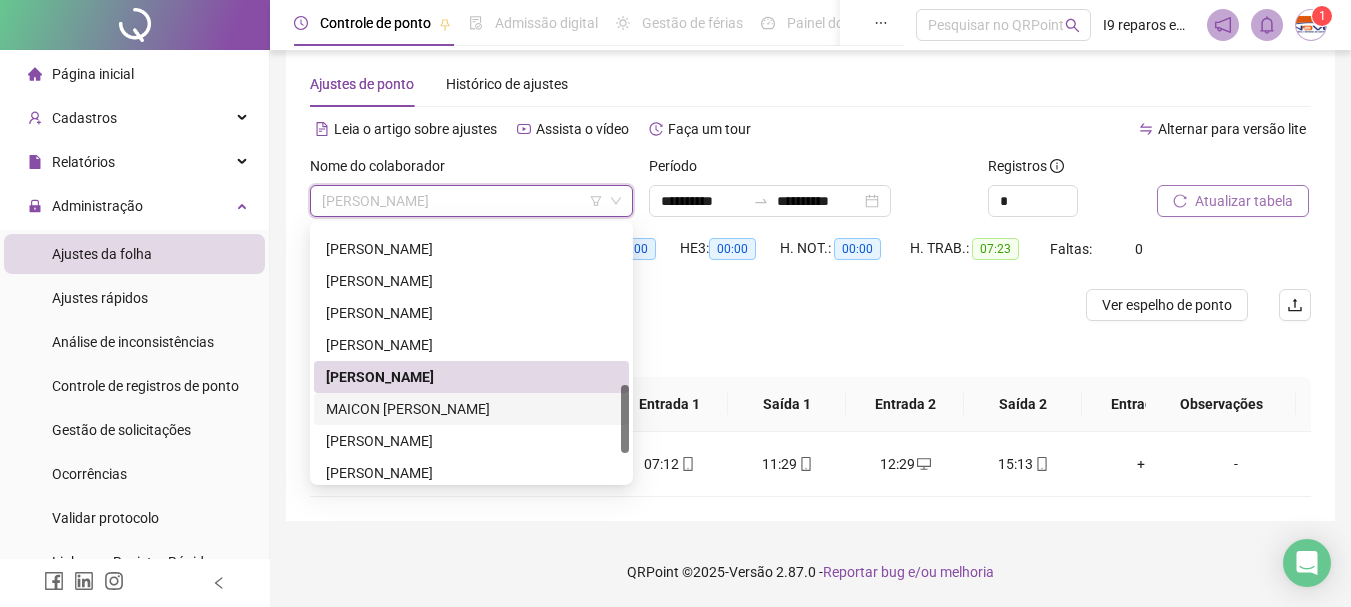 click on "MAICON [PERSON_NAME]" at bounding box center (471, 409) 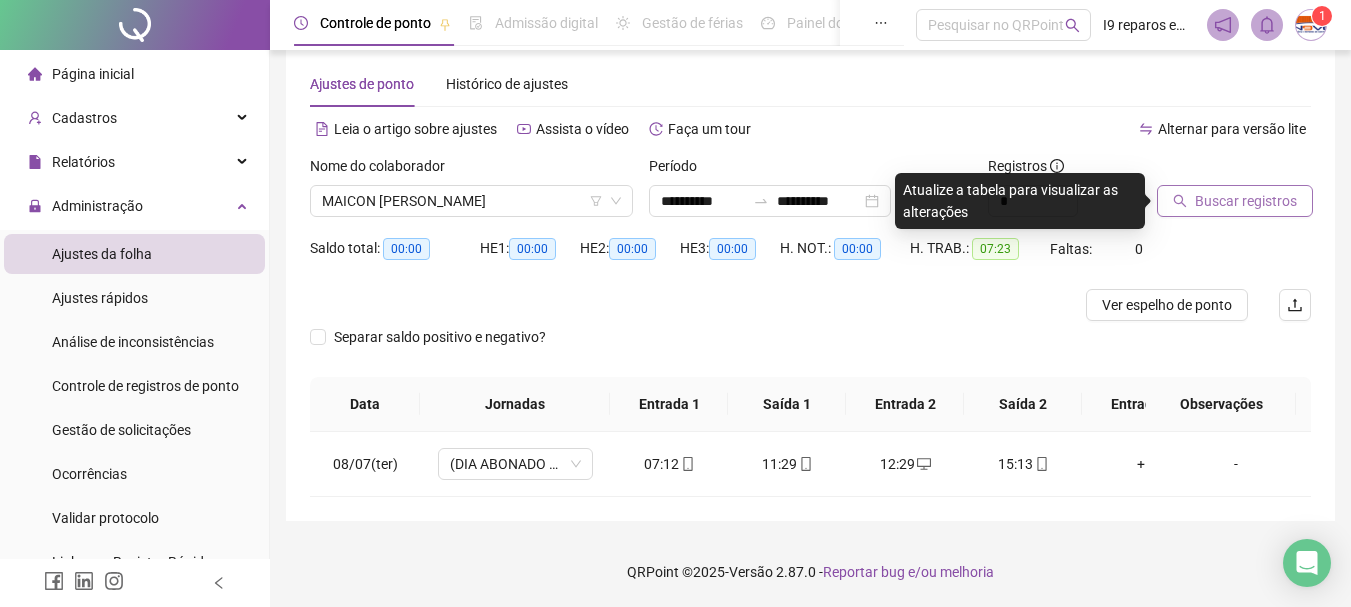 click on "Buscar registros" at bounding box center [1246, 201] 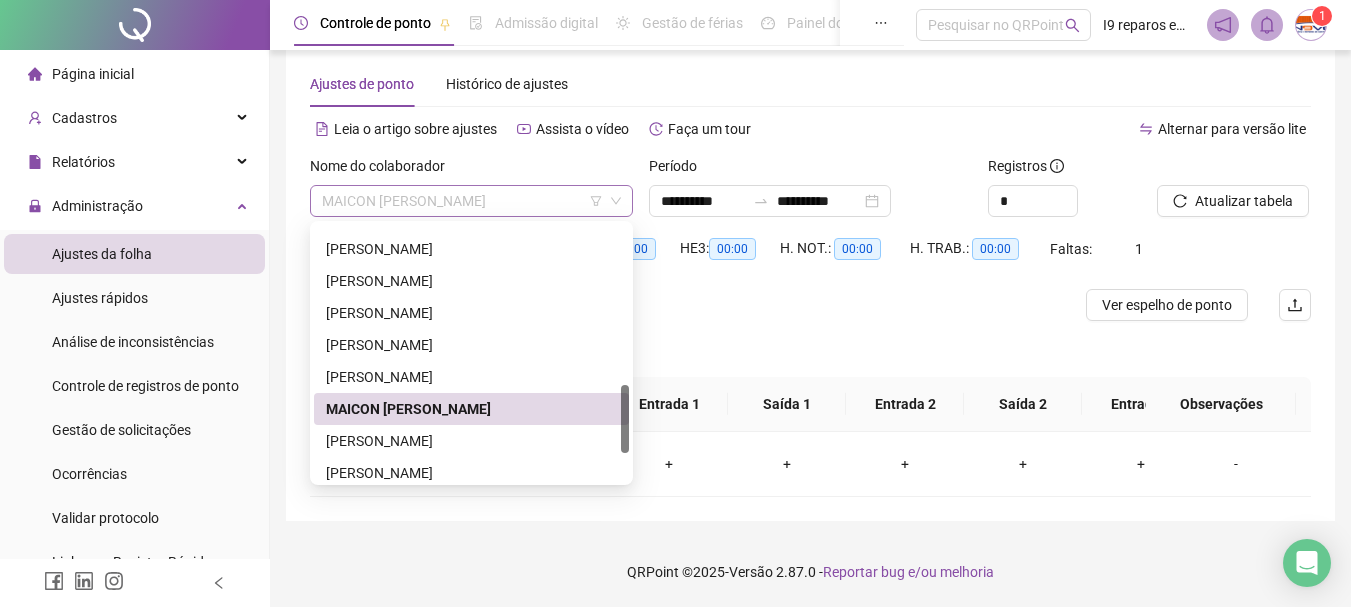 click on "MAICON [PERSON_NAME]" at bounding box center [471, 201] 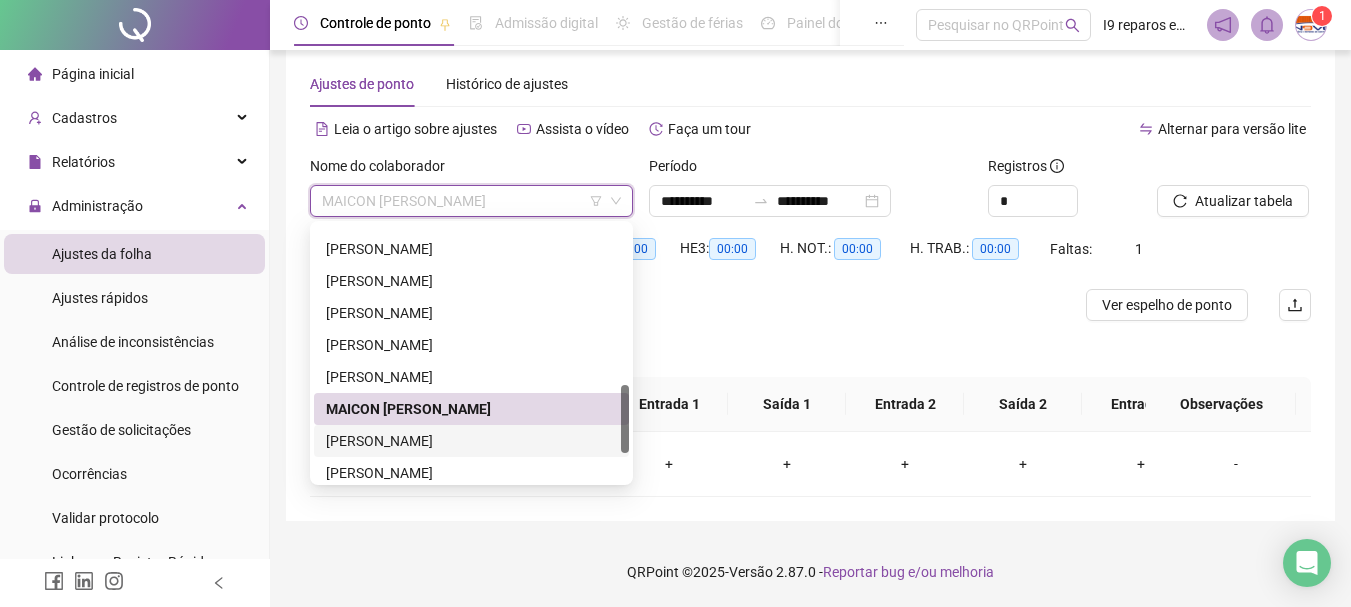 click on "[PERSON_NAME]" at bounding box center [471, 441] 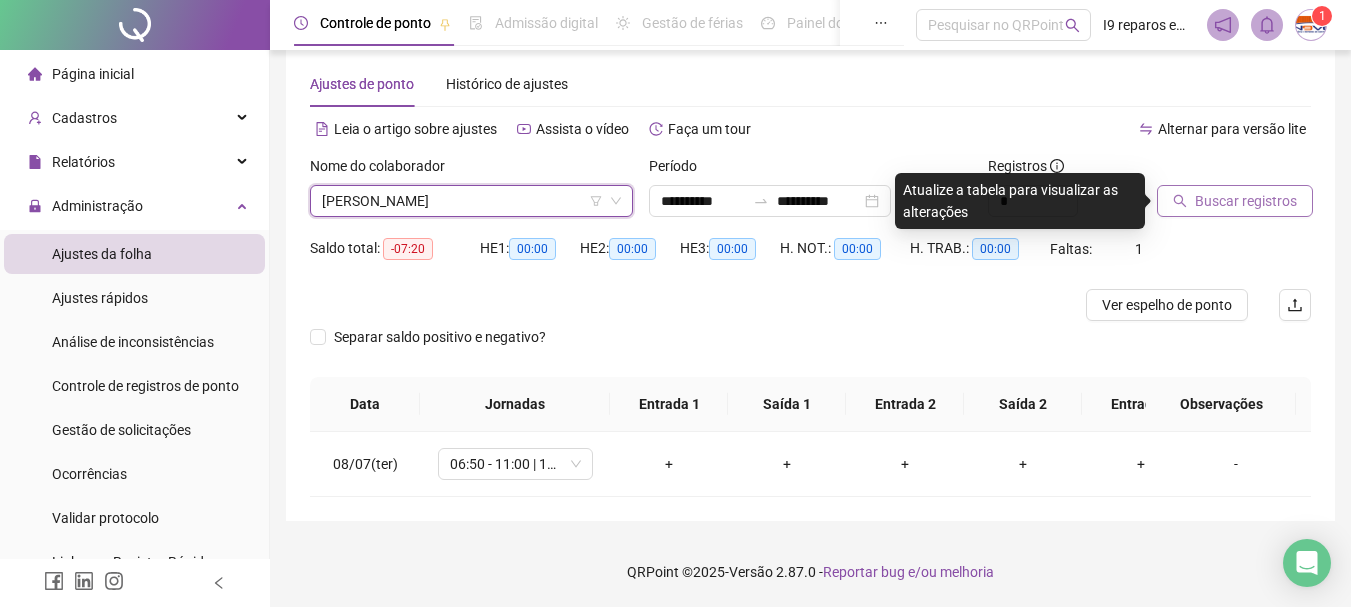 click on "Buscar registros" at bounding box center (1246, 201) 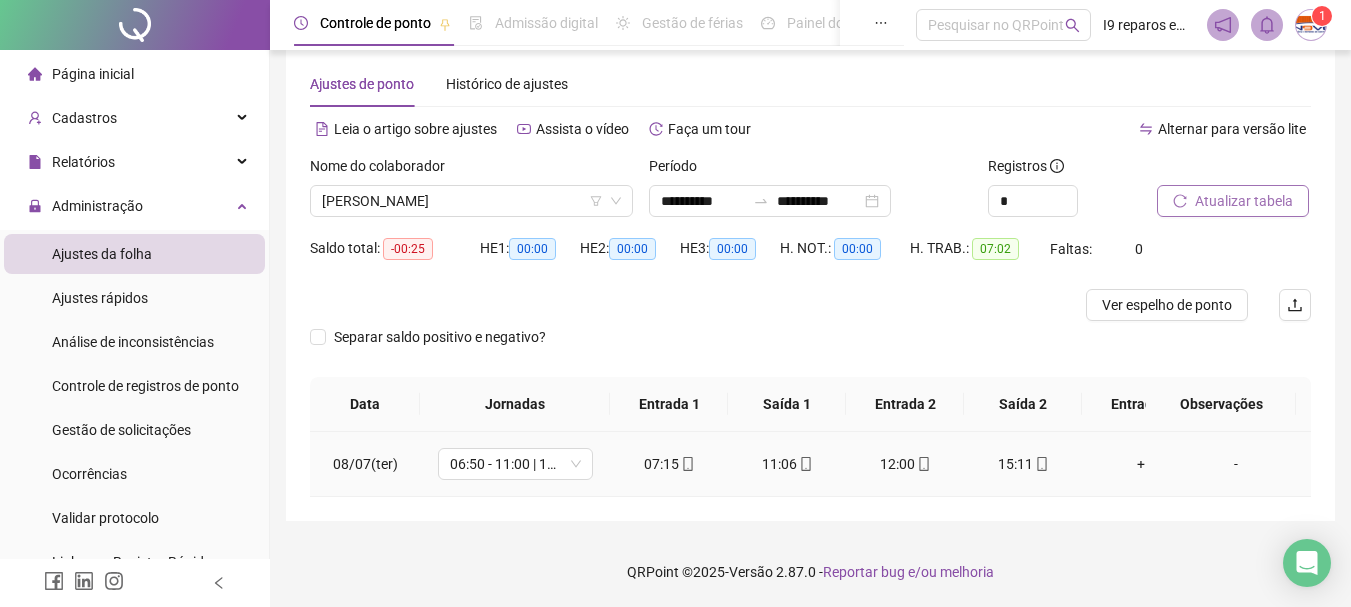 click on "-" at bounding box center [1236, 464] 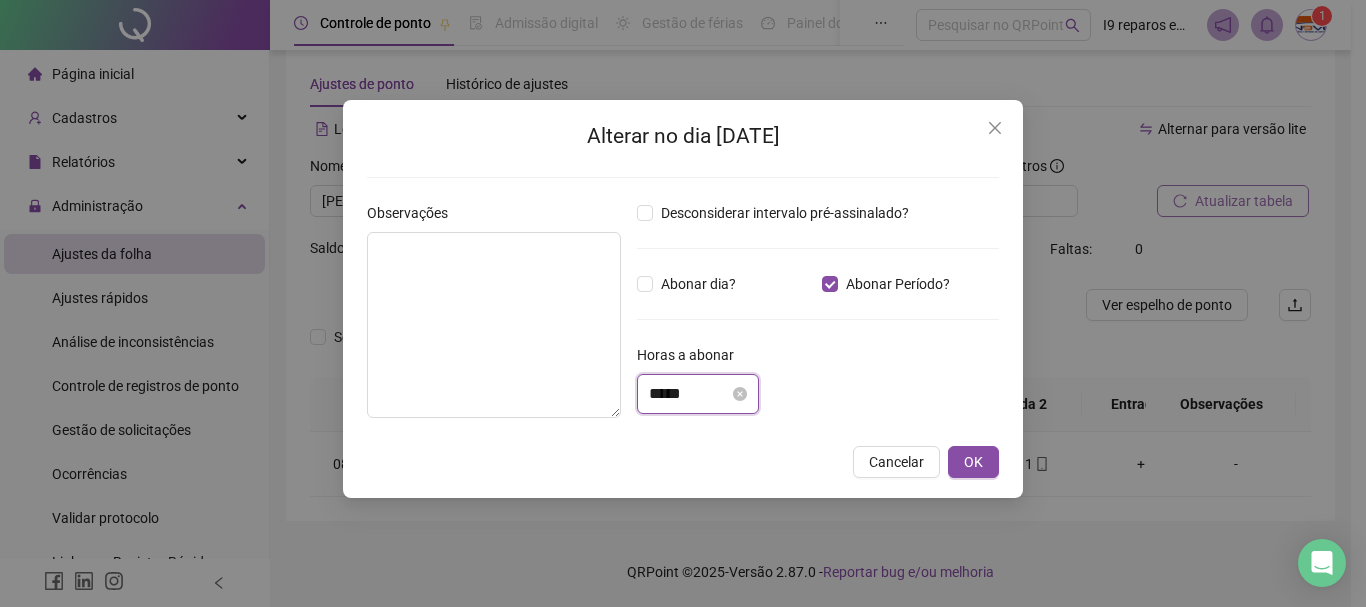 click on "*****" at bounding box center [689, 394] 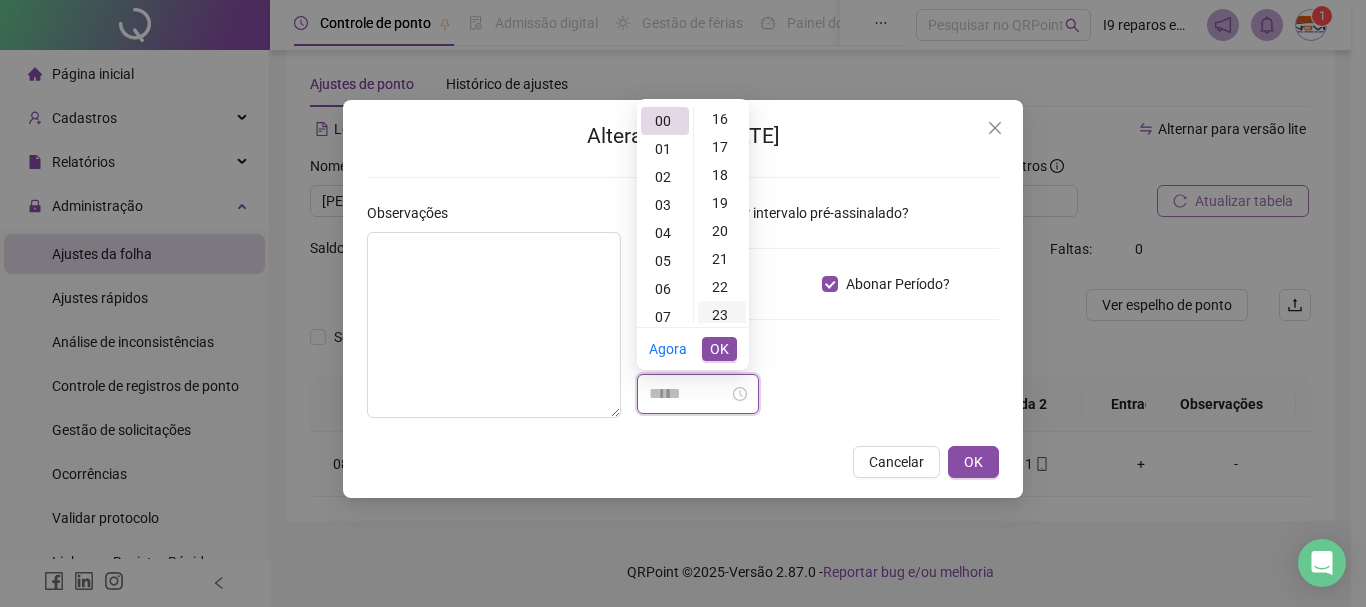 scroll, scrollTop: 500, scrollLeft: 0, axis: vertical 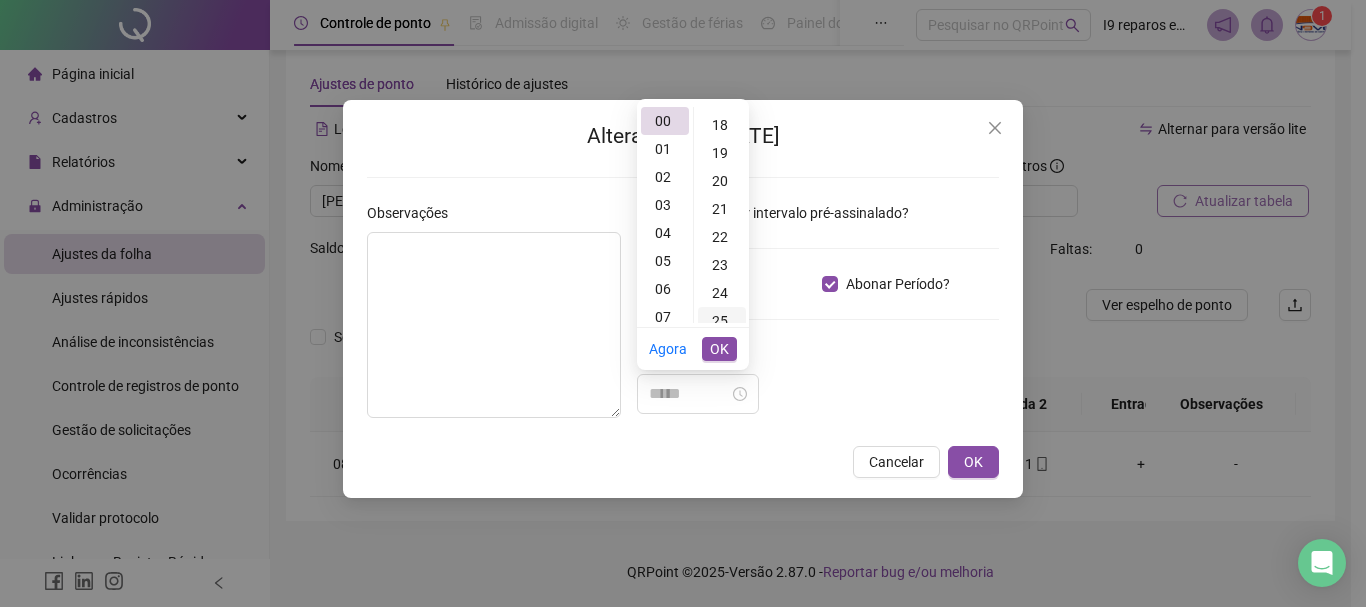 click on "25" at bounding box center [722, 321] 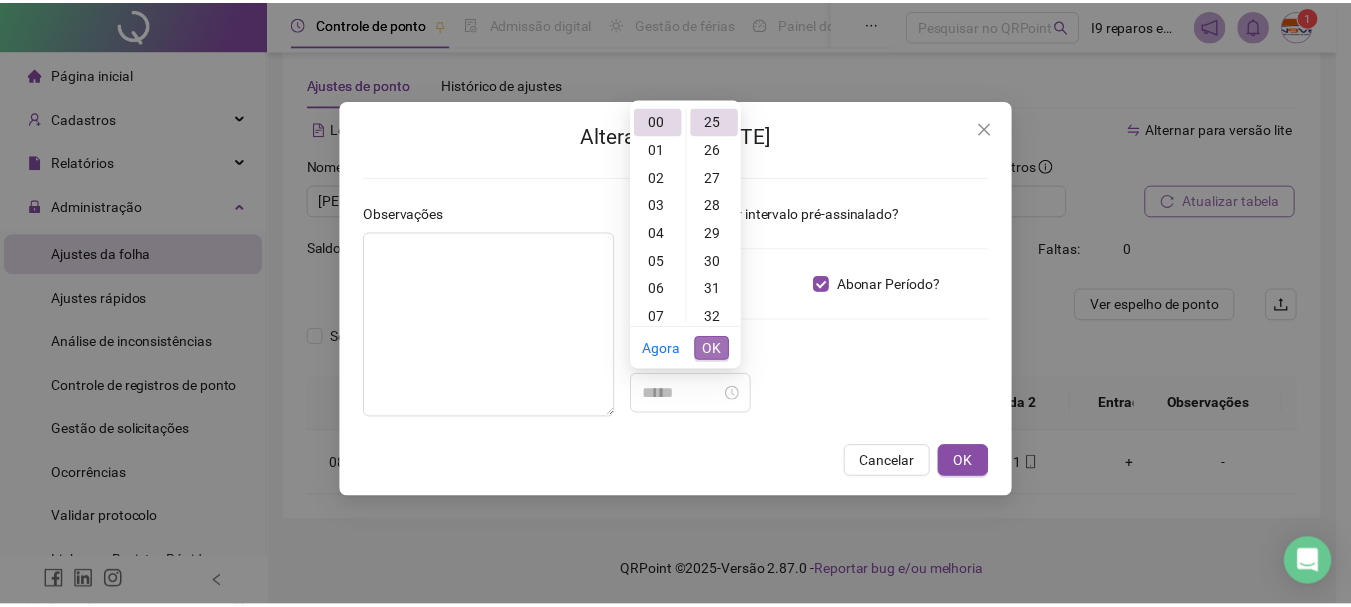 scroll, scrollTop: 700, scrollLeft: 0, axis: vertical 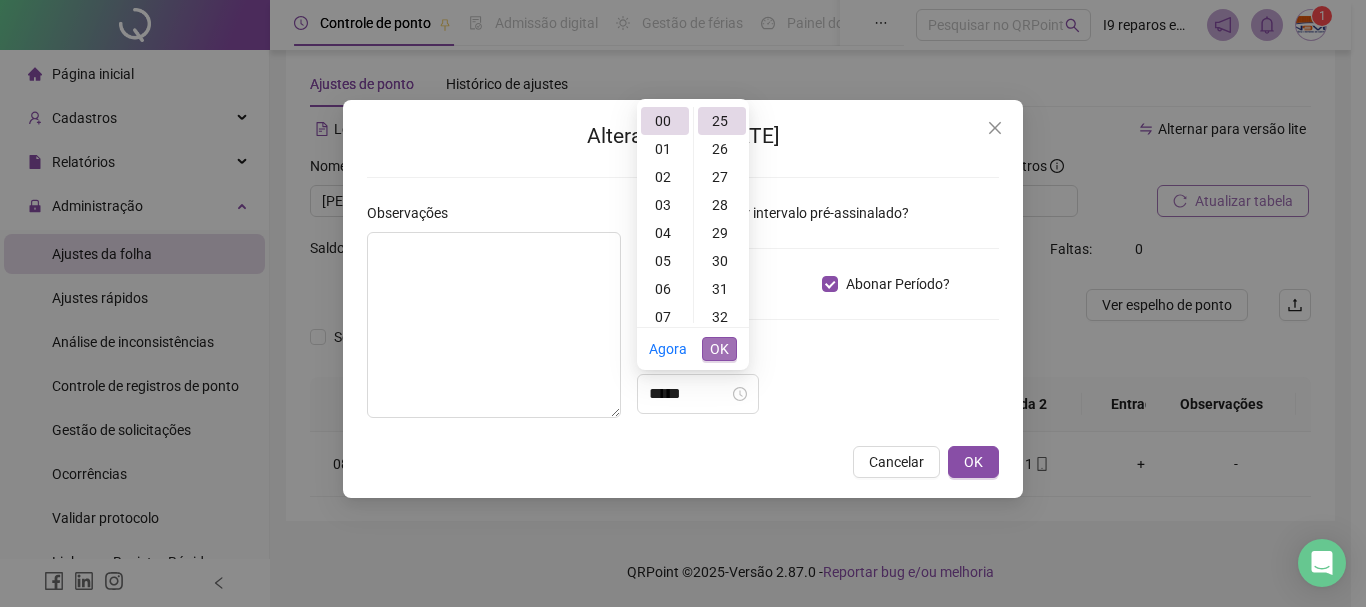 click on "OK" at bounding box center [719, 349] 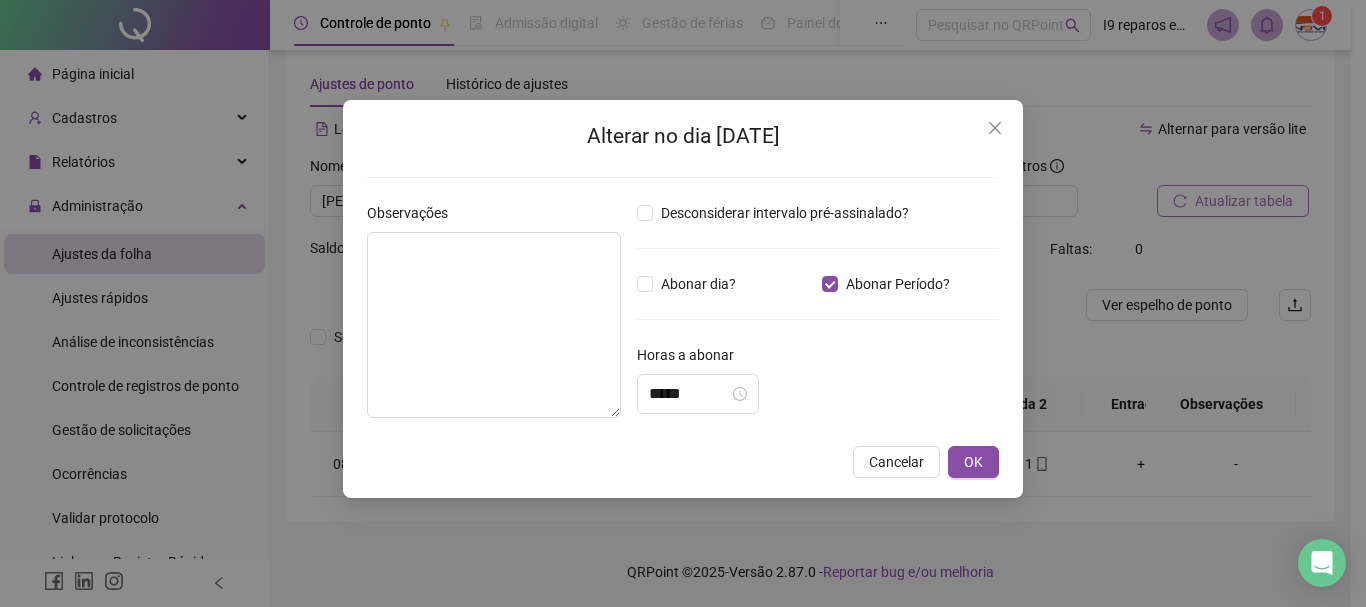 click on "Horas a abonar" at bounding box center (818, 359) 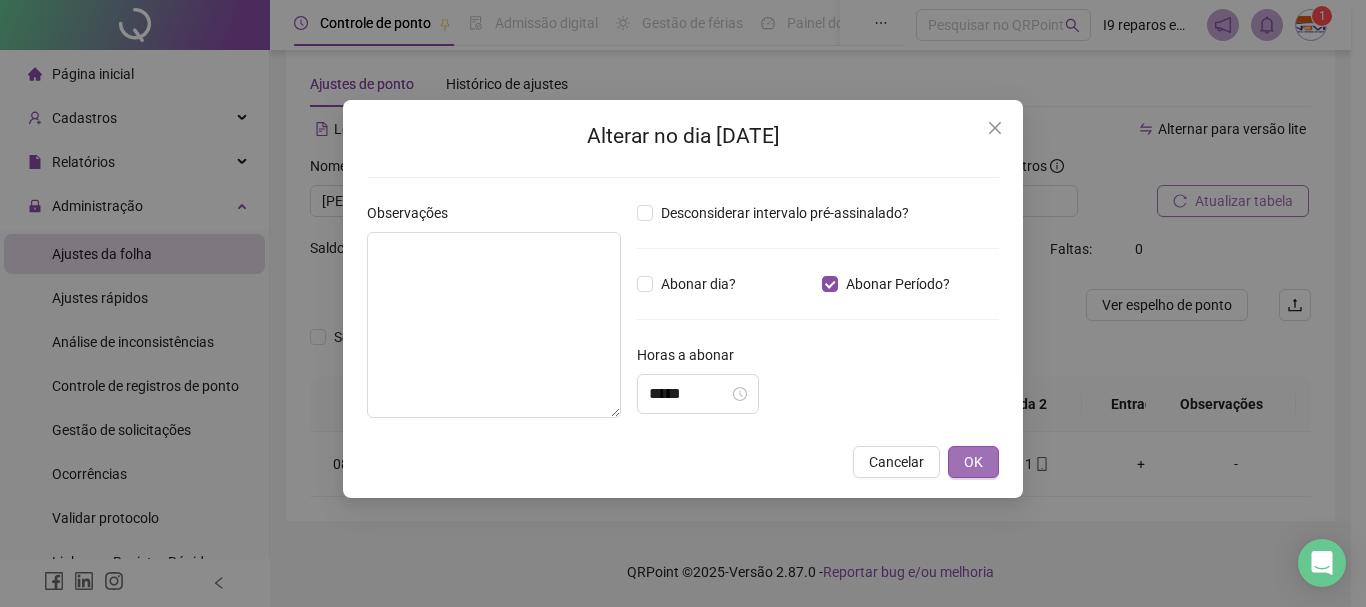 click on "OK" at bounding box center (973, 462) 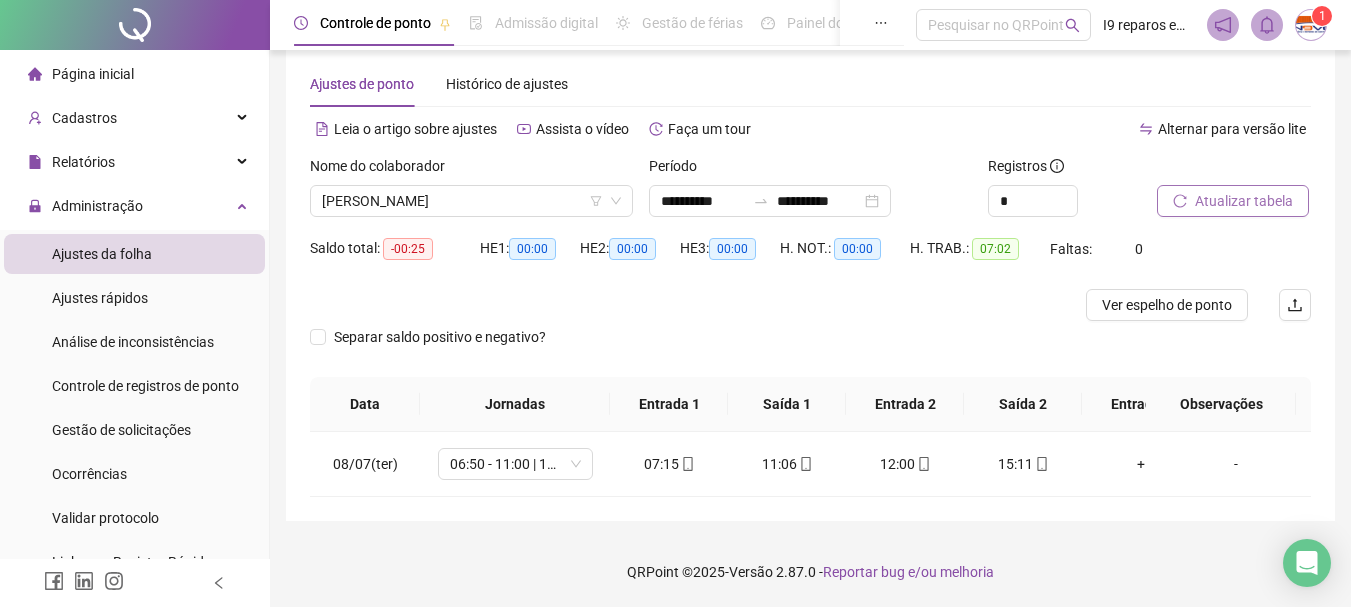 click on "Atualizar tabela" at bounding box center (1244, 201) 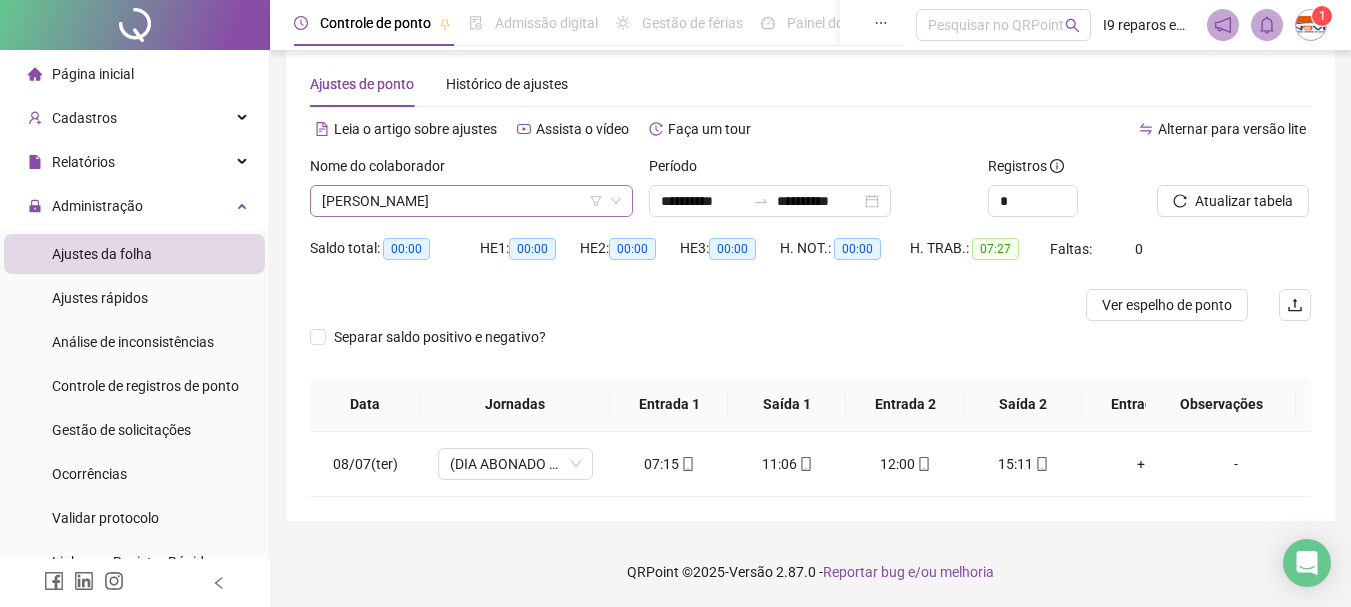 click on "[PERSON_NAME]" at bounding box center (471, 201) 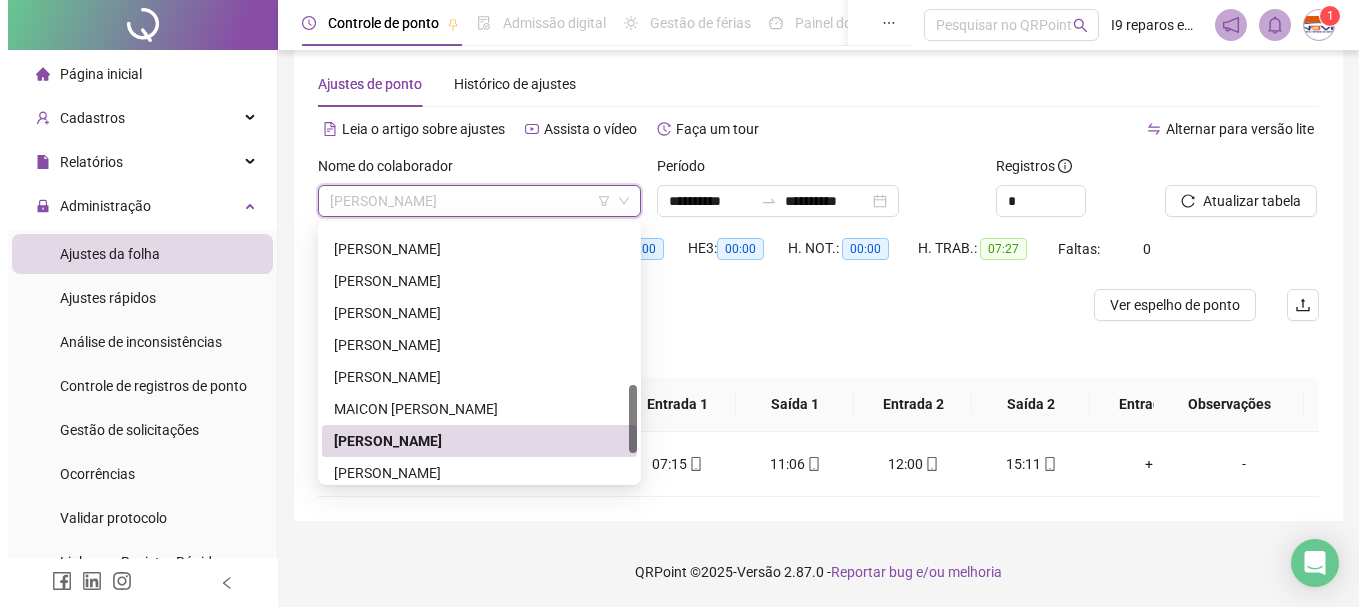 scroll, scrollTop: 700, scrollLeft: 0, axis: vertical 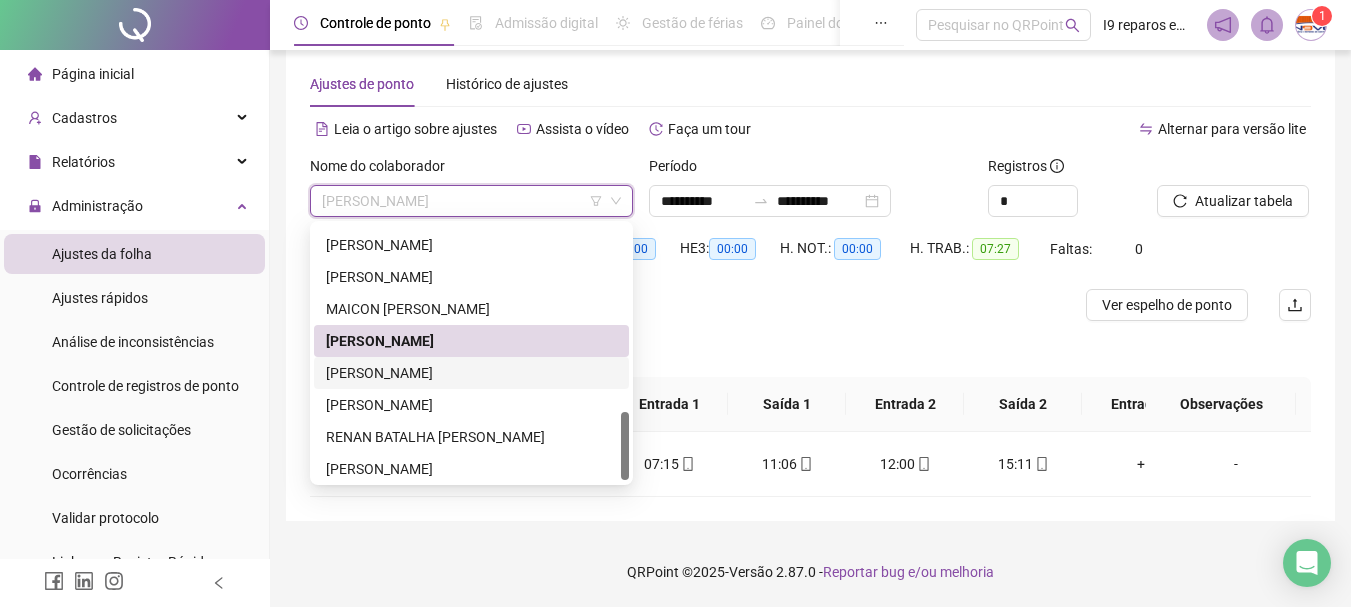 click on "[PERSON_NAME]" at bounding box center [471, 373] 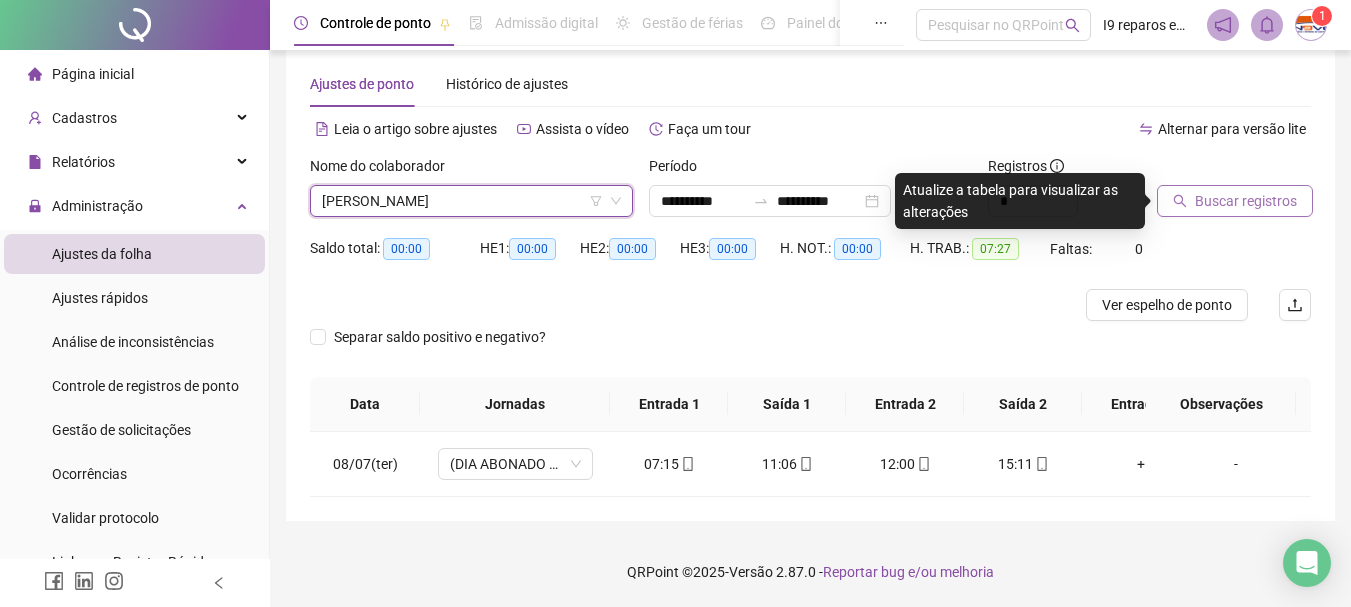 click on "Buscar registros" at bounding box center [1246, 201] 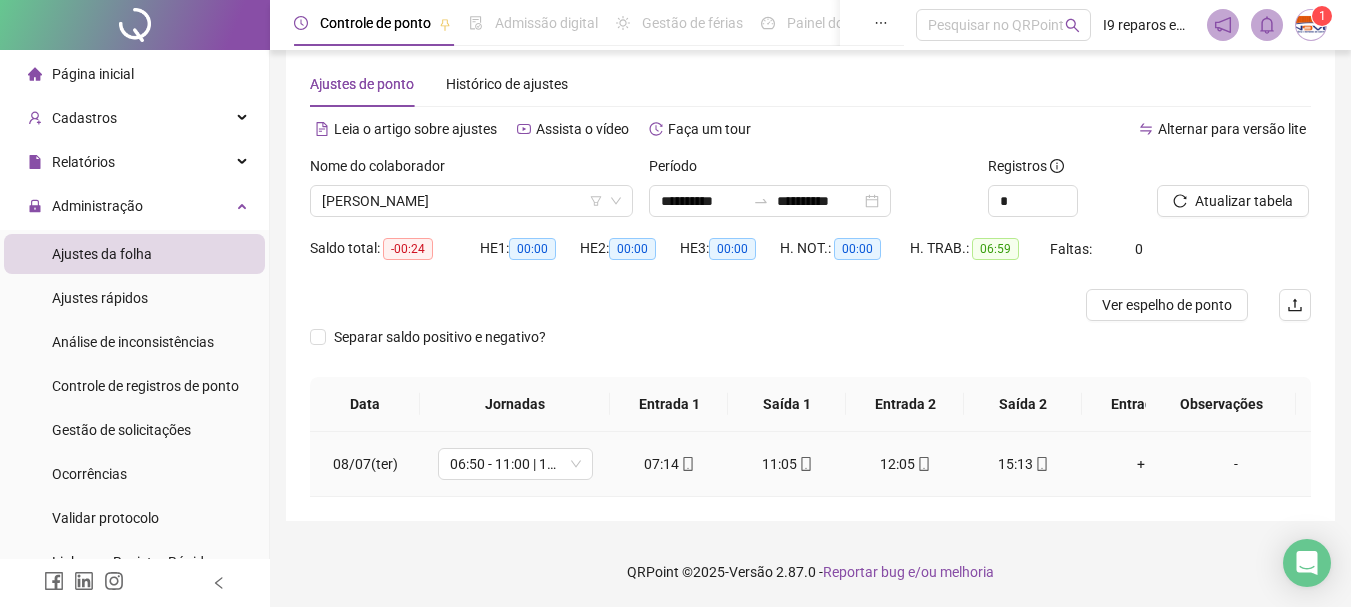 click on "-" at bounding box center (1236, 464) 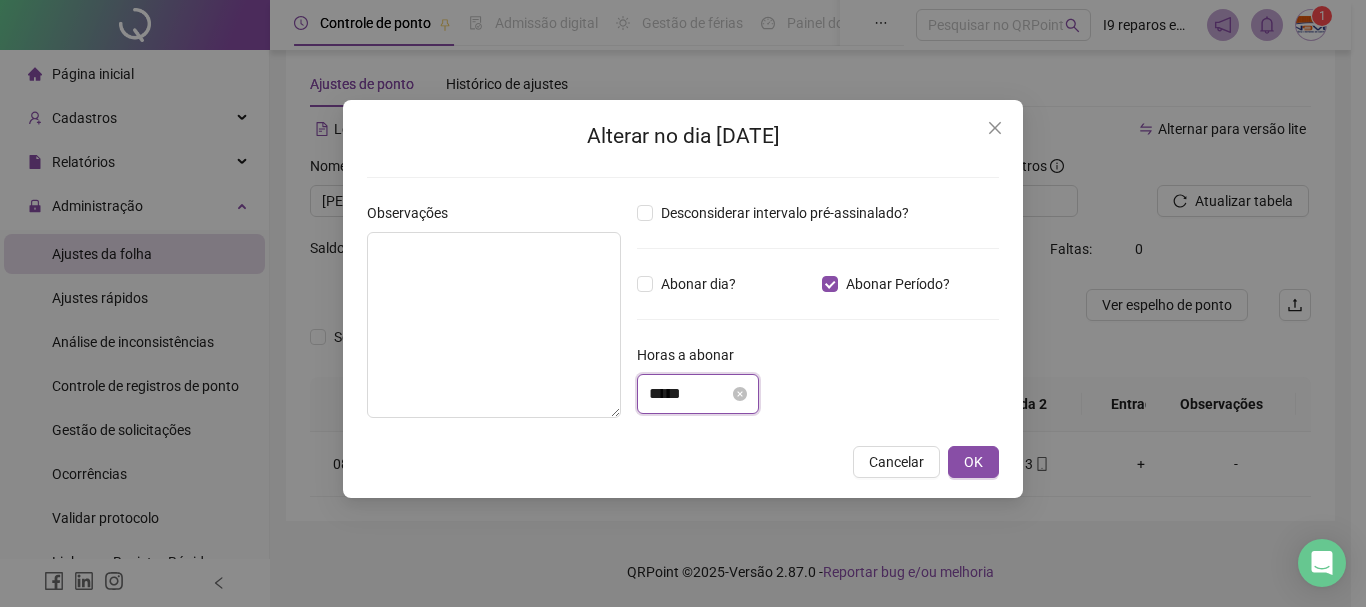 click on "*****" at bounding box center (689, 394) 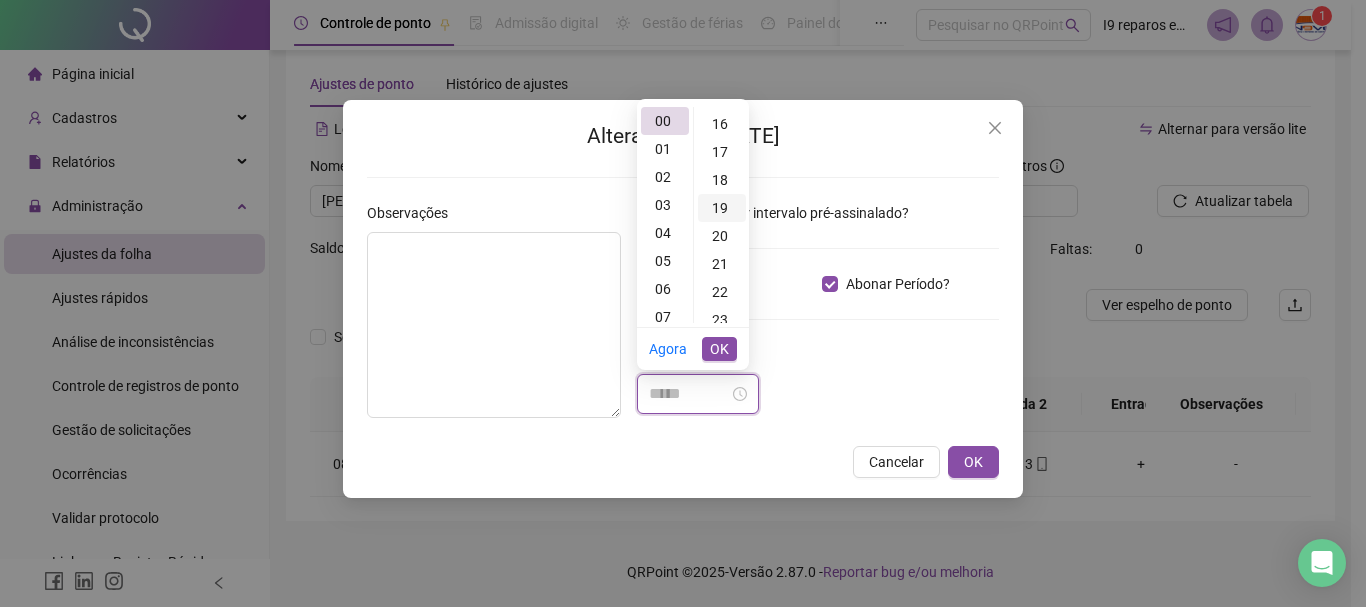 scroll, scrollTop: 500, scrollLeft: 0, axis: vertical 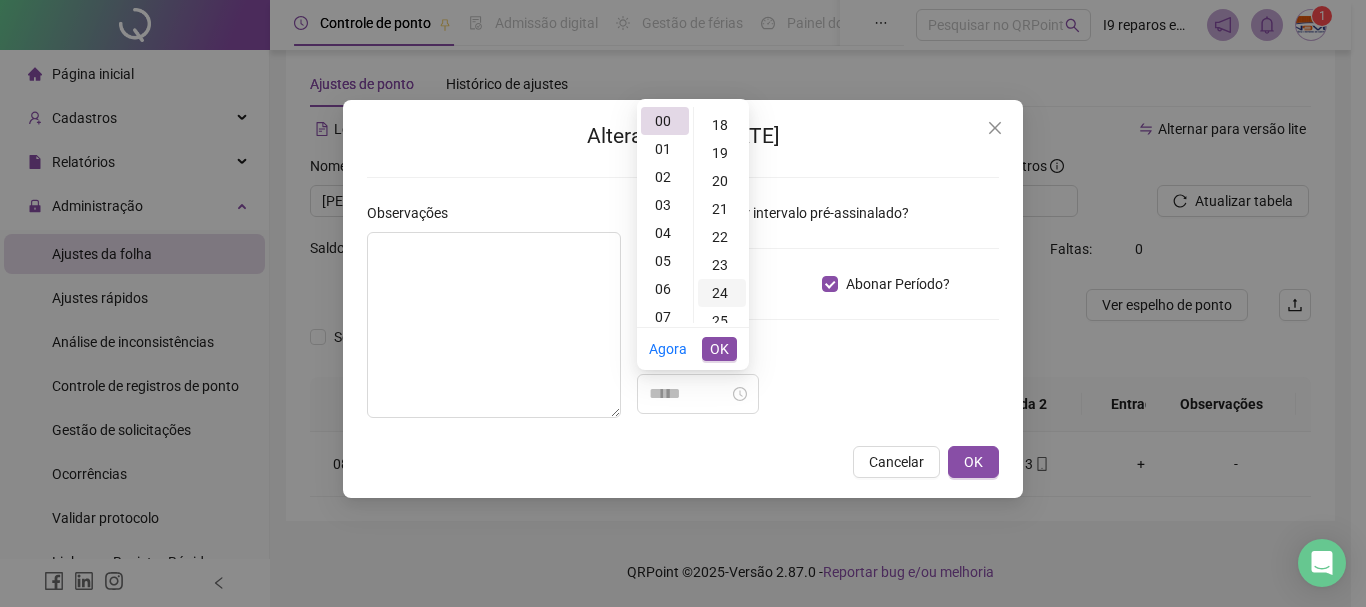 click on "24" at bounding box center (722, 293) 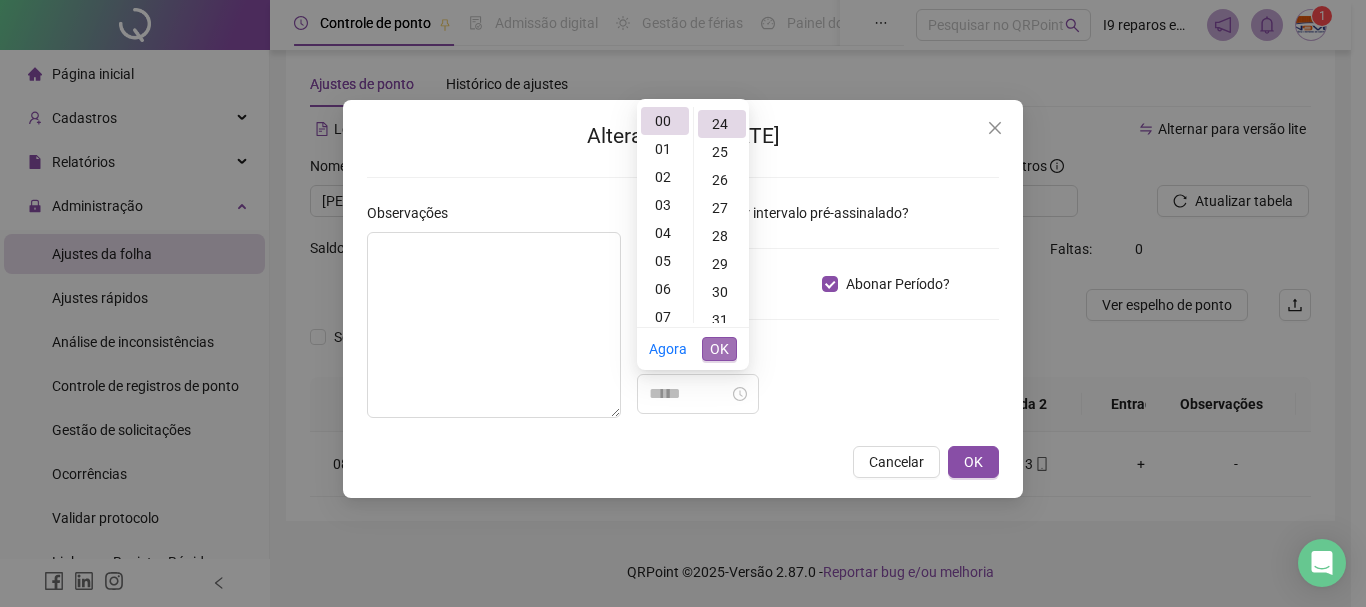 type on "*****" 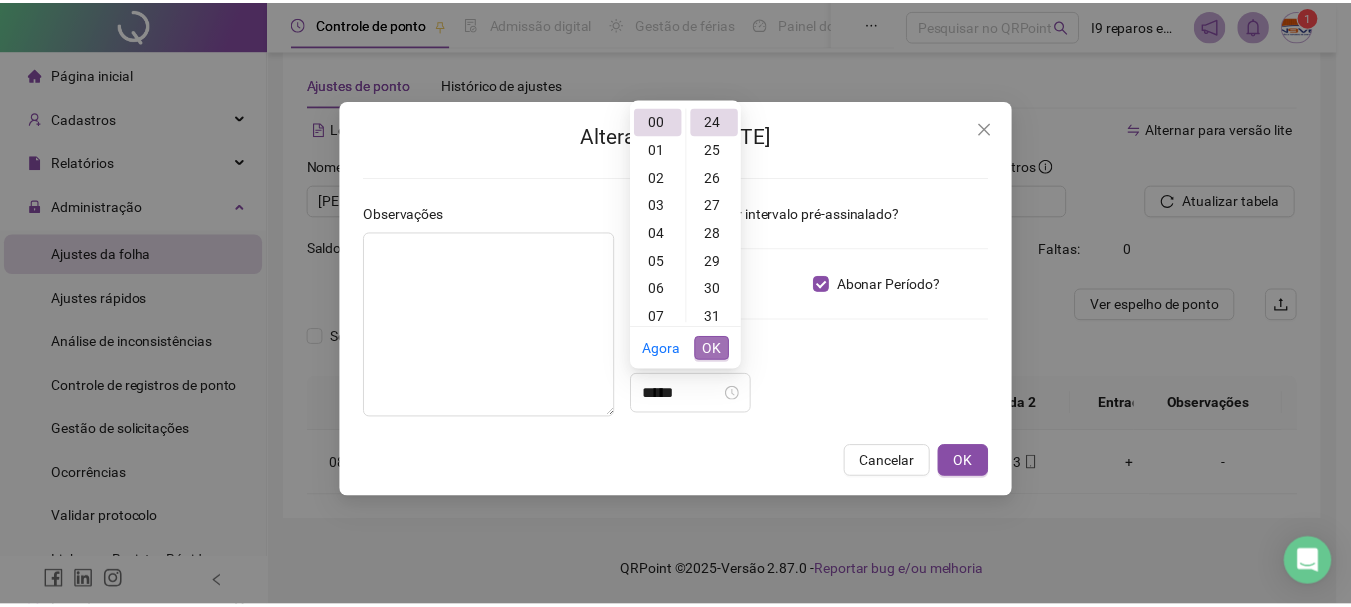 scroll, scrollTop: 672, scrollLeft: 0, axis: vertical 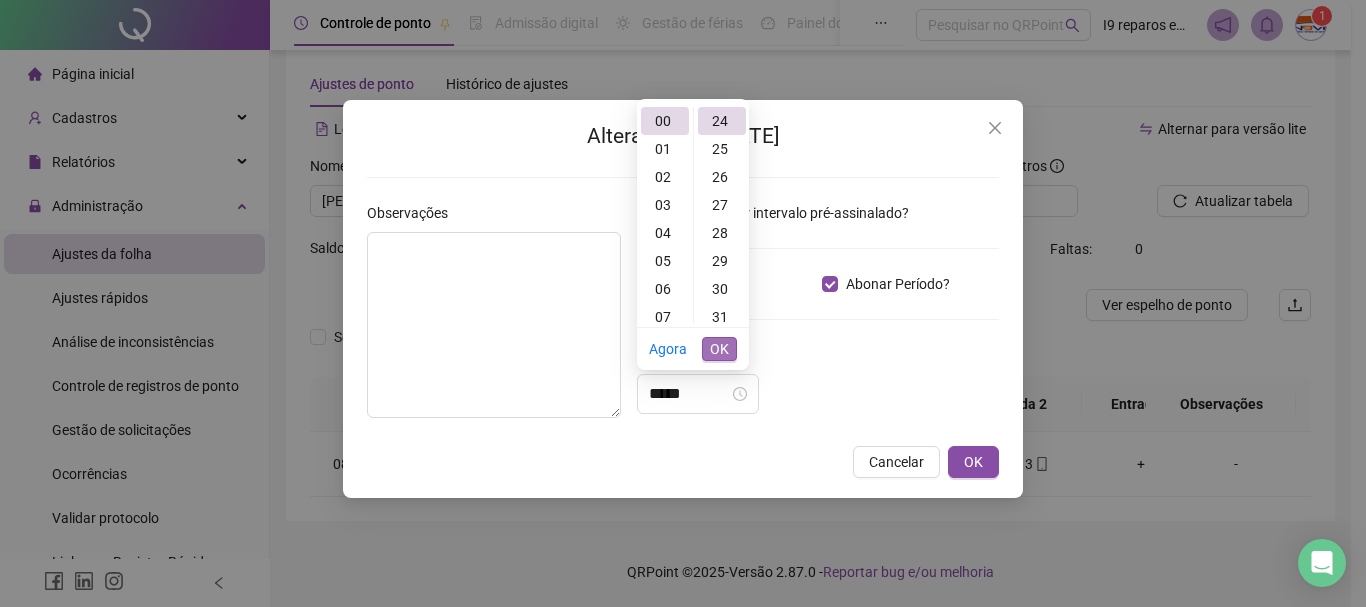 click on "OK" at bounding box center [719, 349] 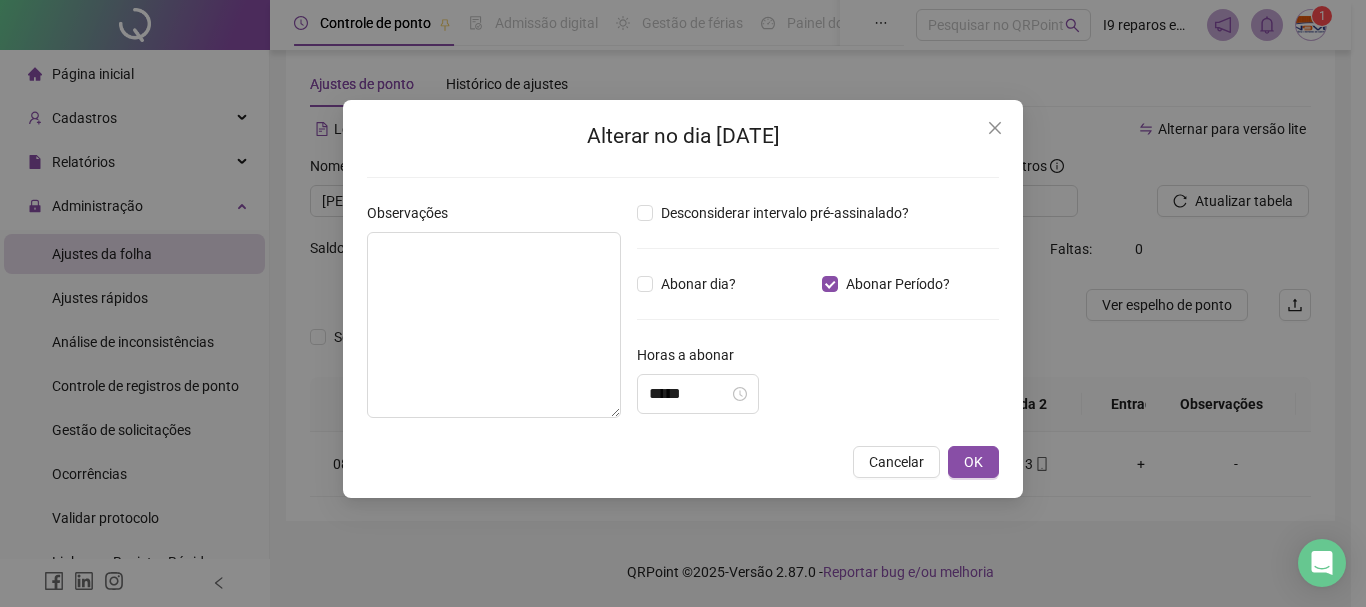 drag, startPoint x: 790, startPoint y: 360, endPoint x: 902, endPoint y: 436, distance: 135.3514 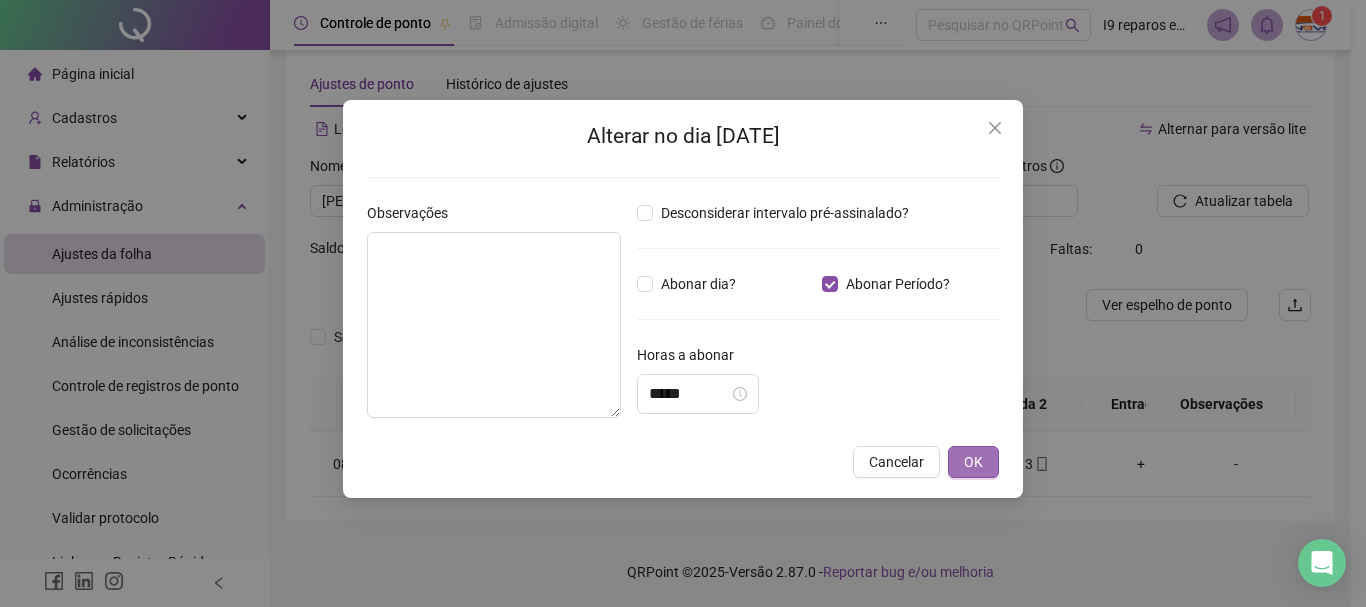 click on "OK" at bounding box center (973, 462) 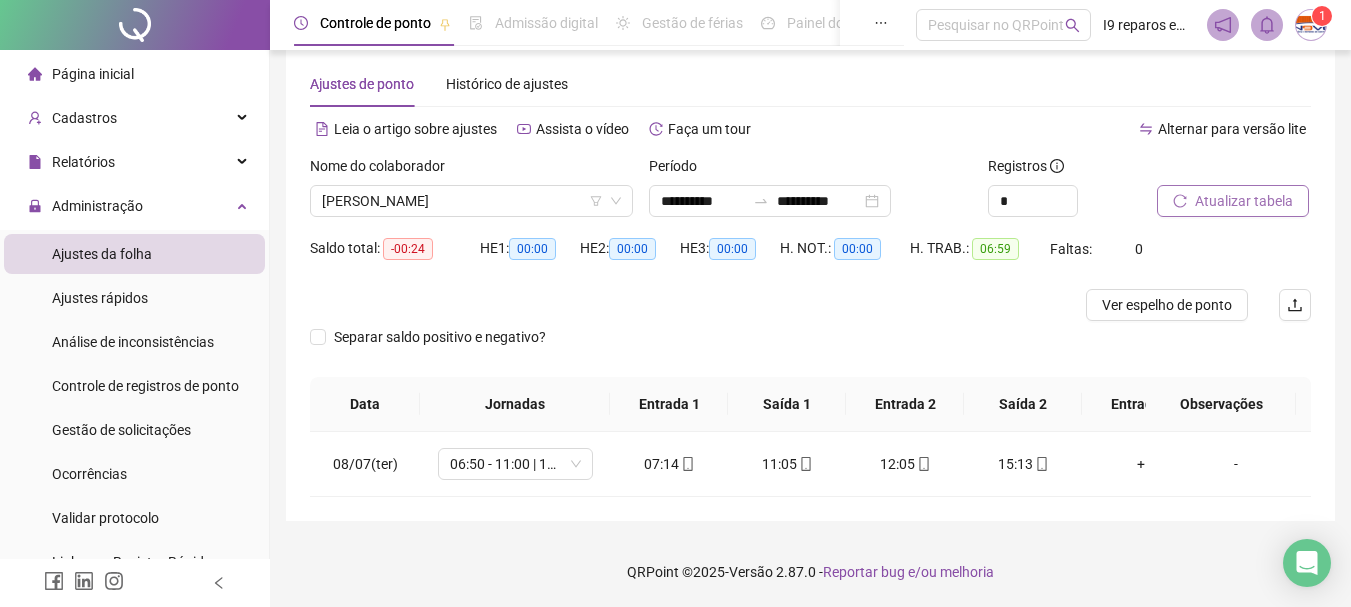 click on "Atualizar tabela" at bounding box center (1244, 201) 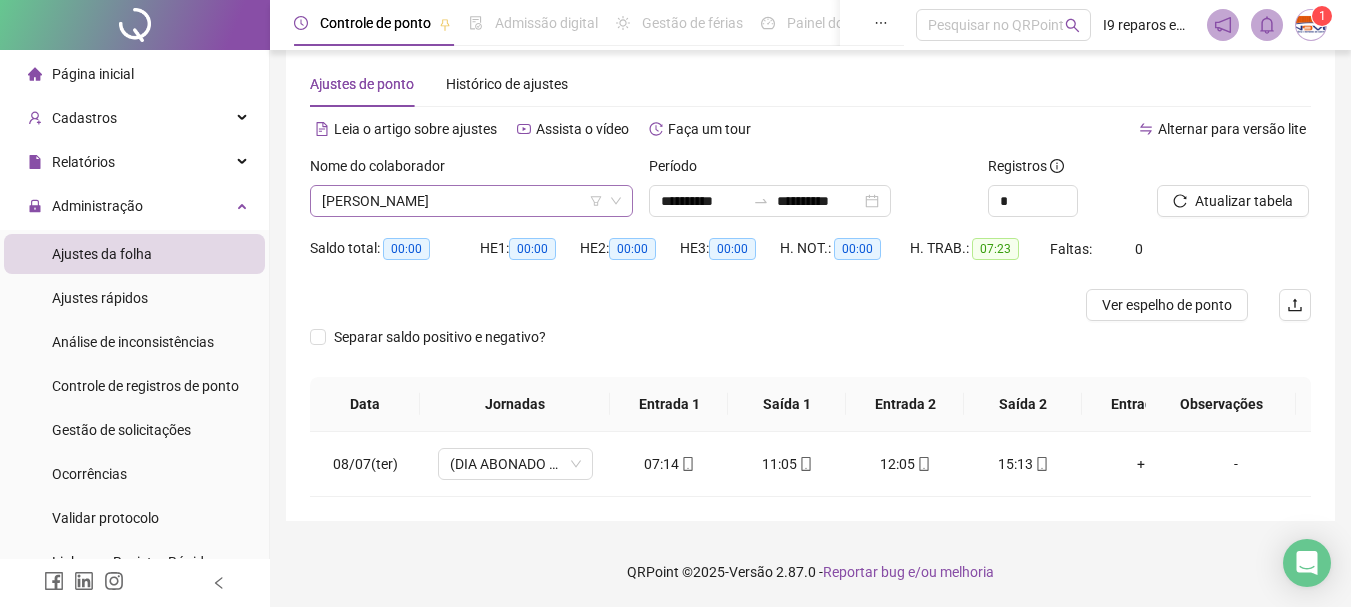 click on "[PERSON_NAME]" at bounding box center [471, 201] 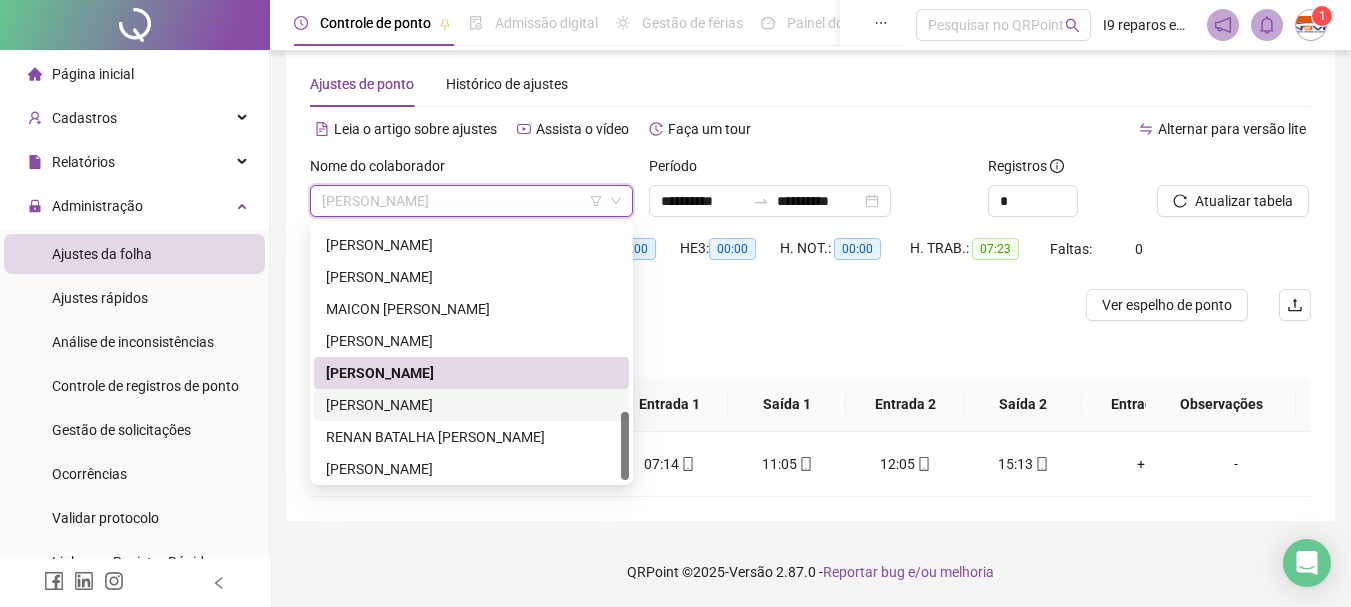 click on "[PERSON_NAME]" at bounding box center [471, 405] 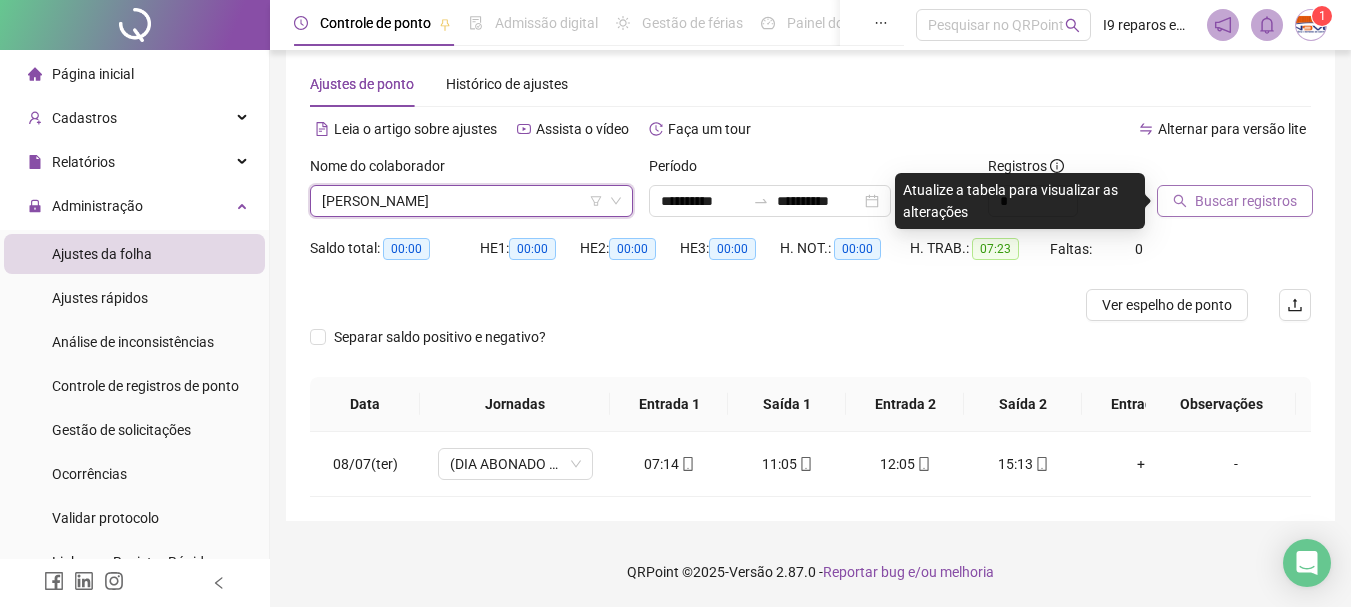 click on "Buscar registros" at bounding box center (1246, 201) 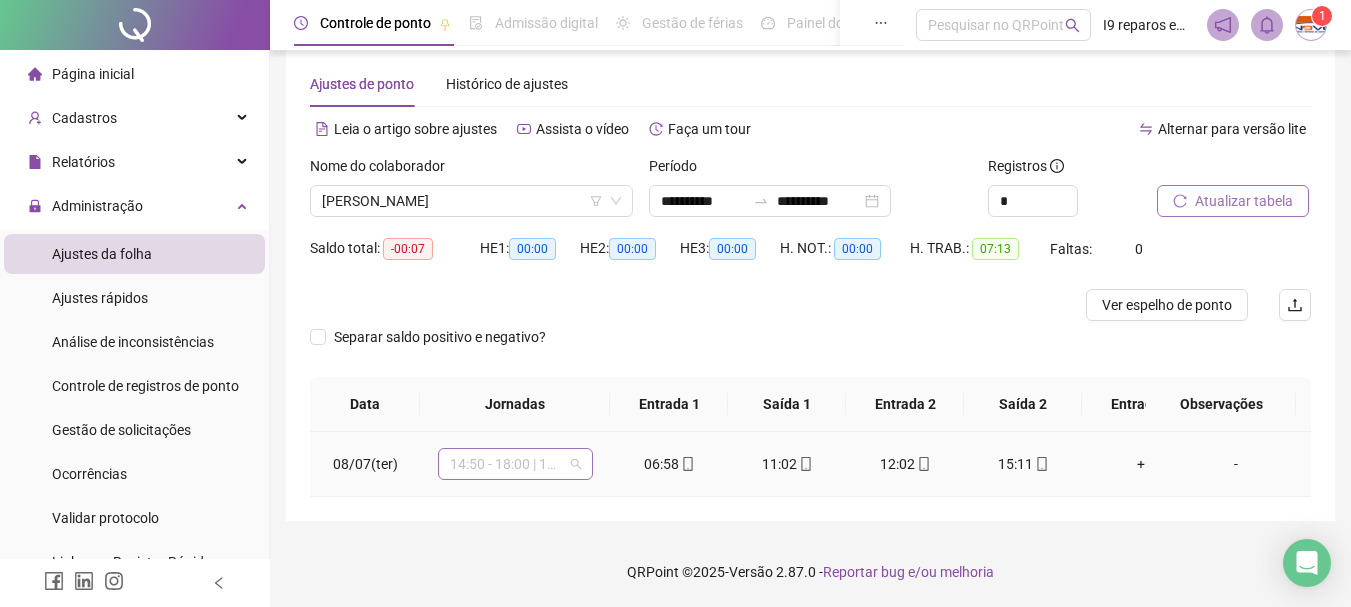 click on "14:50 - 18:00 | 19:00 - 23:10" at bounding box center (515, 464) 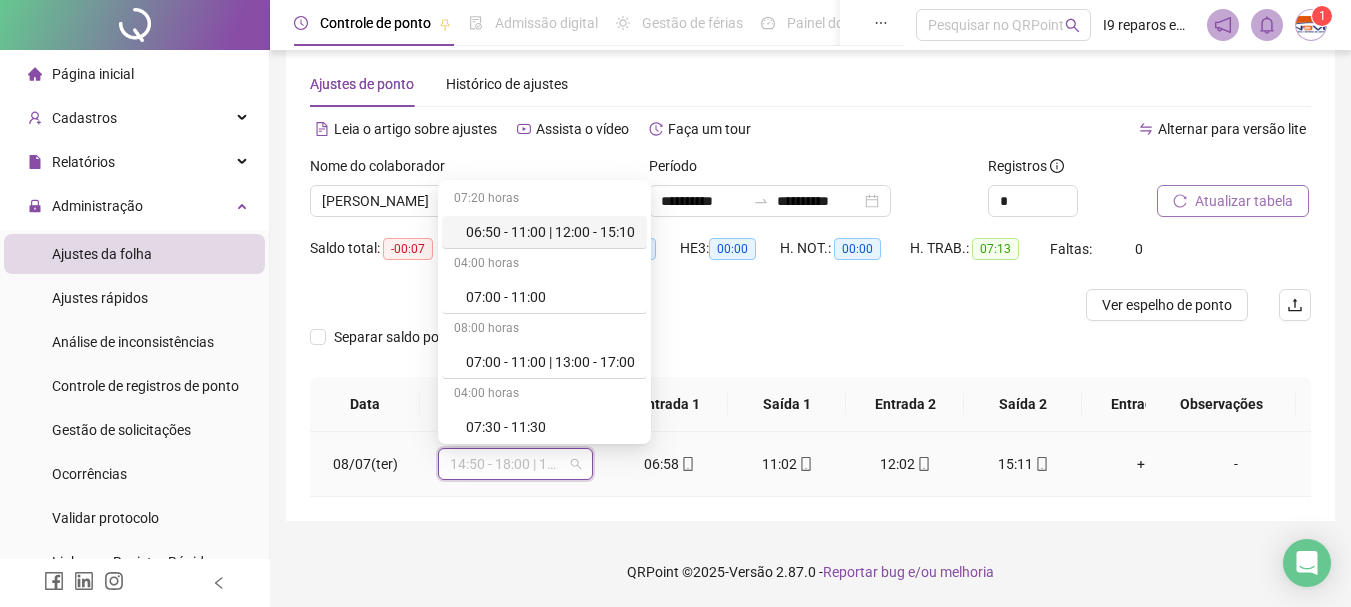 click on "06:50 - 11:00 | 12:00 - 15:10" at bounding box center (550, 232) 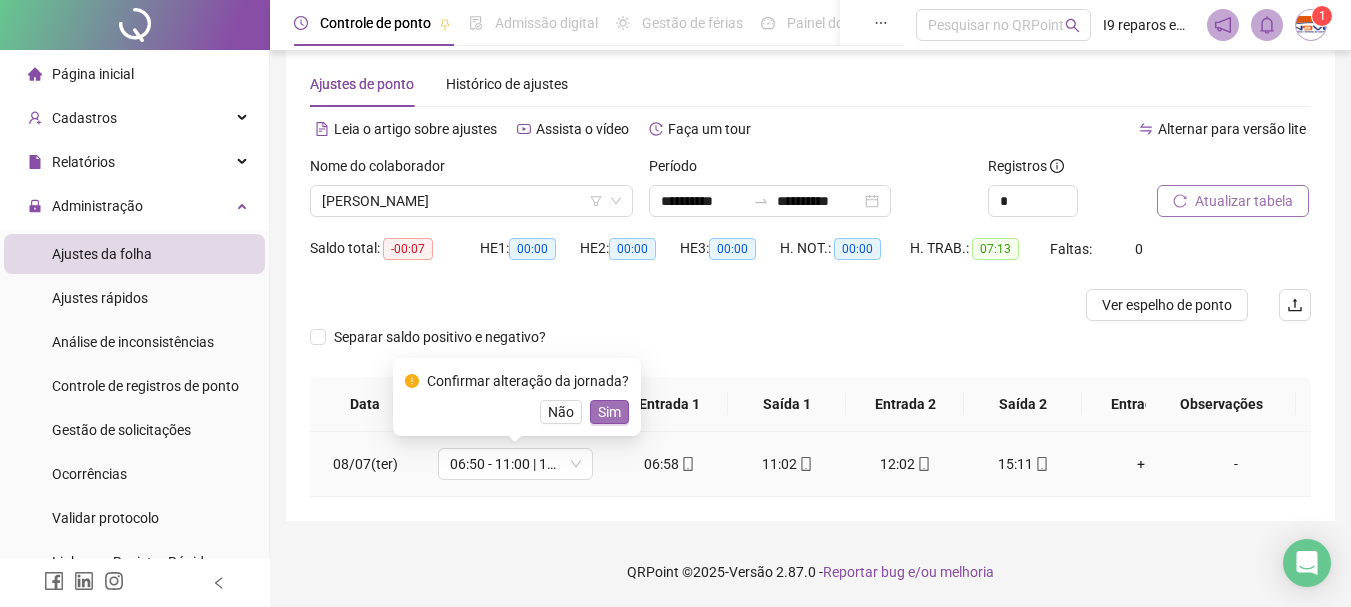 click on "Sim" at bounding box center (609, 412) 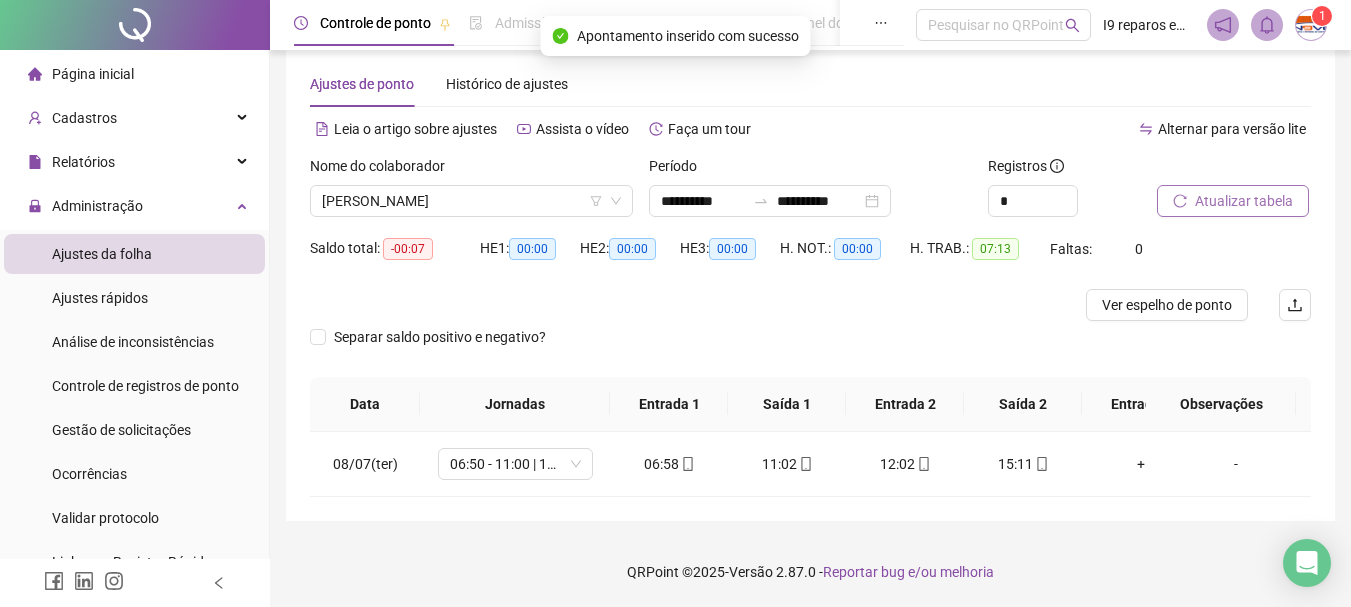 click on "Atualizar tabela" at bounding box center (1244, 201) 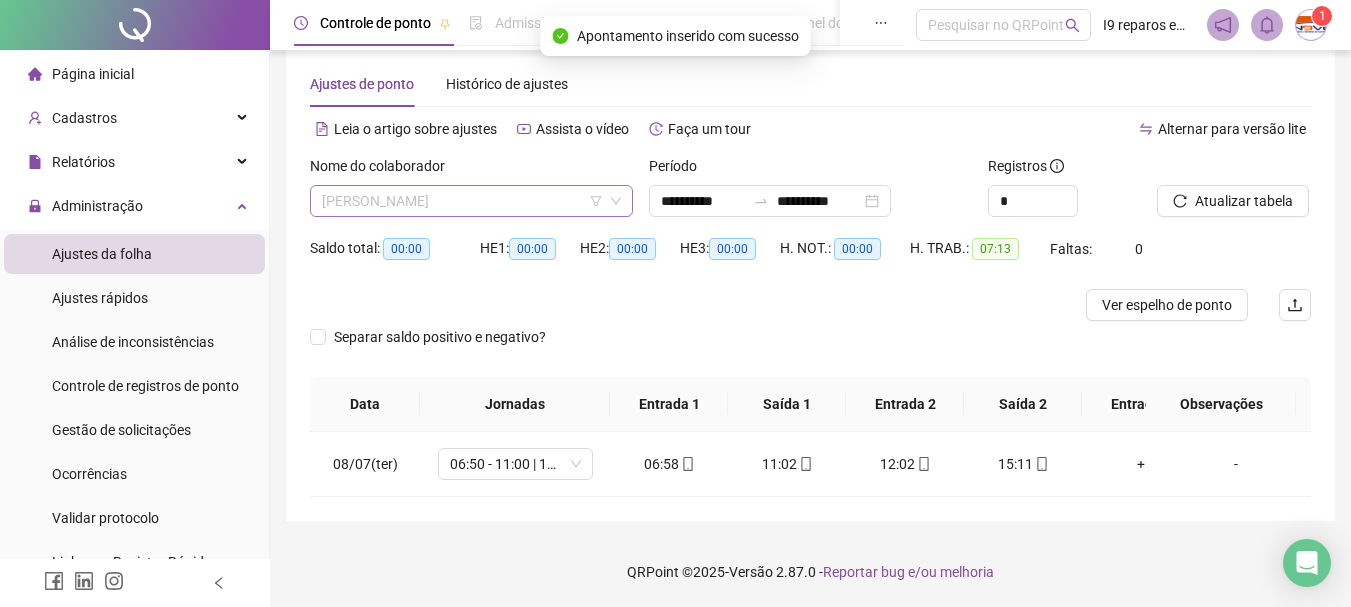 click on "[PERSON_NAME]" at bounding box center (471, 201) 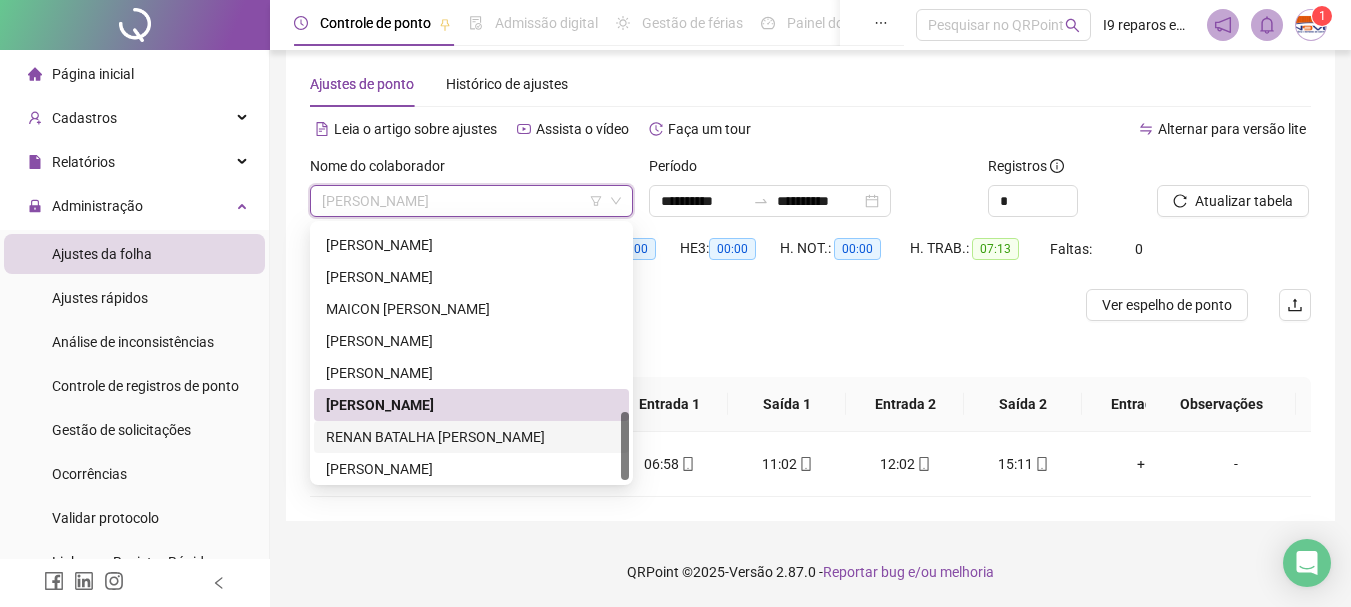 click on "RENAN BATALHA [PERSON_NAME]" at bounding box center [471, 437] 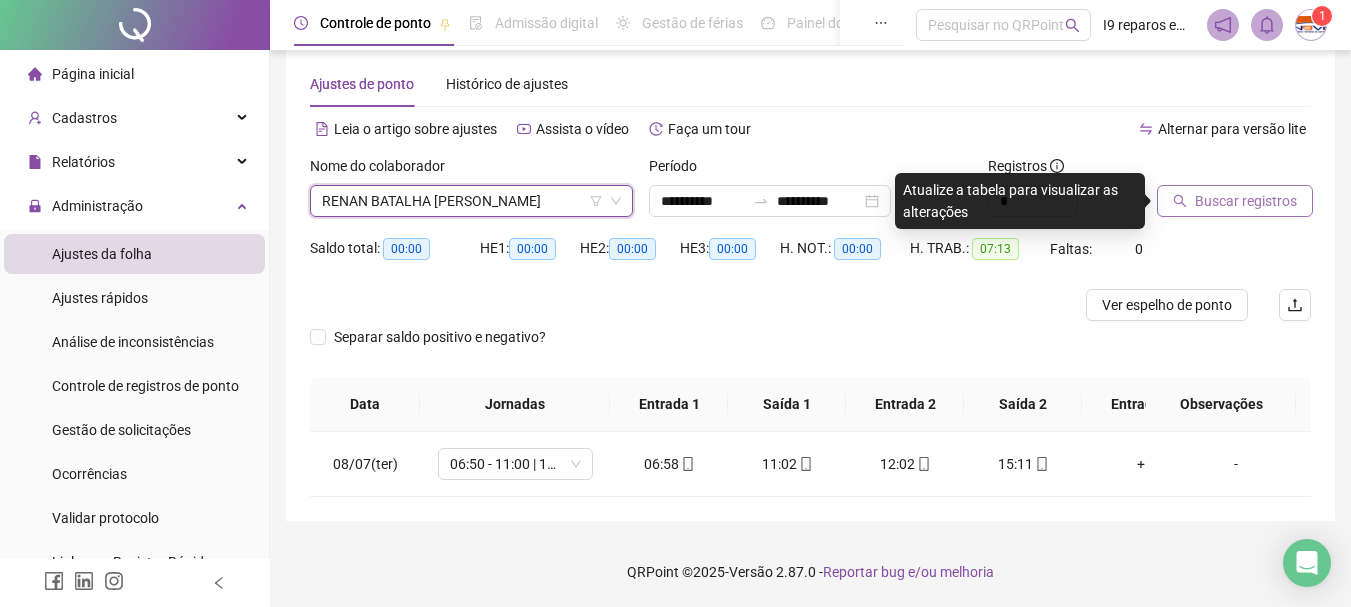click on "Buscar registros" at bounding box center (1246, 201) 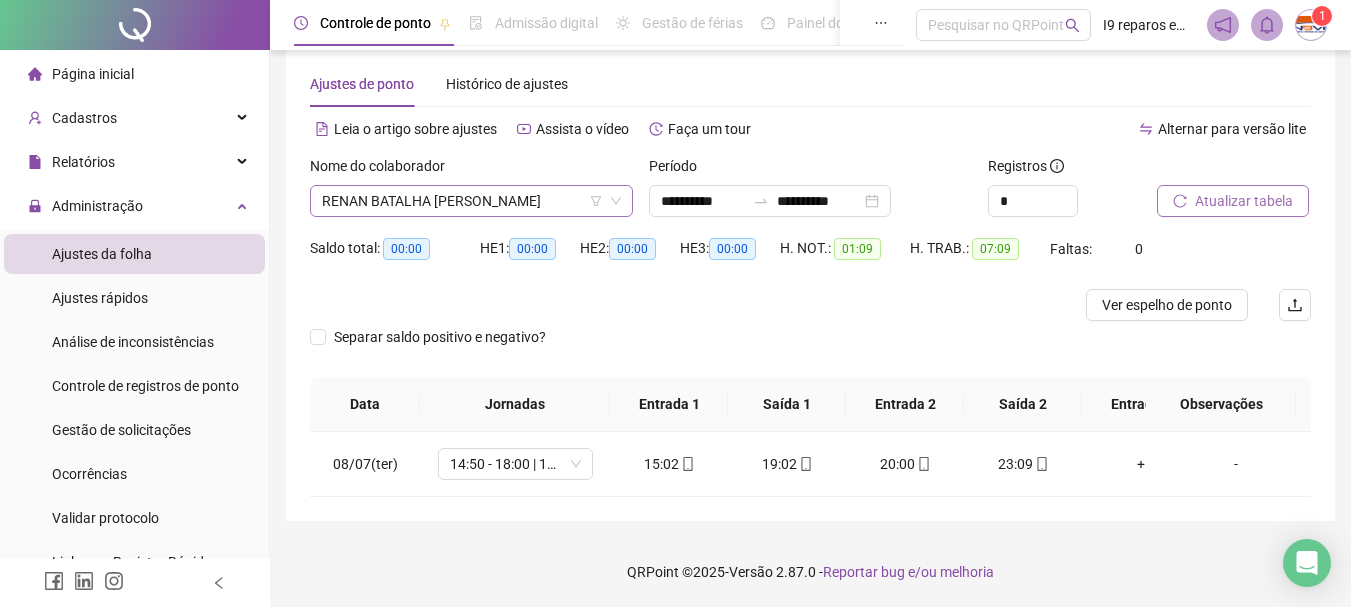 click on "RENAN BATALHA [PERSON_NAME]" at bounding box center (471, 201) 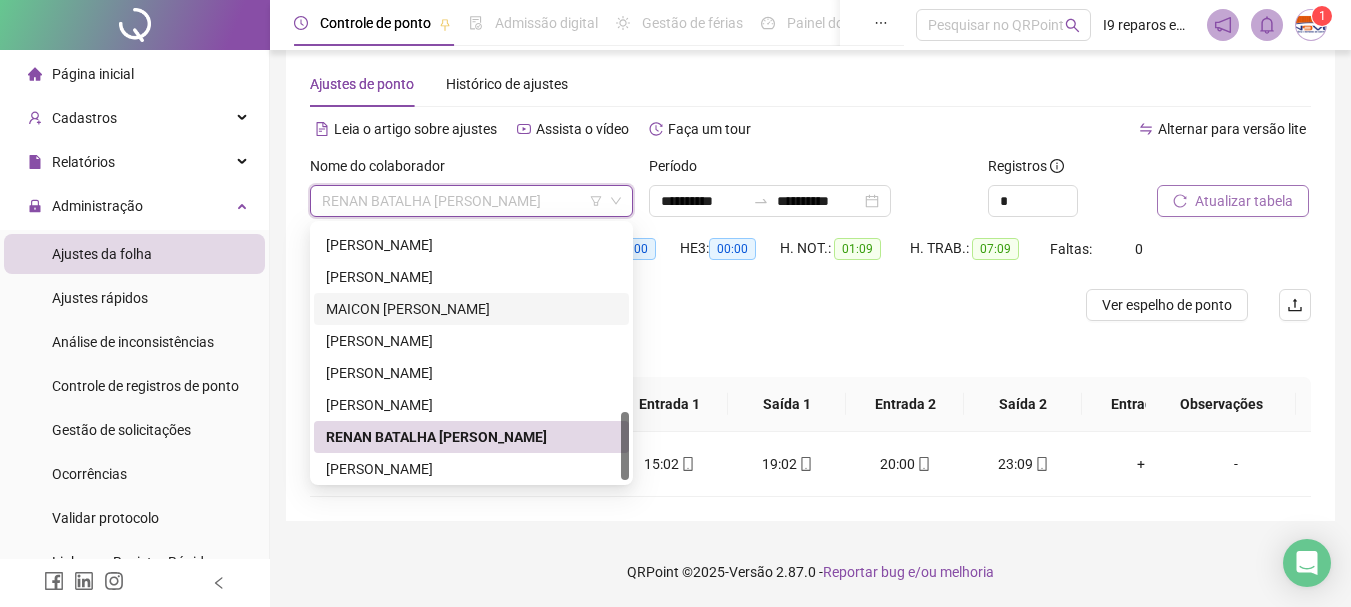 click on "MAICON [PERSON_NAME]" at bounding box center (471, 309) 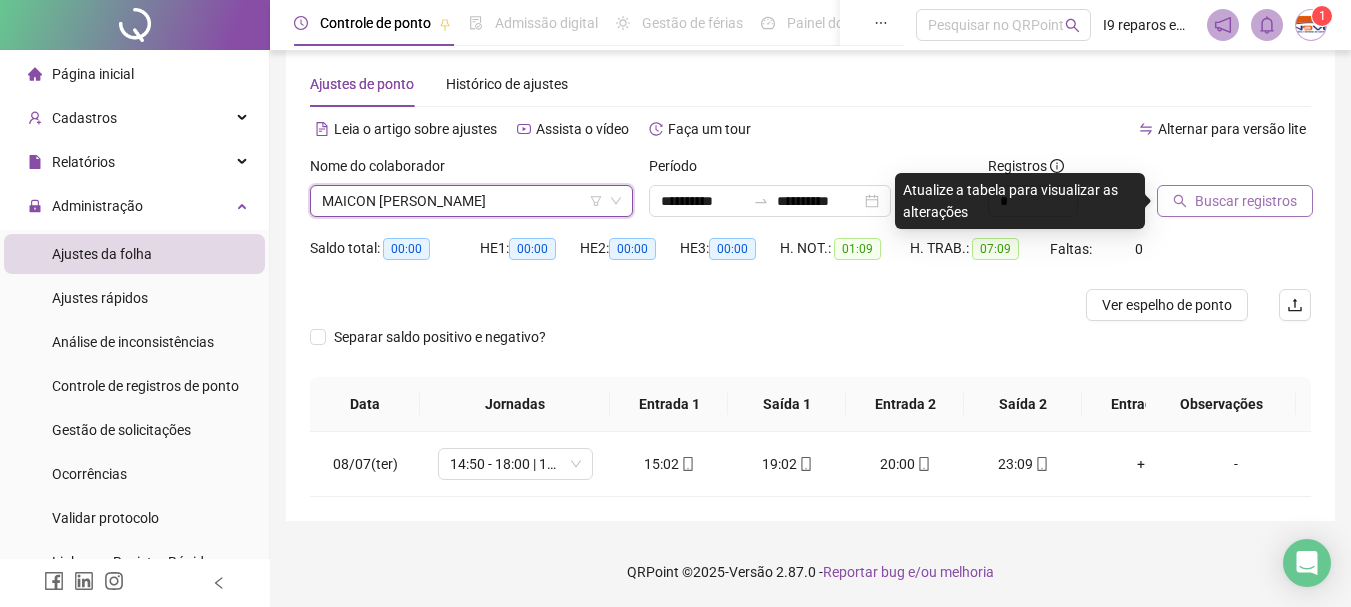 click on "Buscar registros" at bounding box center [1246, 201] 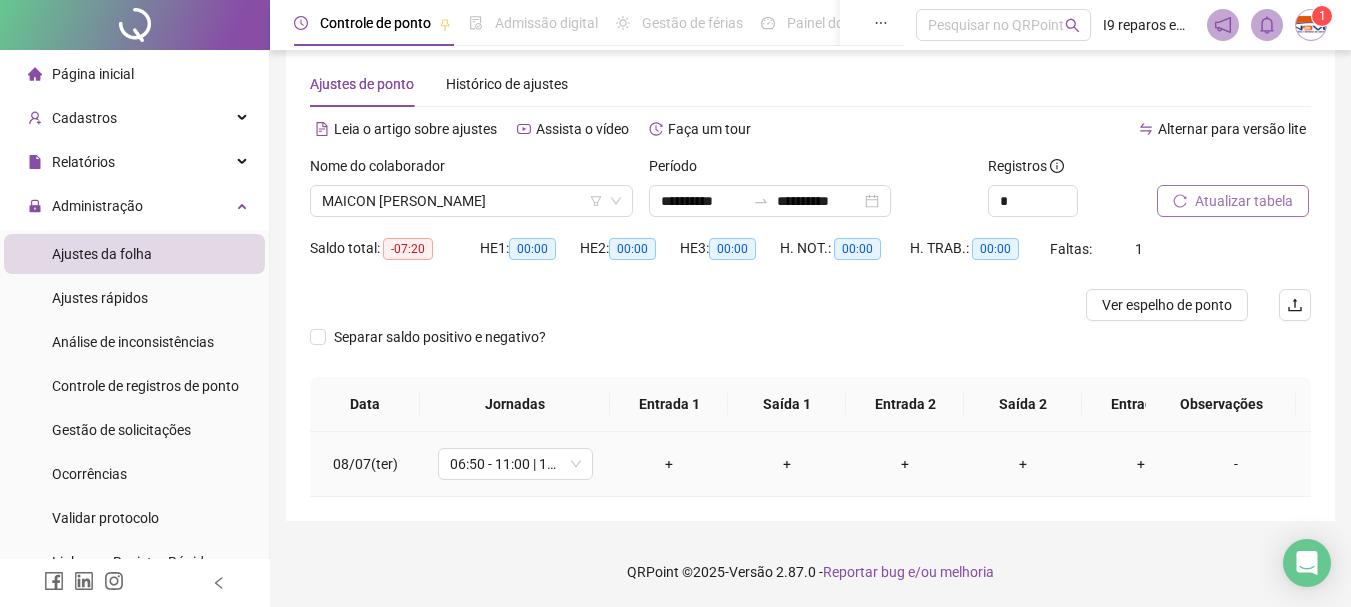 click on "-" at bounding box center (1236, 464) 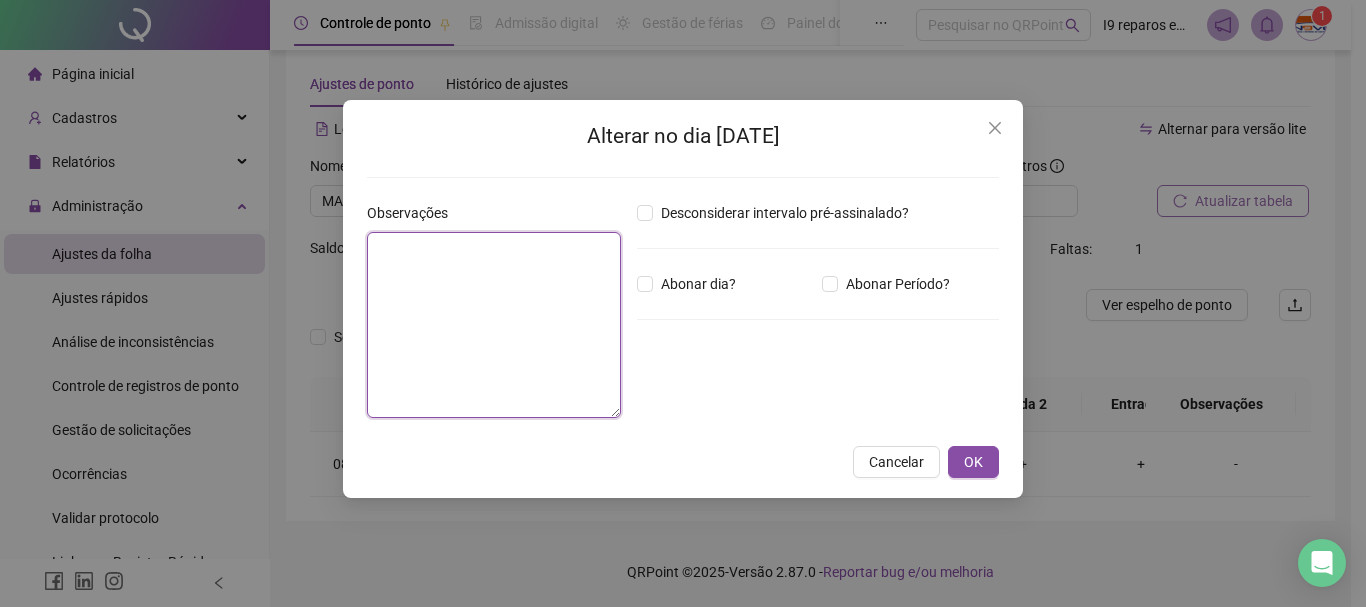 click at bounding box center [494, 325] 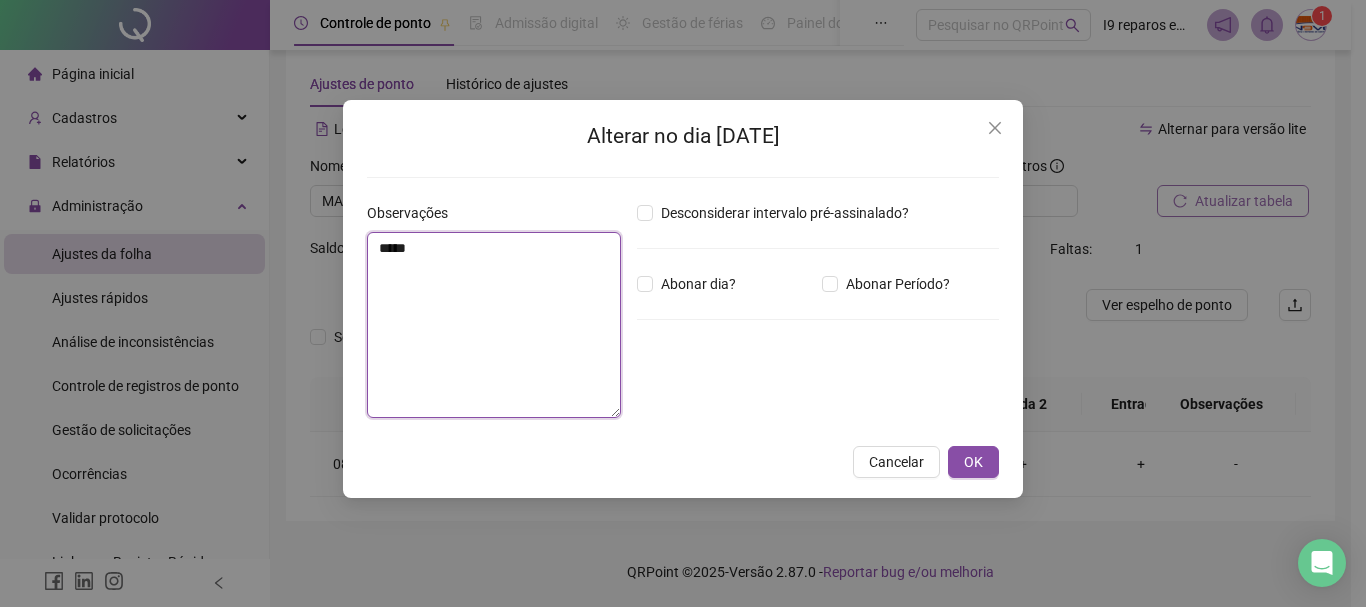 click on "*****" at bounding box center (494, 325) 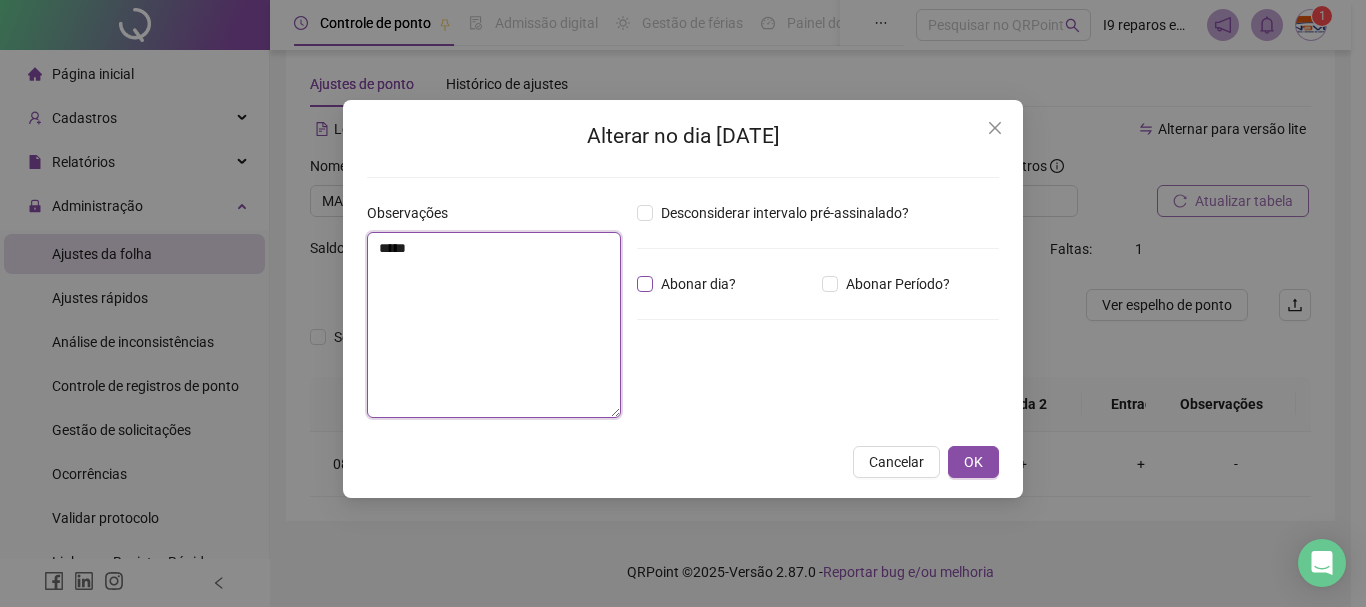 type on "*****" 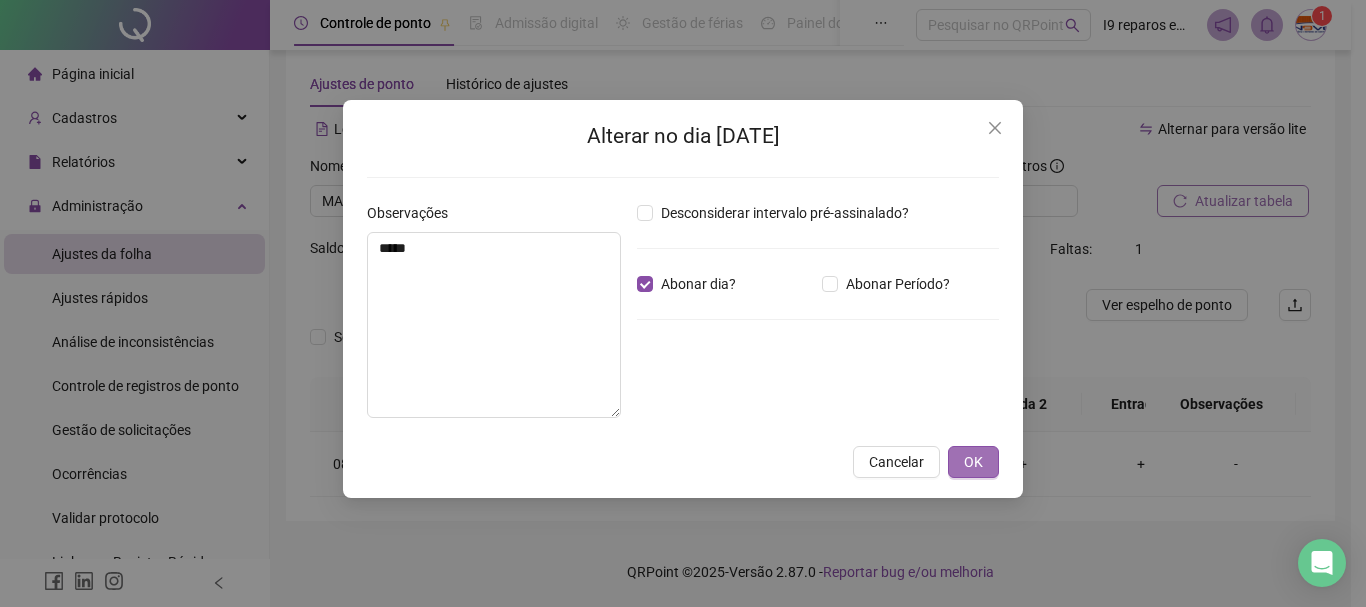 click on "OK" at bounding box center [973, 462] 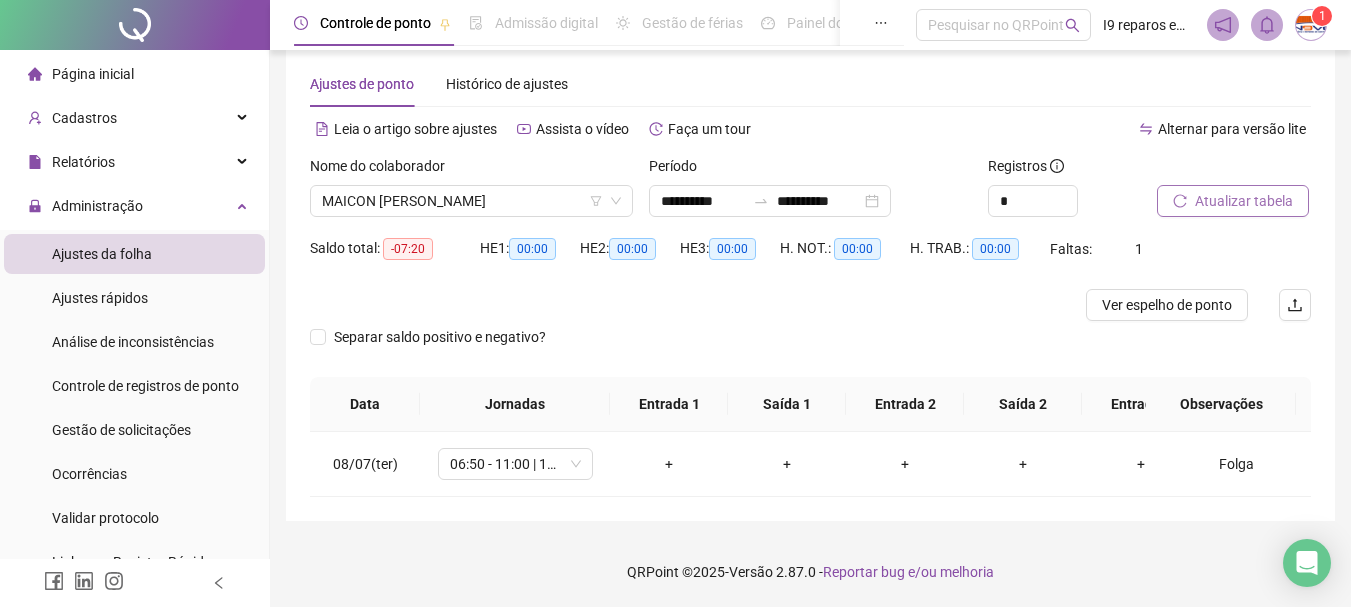 click on "Atualizar tabela" at bounding box center (1244, 201) 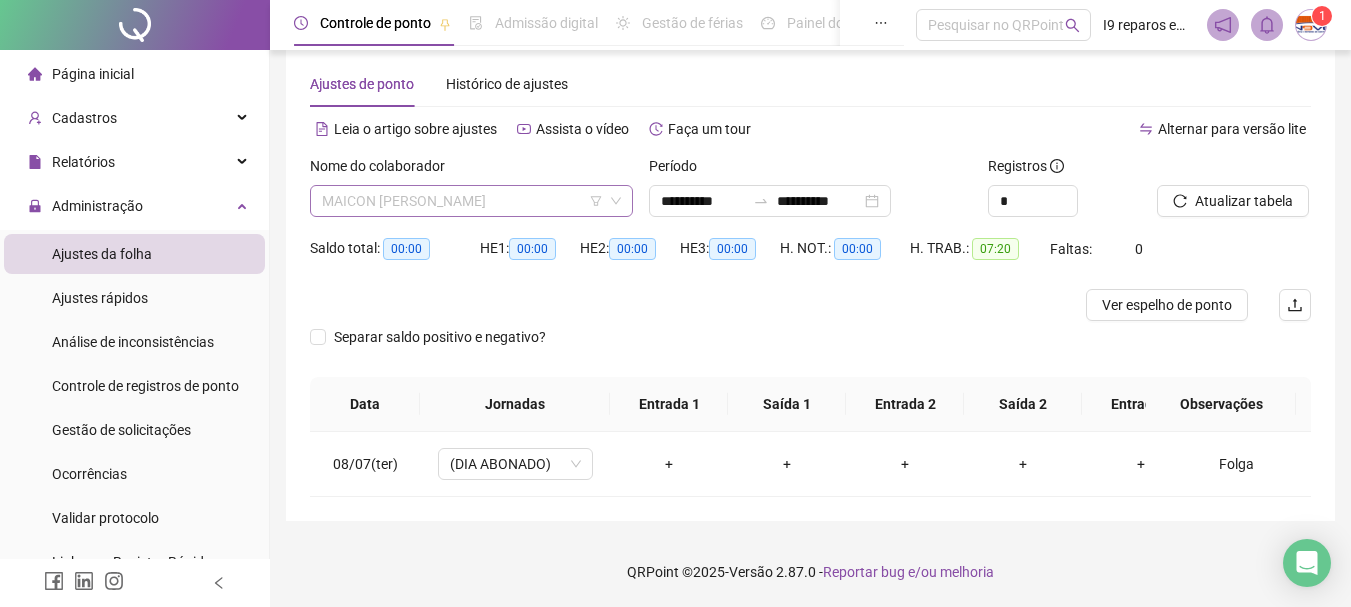 click on "MAICON [PERSON_NAME]" at bounding box center [471, 201] 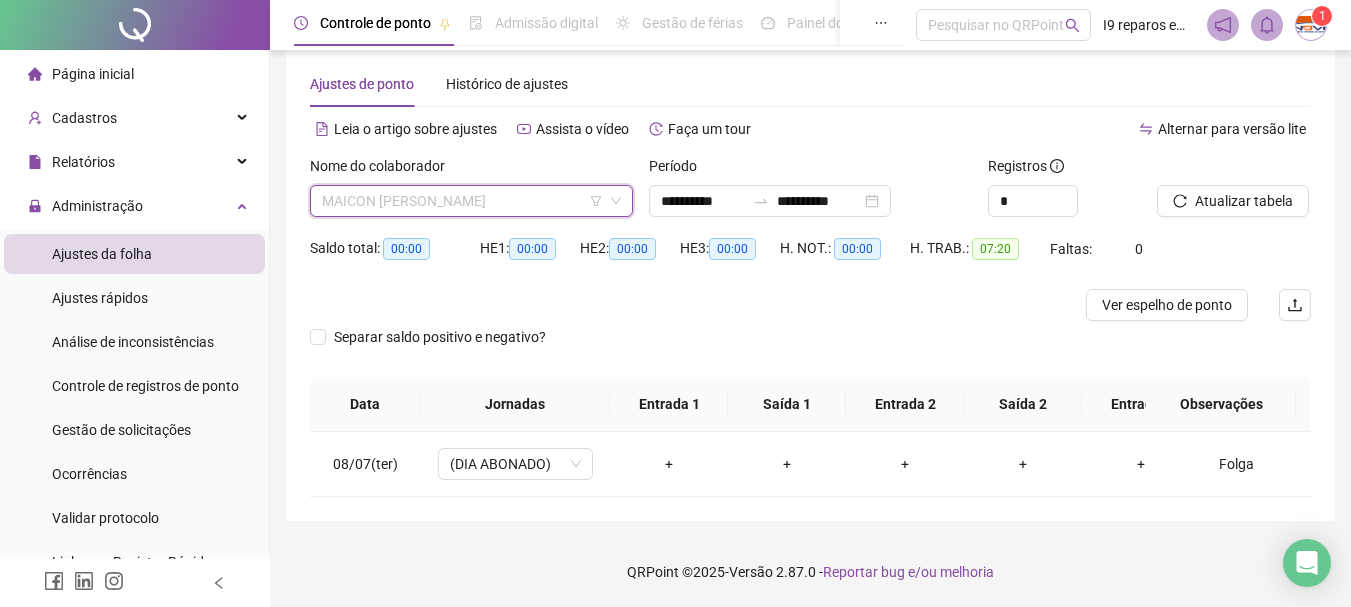 click on "MAICON [PERSON_NAME]" at bounding box center [471, 201] 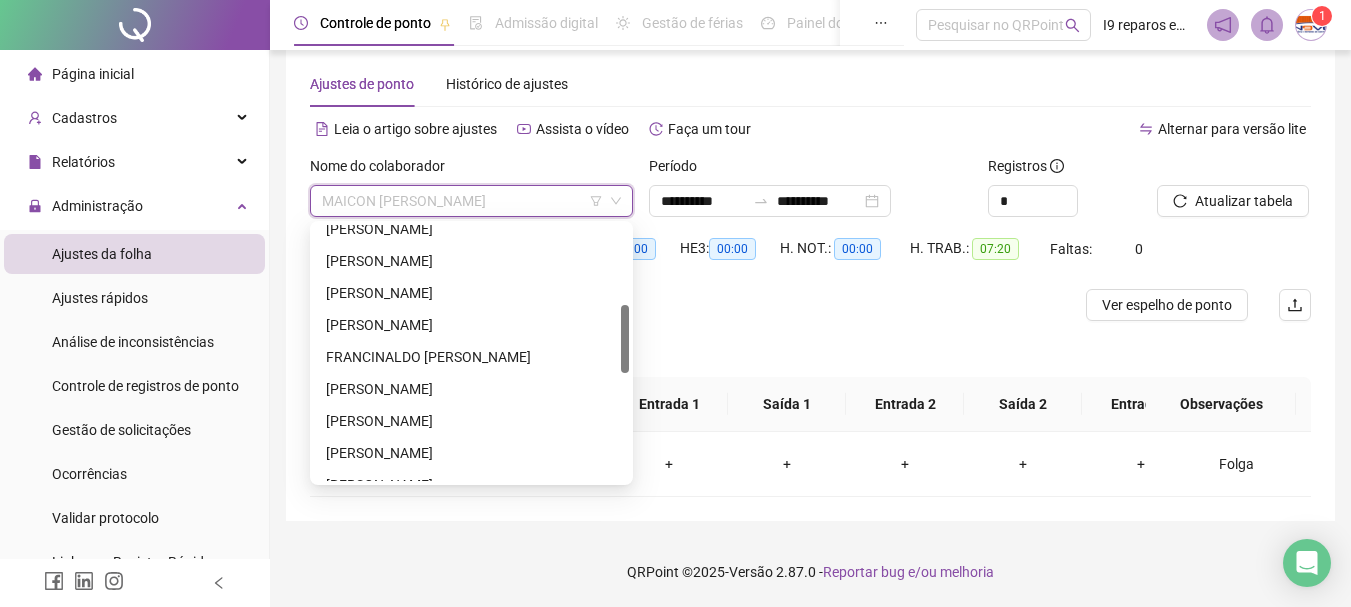 scroll, scrollTop: 0, scrollLeft: 0, axis: both 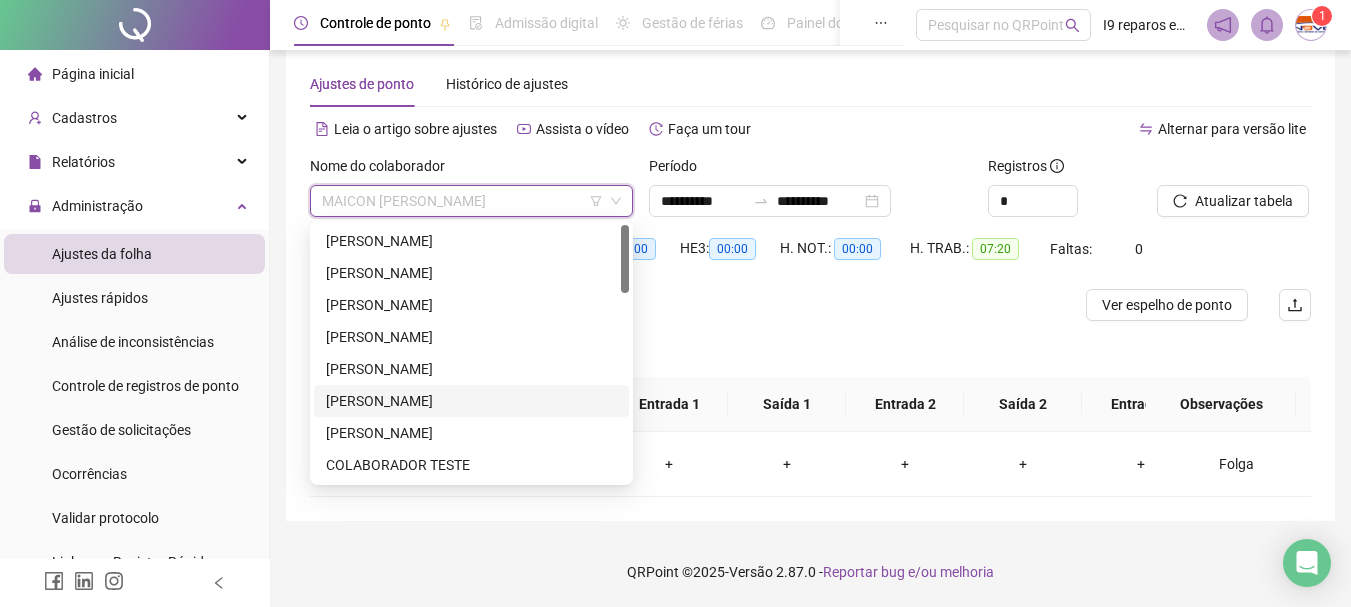 click on "[PERSON_NAME]" at bounding box center [471, 401] 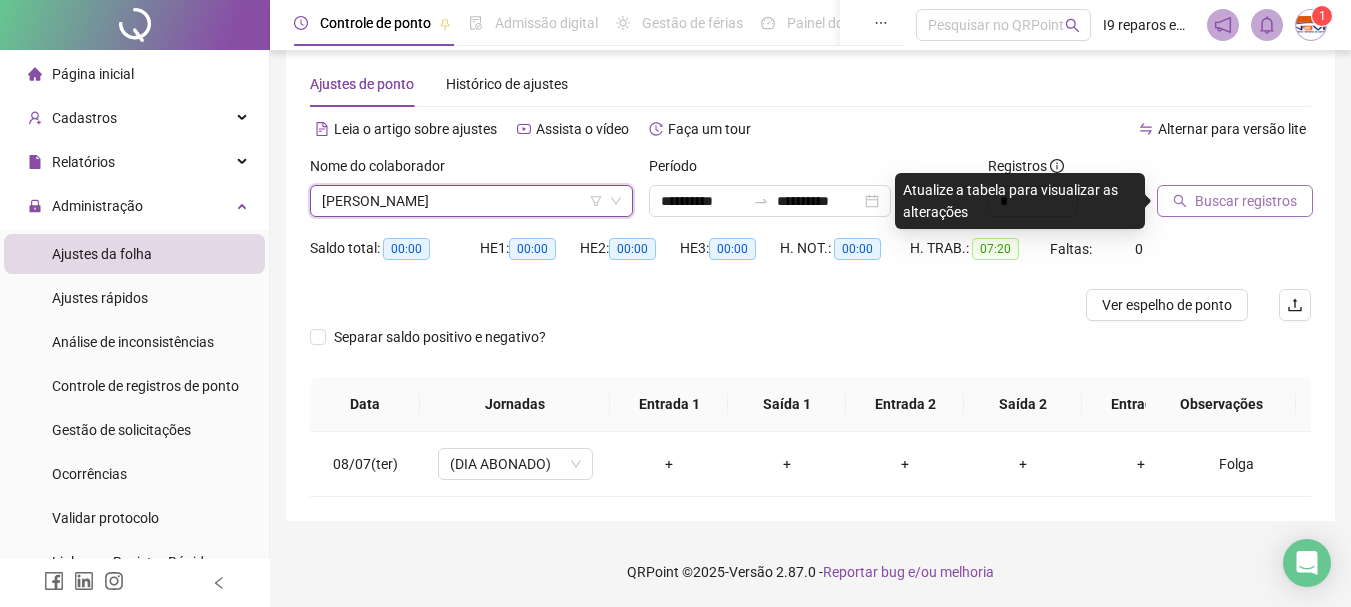 click on "Buscar registros" at bounding box center (1235, 201) 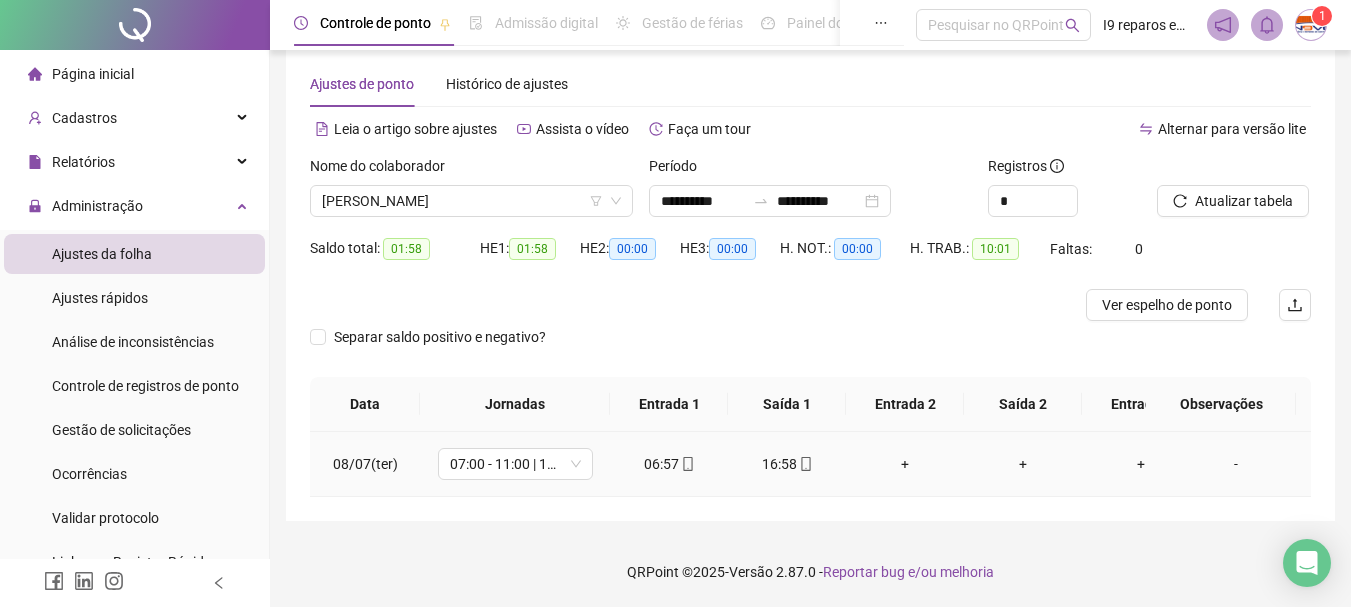 click on "+" at bounding box center [905, 464] 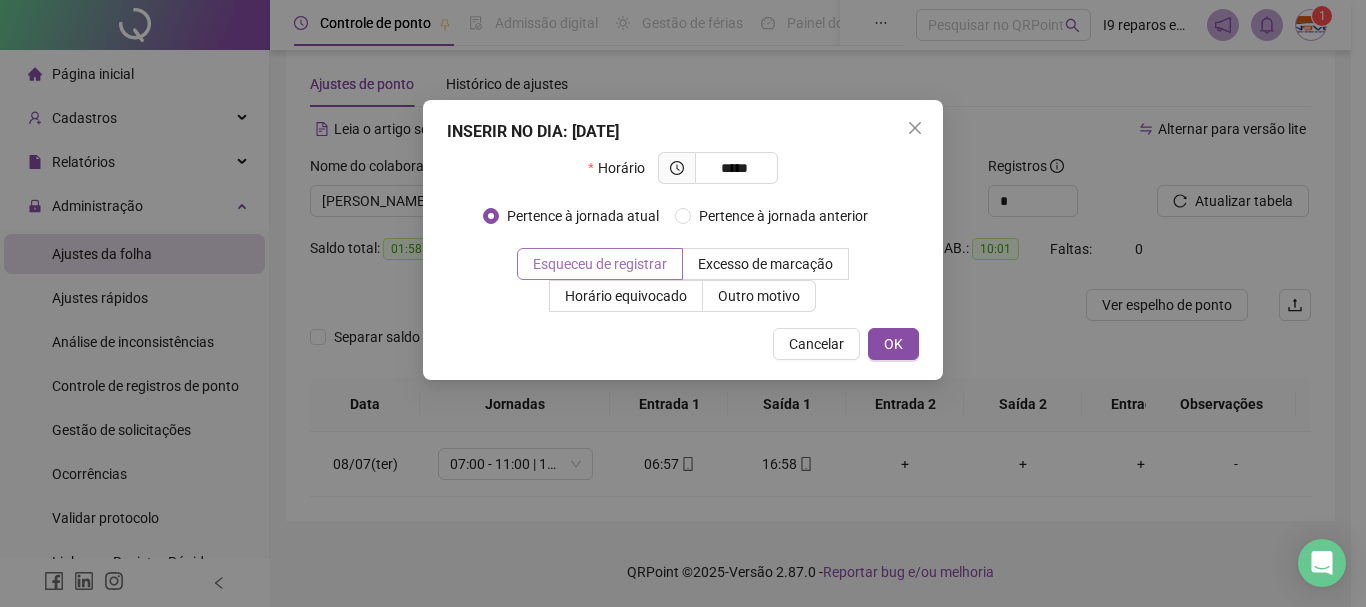 type on "*****" 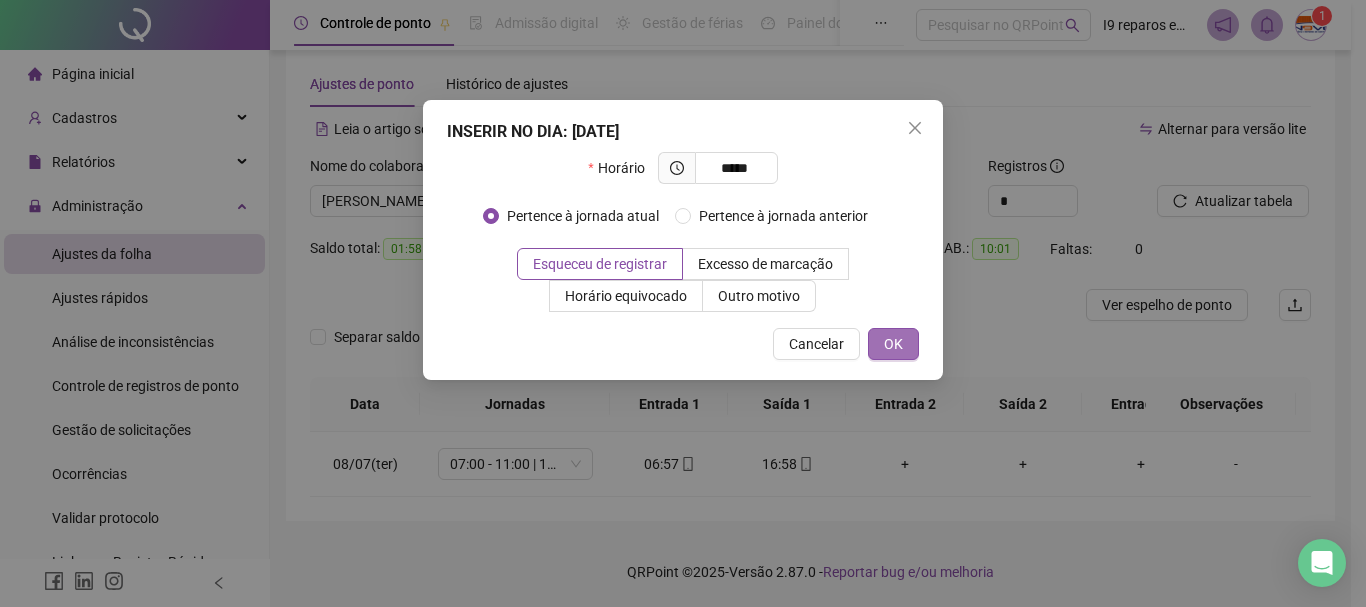 click on "OK" at bounding box center (893, 344) 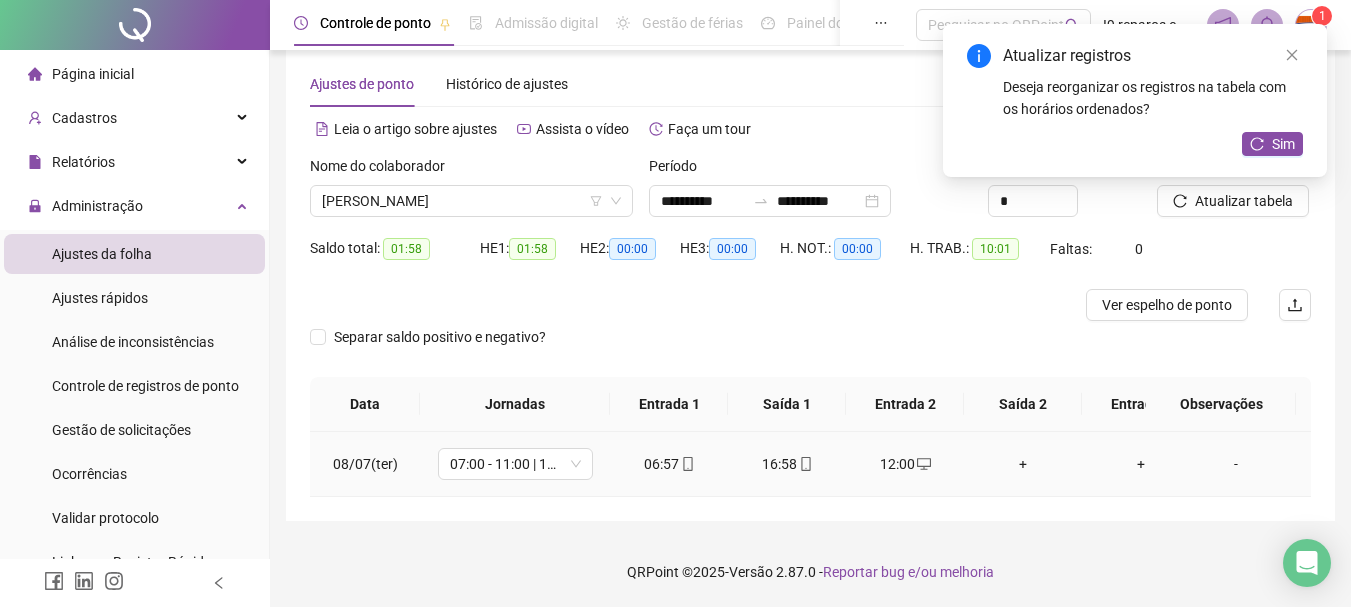 click on "+" at bounding box center [1023, 464] 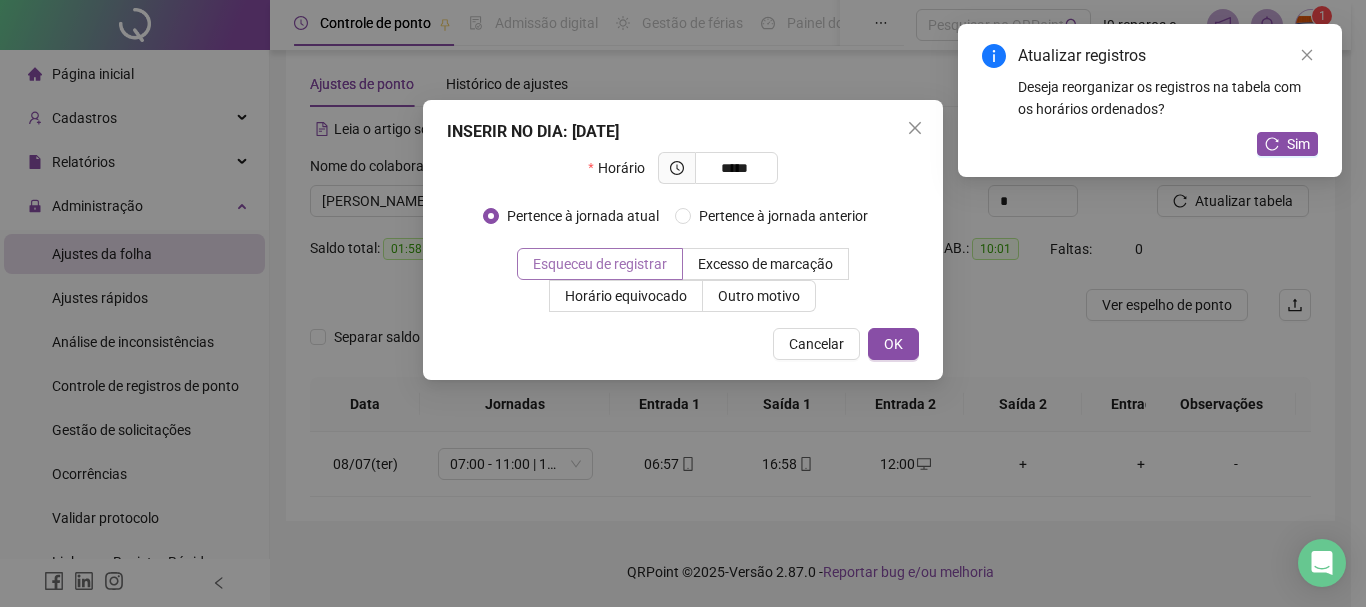 type on "*****" 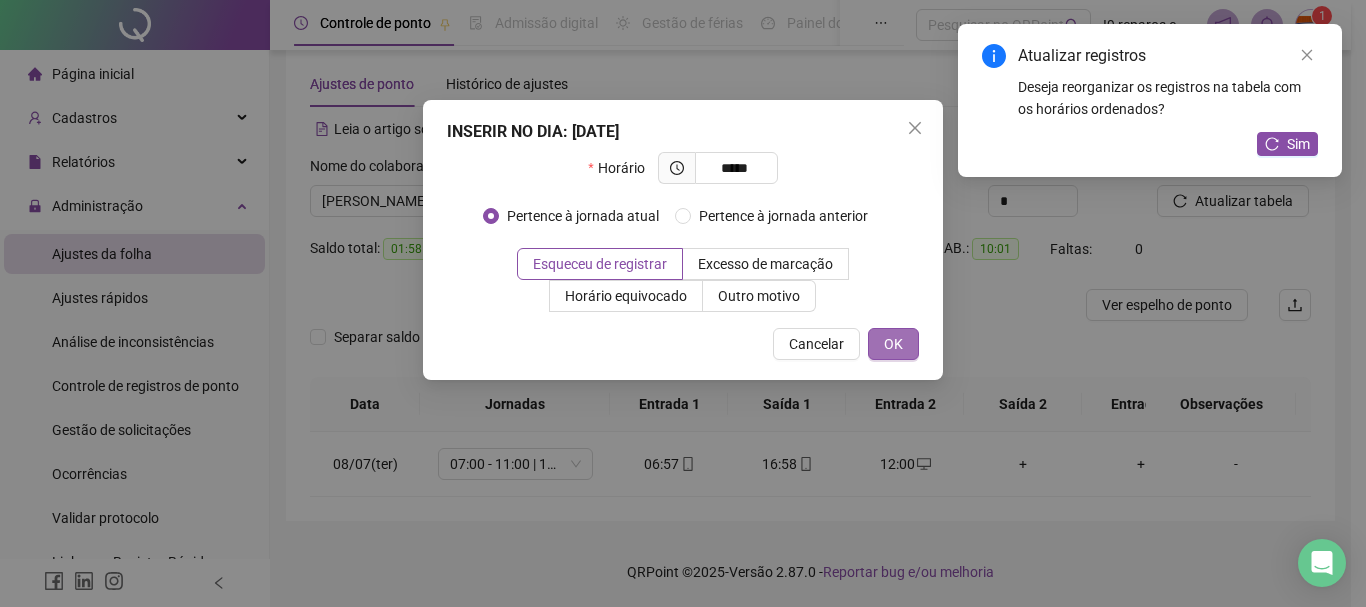 click on "OK" at bounding box center (893, 344) 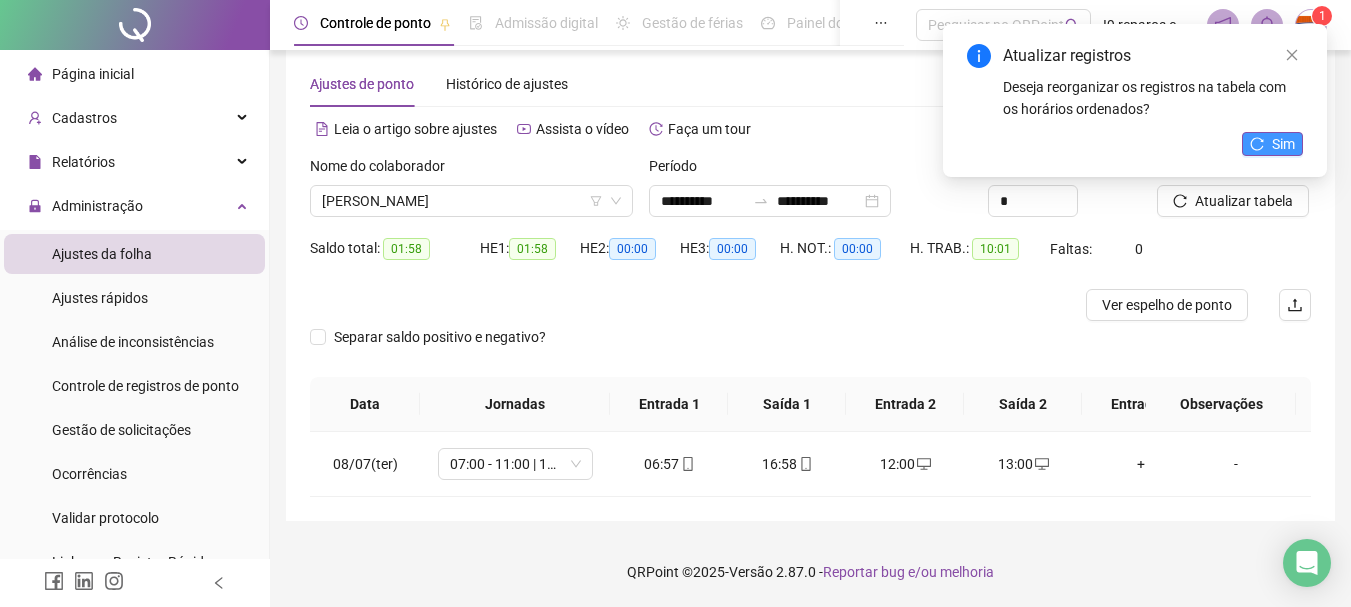 click on "Sim" at bounding box center [1283, 144] 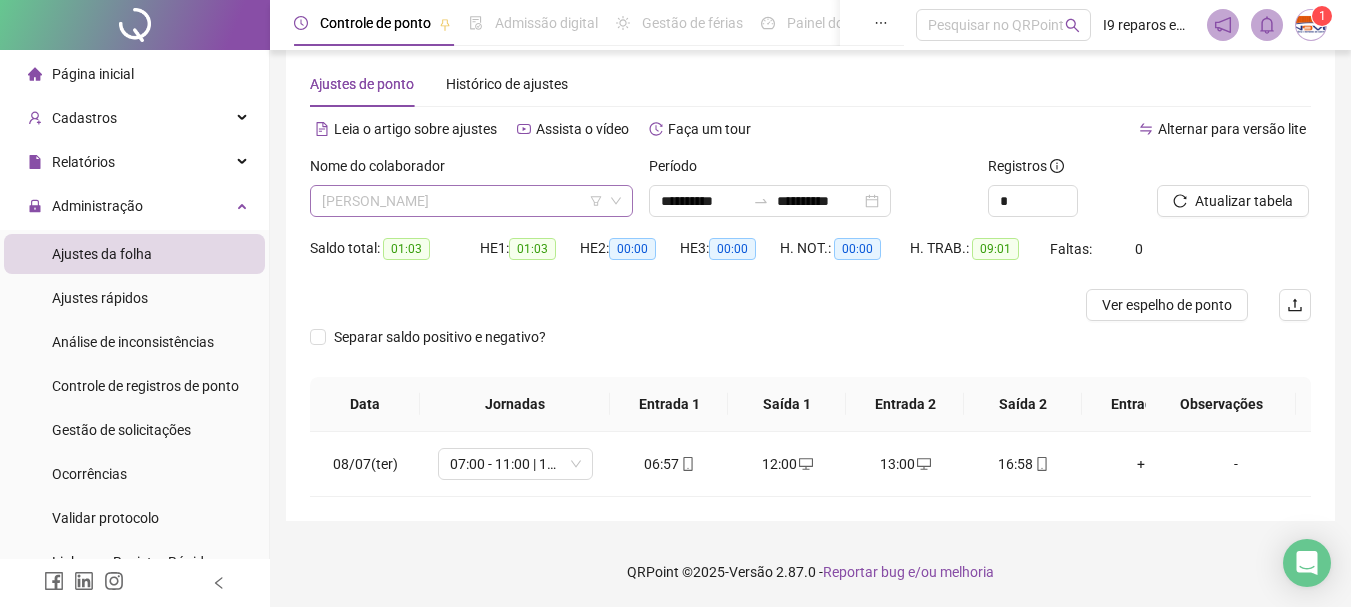 click on "[PERSON_NAME]" at bounding box center (471, 201) 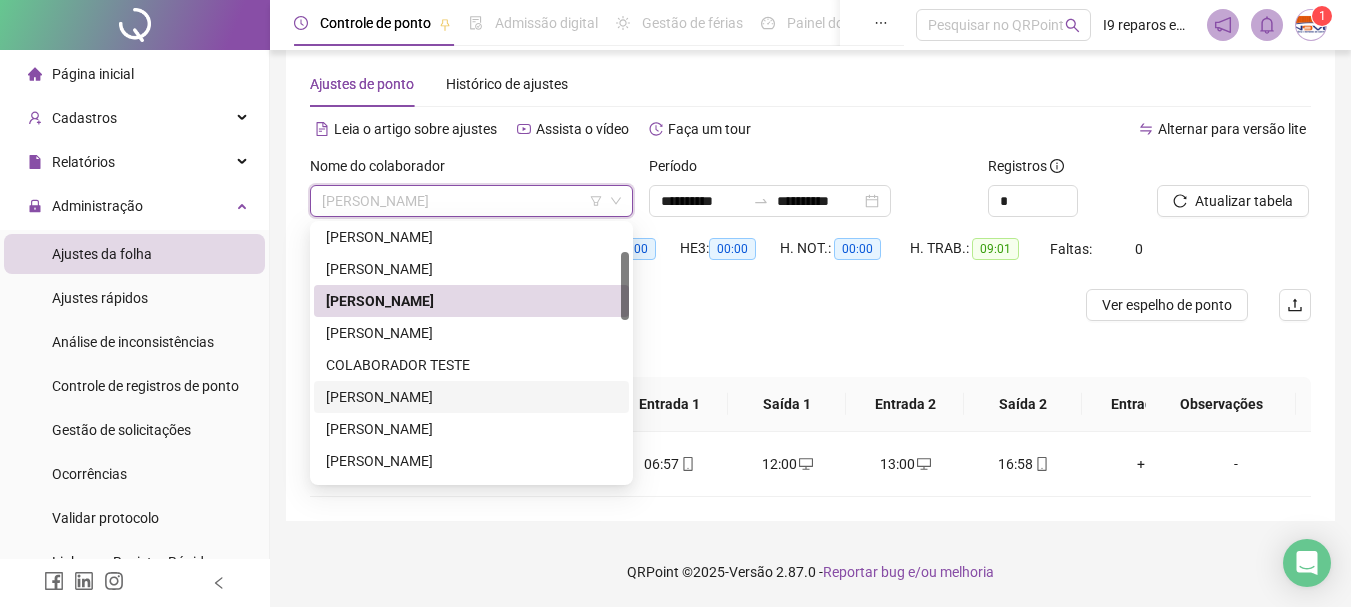 scroll, scrollTop: 200, scrollLeft: 0, axis: vertical 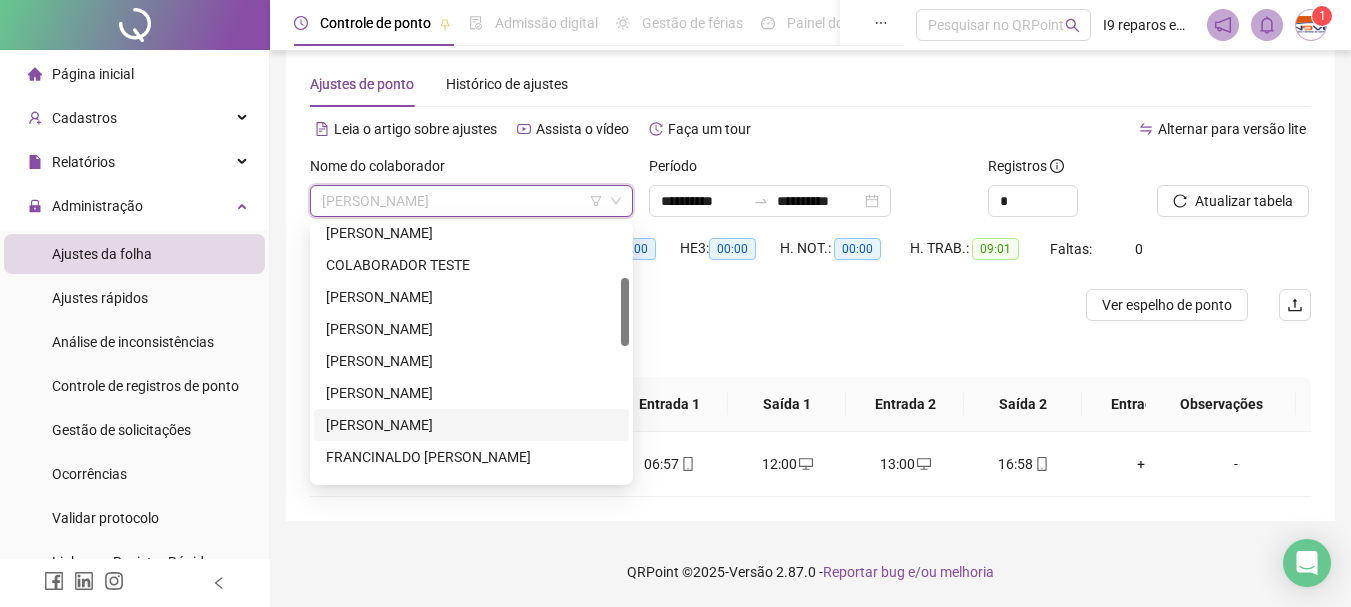 click on "[PERSON_NAME]" at bounding box center [471, 425] 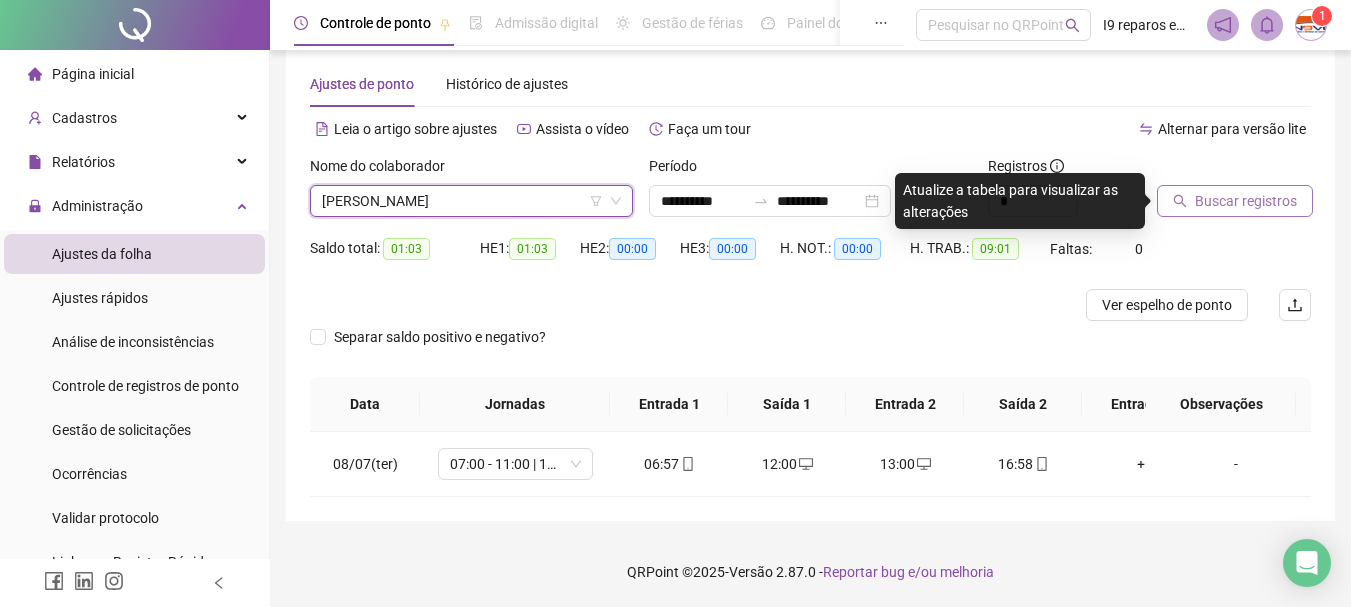click on "Buscar registros" at bounding box center [1235, 201] 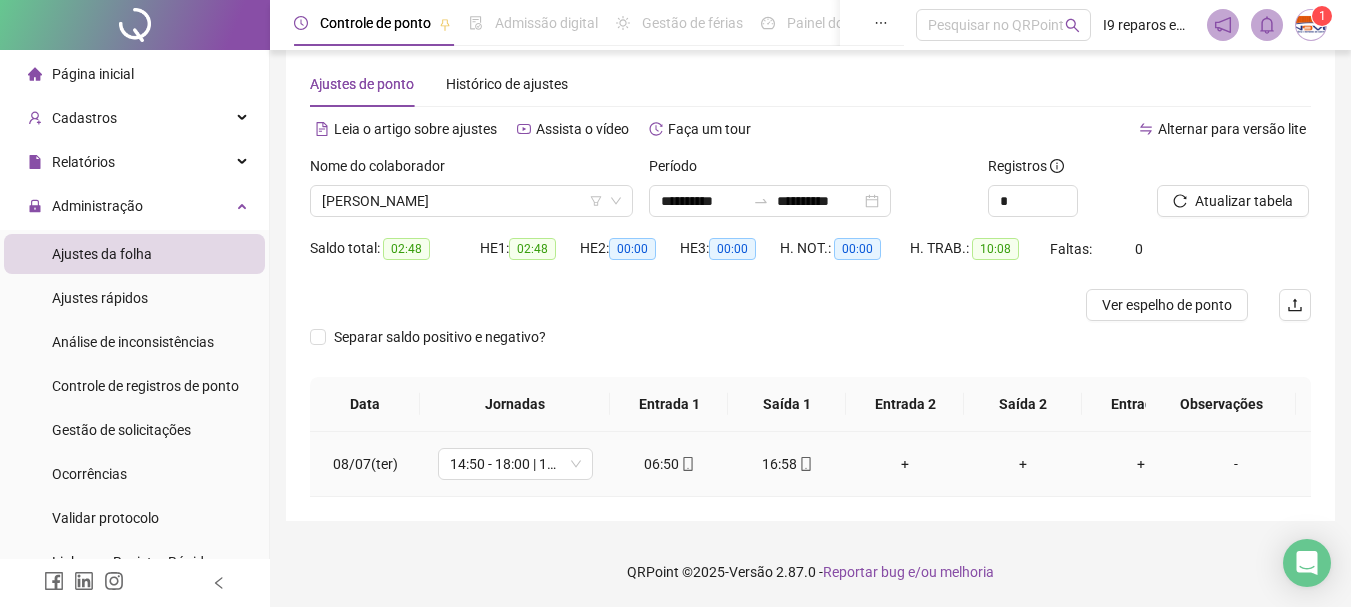 click on "+" at bounding box center [905, 464] 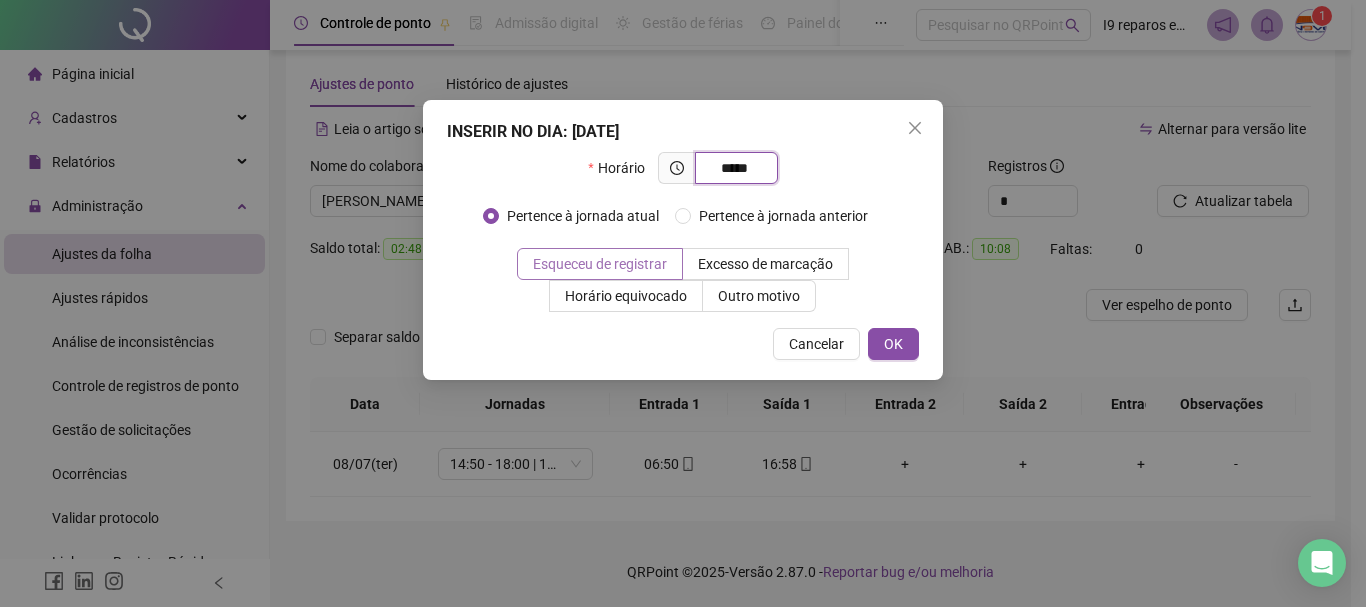 type on "*****" 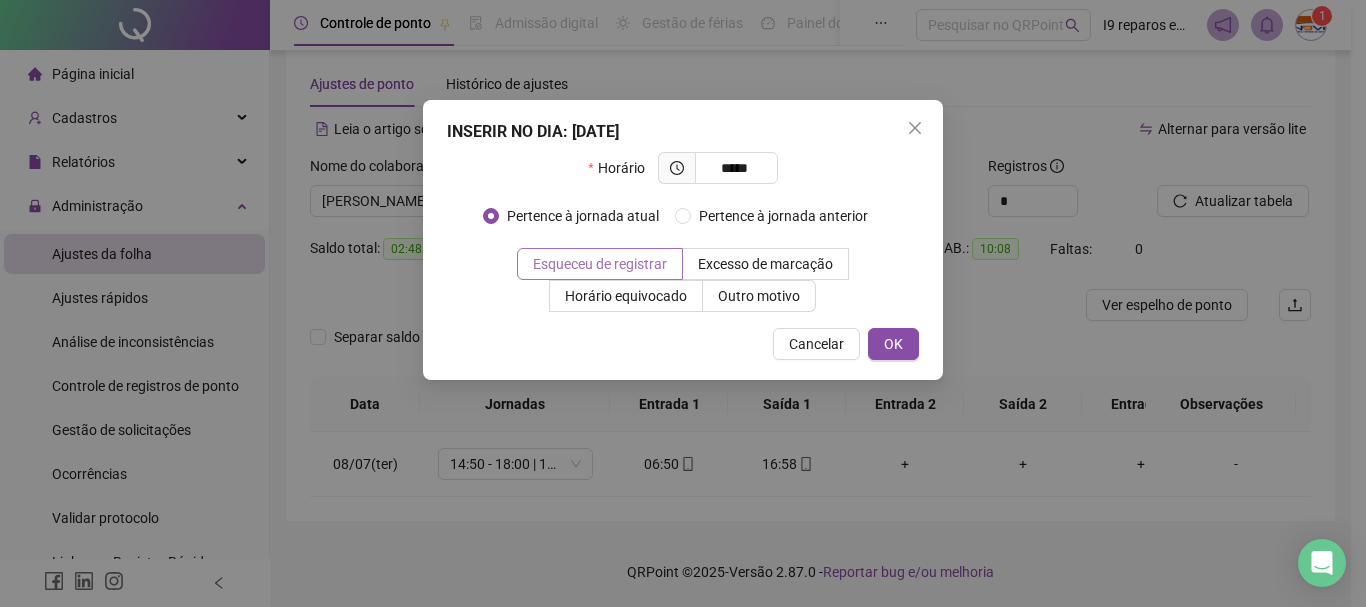 click on "Esqueceu de registrar" at bounding box center [600, 264] 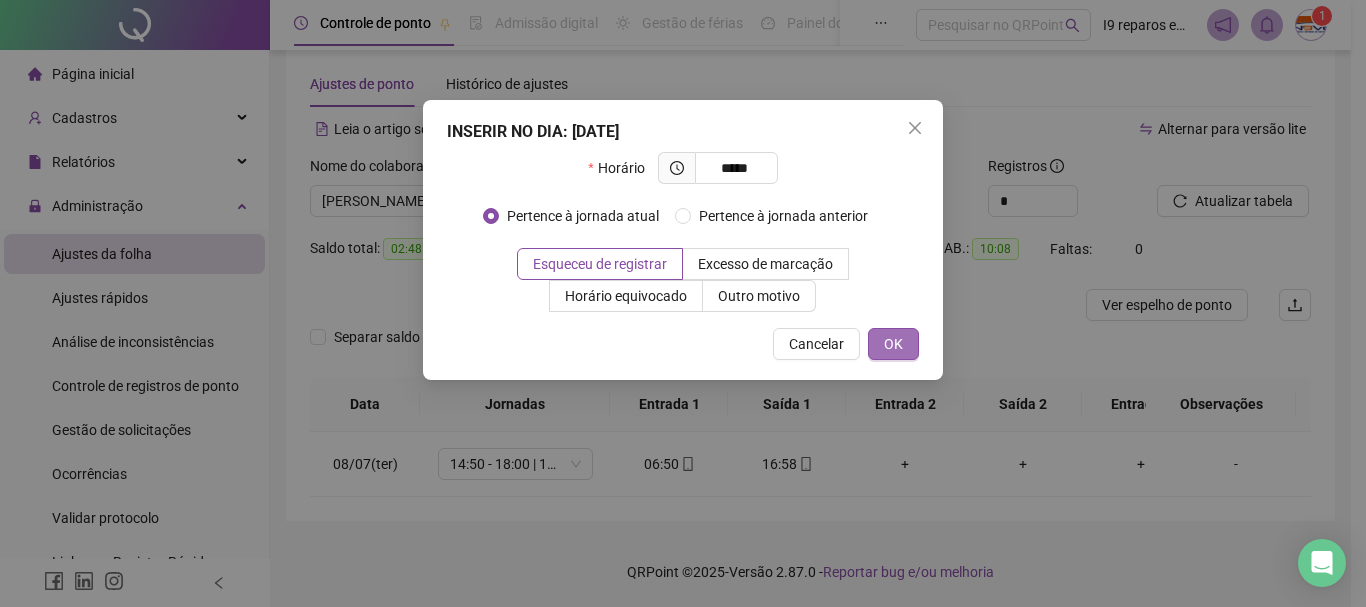 click on "OK" at bounding box center (893, 344) 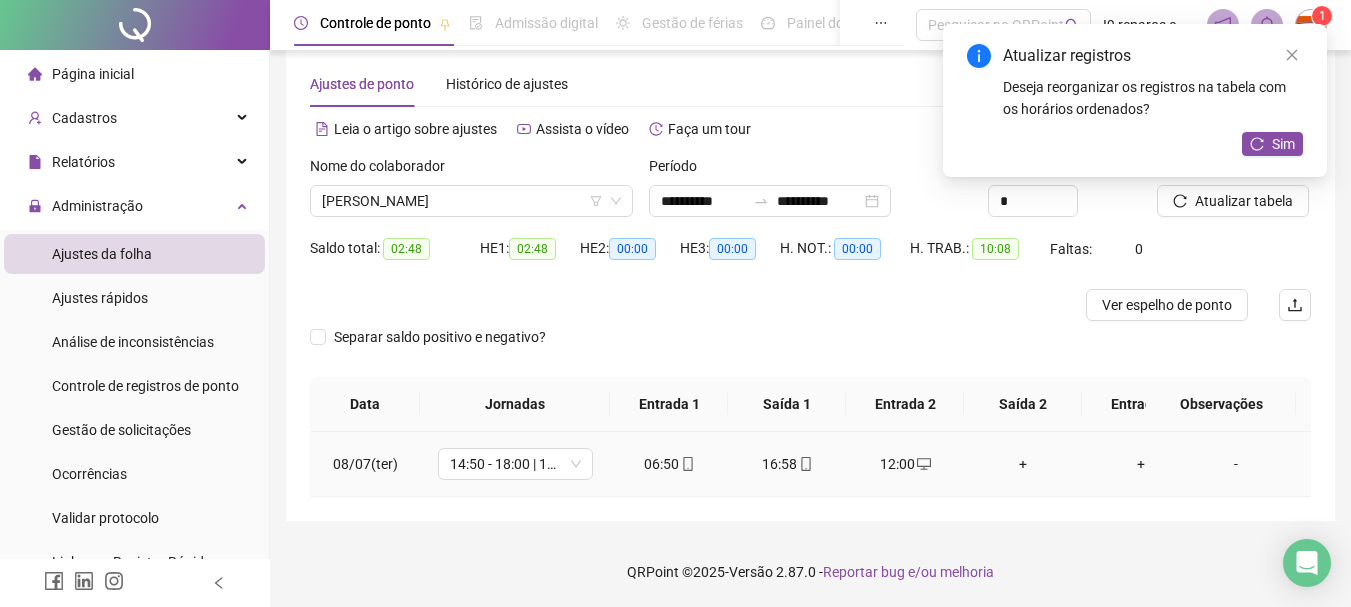 click on "+" at bounding box center (1023, 464) 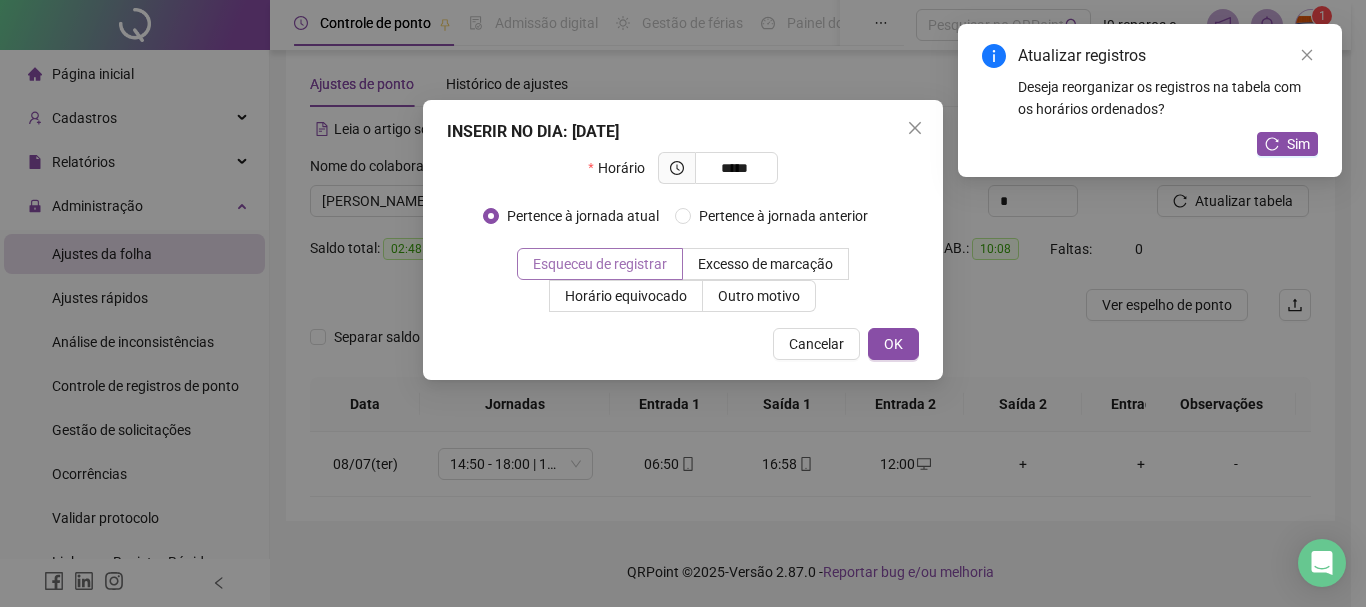 type on "*****" 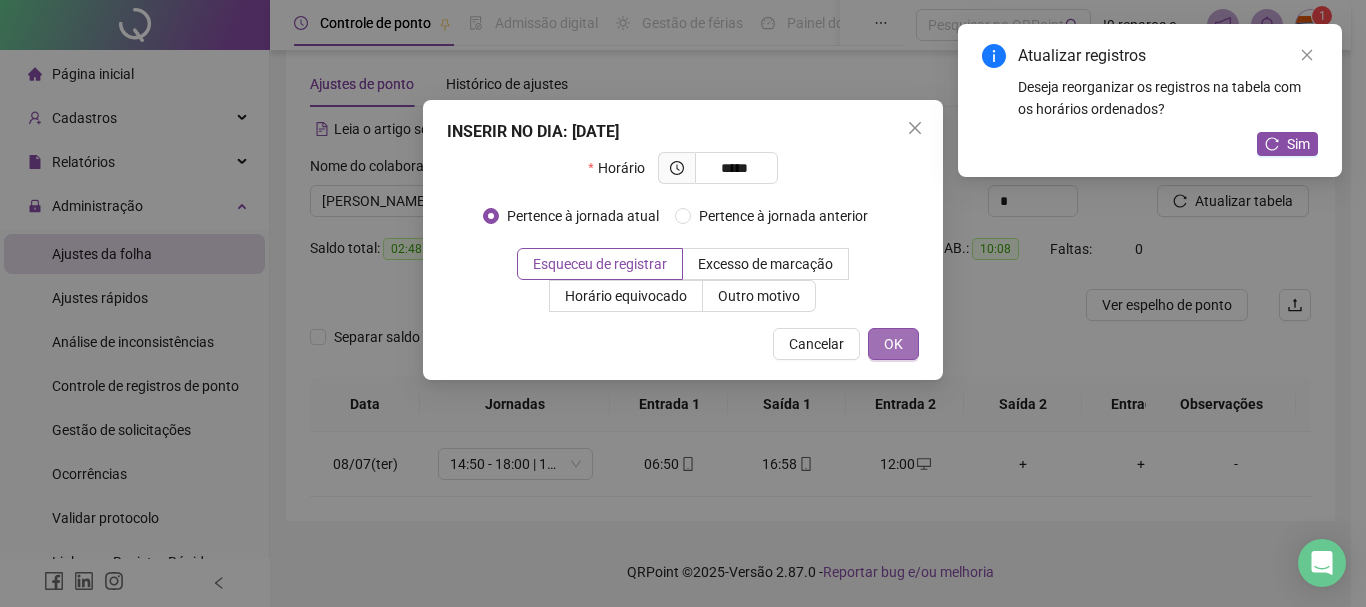 click on "OK" at bounding box center [893, 344] 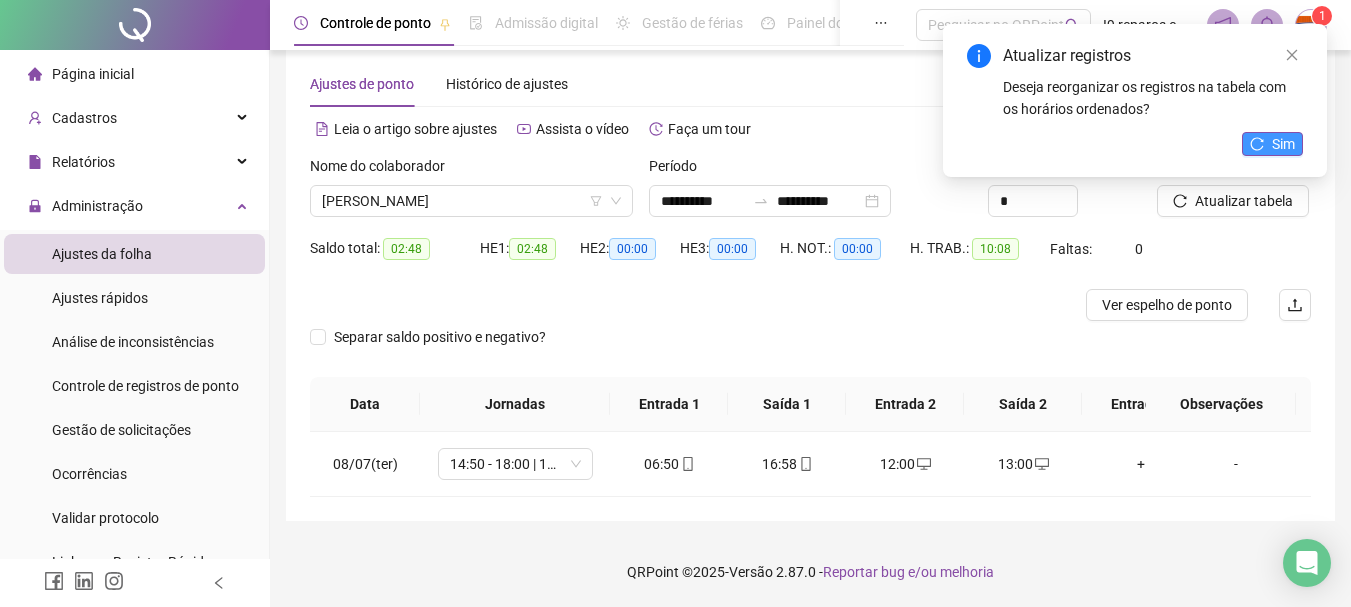 click on "Sim" at bounding box center [1283, 144] 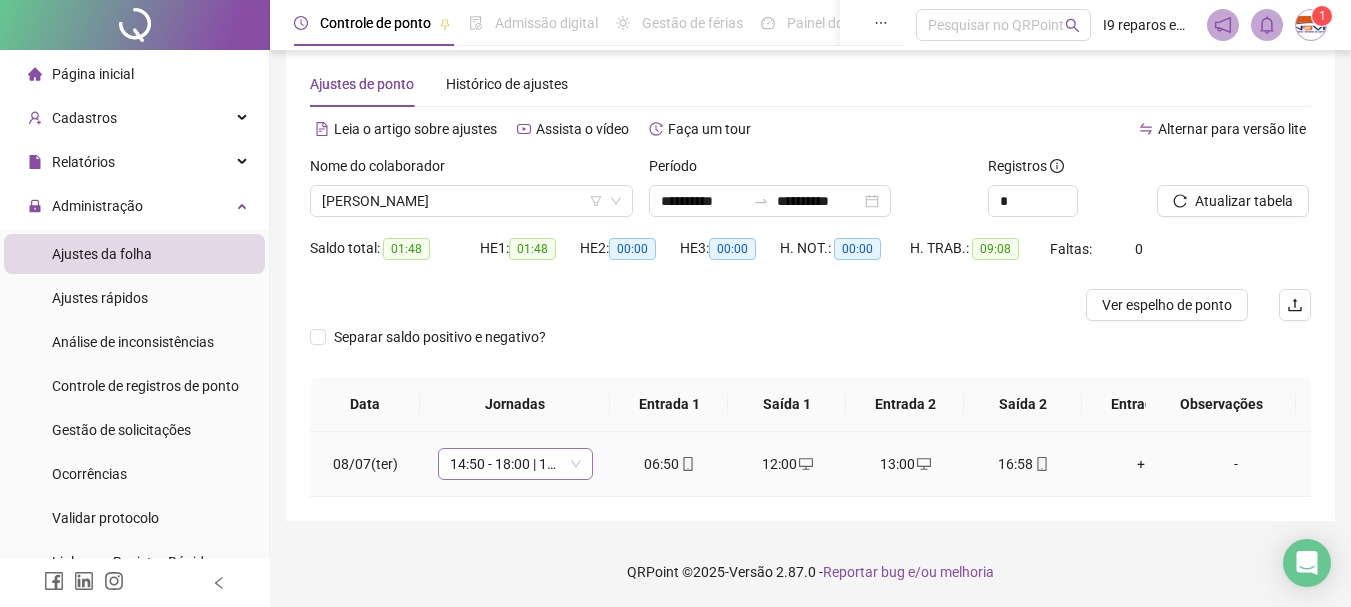 click on "14:50 - 18:00 | 19:00 - 23:10" at bounding box center (515, 464) 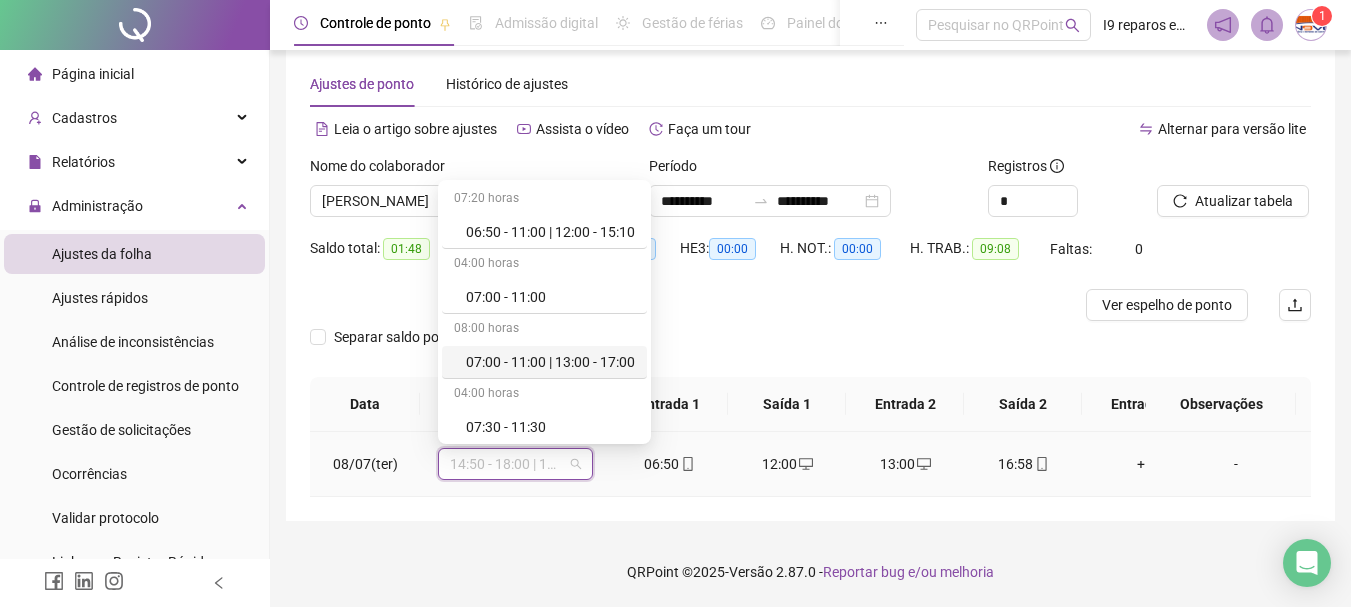 click on "07:00 - 11:00 | 13:00 - 17:00" at bounding box center (550, 362) 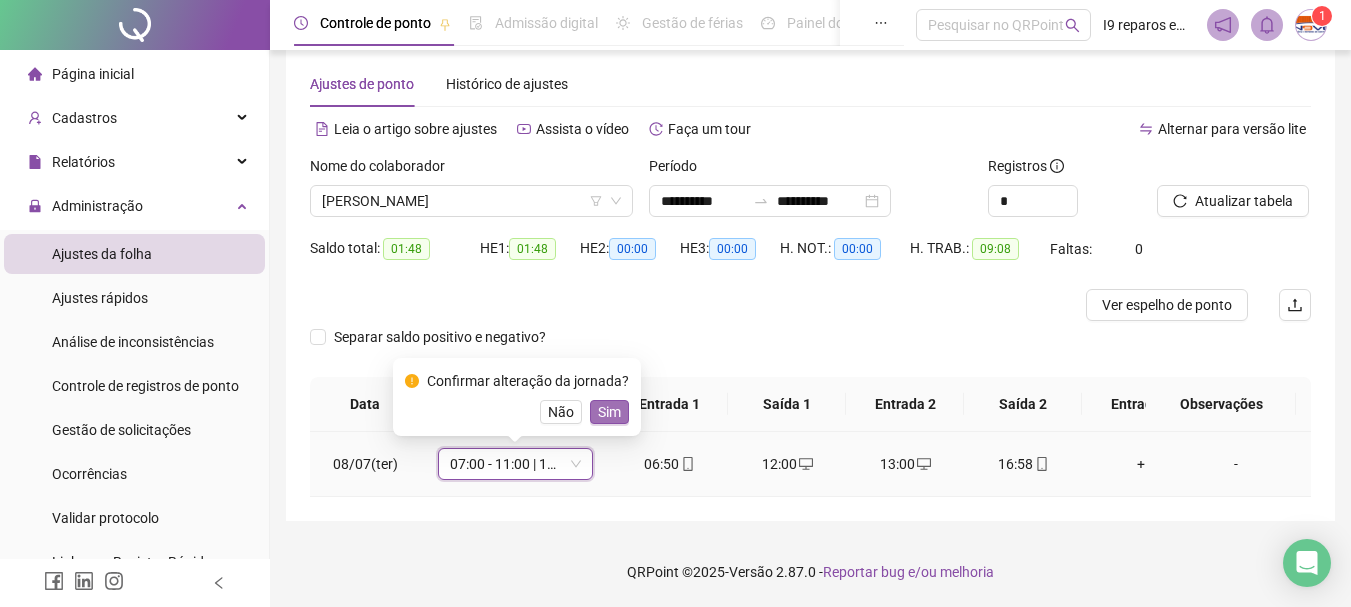 click on "Sim" at bounding box center (609, 412) 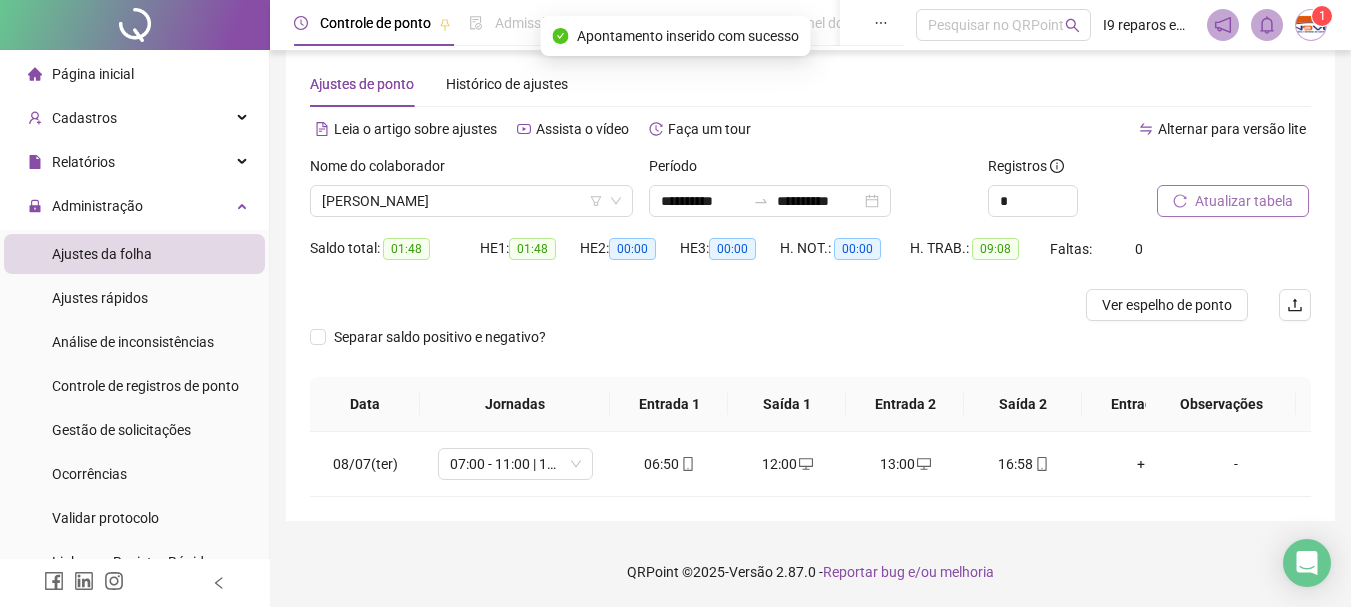 click on "Atualizar tabela" at bounding box center (1244, 201) 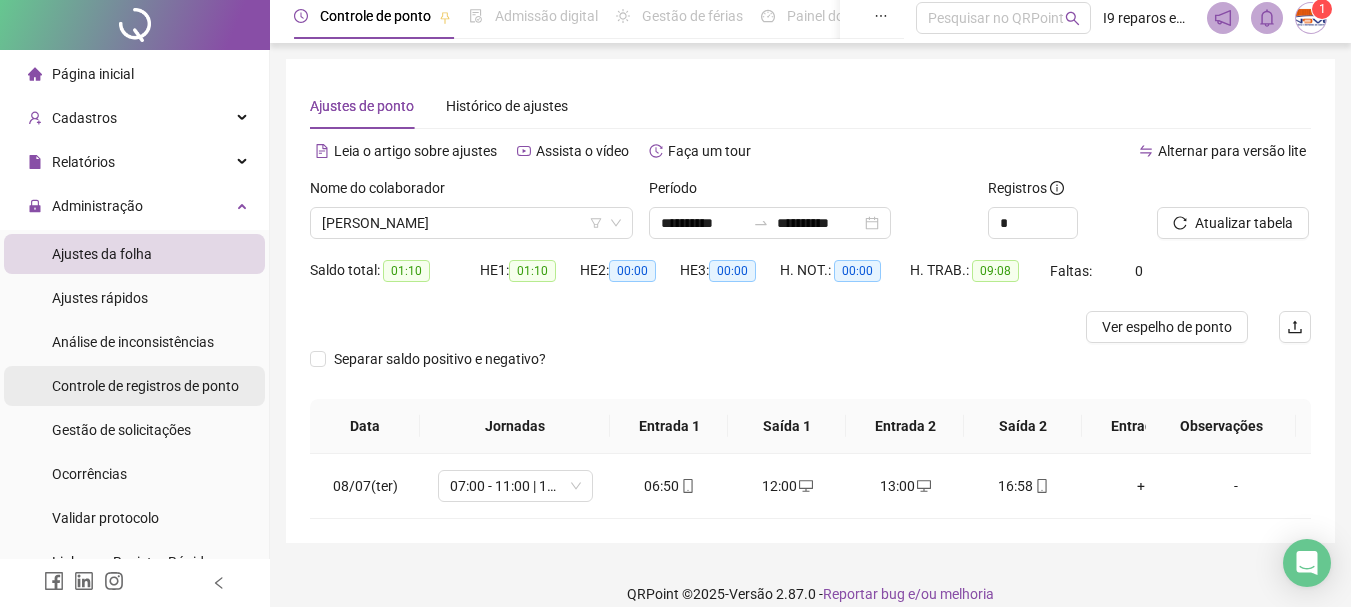 scroll, scrollTop: 0, scrollLeft: 0, axis: both 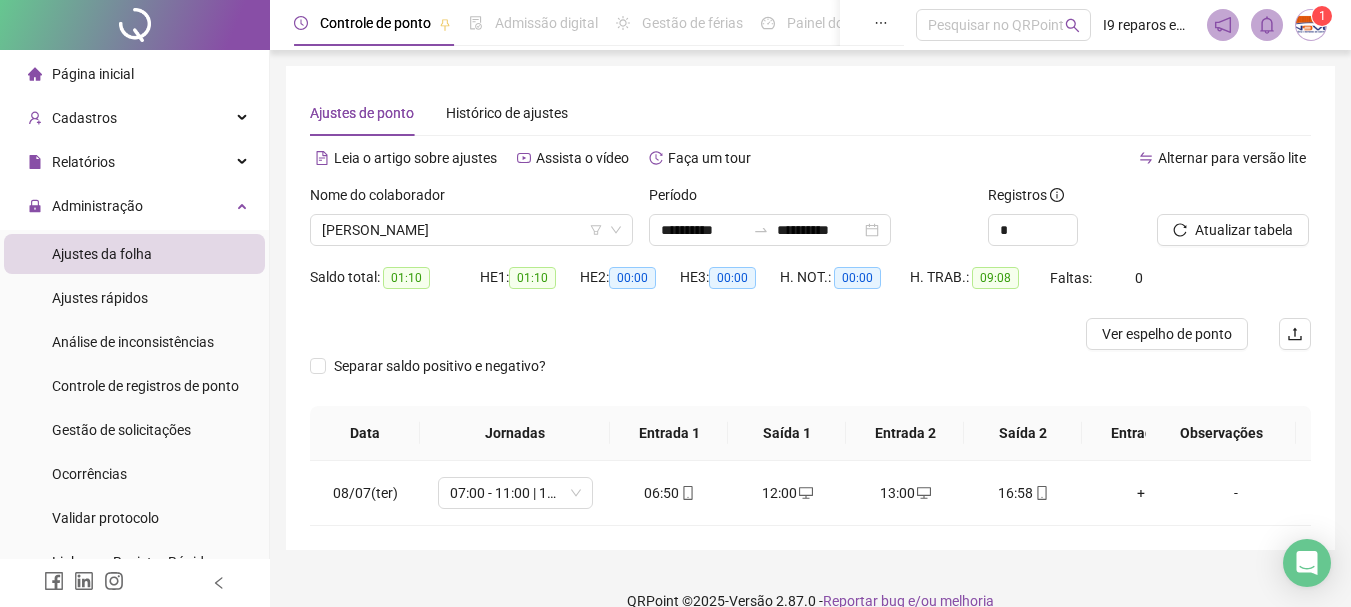 click on "Página inicial" at bounding box center (93, 74) 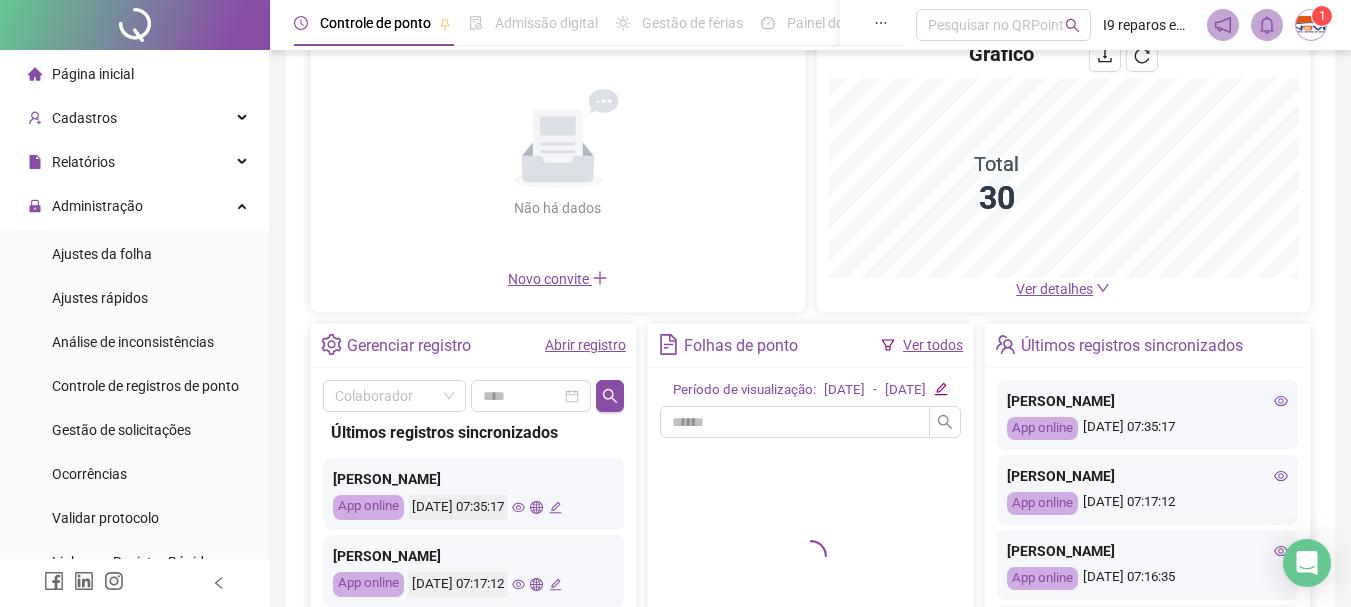 scroll, scrollTop: 200, scrollLeft: 0, axis: vertical 